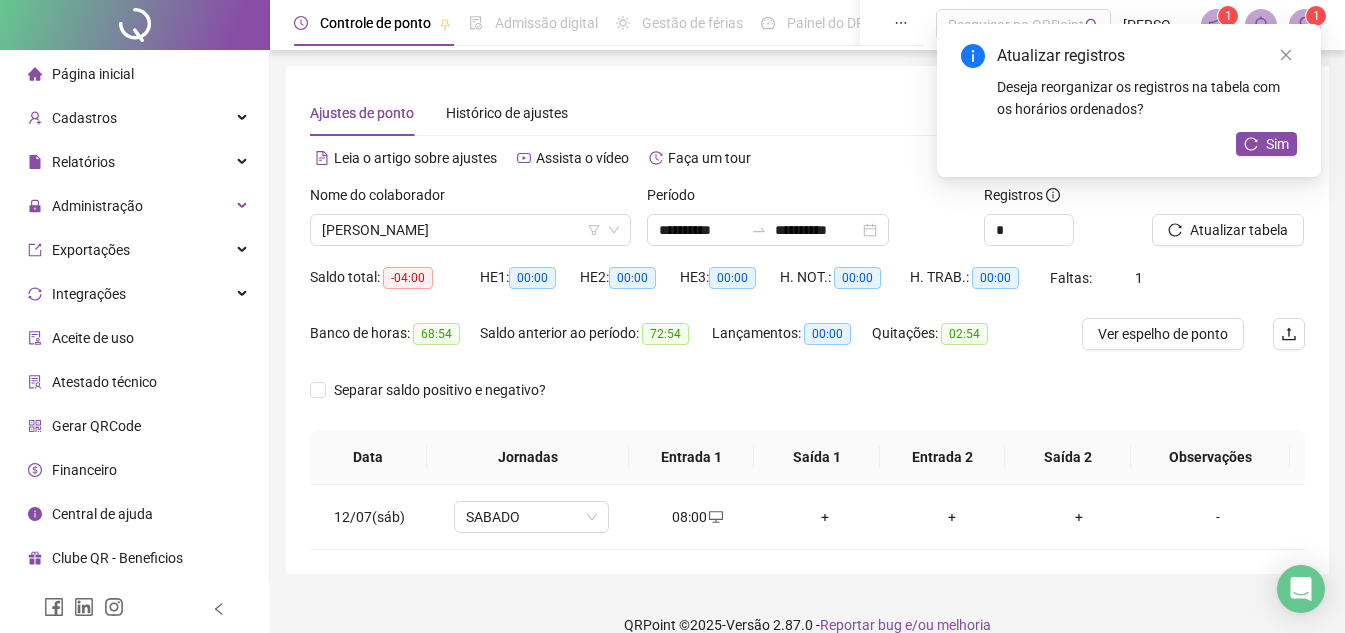 scroll, scrollTop: 27, scrollLeft: 0, axis: vertical 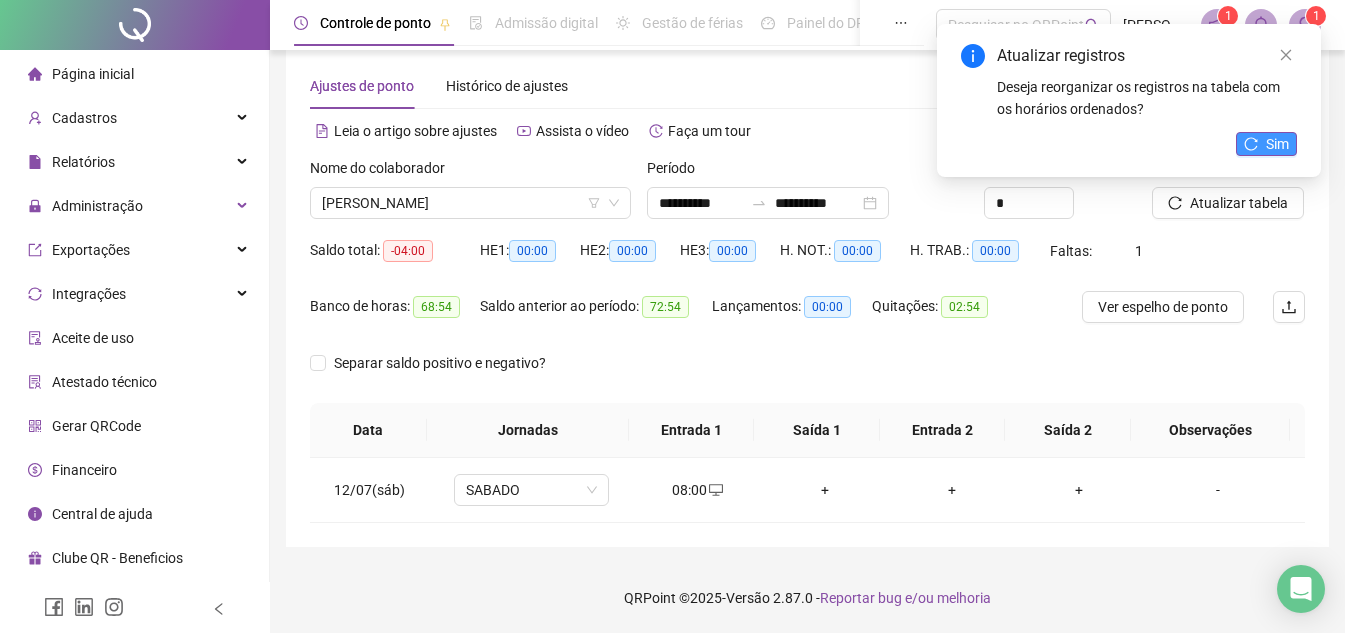 click 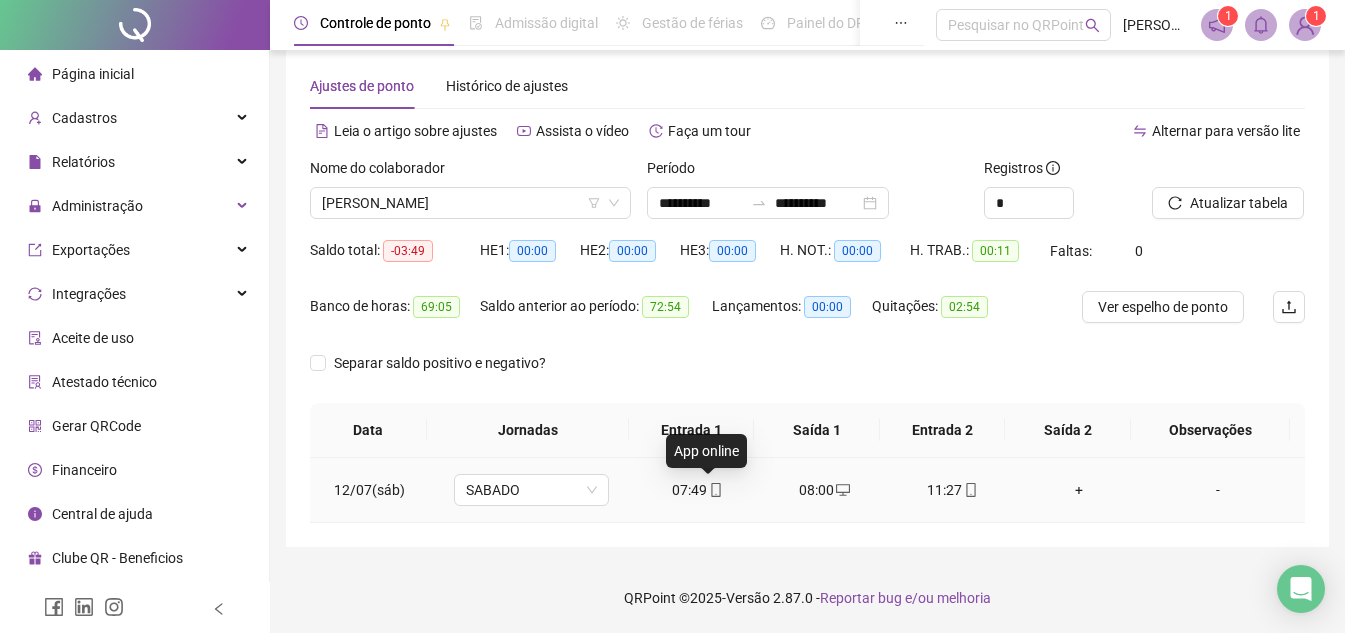 click 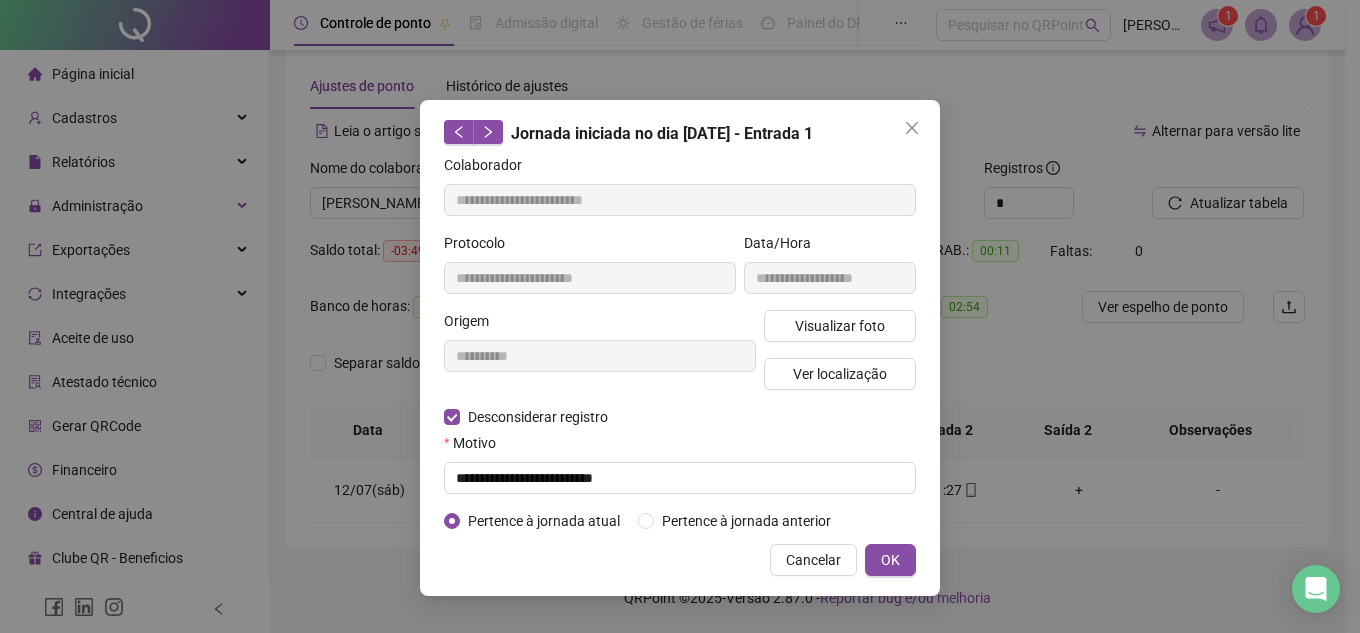 click on "**********" at bounding box center [680, 316] 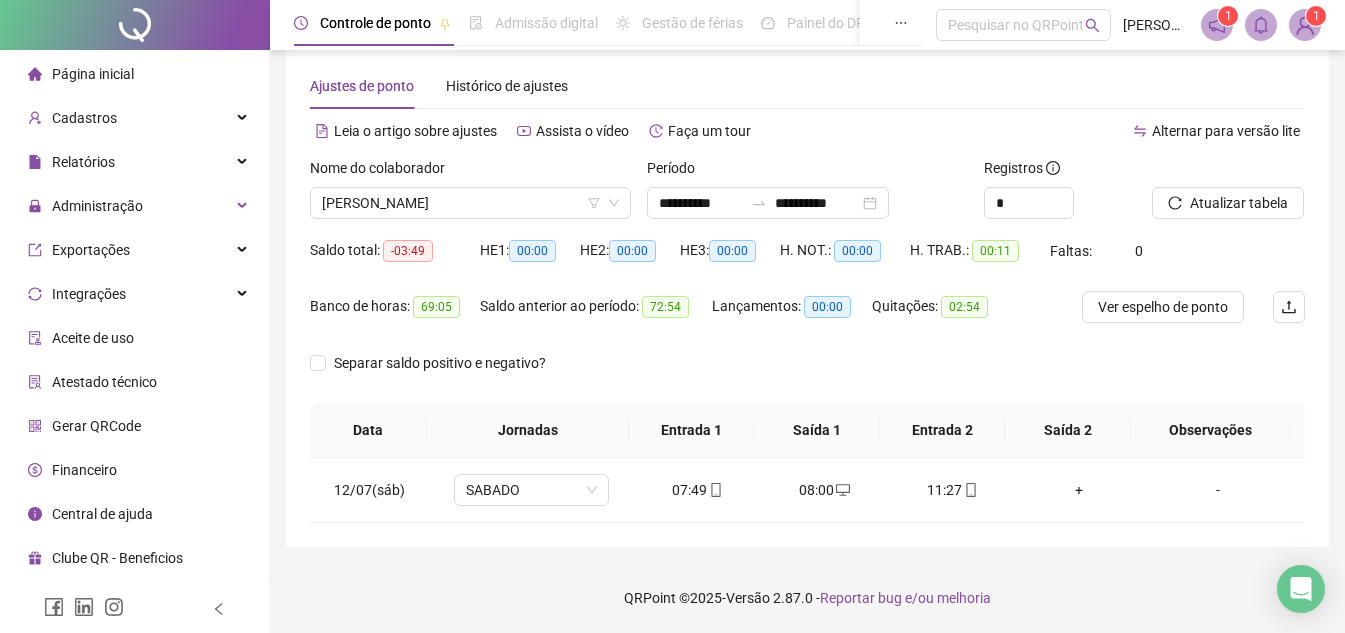 click on "Atualizar tabela" at bounding box center [1239, 203] 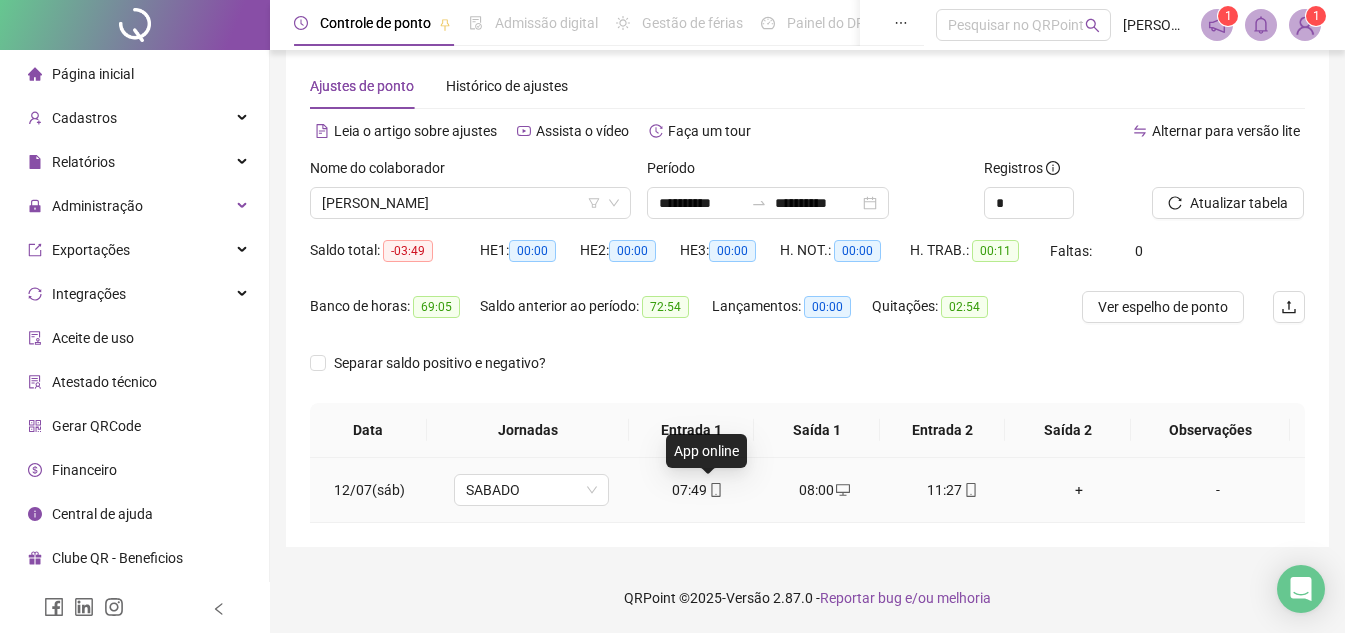 click 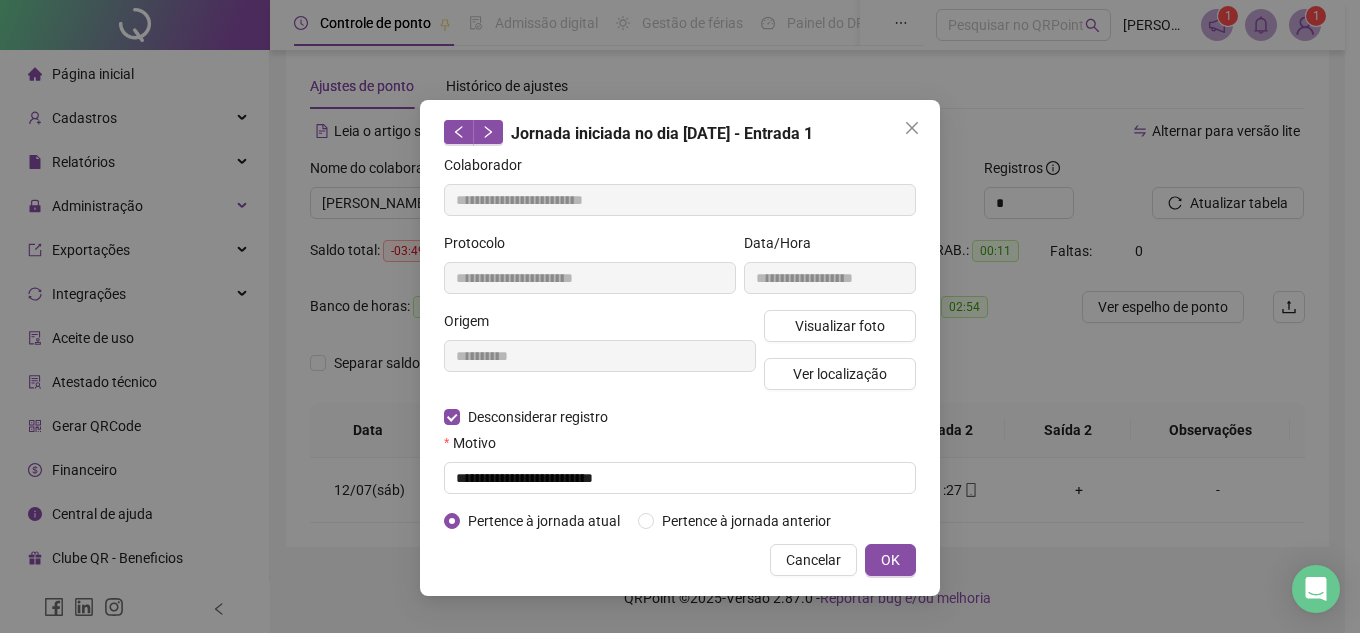 click on "OK" at bounding box center [890, 560] 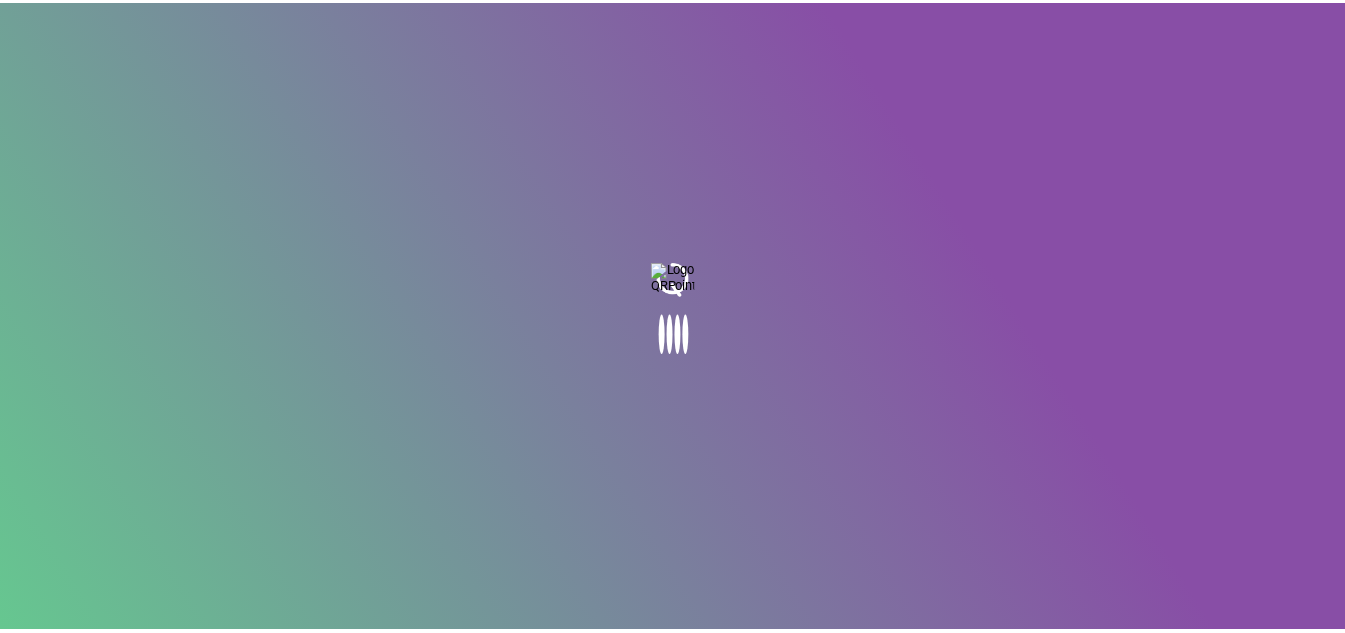 scroll, scrollTop: 0, scrollLeft: 0, axis: both 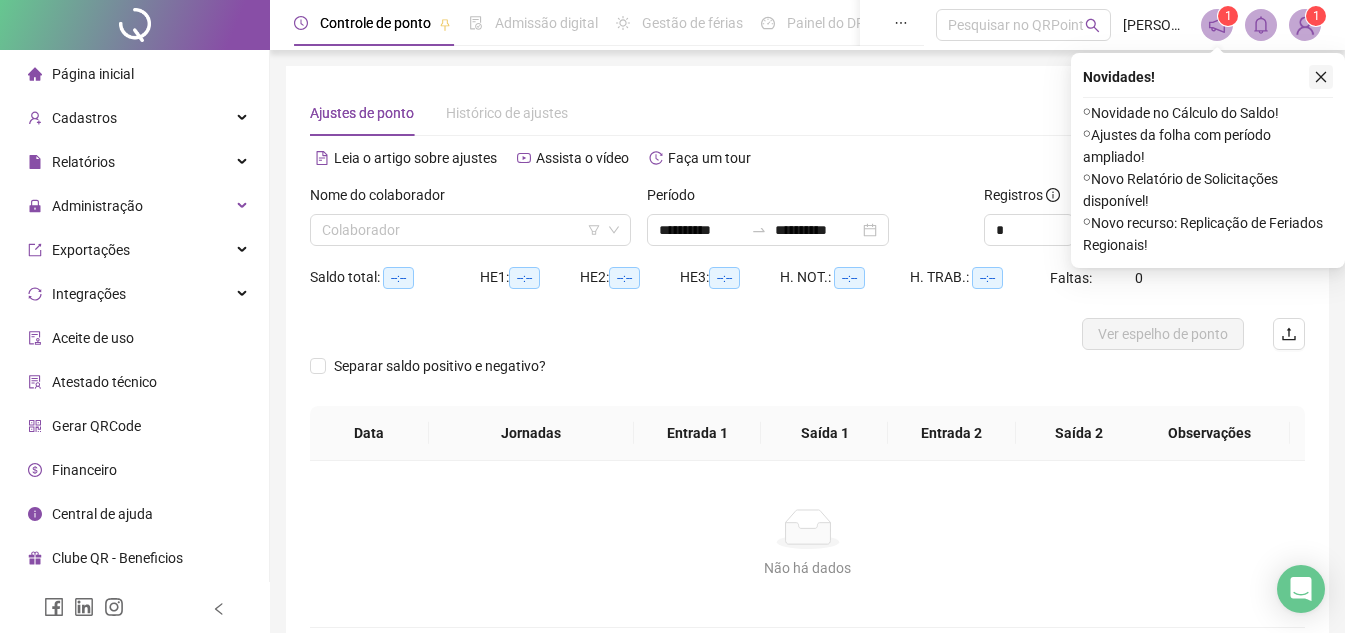 click 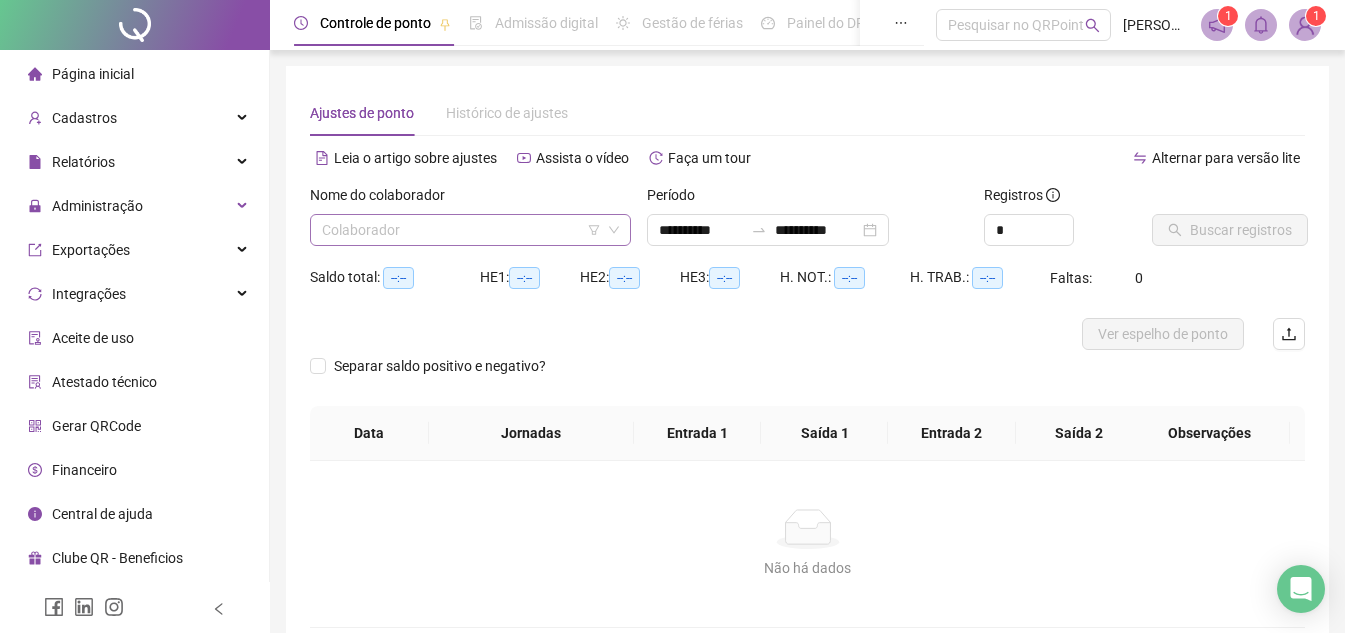 click on "Nome do colaborador Colaborador" at bounding box center [470, 215] 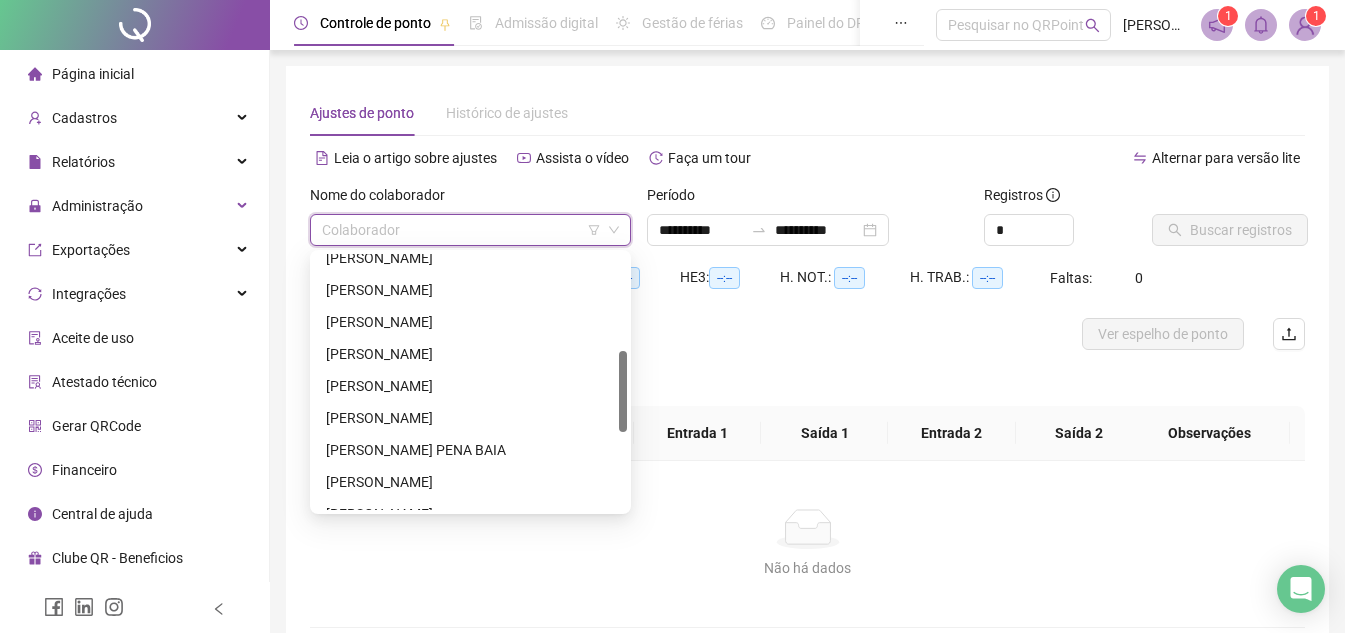 scroll, scrollTop: 500, scrollLeft: 0, axis: vertical 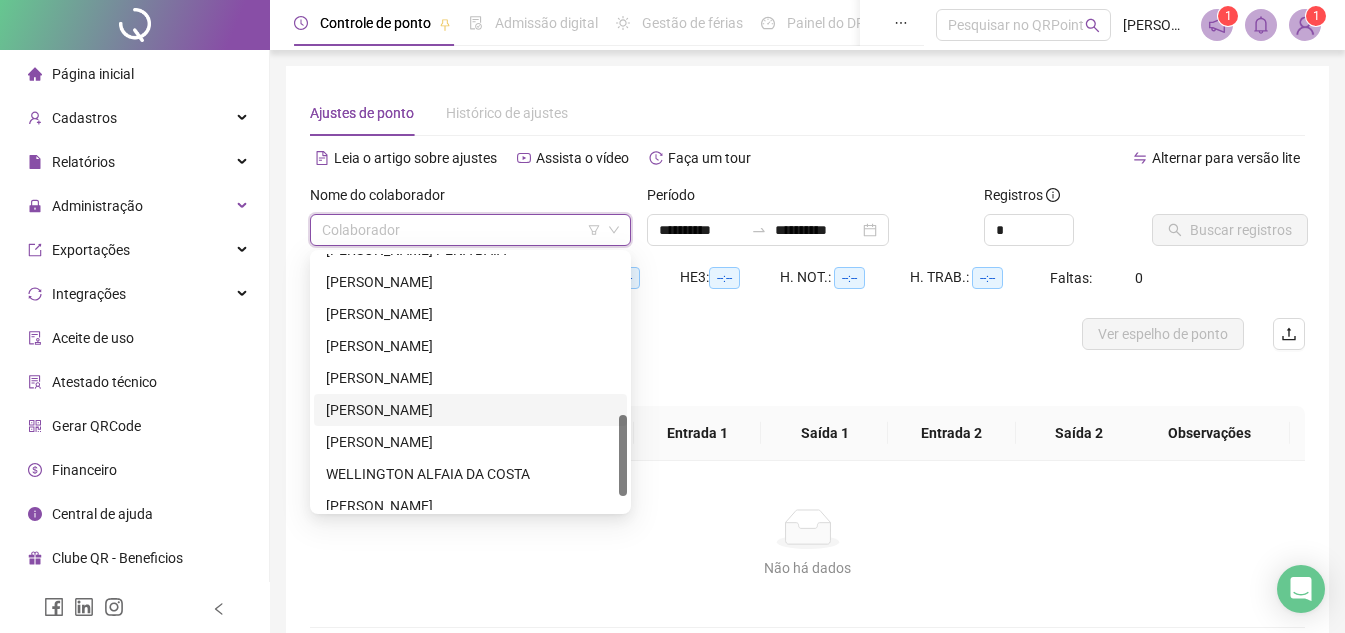 click on "[PERSON_NAME]" at bounding box center (470, 410) 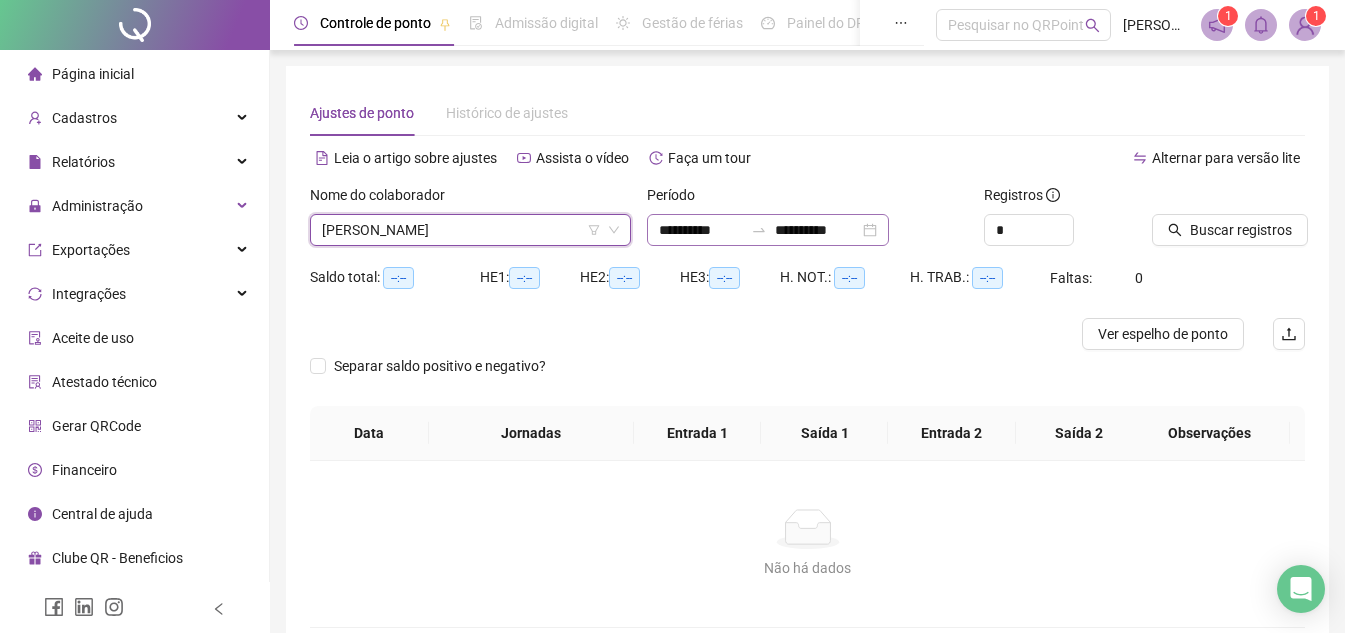 click on "**********" at bounding box center (768, 230) 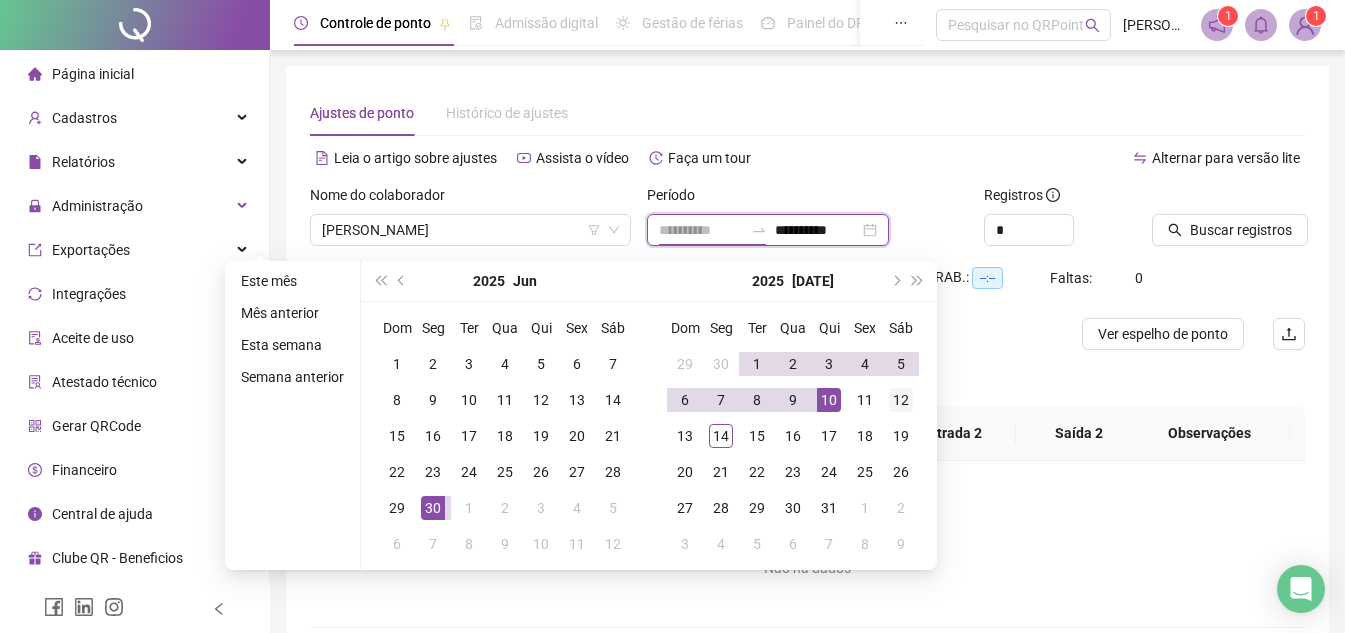 type on "**********" 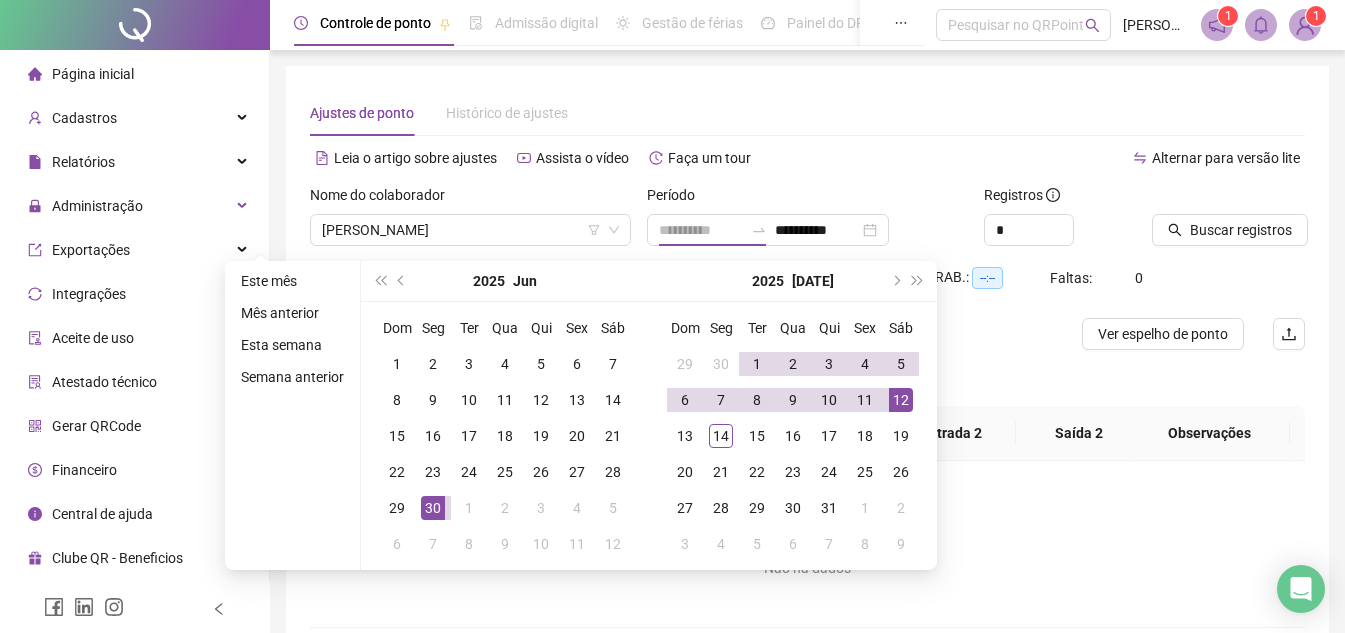 click on "12" at bounding box center (901, 400) 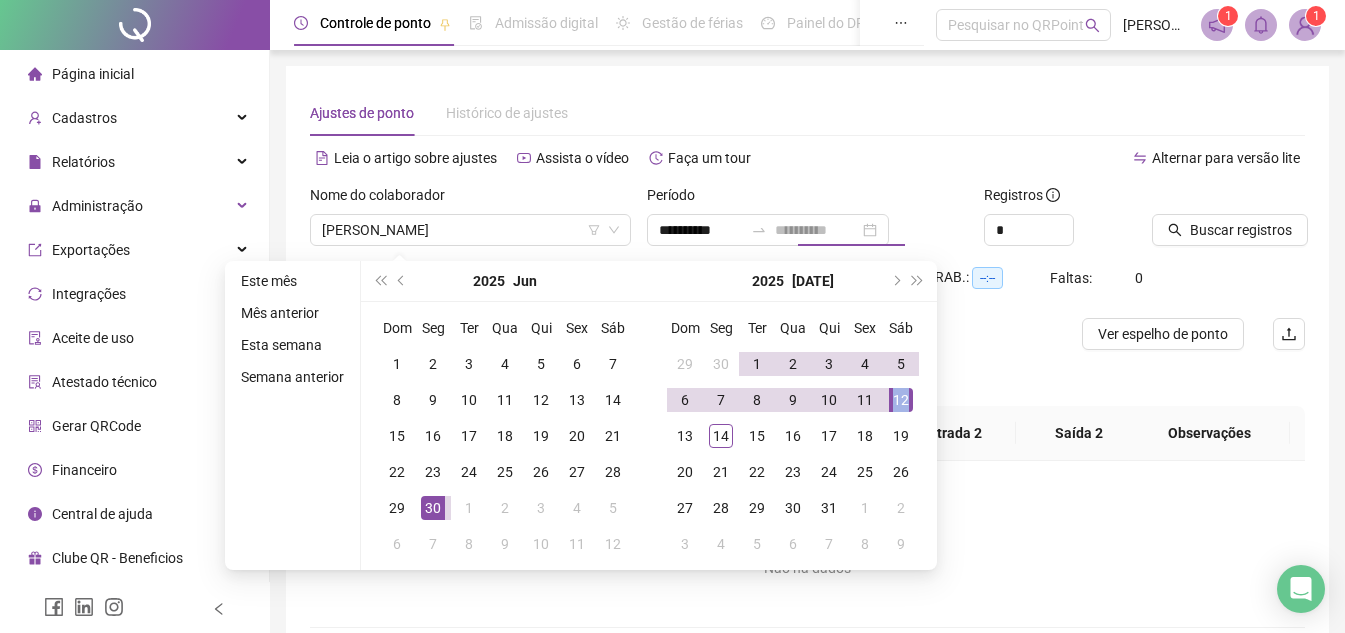 click on "12" at bounding box center (901, 400) 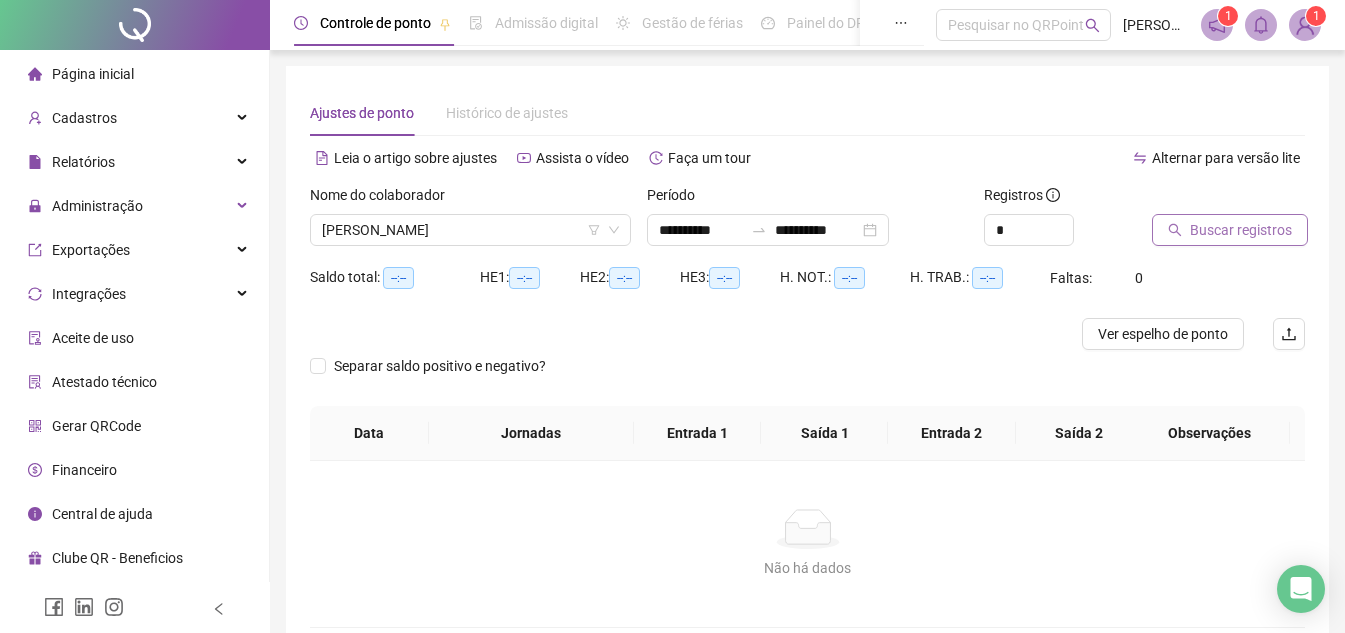 click on "Buscar registros" at bounding box center (1241, 230) 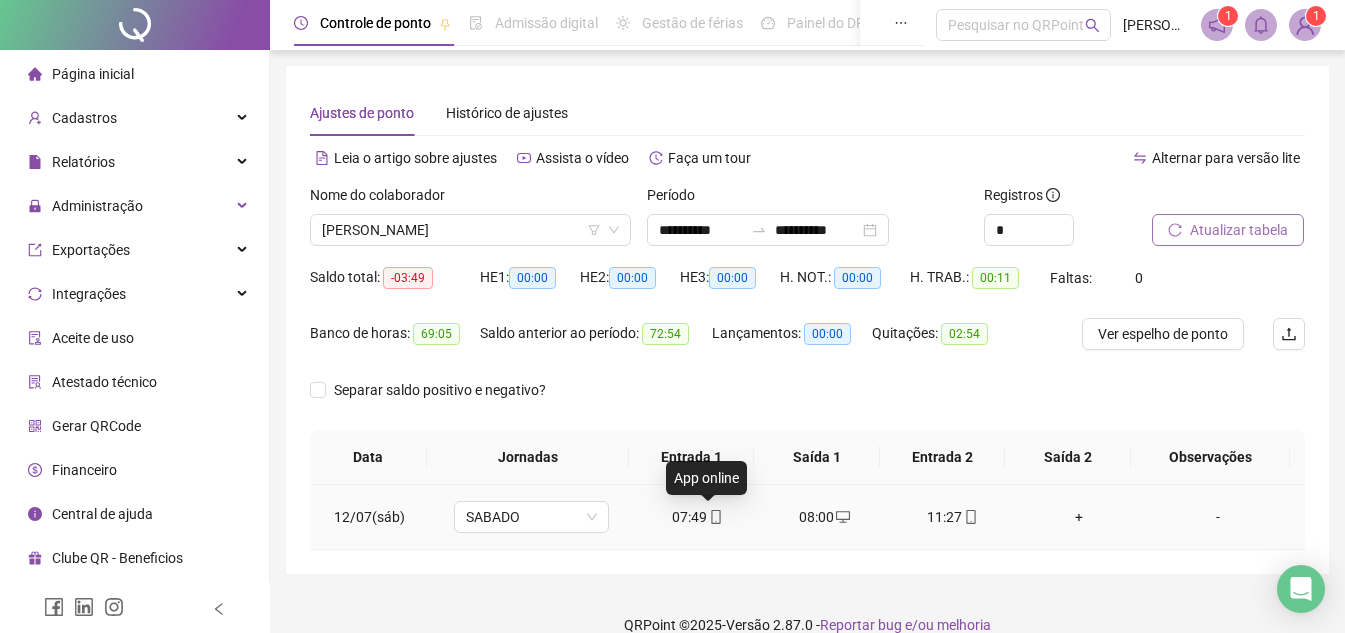 click 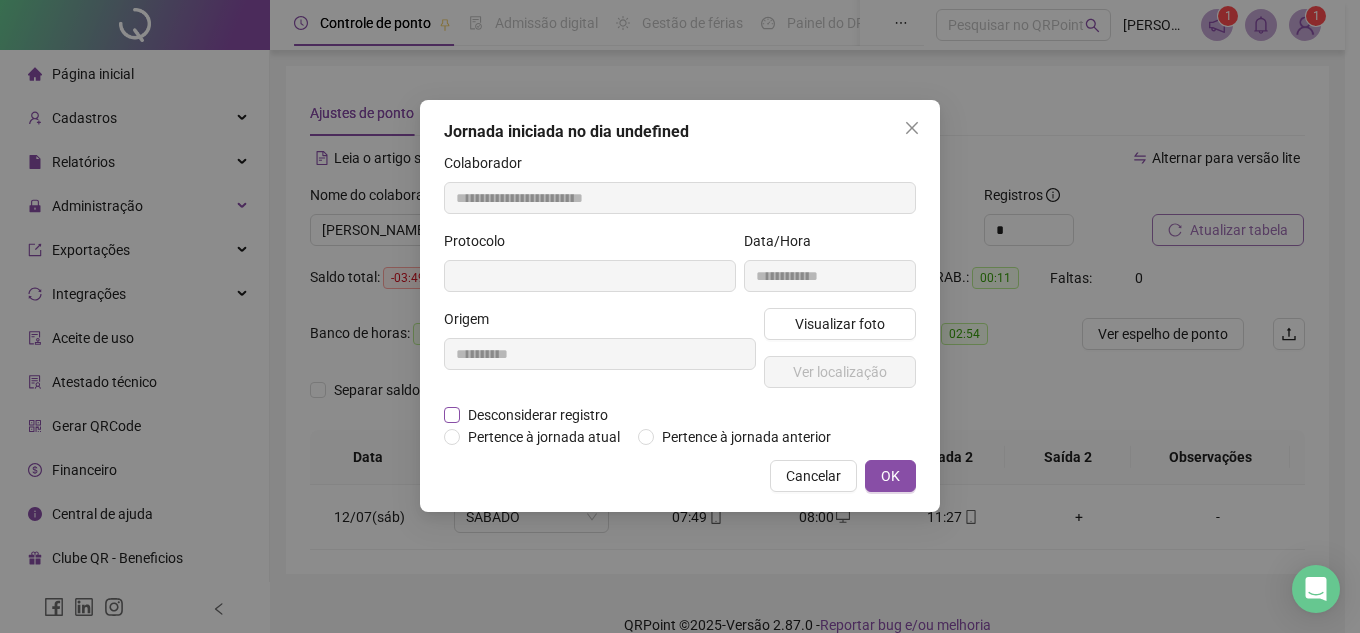 type on "**********" 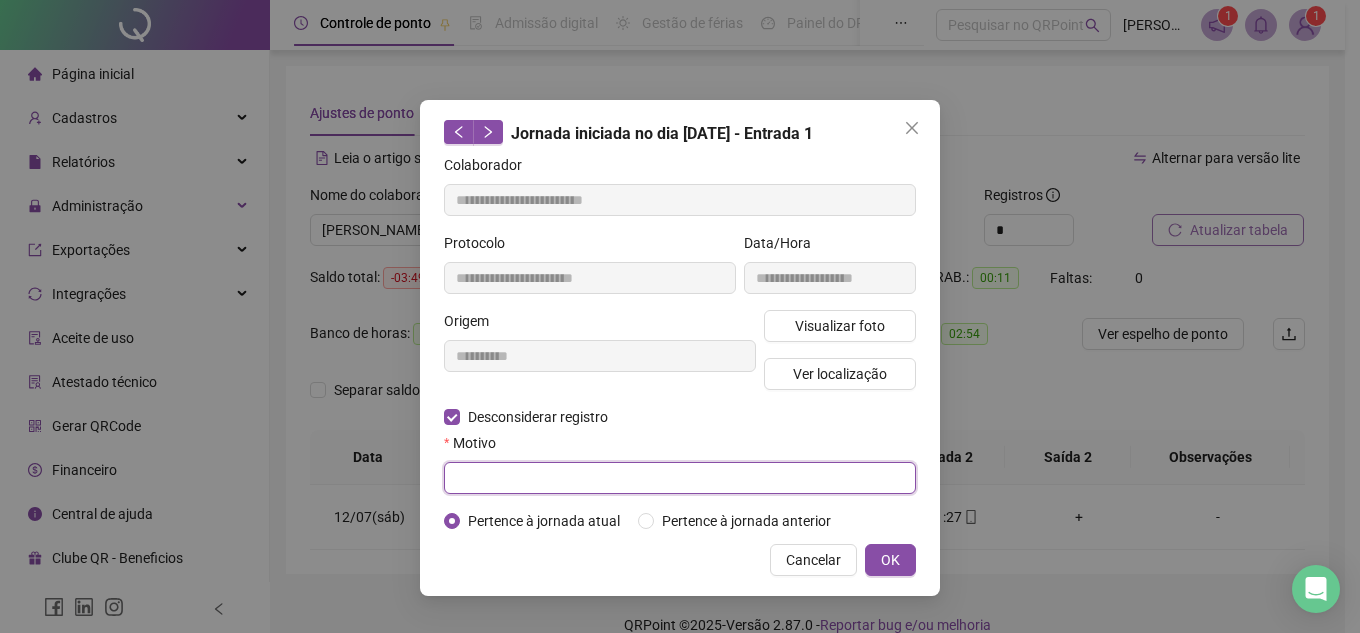 click at bounding box center (680, 478) 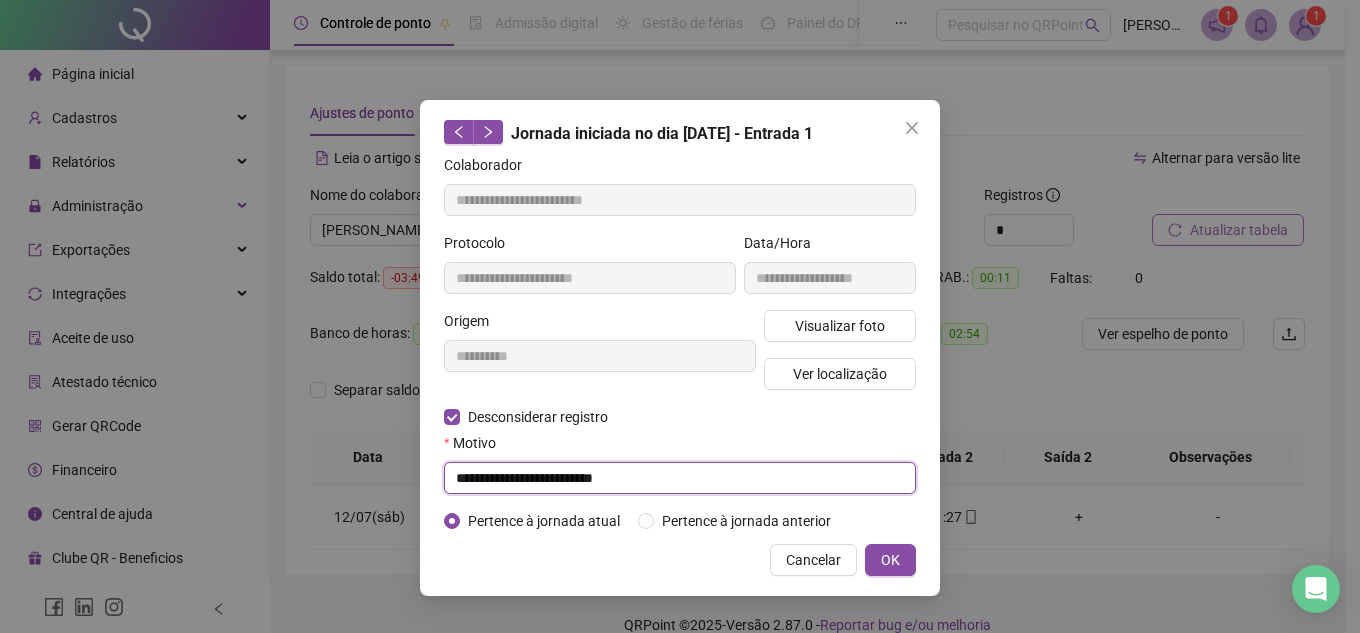 type on "**********" 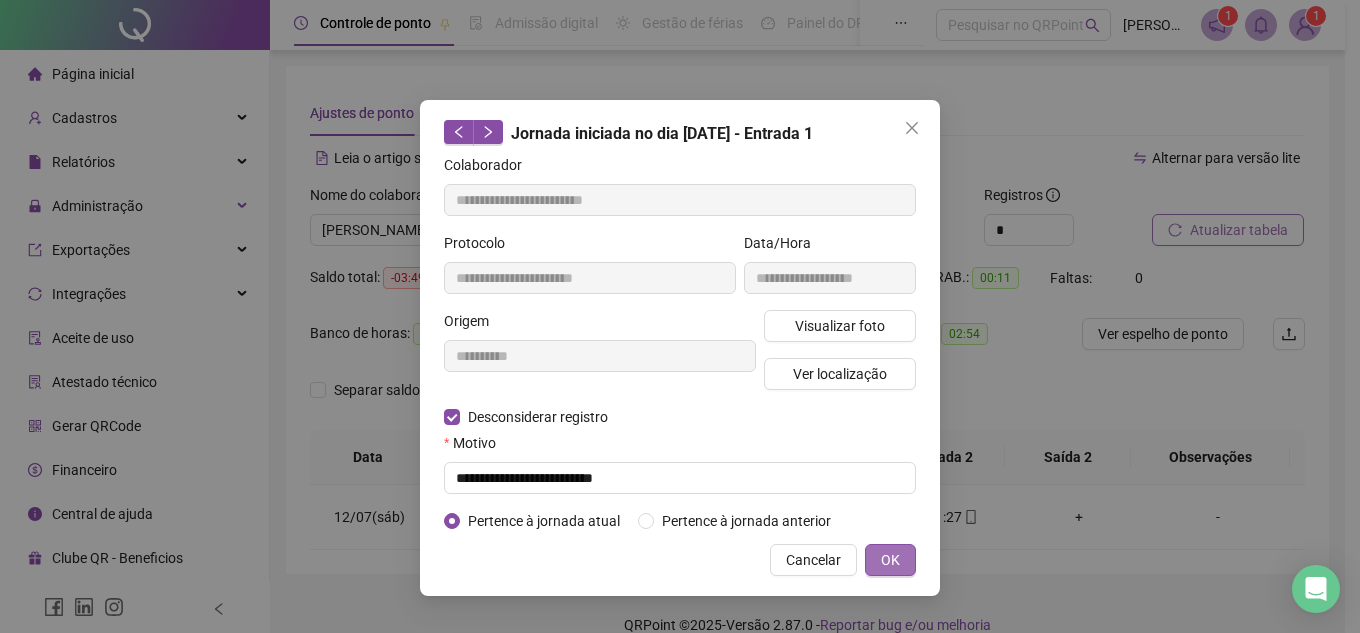 click on "OK" at bounding box center (890, 560) 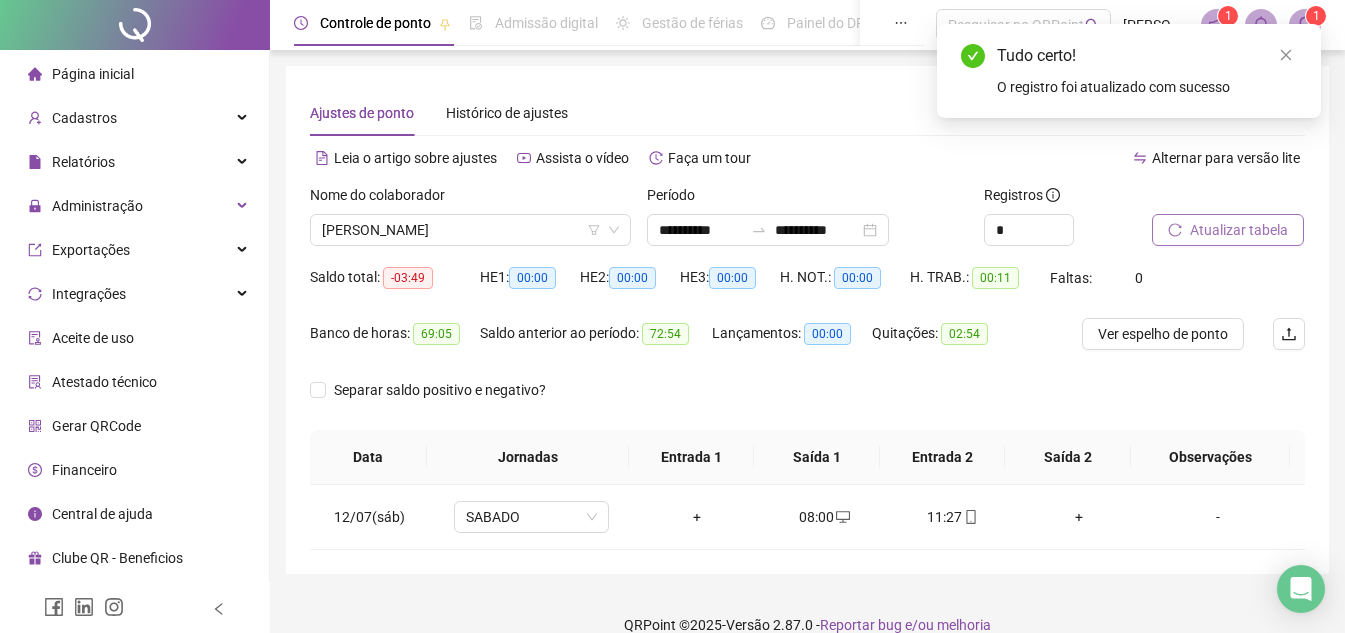click 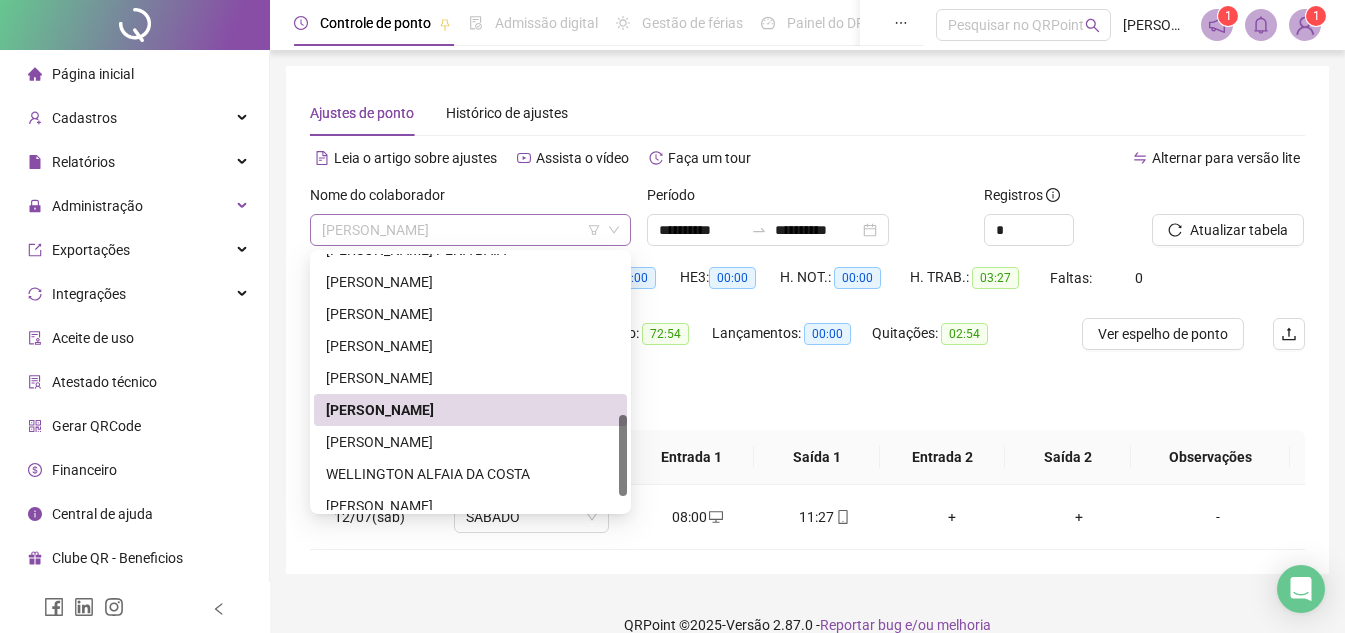 click on "[PERSON_NAME]" at bounding box center [470, 230] 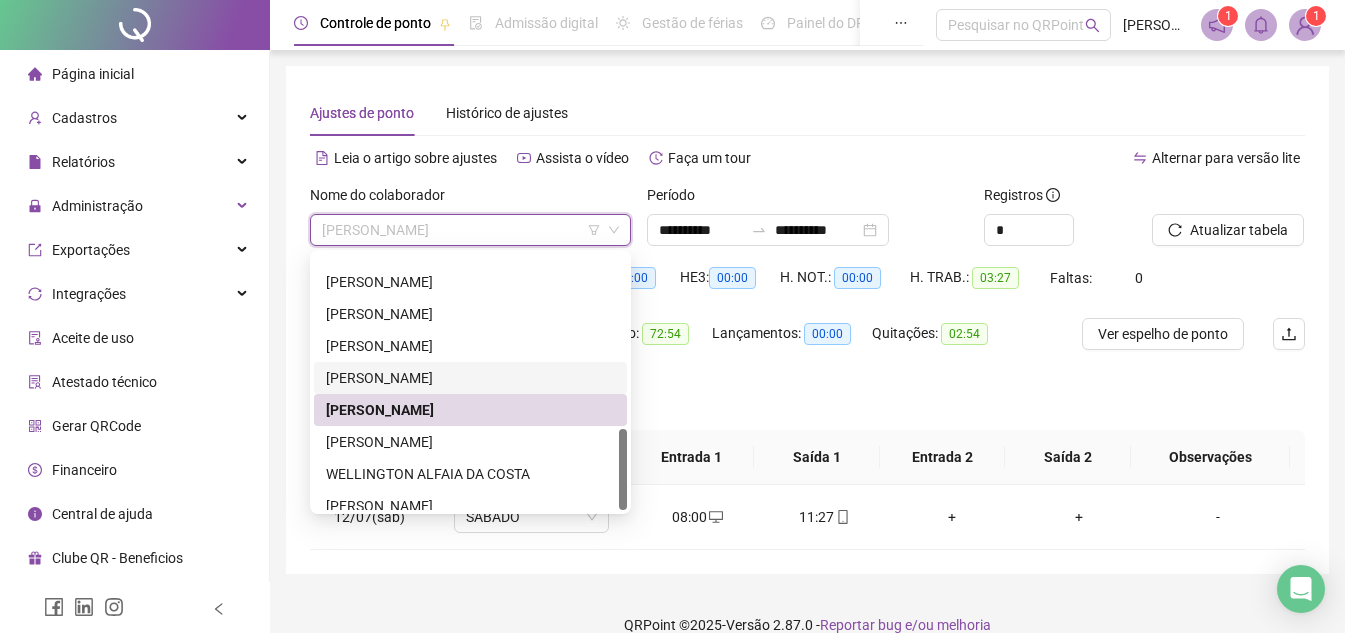 scroll, scrollTop: 544, scrollLeft: 0, axis: vertical 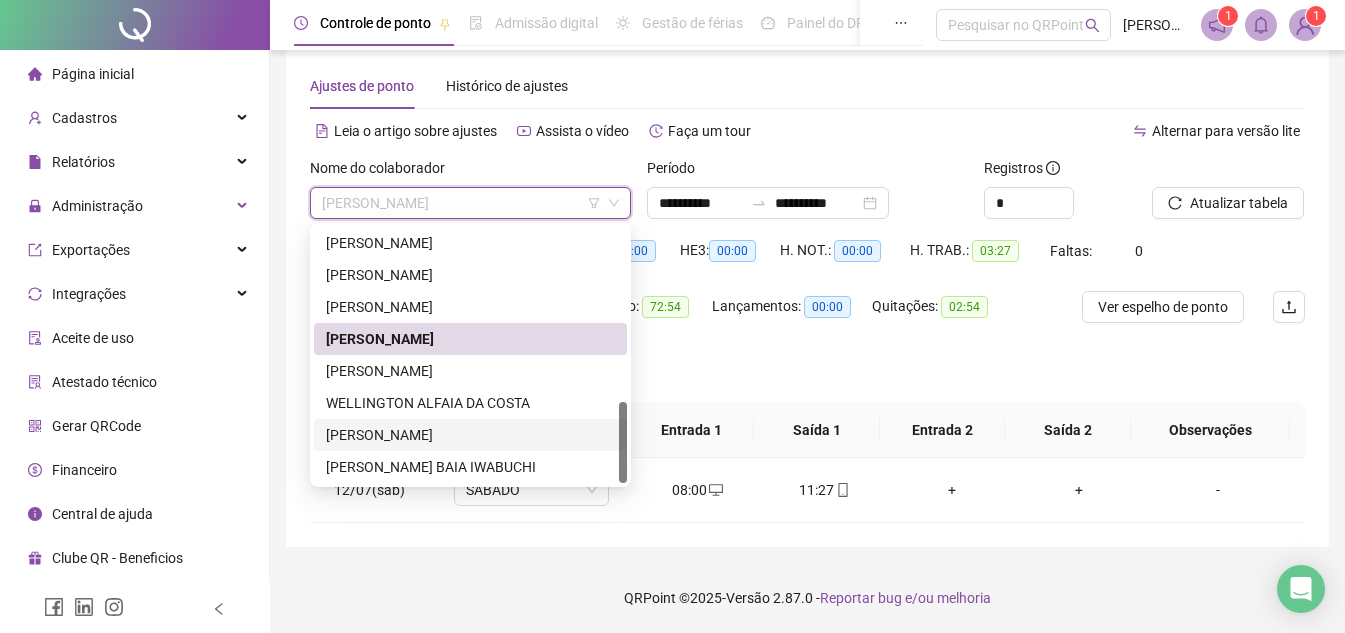 click on "[PERSON_NAME]" at bounding box center [470, 435] 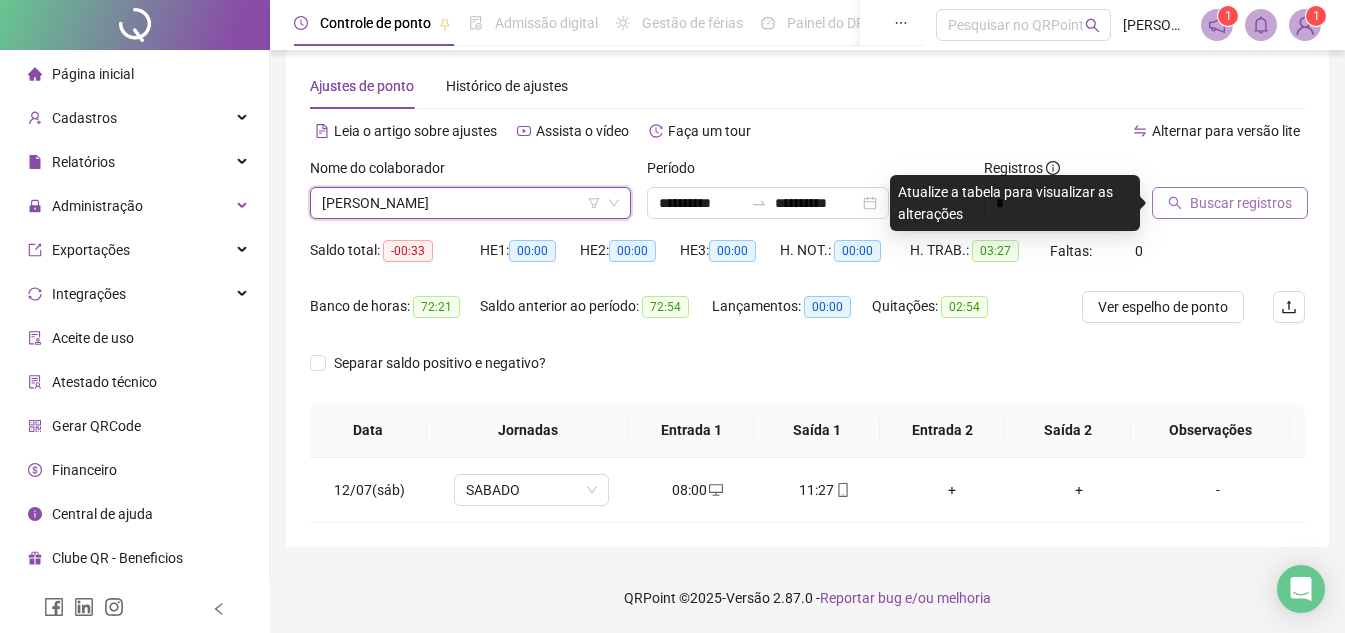 click on "Buscar registros" at bounding box center (1241, 203) 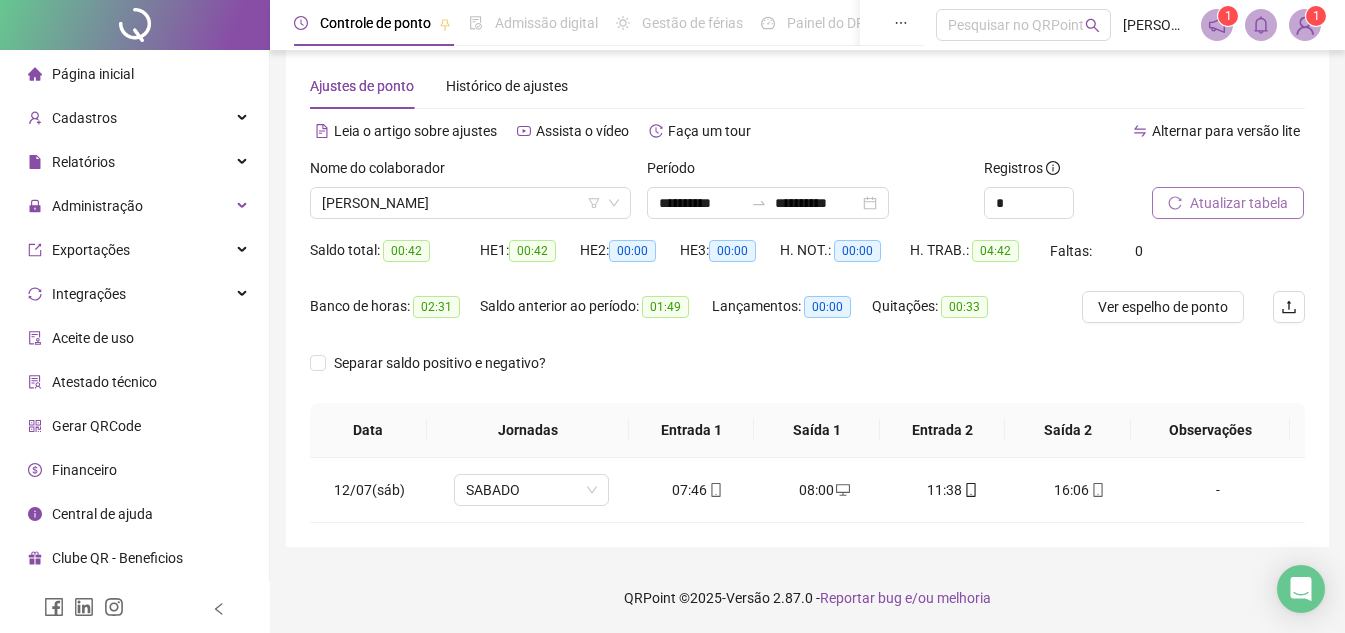 click on "Atualizar tabela" at bounding box center (1239, 203) 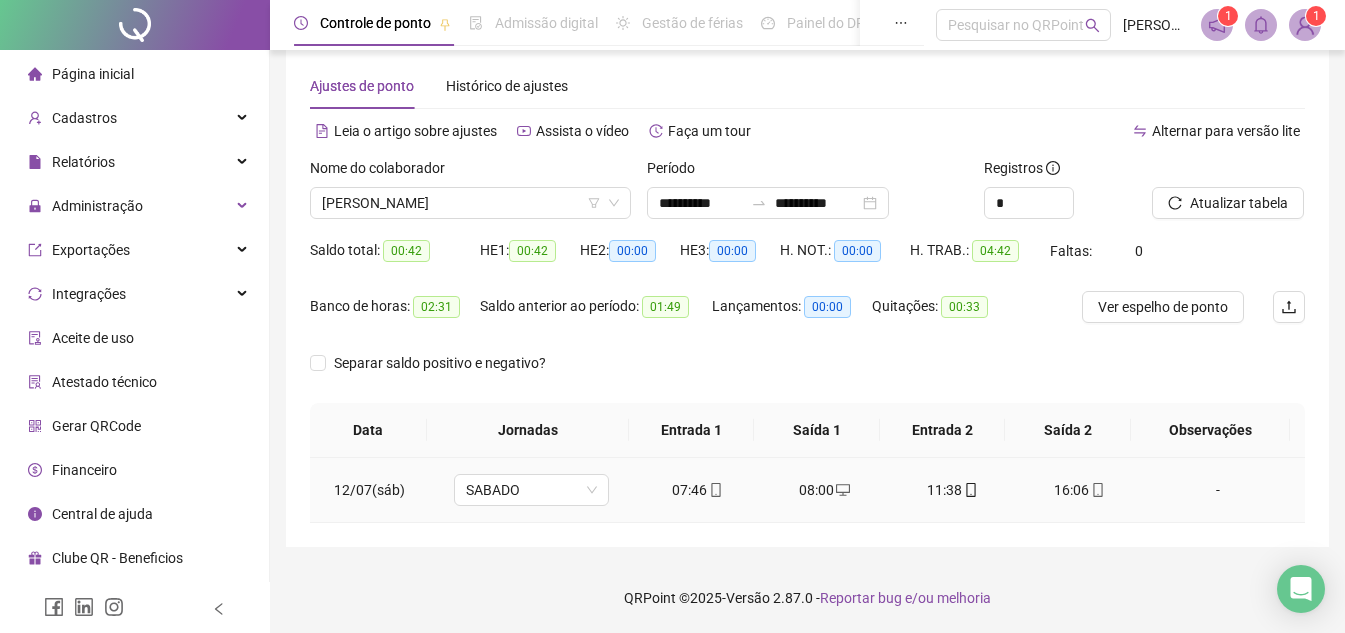 click 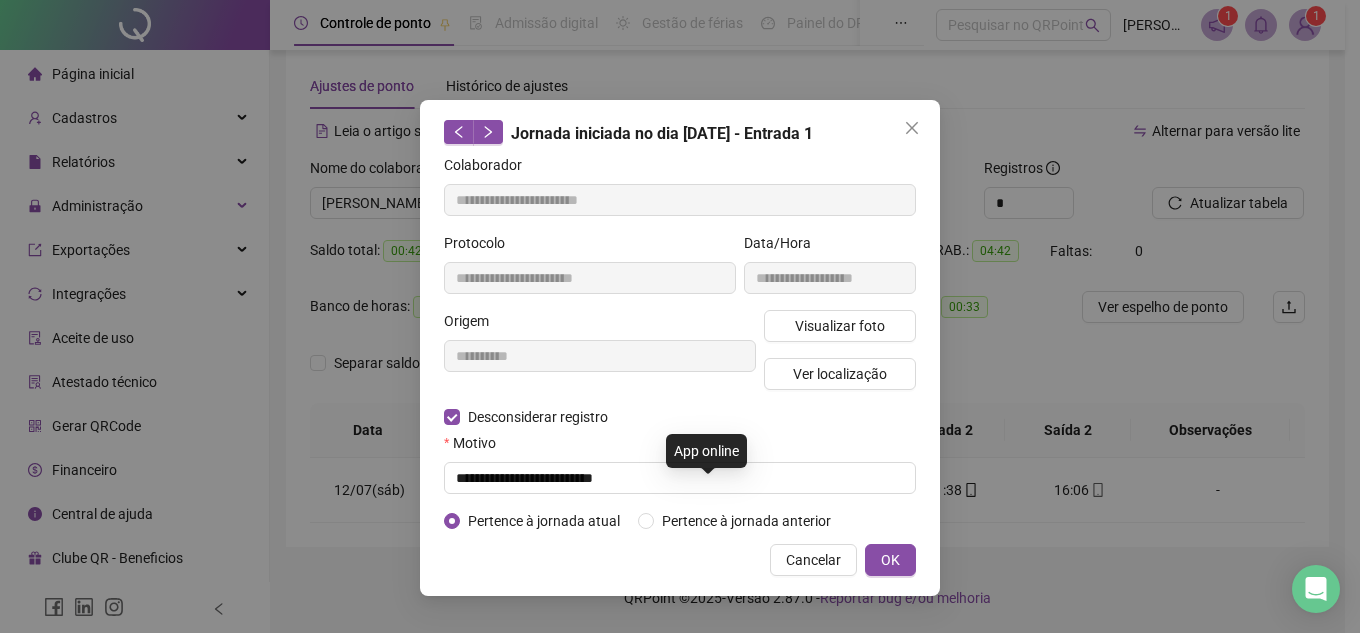 type on "**********" 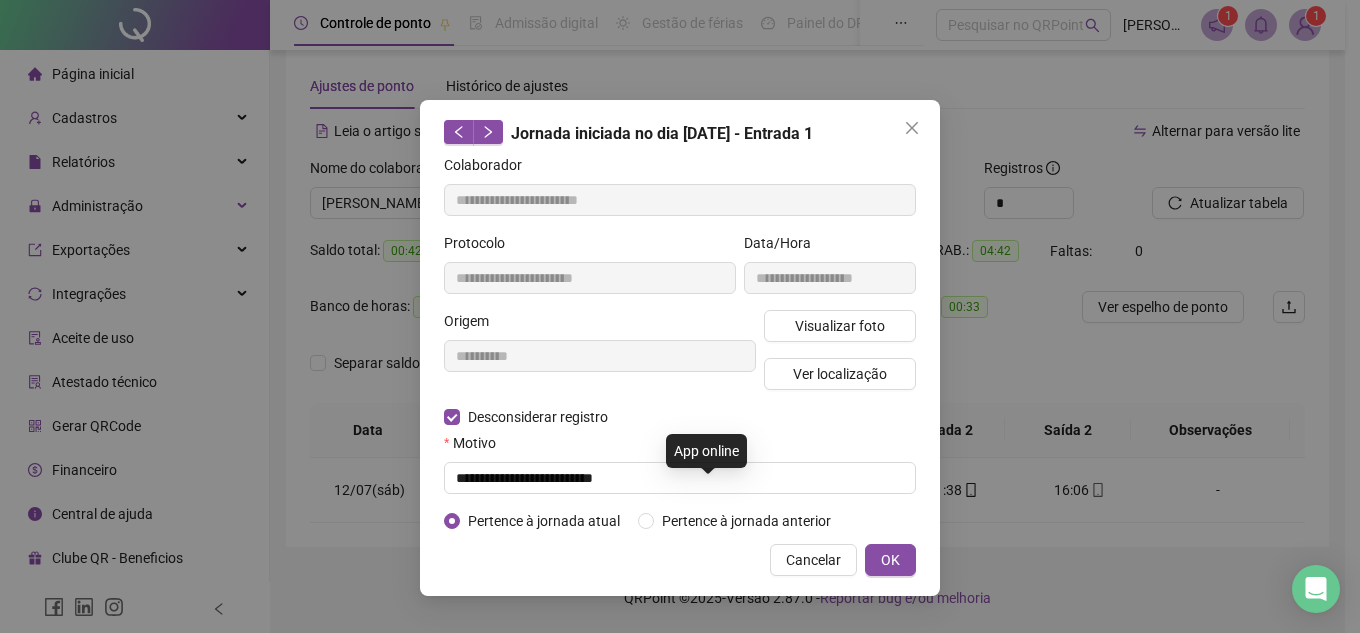 type on "**********" 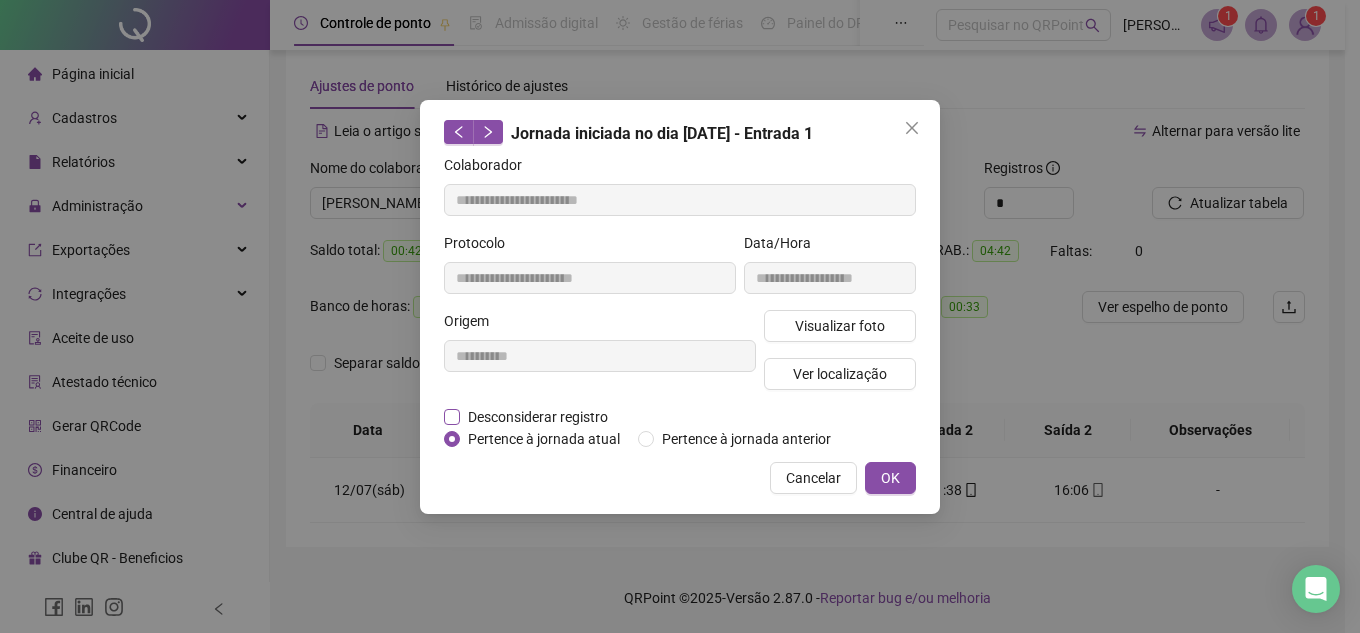 click on "Desconsiderar registro" at bounding box center [538, 417] 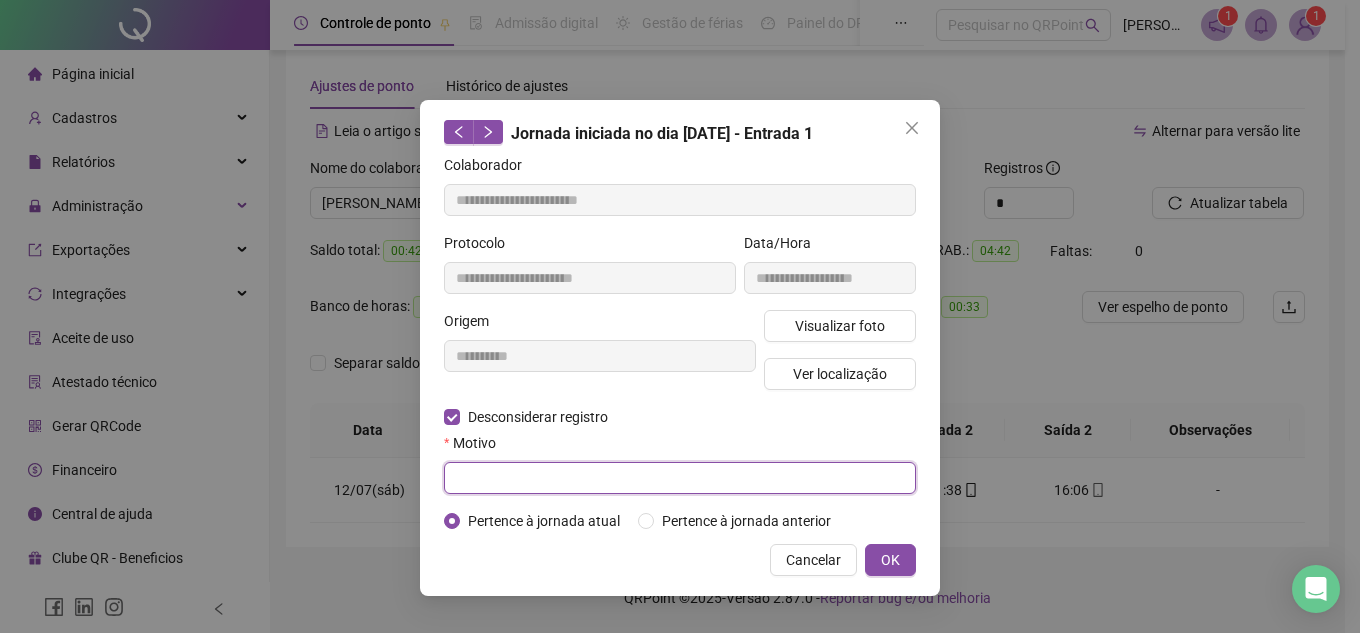 click at bounding box center (680, 478) 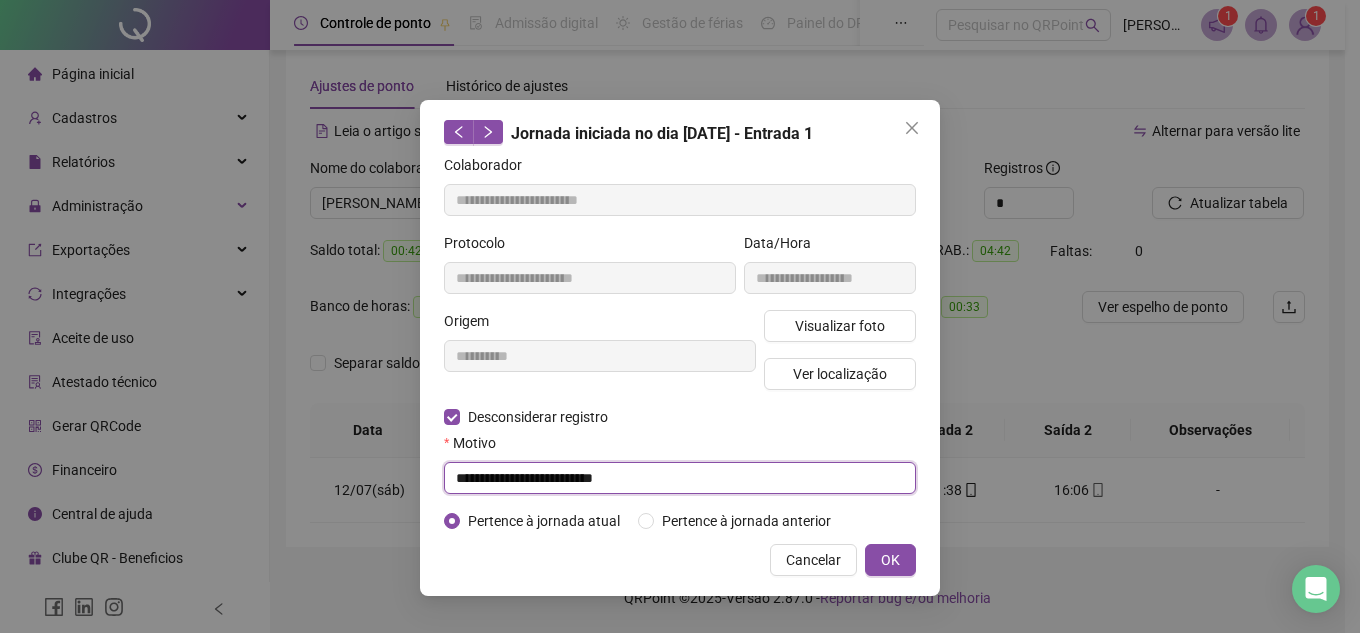 type on "**********" 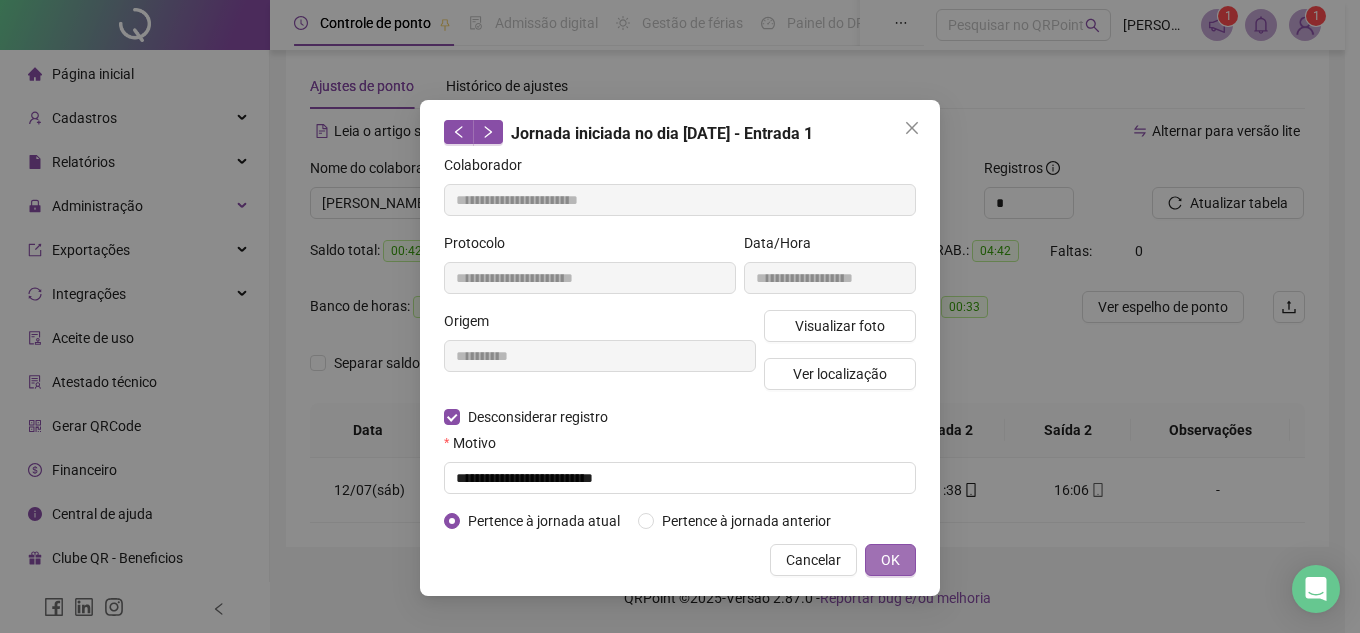 click on "OK" at bounding box center [890, 560] 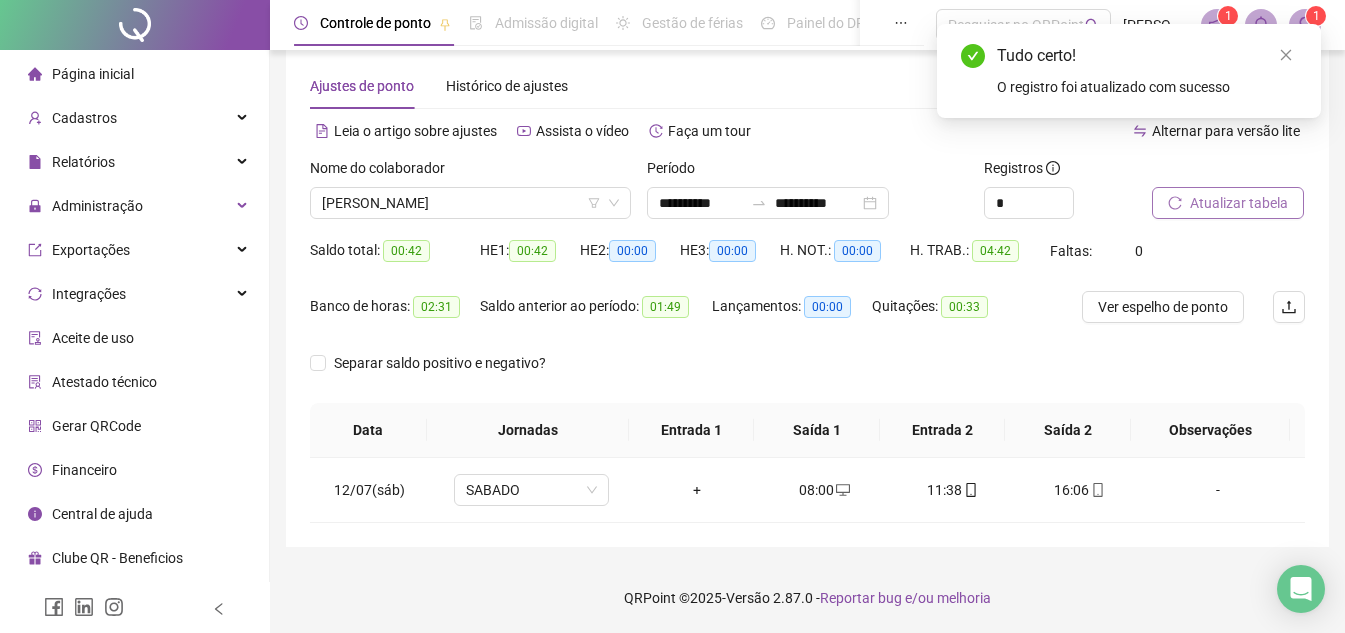 click on "Atualizar tabela" at bounding box center [1239, 203] 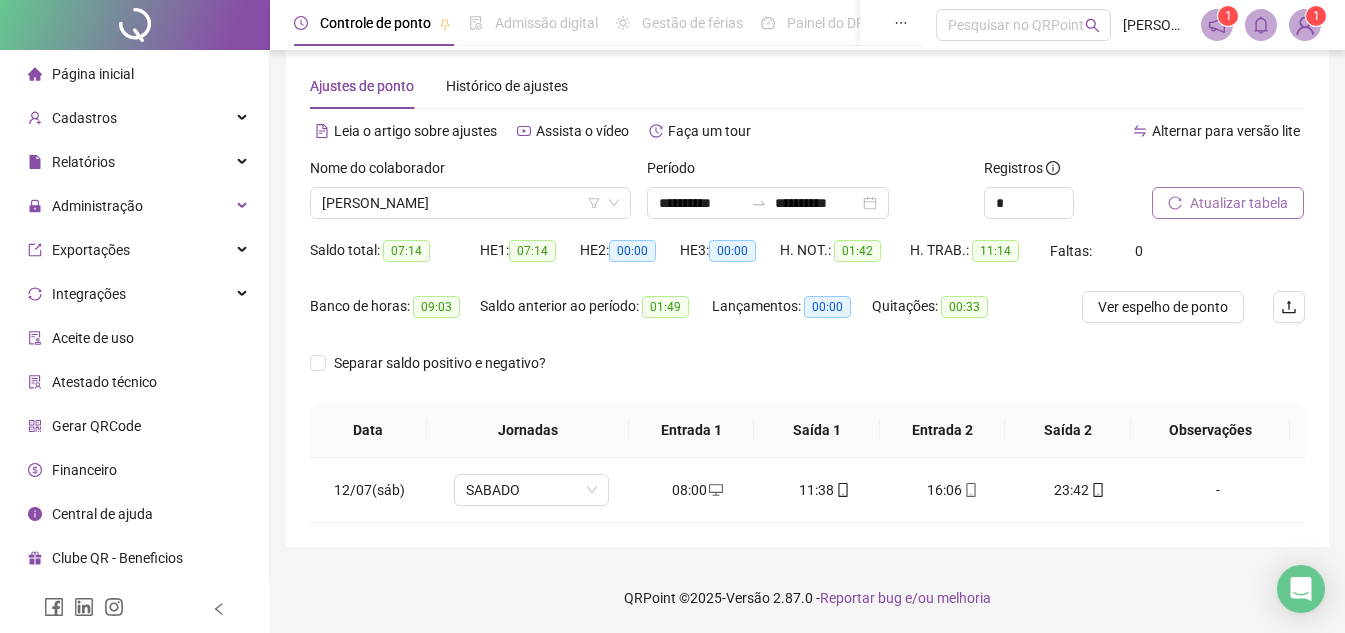 click on "Atualizar tabela" at bounding box center [1228, 203] 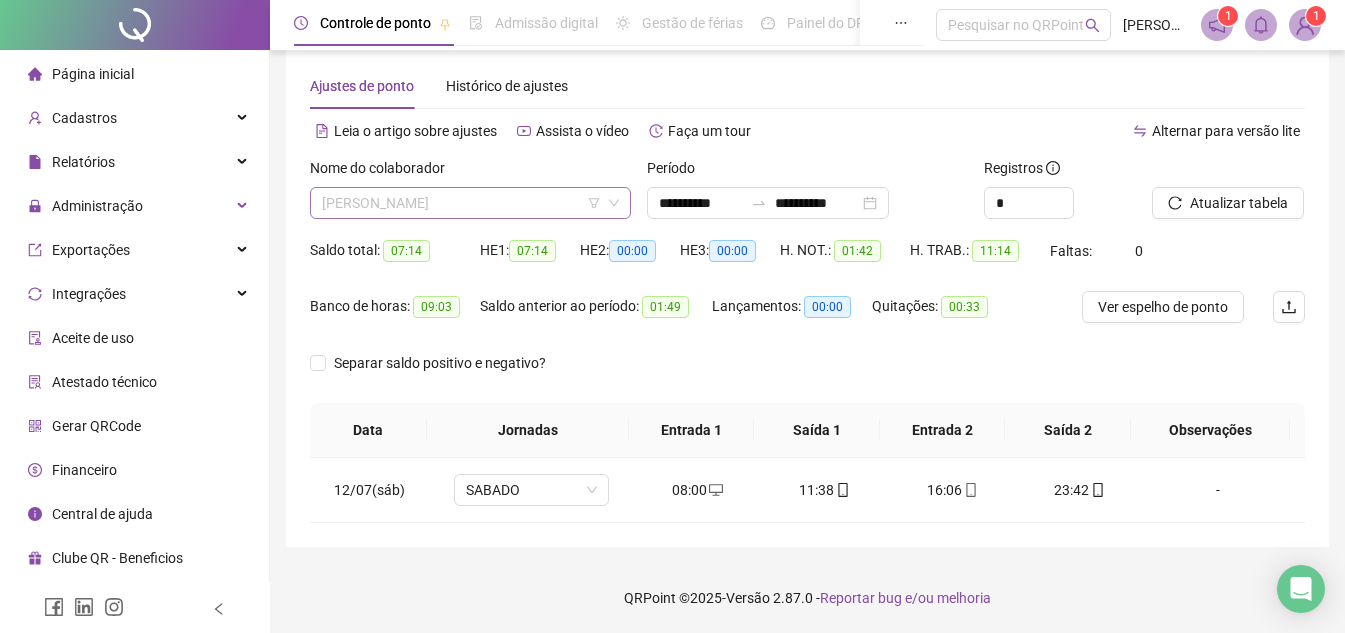 click on "[PERSON_NAME]" at bounding box center (470, 203) 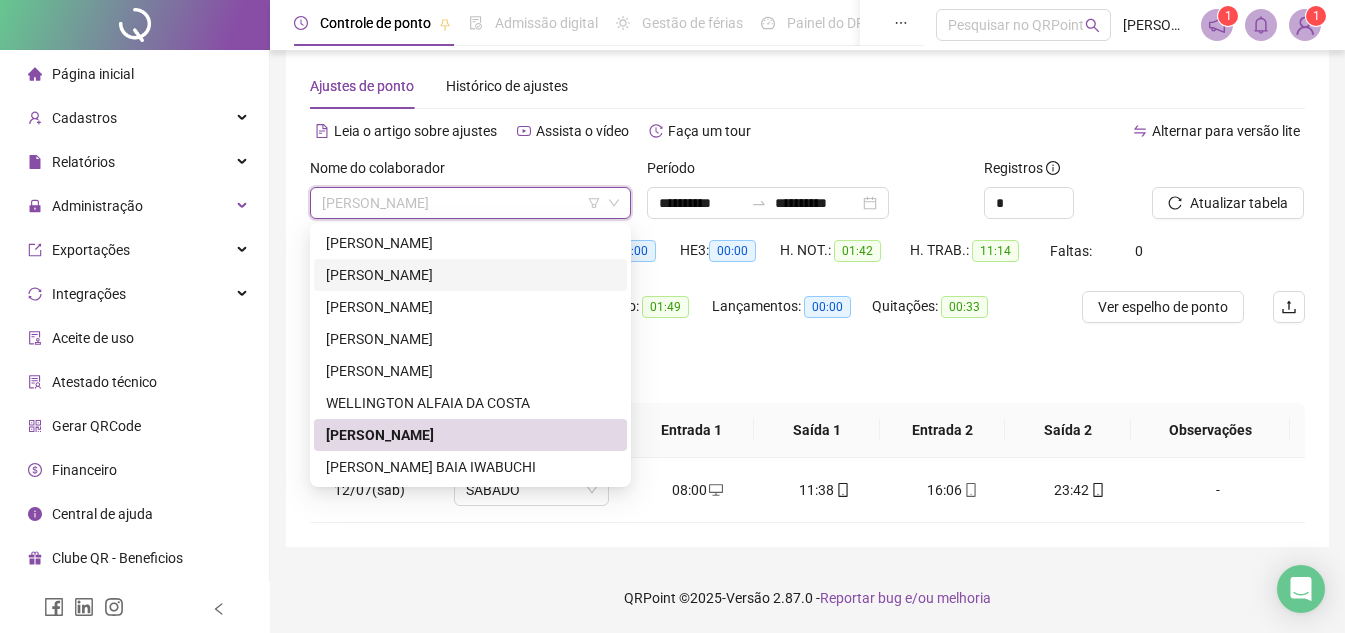 click on "[PERSON_NAME]" at bounding box center (470, 275) 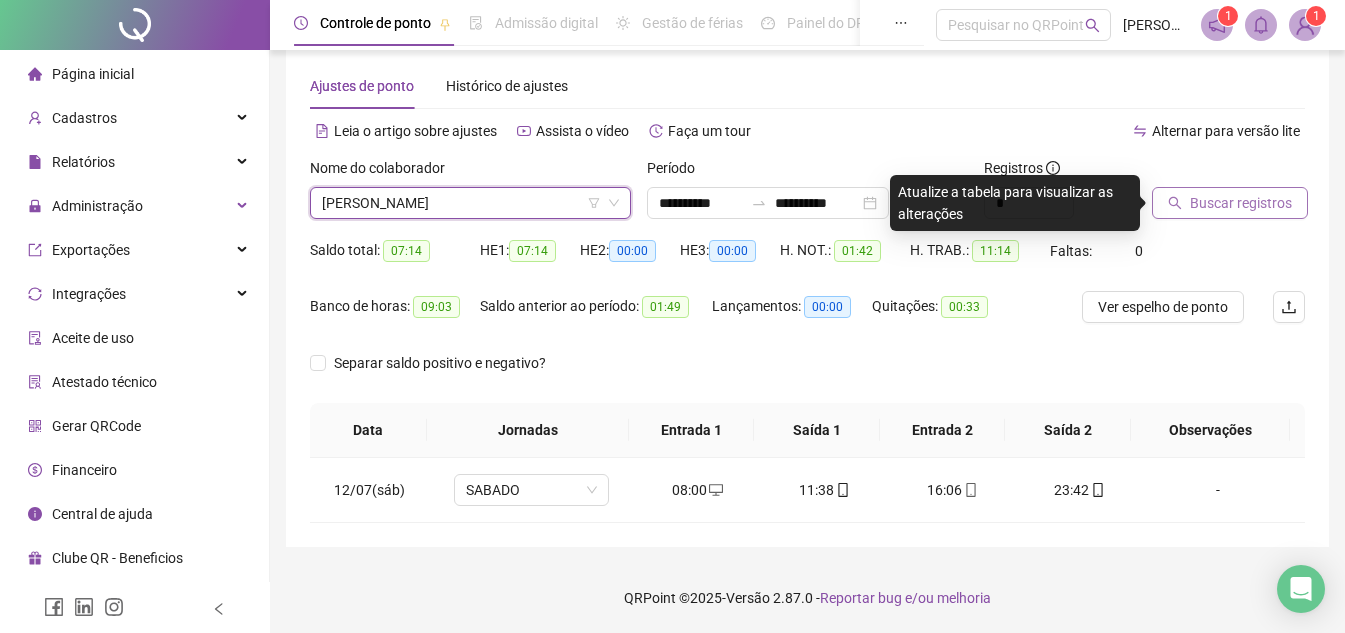 click on "Buscar registros" at bounding box center (1230, 203) 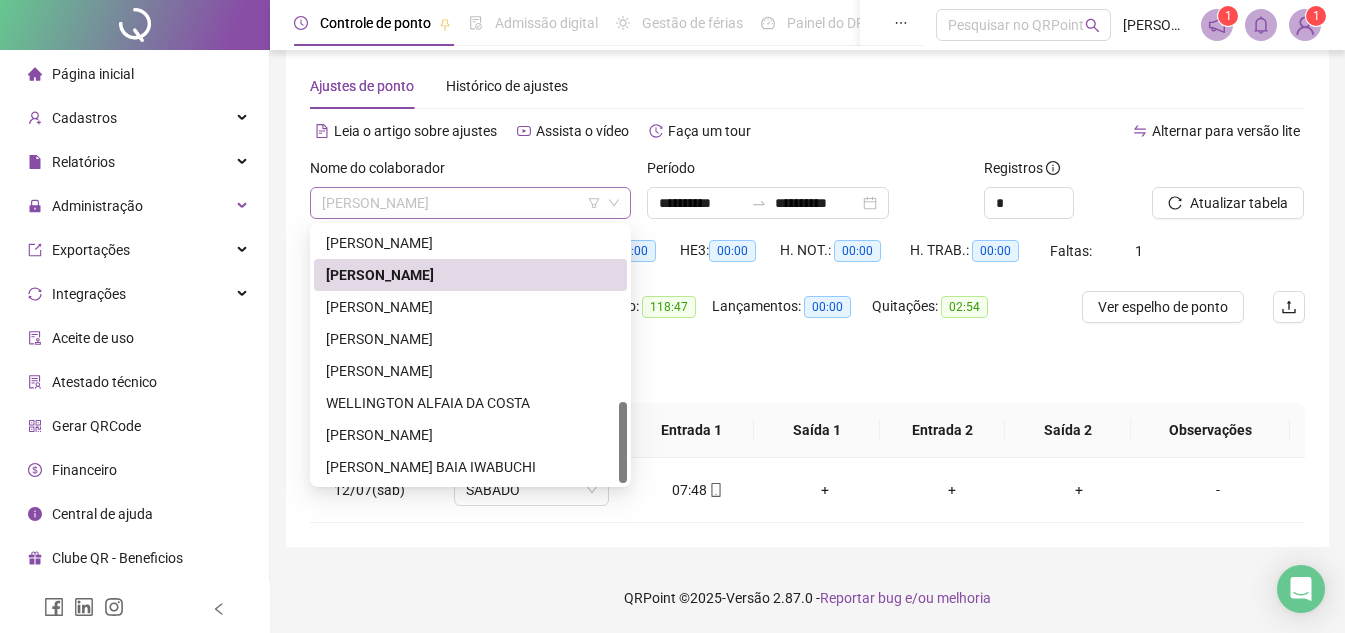 click on "[PERSON_NAME]" at bounding box center [470, 203] 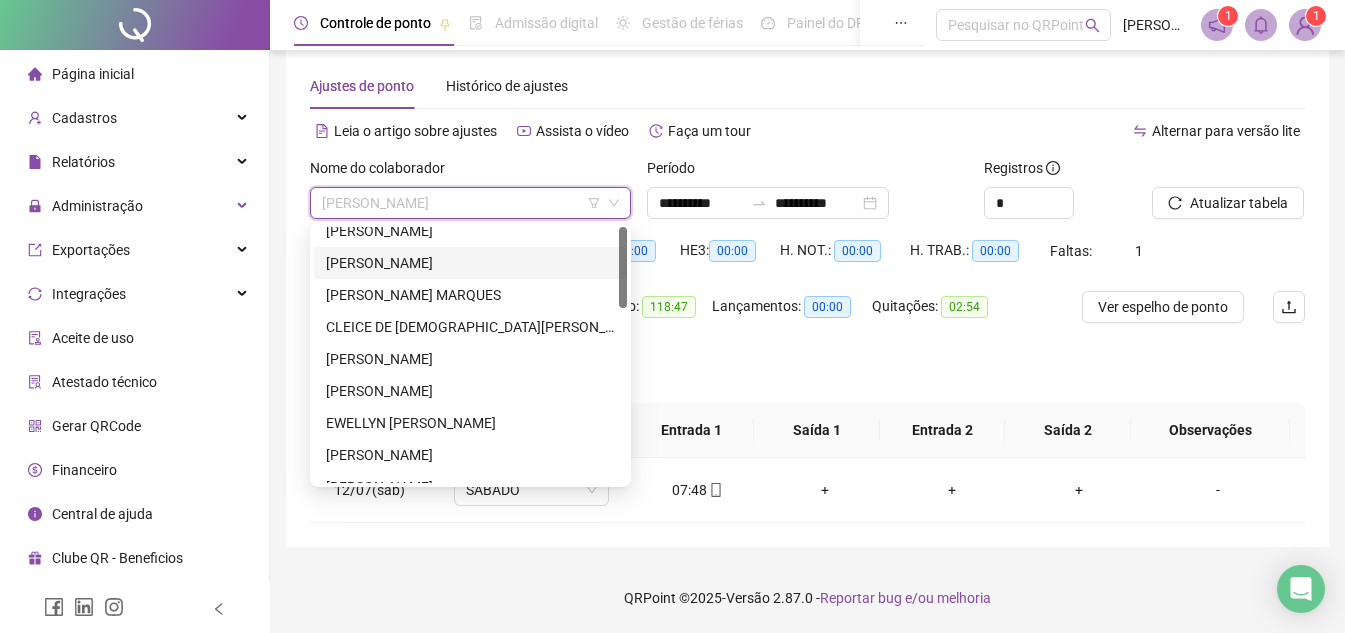 scroll, scrollTop: 0, scrollLeft: 0, axis: both 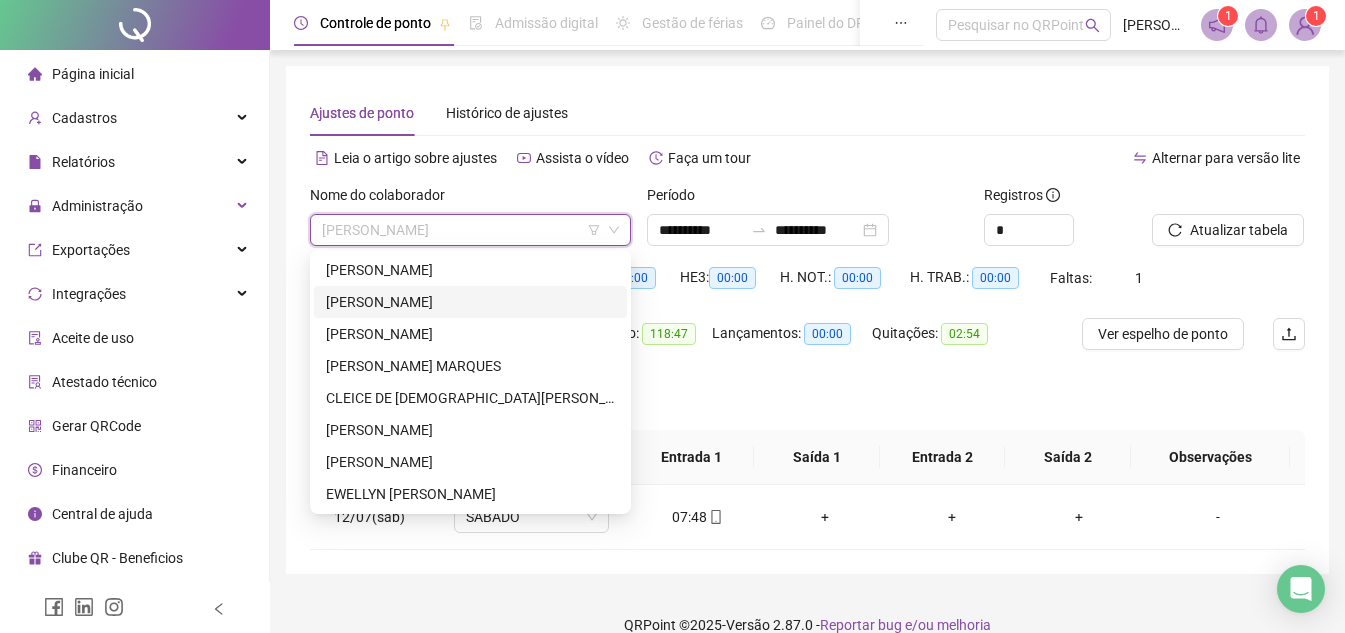click on "[PERSON_NAME]" at bounding box center (470, 302) 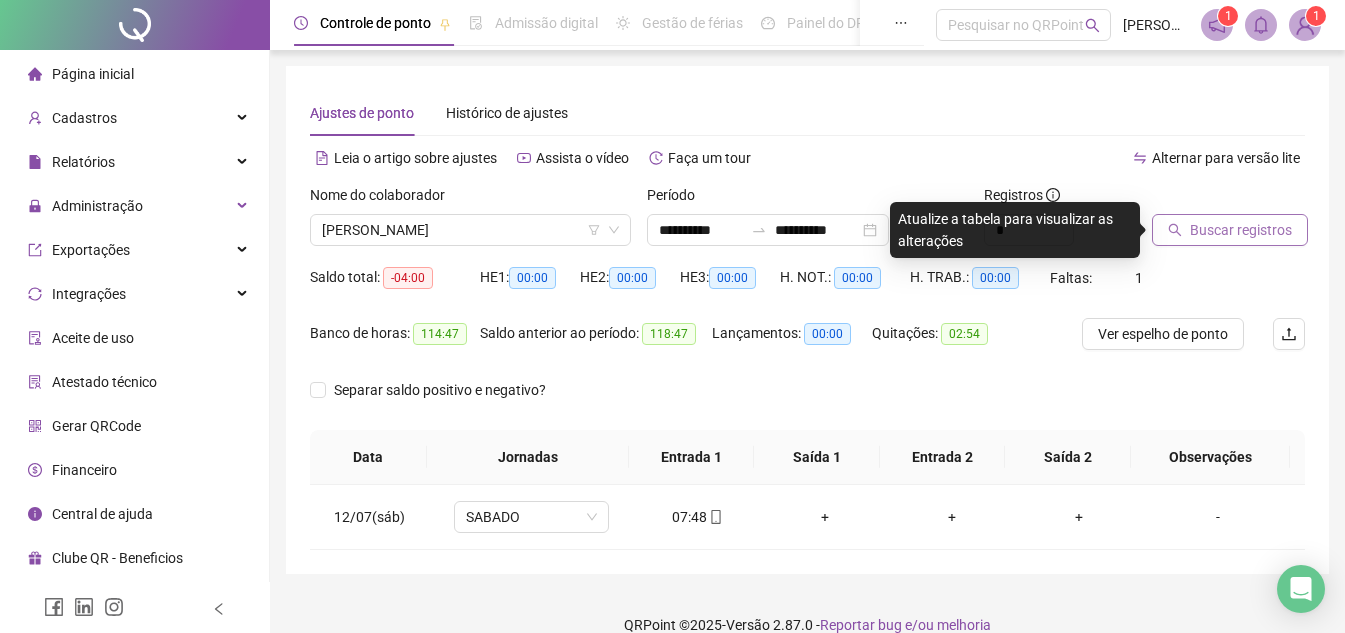 click on "Buscar registros" at bounding box center [1241, 230] 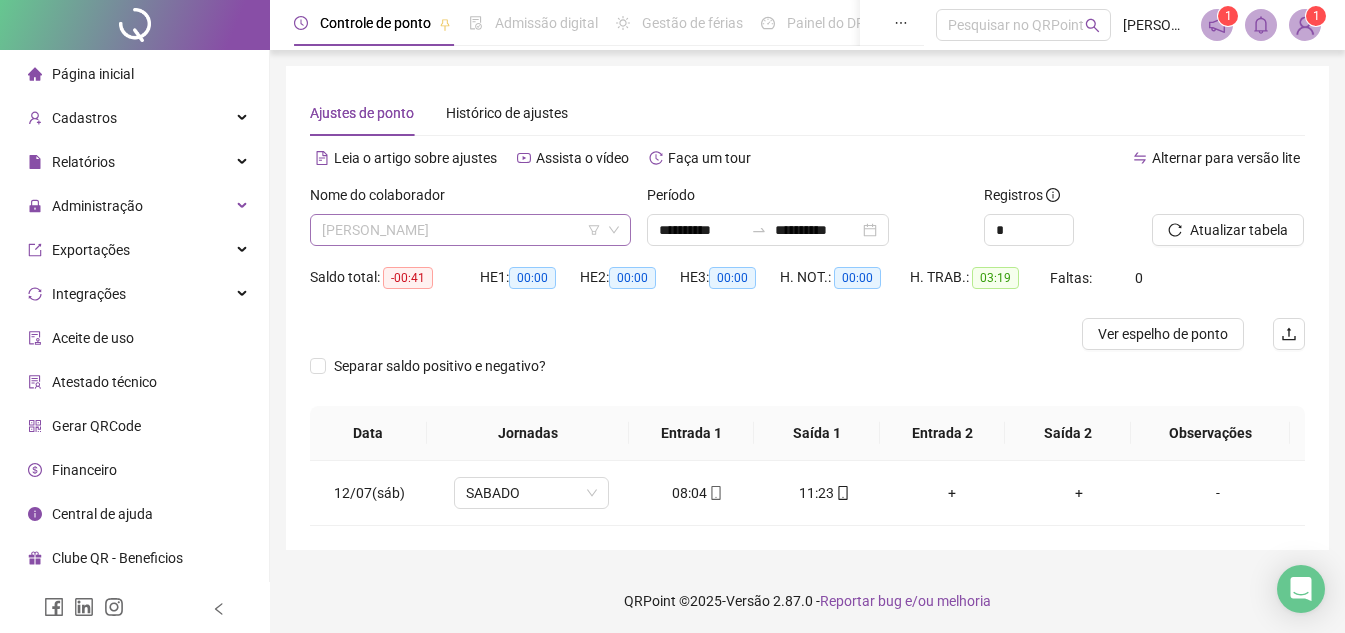click on "[PERSON_NAME]" at bounding box center [470, 230] 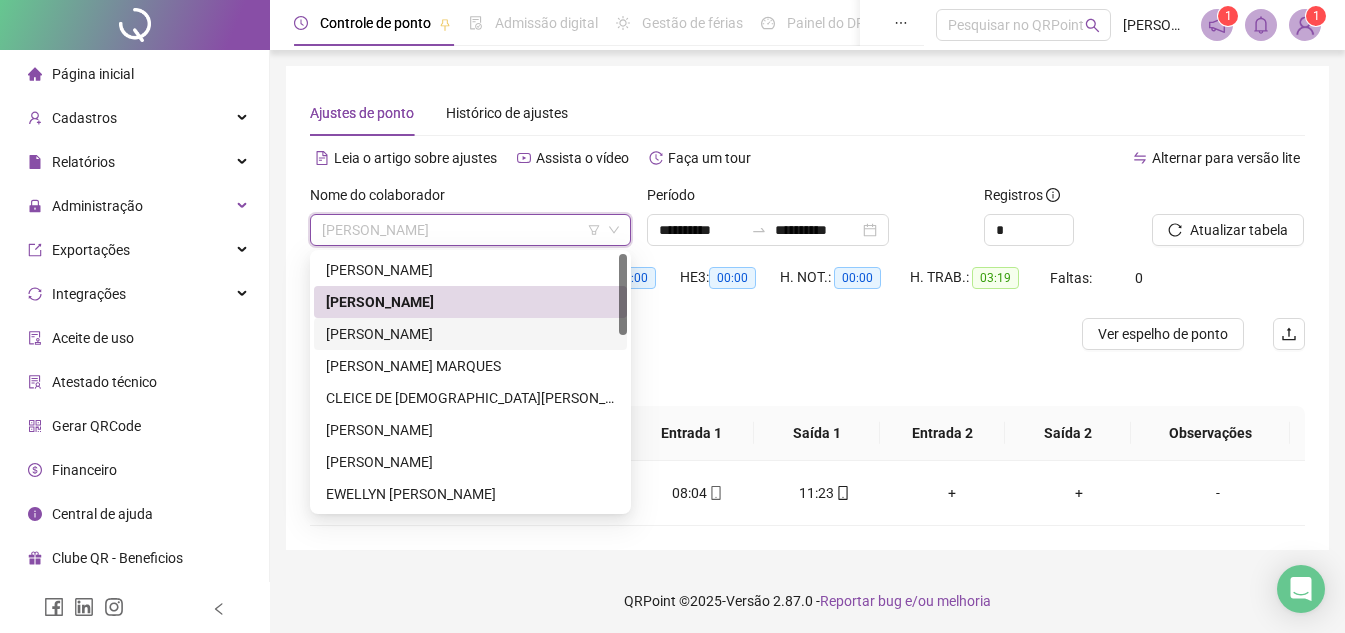 click on "[PERSON_NAME]" at bounding box center (470, 334) 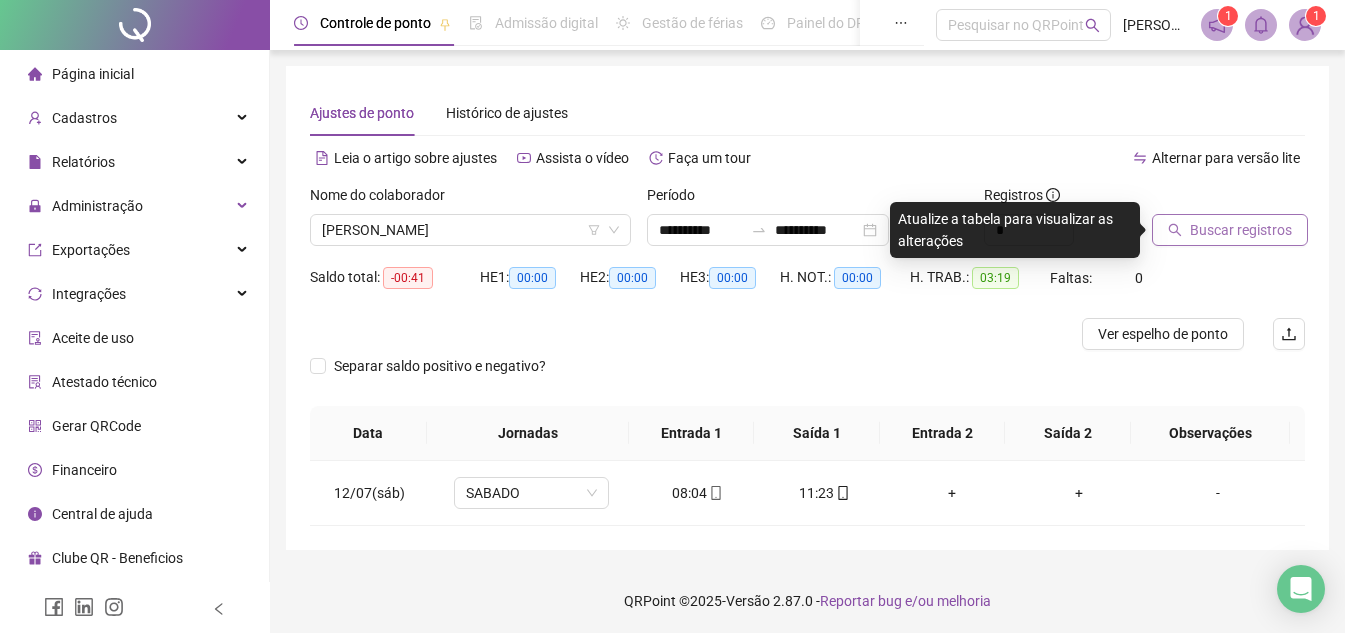 click on "Buscar registros" at bounding box center (1230, 230) 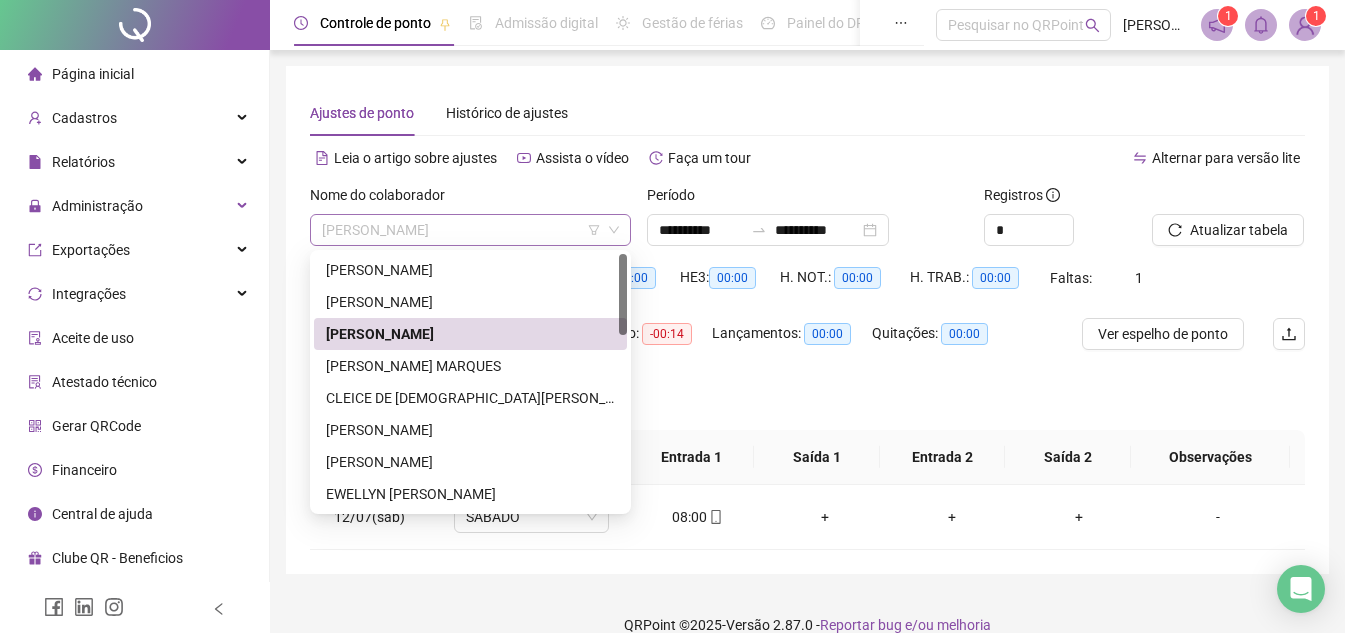 click on "[PERSON_NAME]" at bounding box center [470, 230] 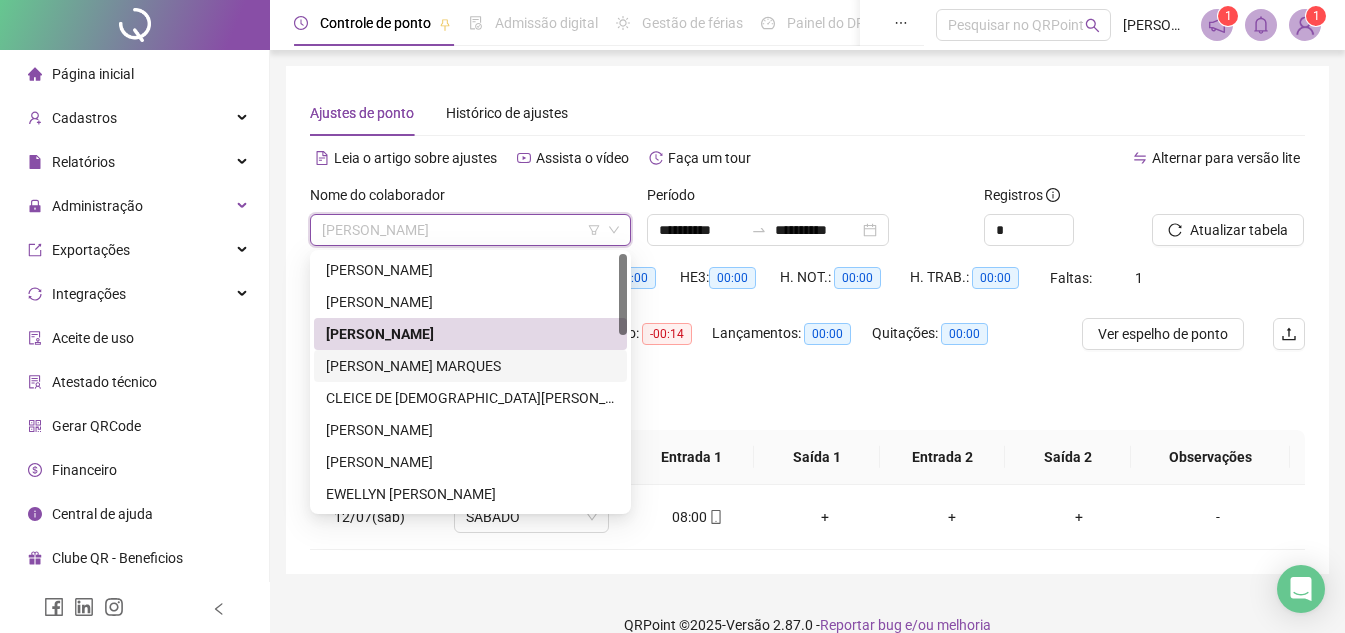 click on "[PERSON_NAME] MARQUES" at bounding box center [470, 366] 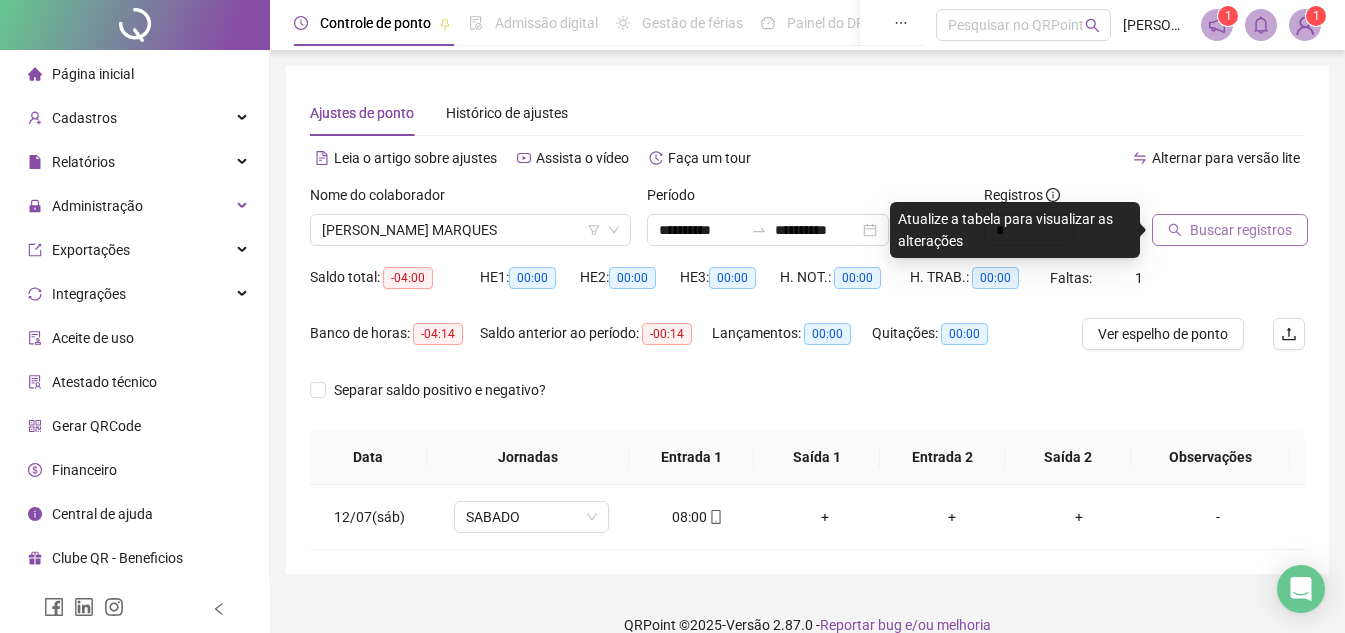 click on "Buscar registros" at bounding box center (1241, 230) 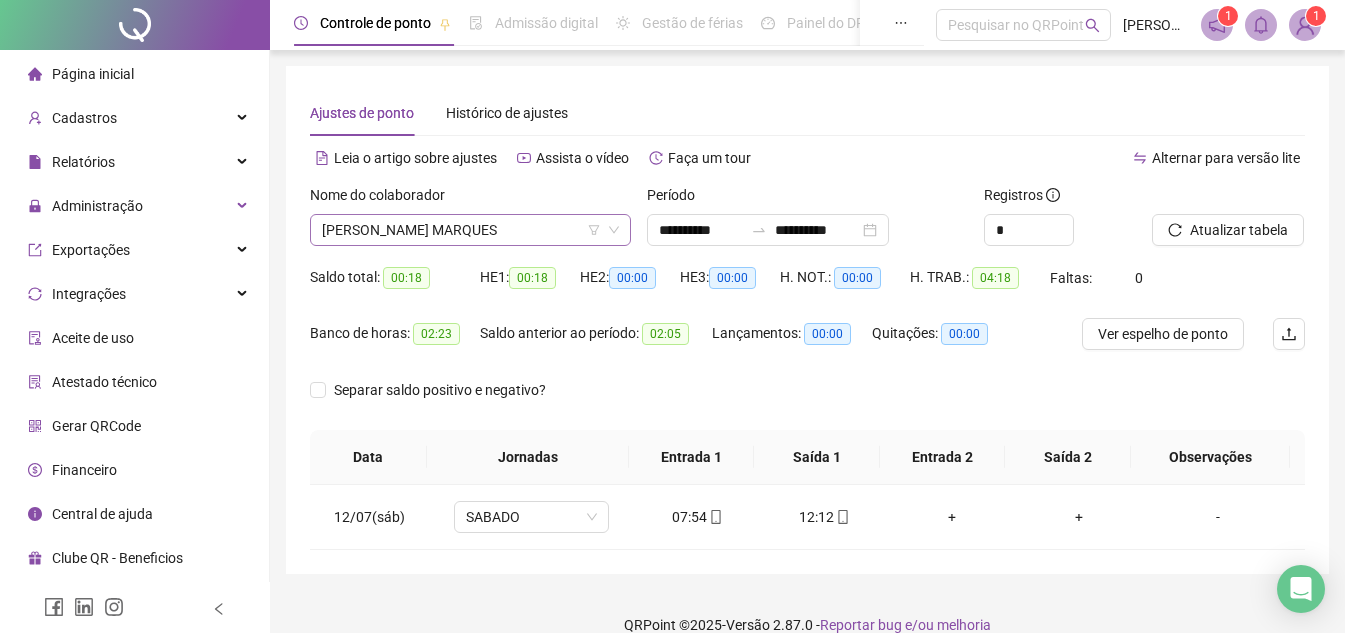 click on "[PERSON_NAME] MARQUES" at bounding box center [470, 230] 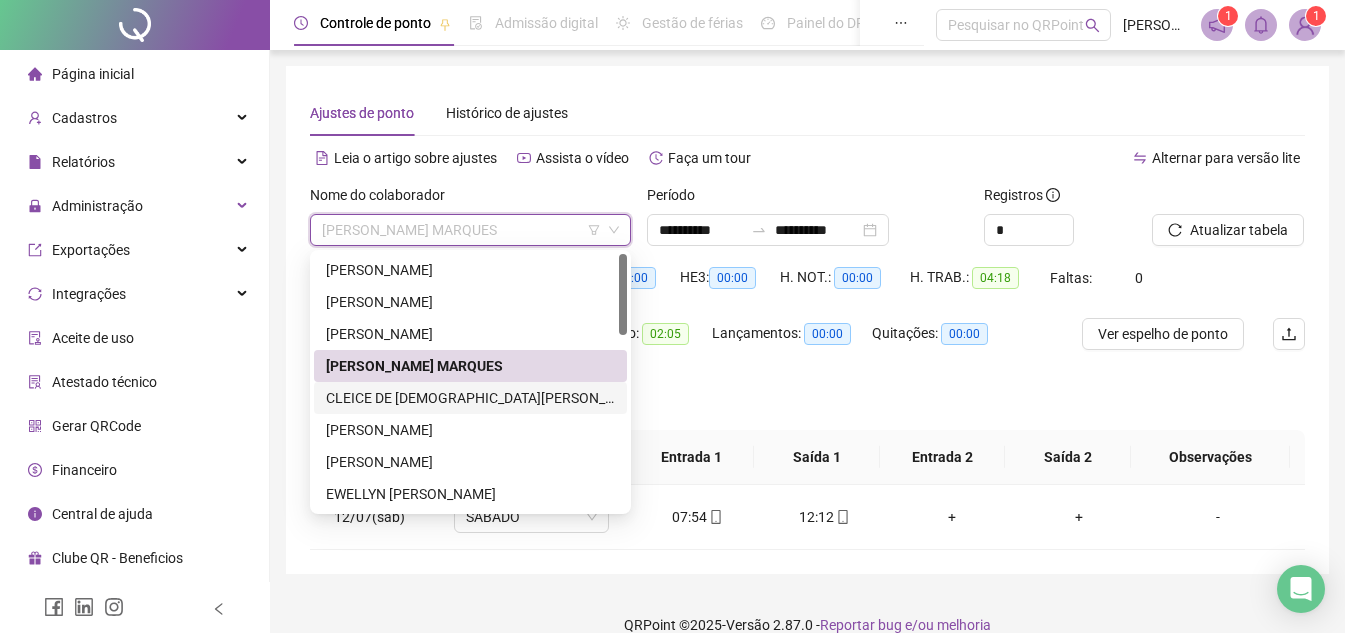click on "CLEICE DE [DEMOGRAPHIC_DATA][PERSON_NAME]" at bounding box center (470, 398) 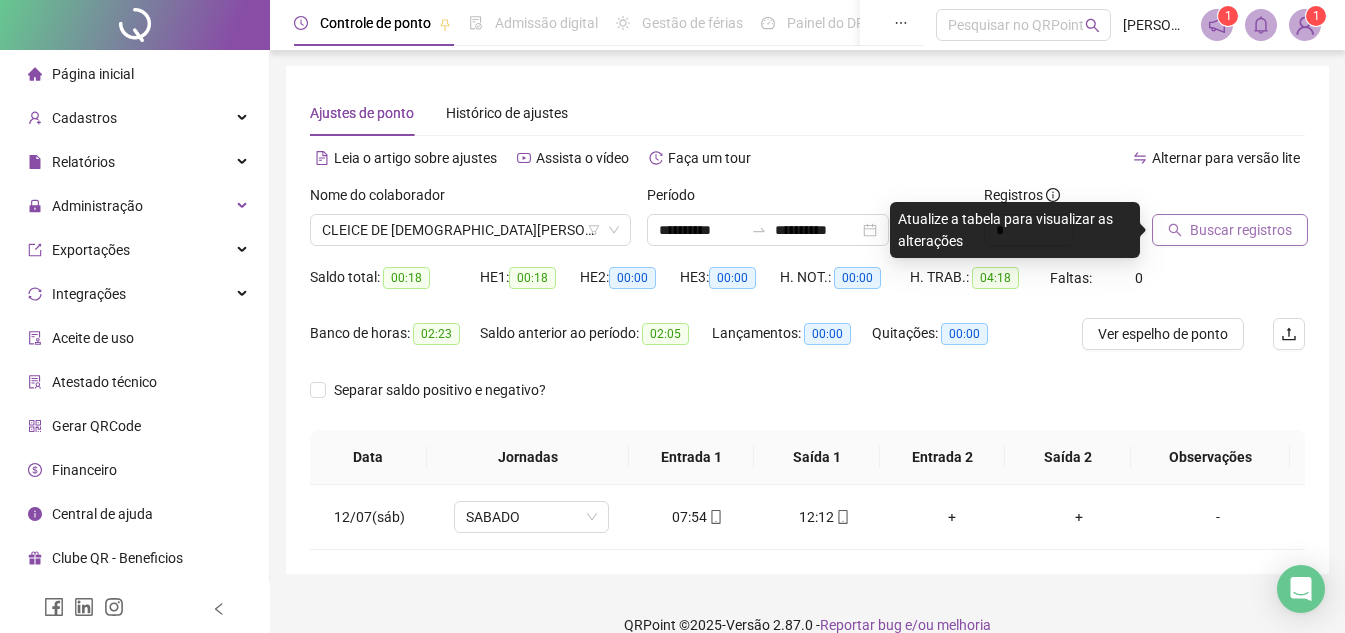 click on "Buscar registros" at bounding box center (1230, 230) 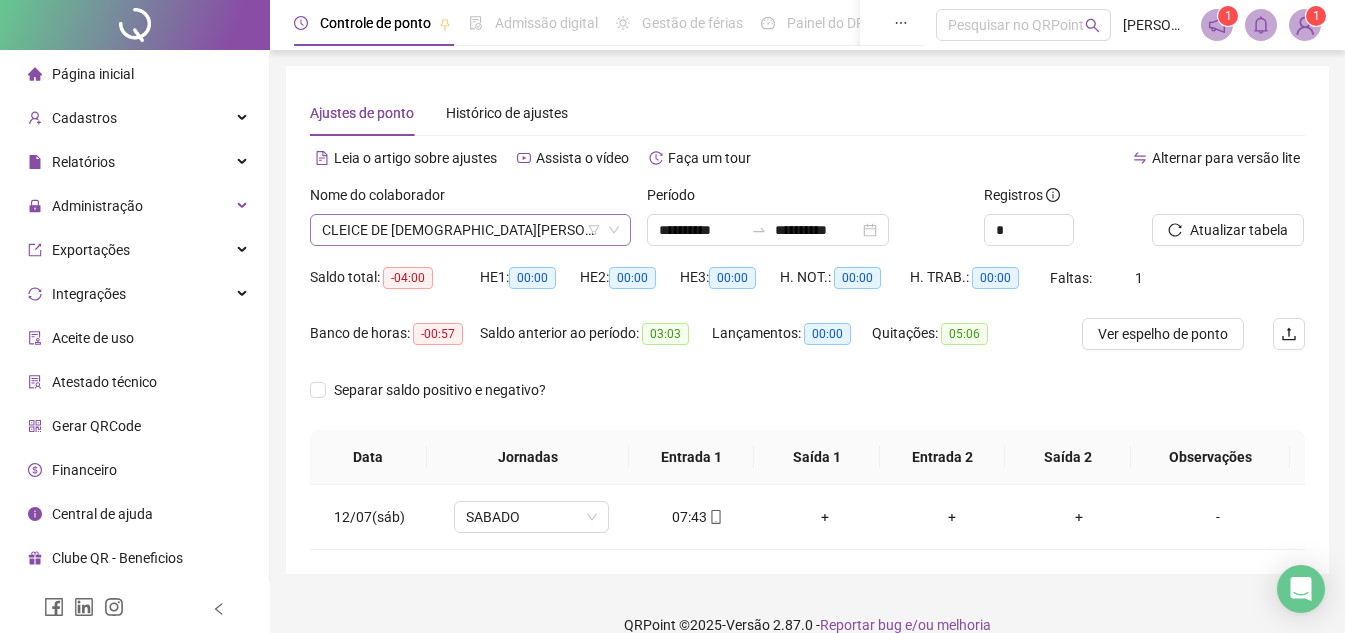 click on "CLEICE DE [DEMOGRAPHIC_DATA][PERSON_NAME]" at bounding box center [470, 230] 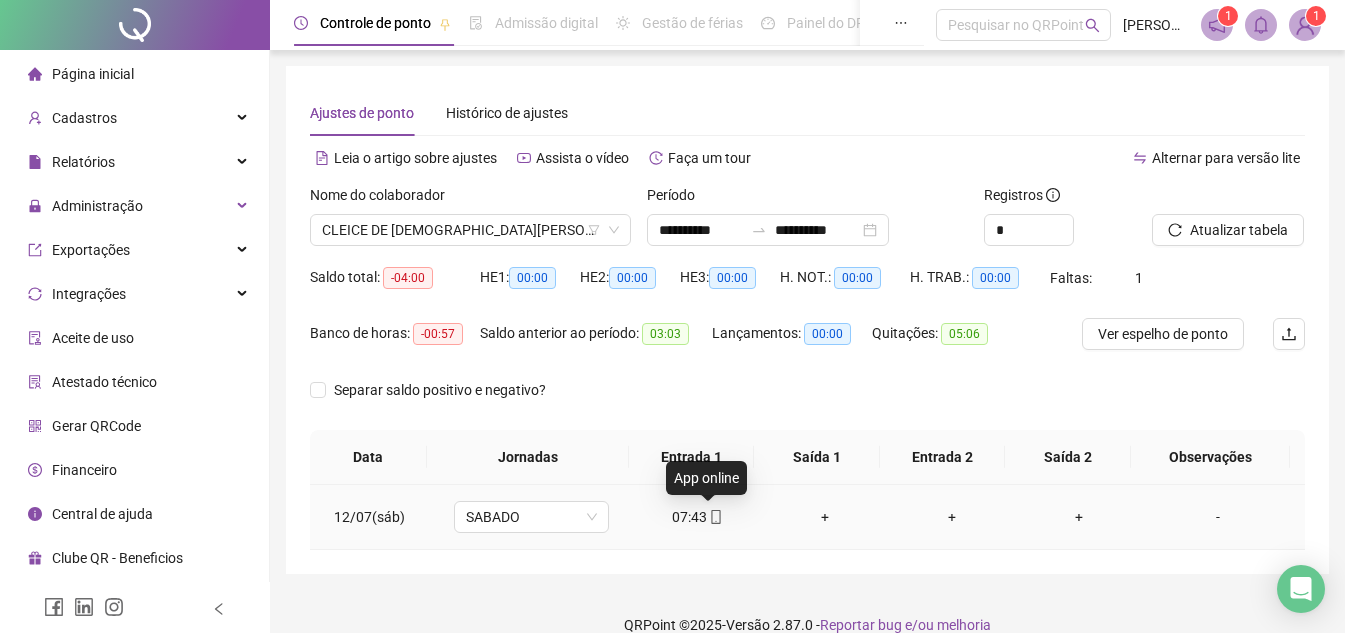 click 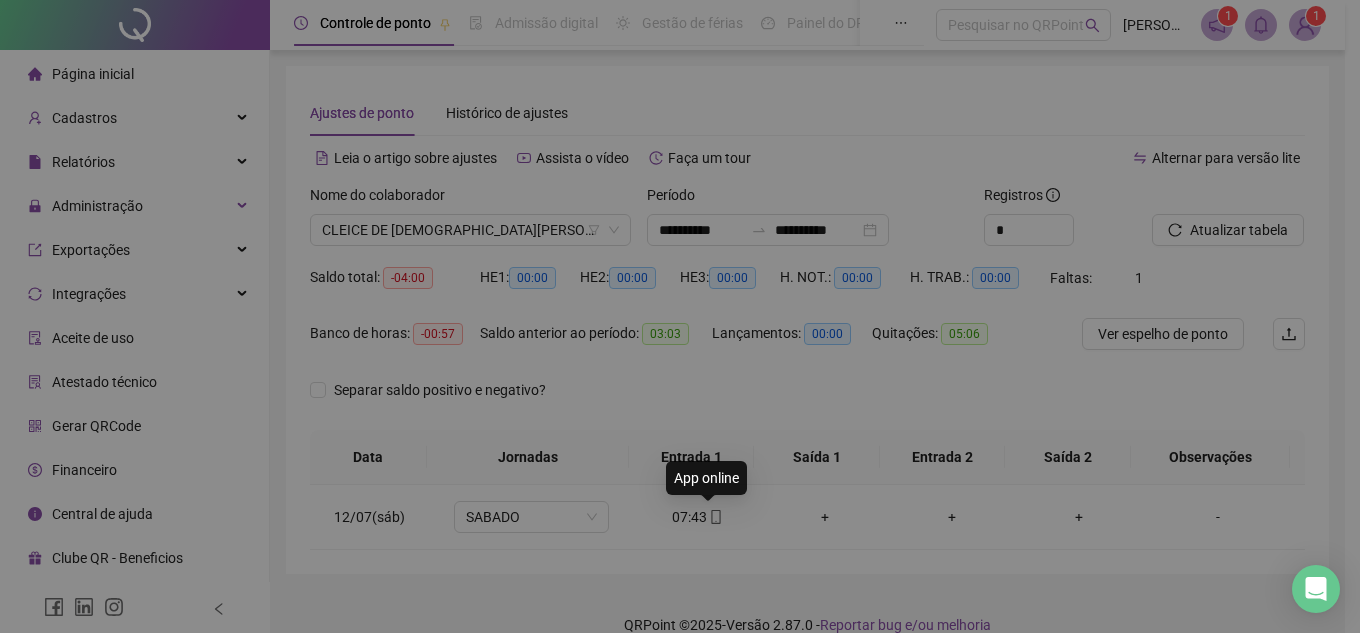 type on "**********" 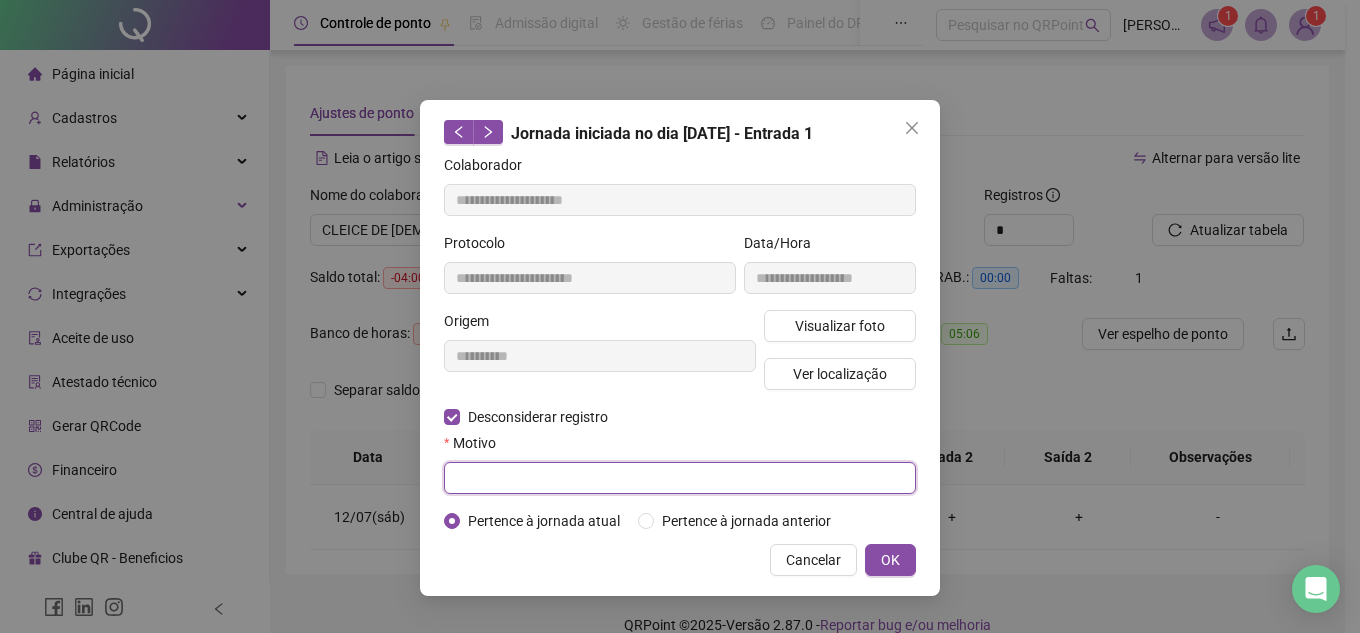 click at bounding box center (680, 478) 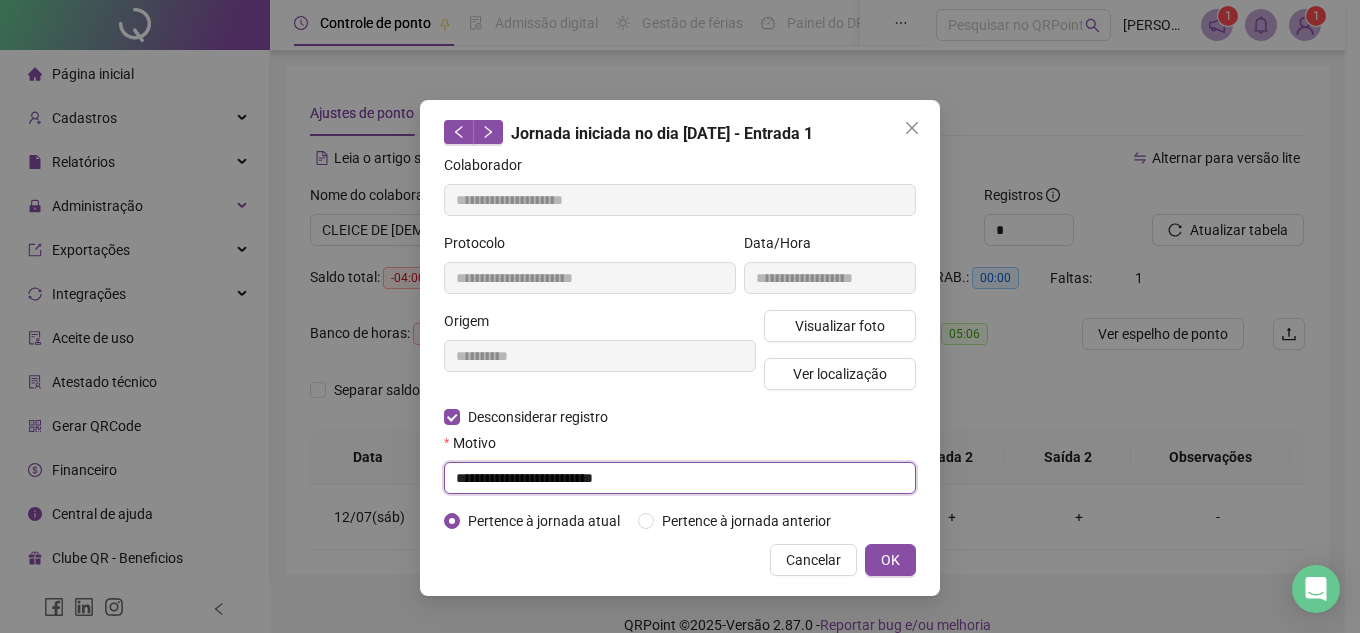 type on "**********" 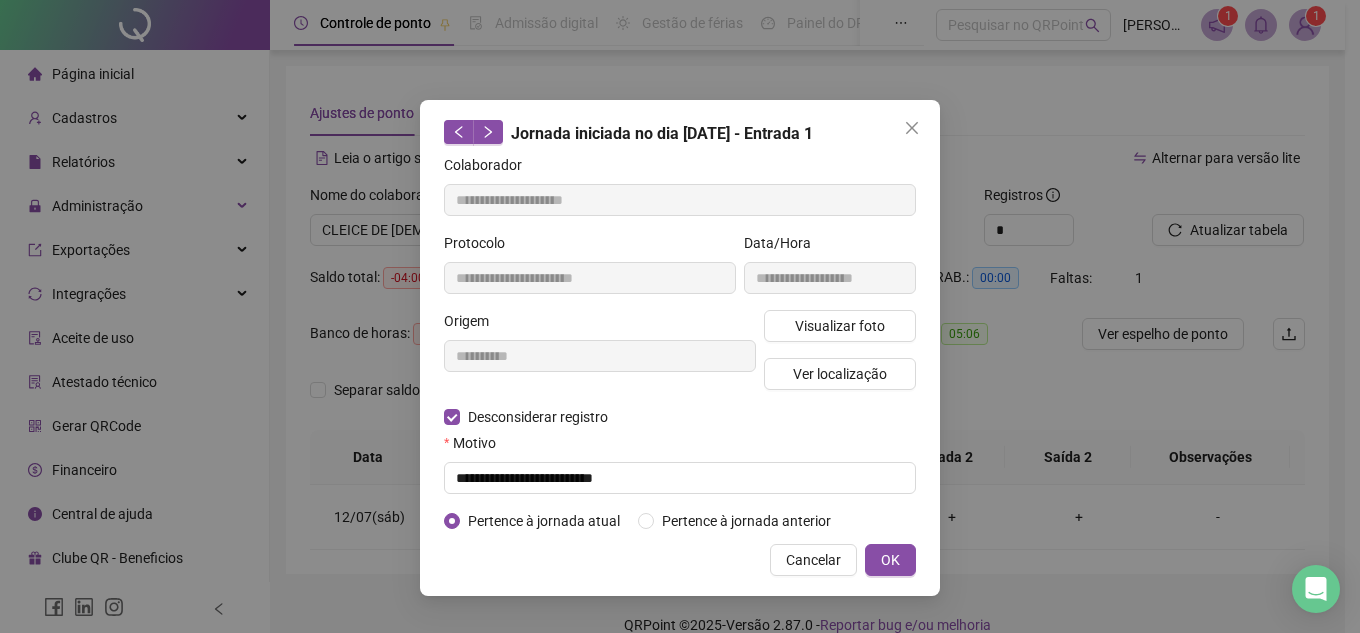 drag, startPoint x: 719, startPoint y: 505, endPoint x: 420, endPoint y: 517, distance: 299.2407 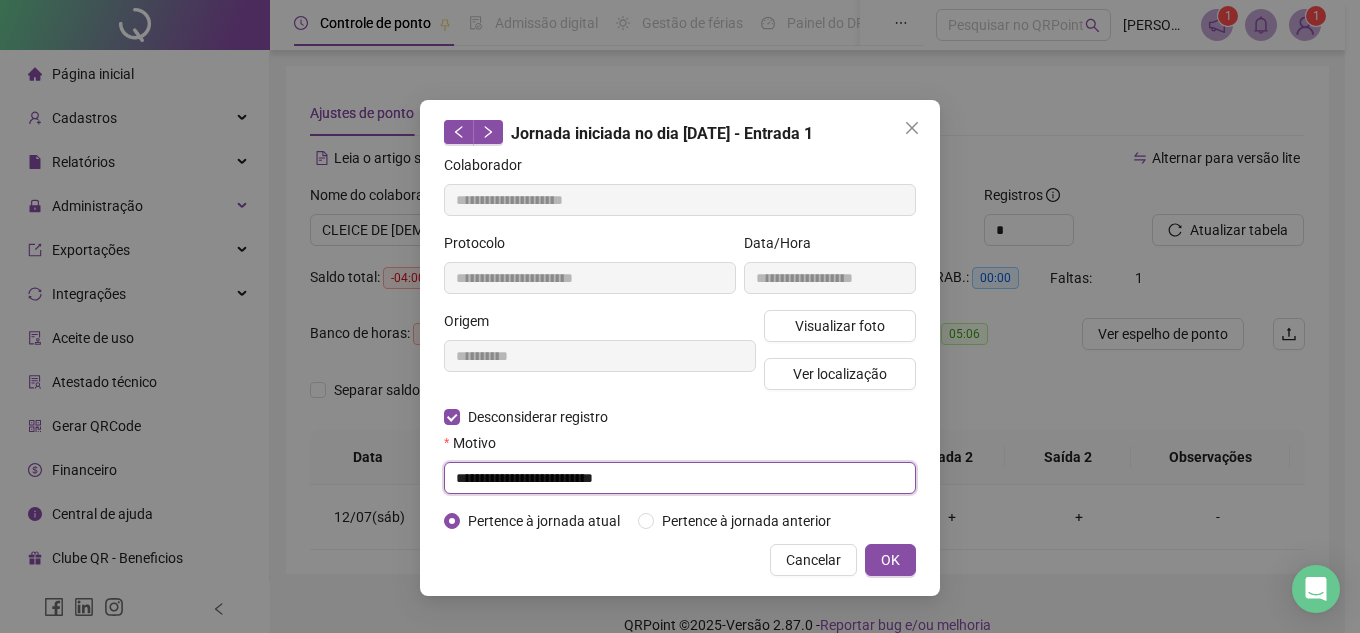 drag, startPoint x: 692, startPoint y: 475, endPoint x: 0, endPoint y: 419, distance: 694.2622 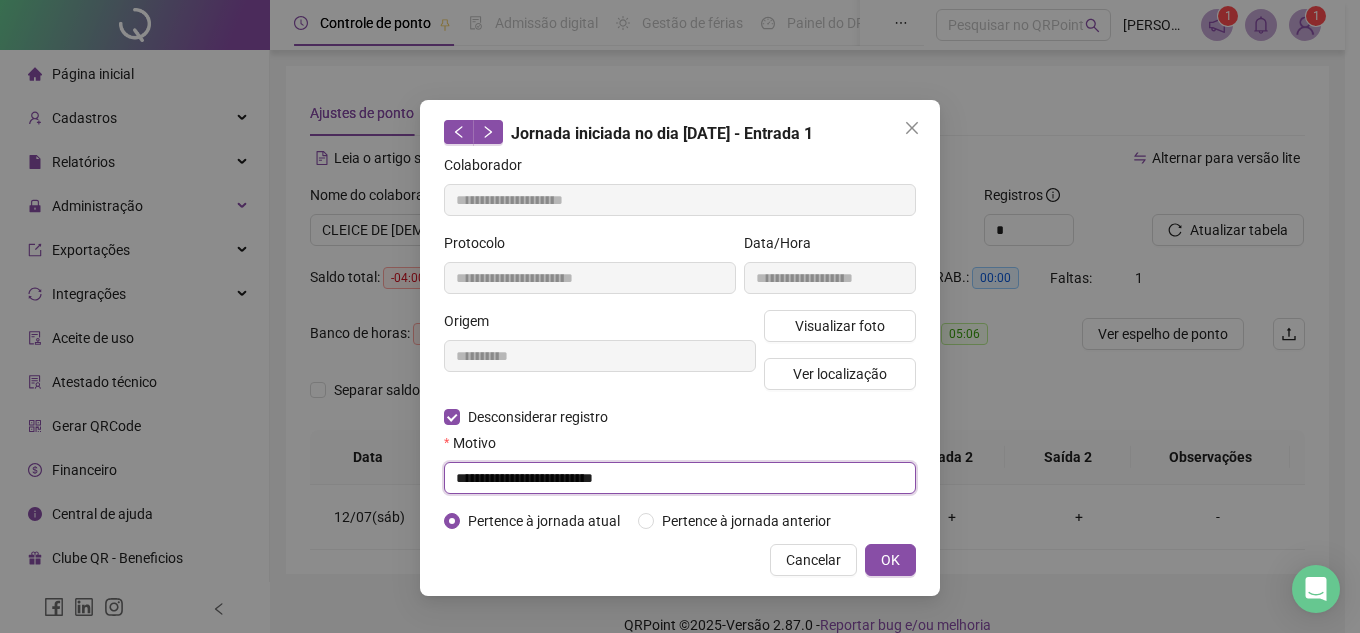 click on "**********" at bounding box center [680, 316] 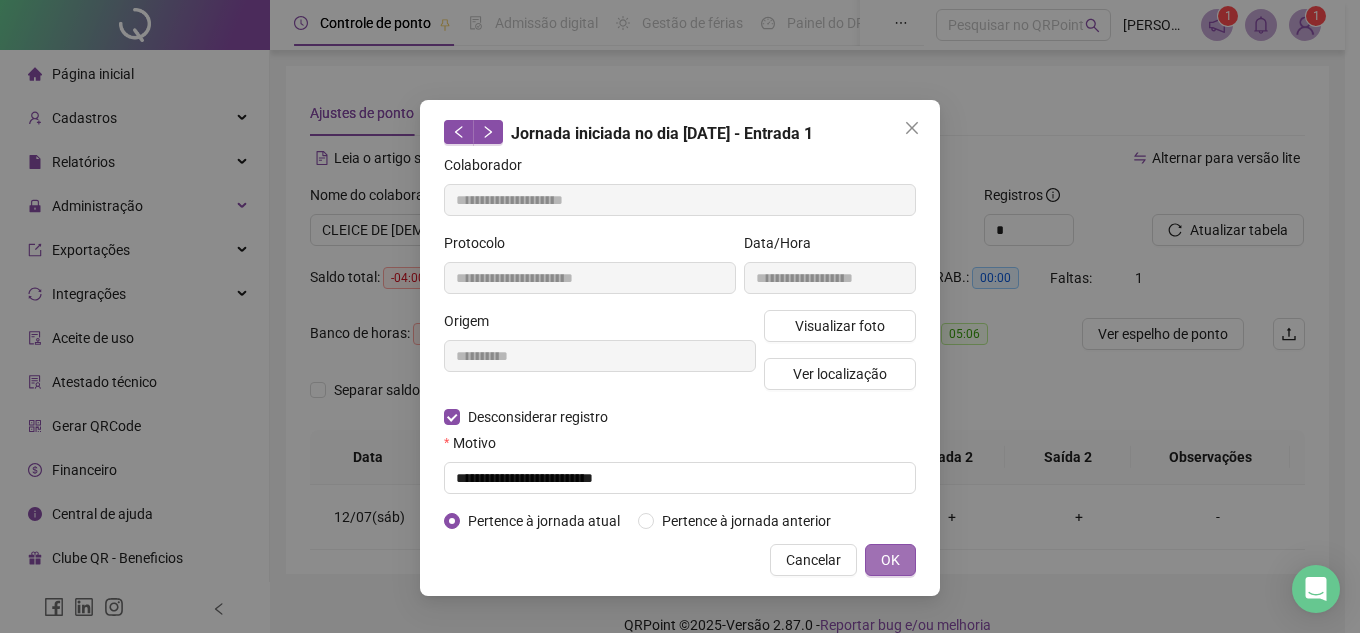 click on "OK" at bounding box center [890, 560] 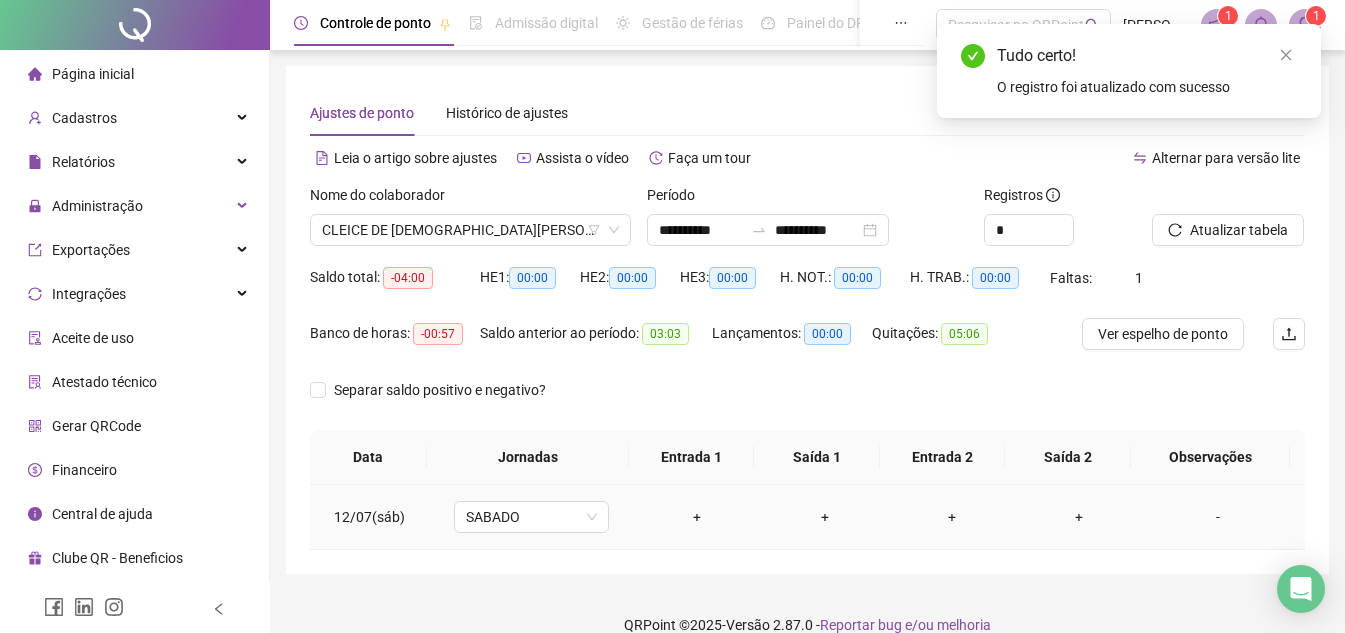 click on "+" at bounding box center (697, 517) 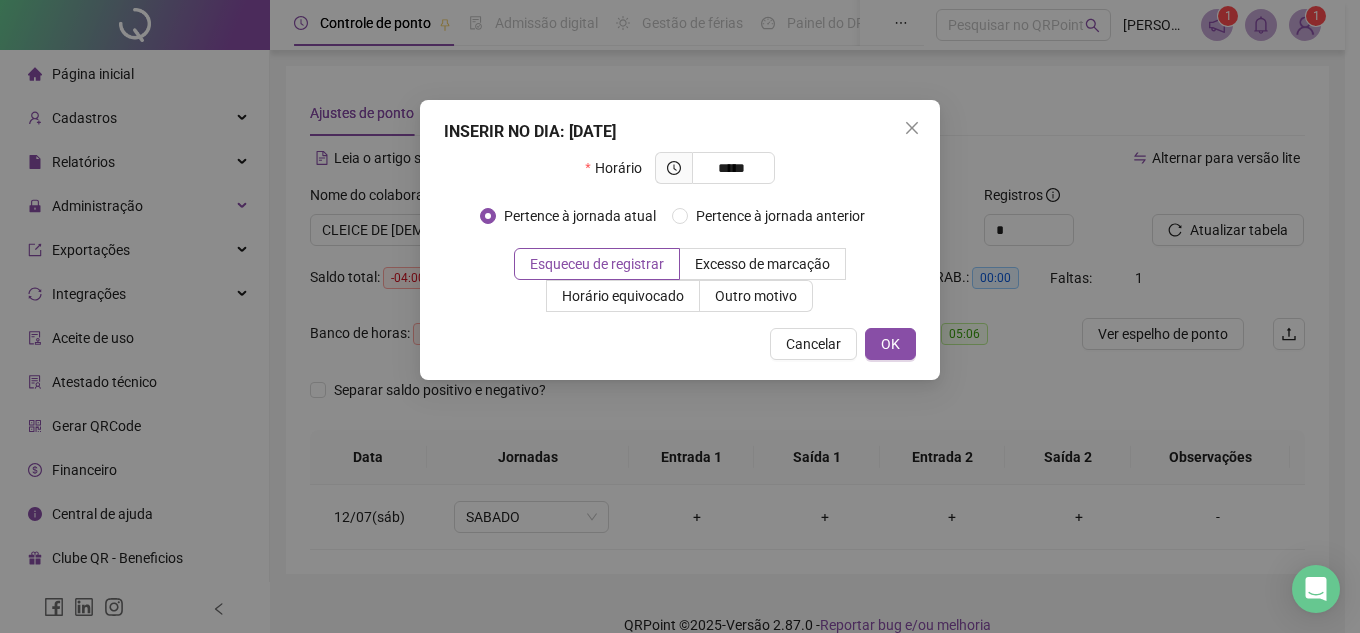type on "*****" 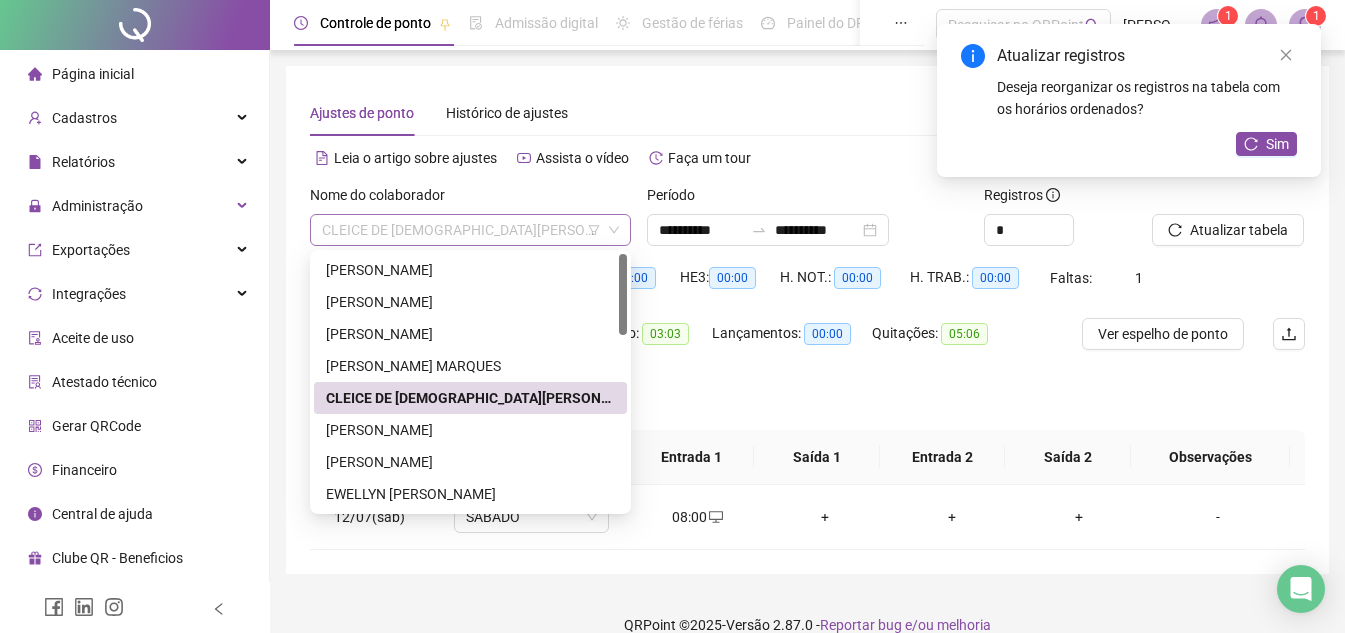 click on "CLEICE DE [DEMOGRAPHIC_DATA][PERSON_NAME]" at bounding box center (470, 230) 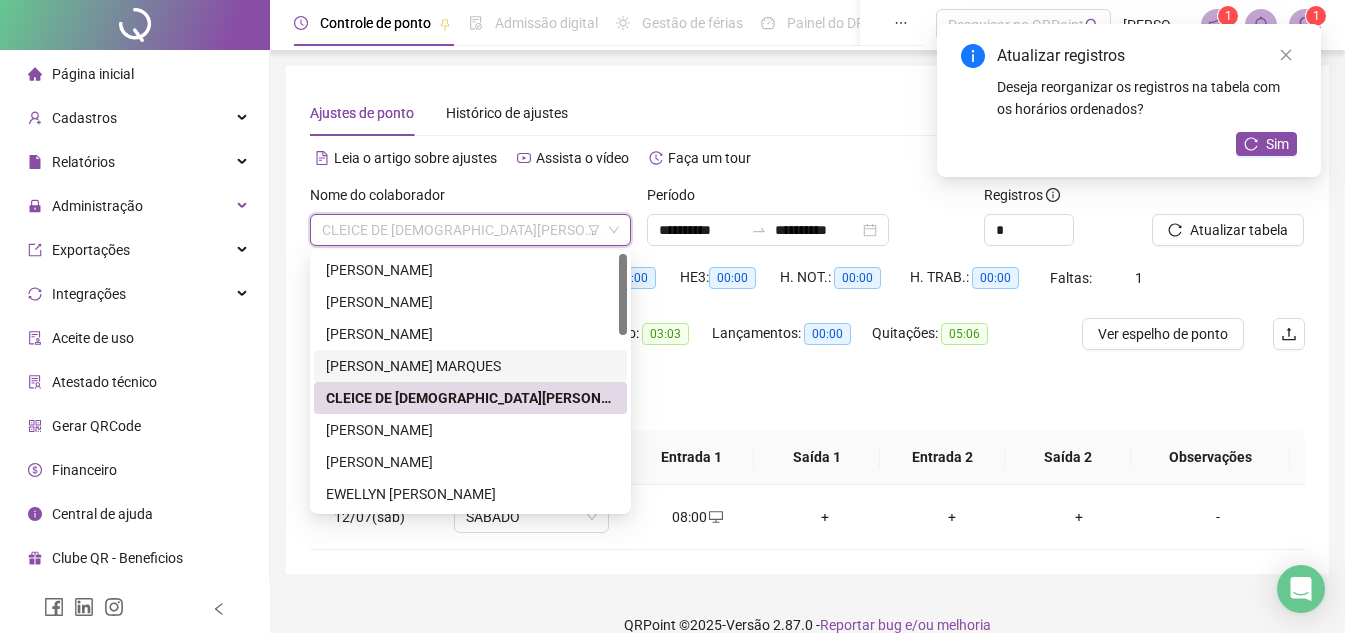 click on "[PERSON_NAME] MARQUES" at bounding box center (470, 366) 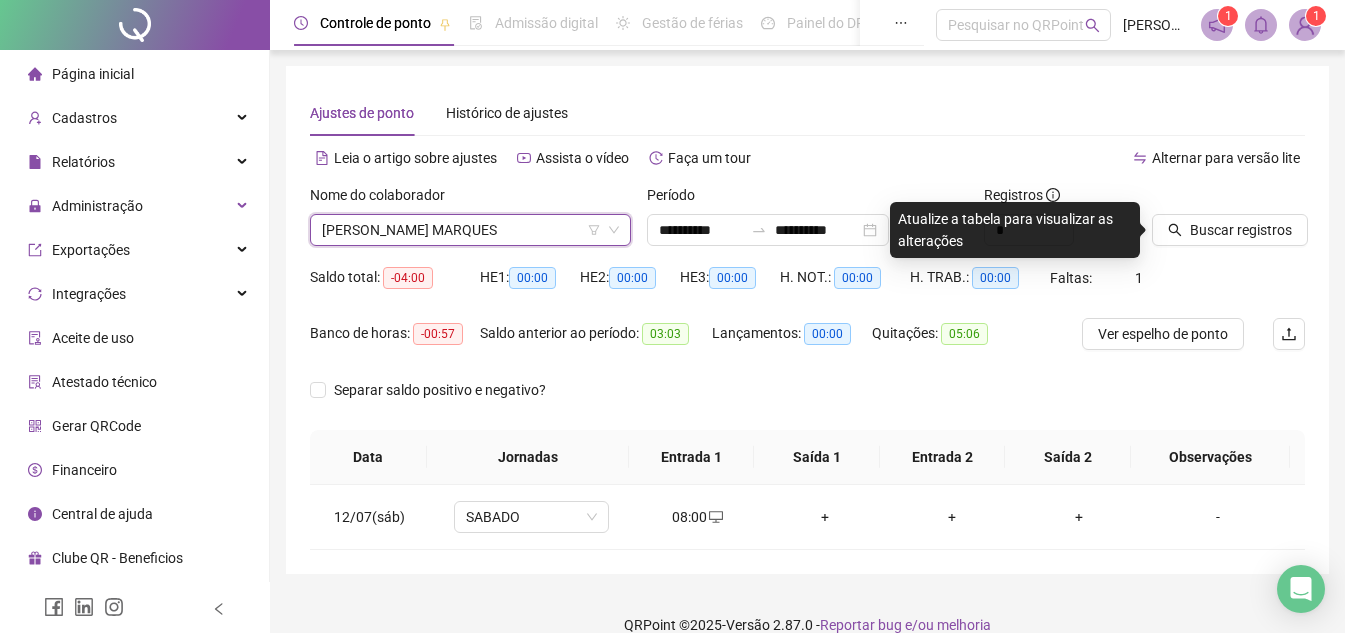 click on "Buscar registros" at bounding box center (1228, 223) 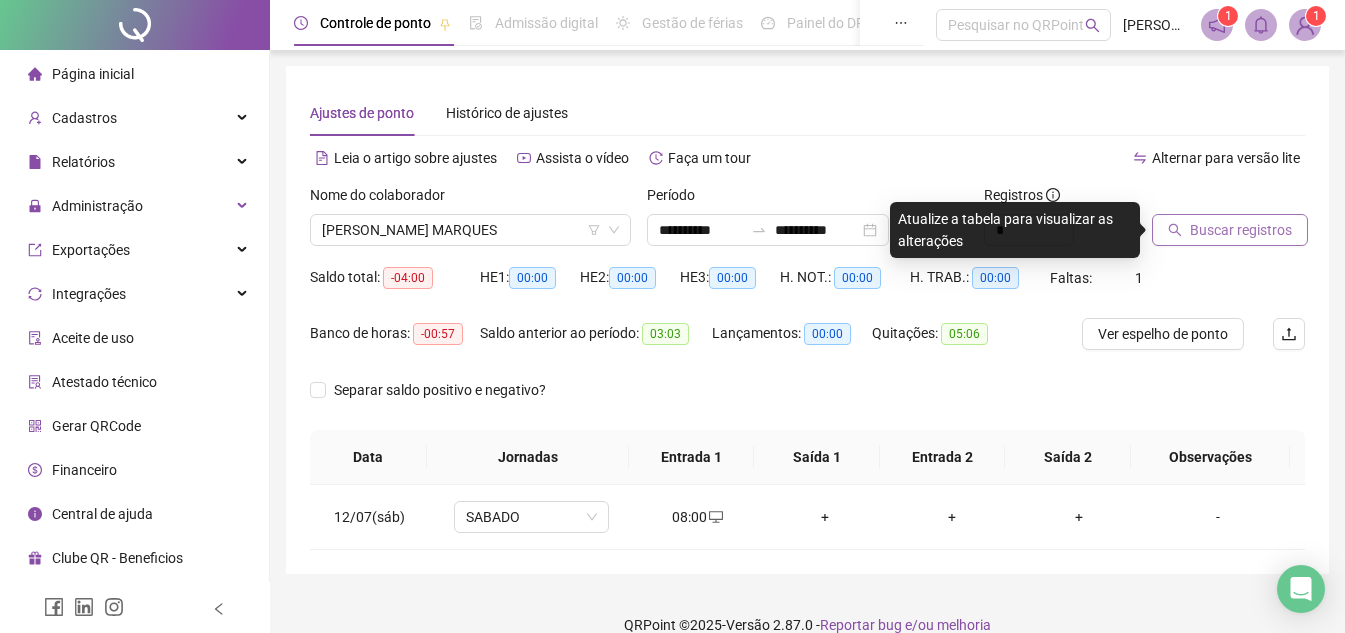 click on "Buscar registros" at bounding box center (1241, 230) 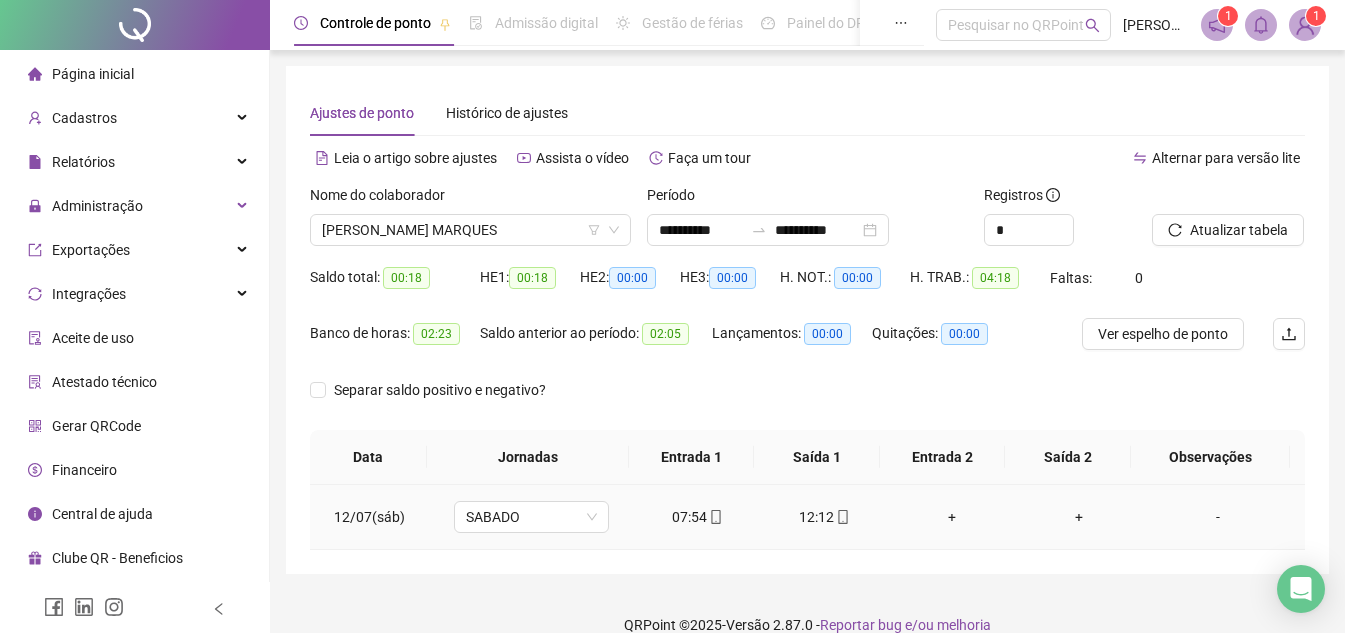 click 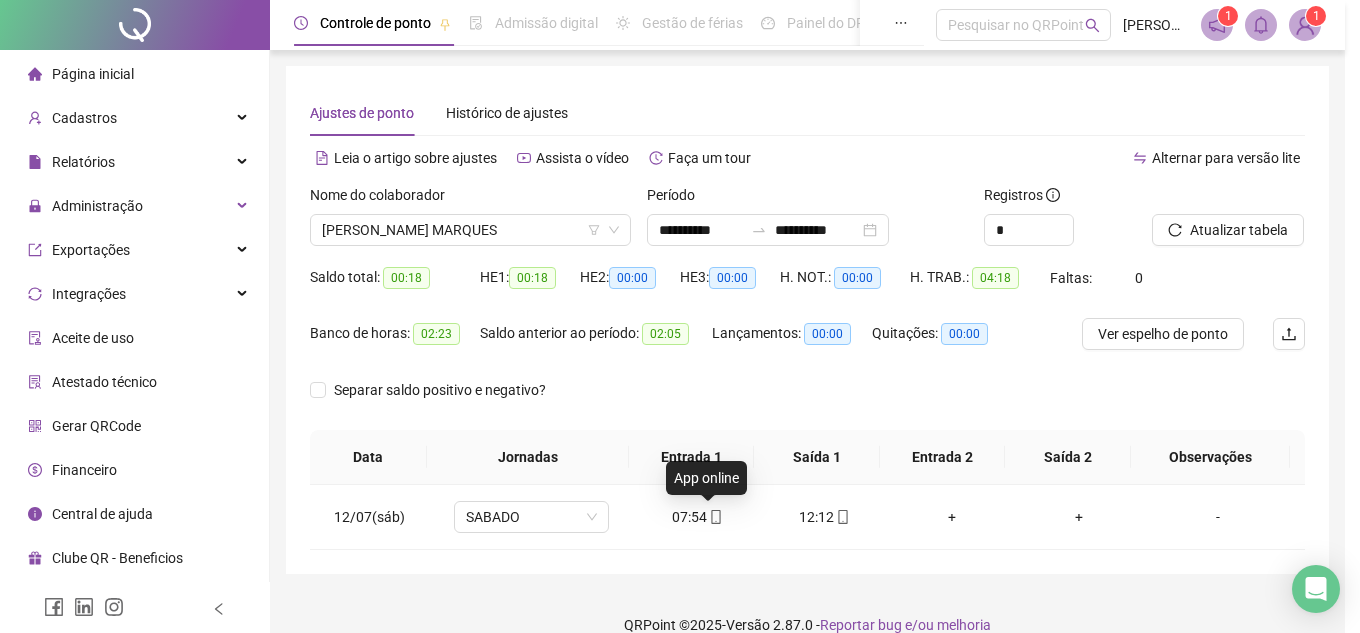 type on "**********" 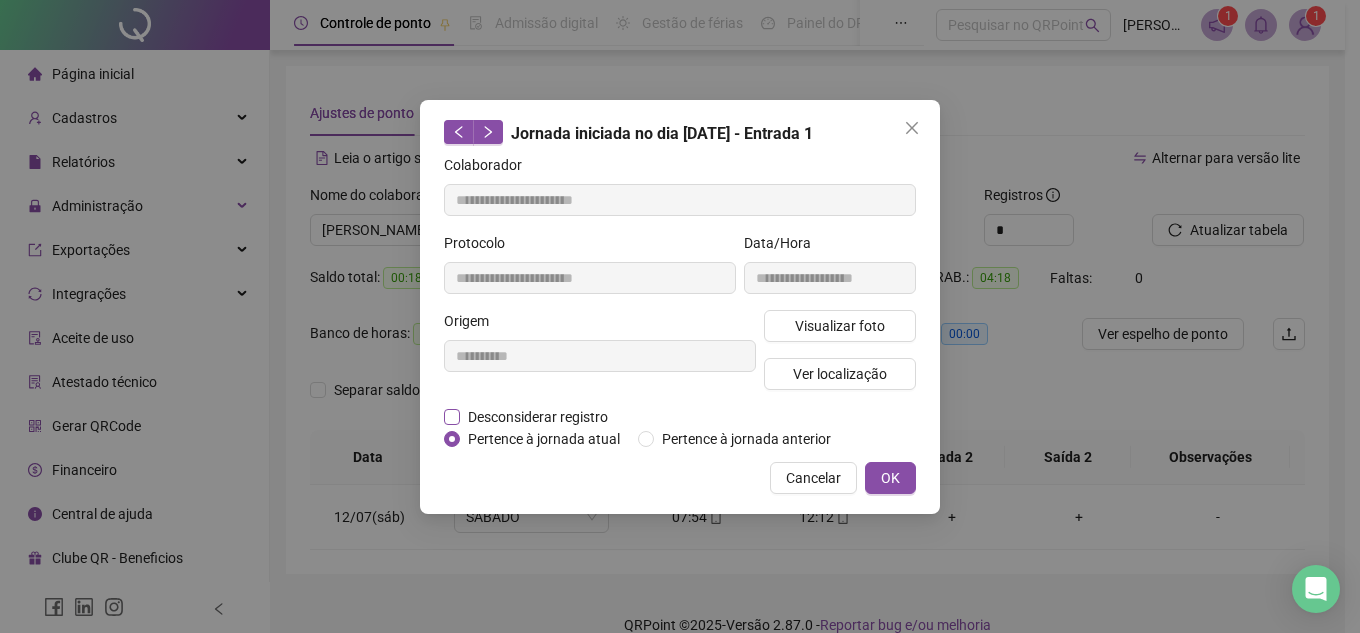 click on "Desconsiderar registro" at bounding box center (538, 417) 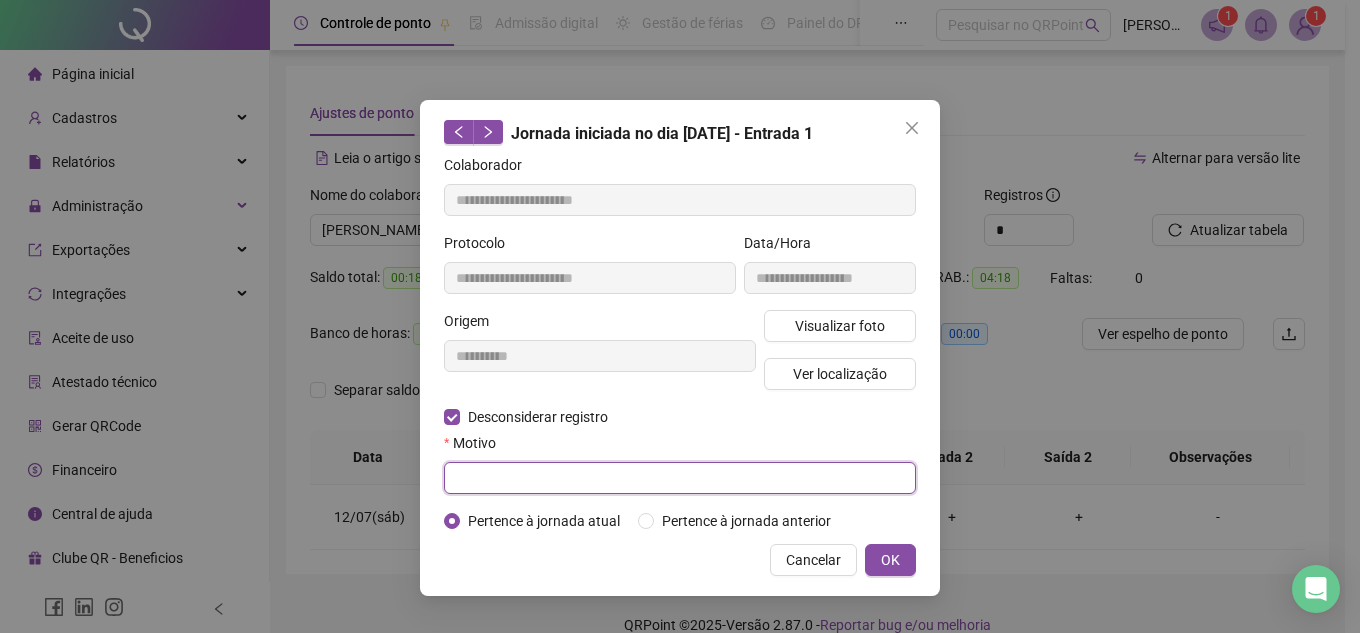 click at bounding box center [680, 478] 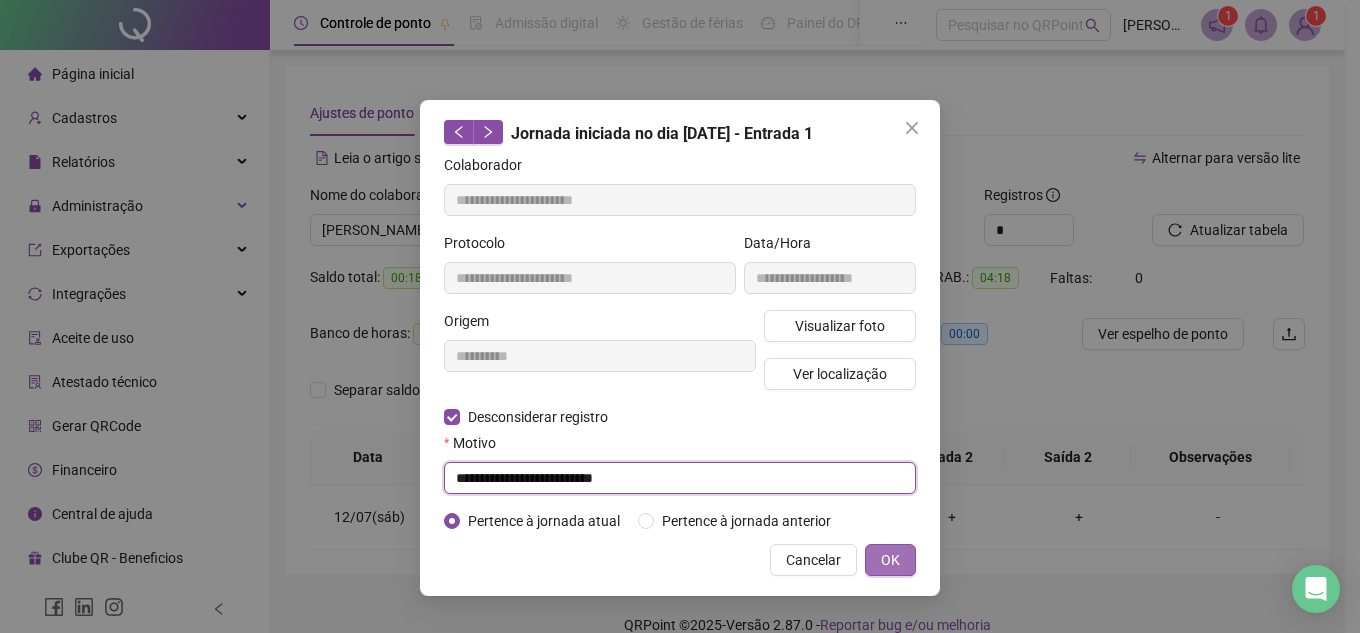 type on "**********" 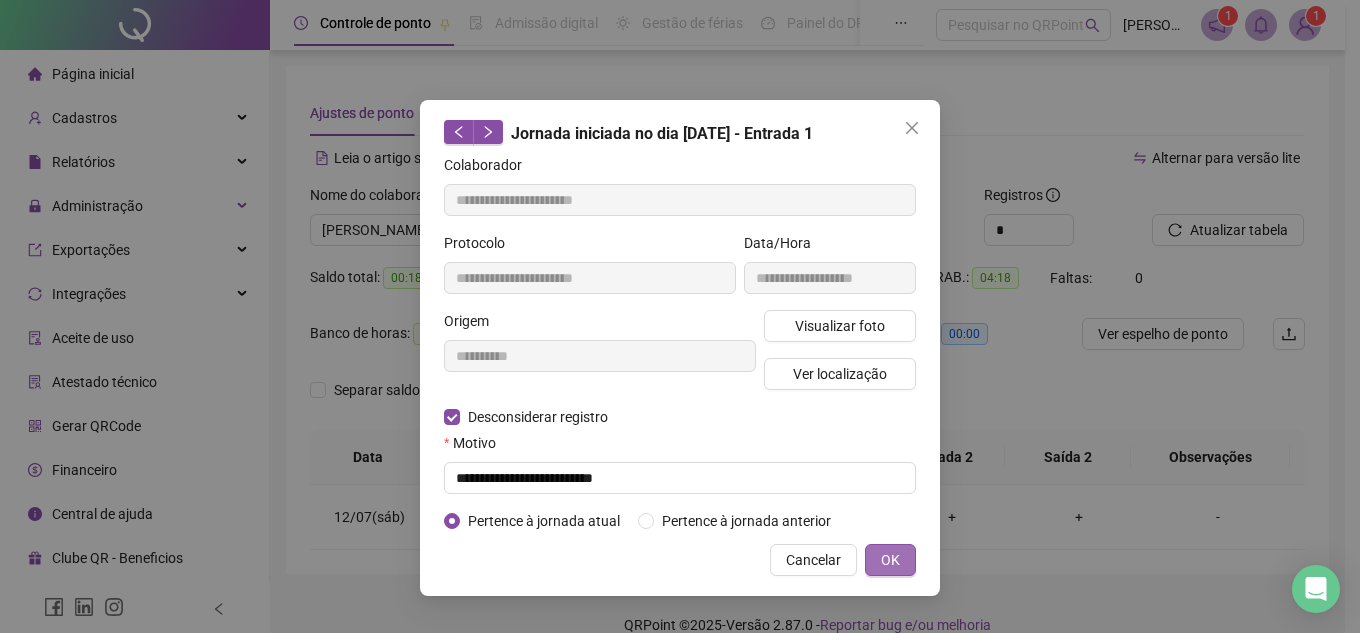 click on "OK" at bounding box center (890, 560) 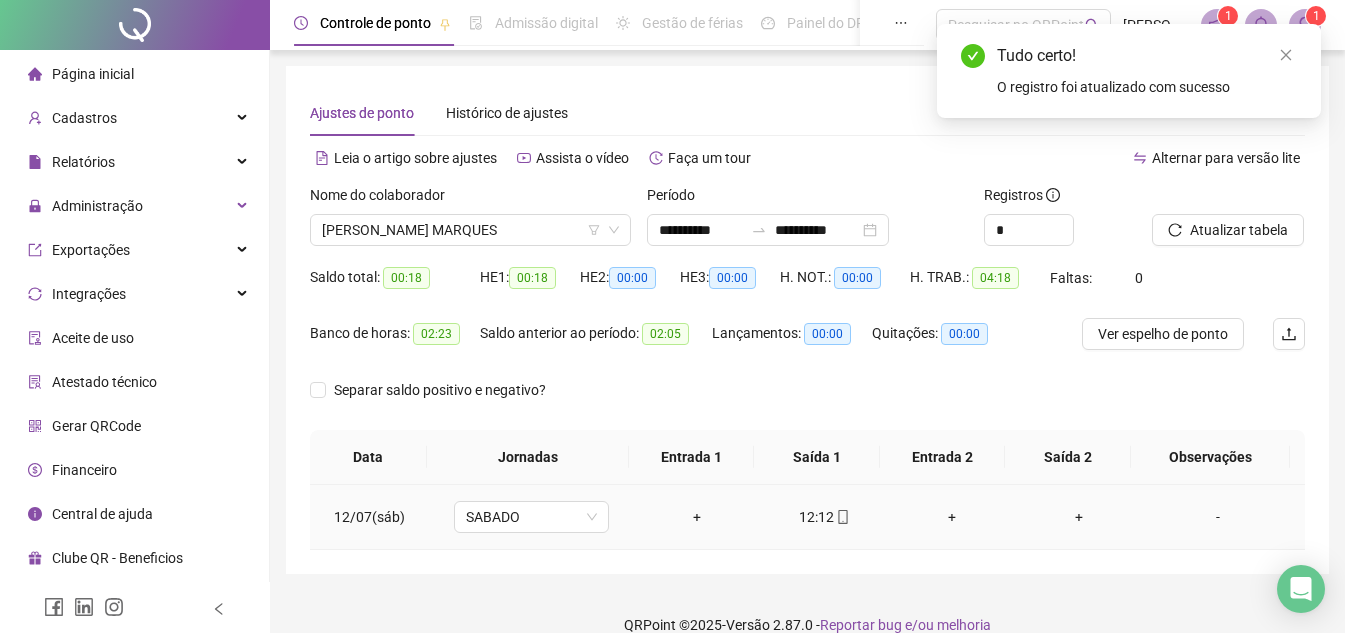 click on "+" at bounding box center [697, 517] 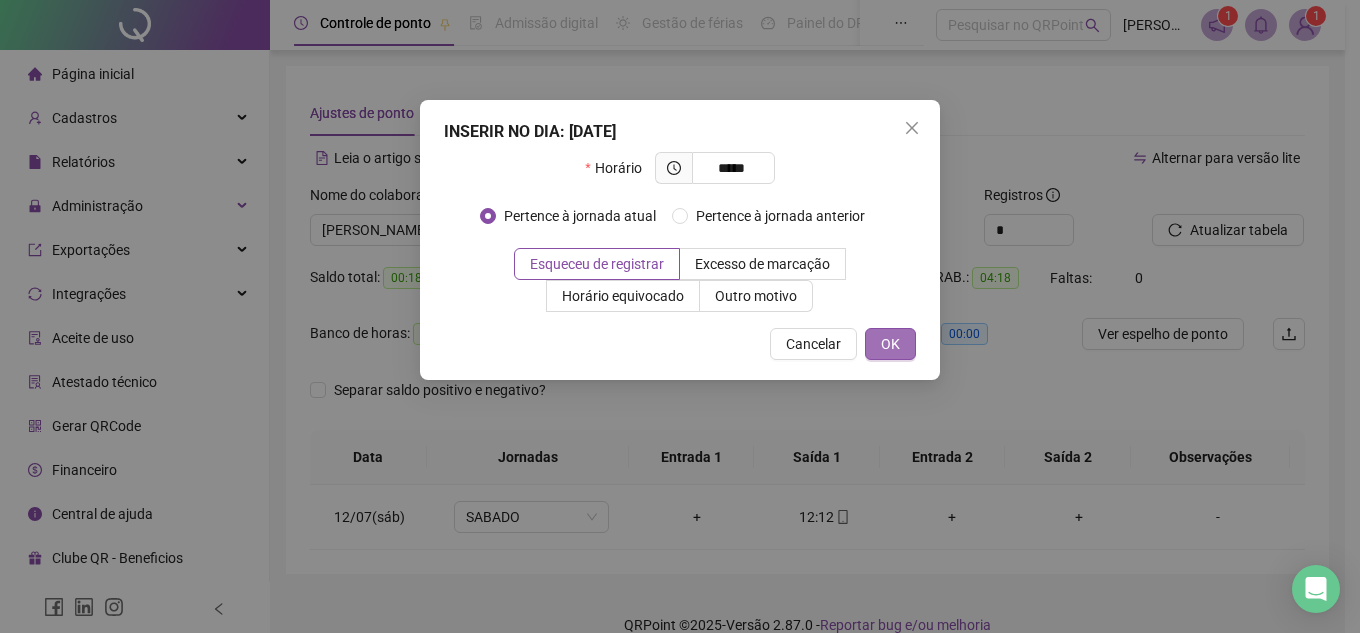 type on "*****" 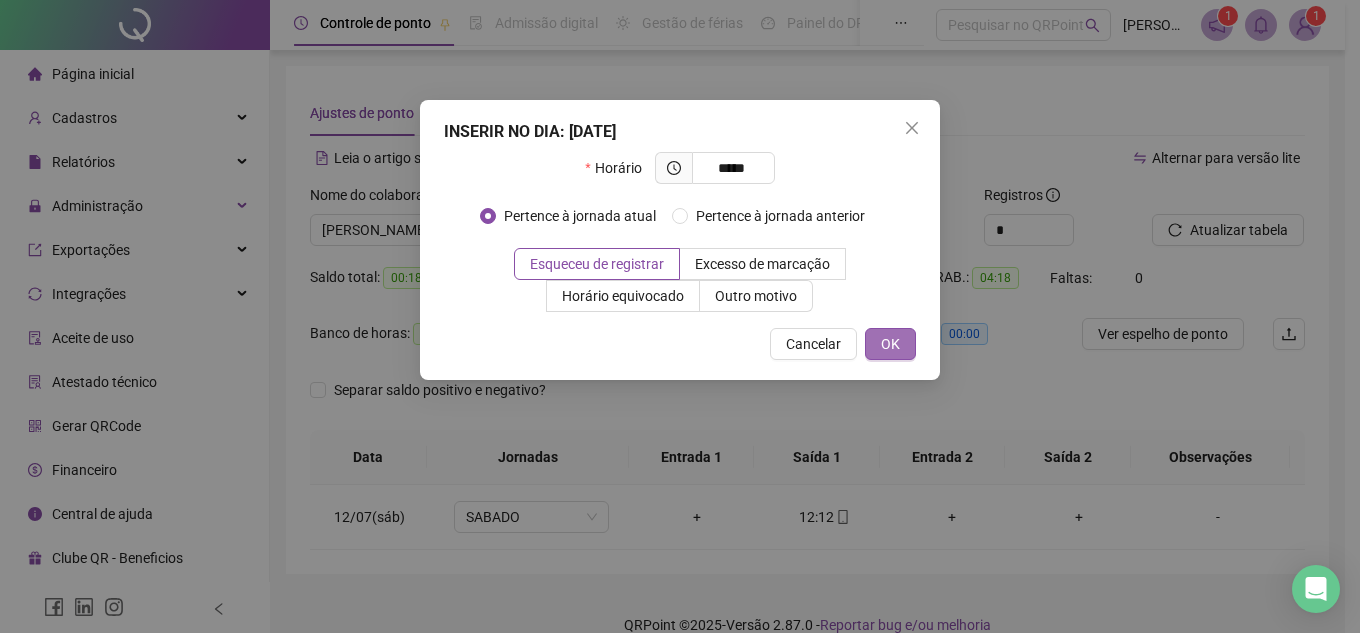 click on "OK" at bounding box center [890, 344] 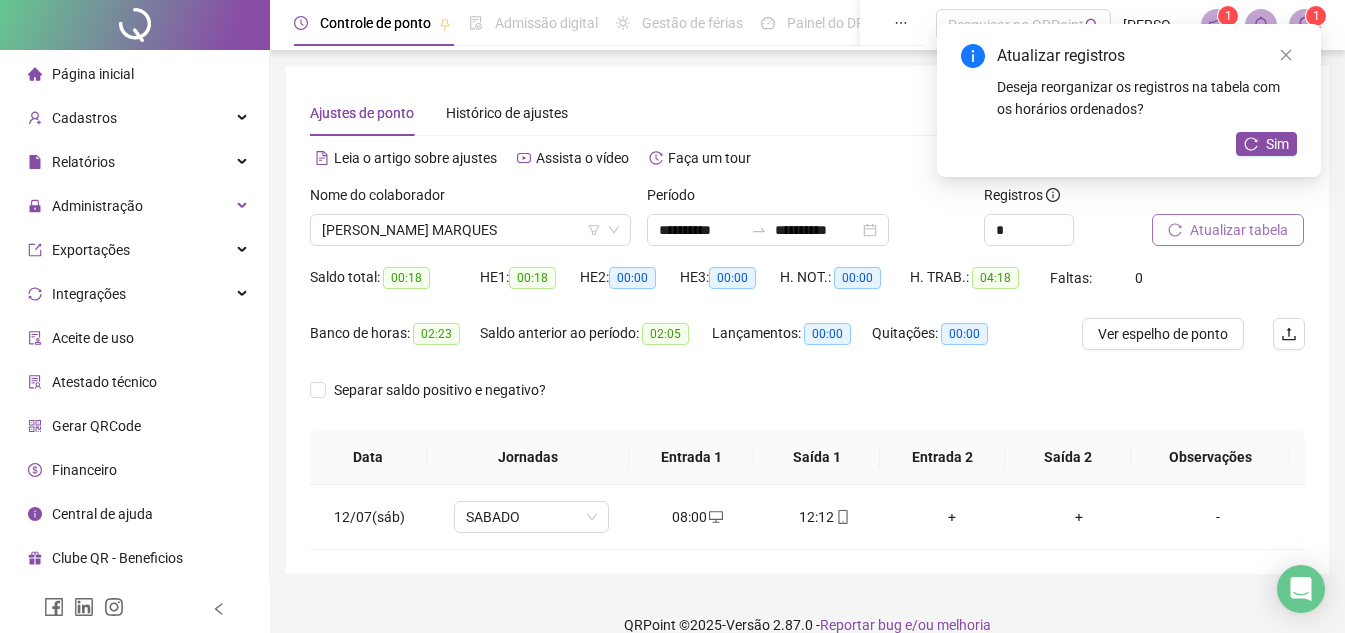 click on "Atualizar tabela" at bounding box center (1239, 230) 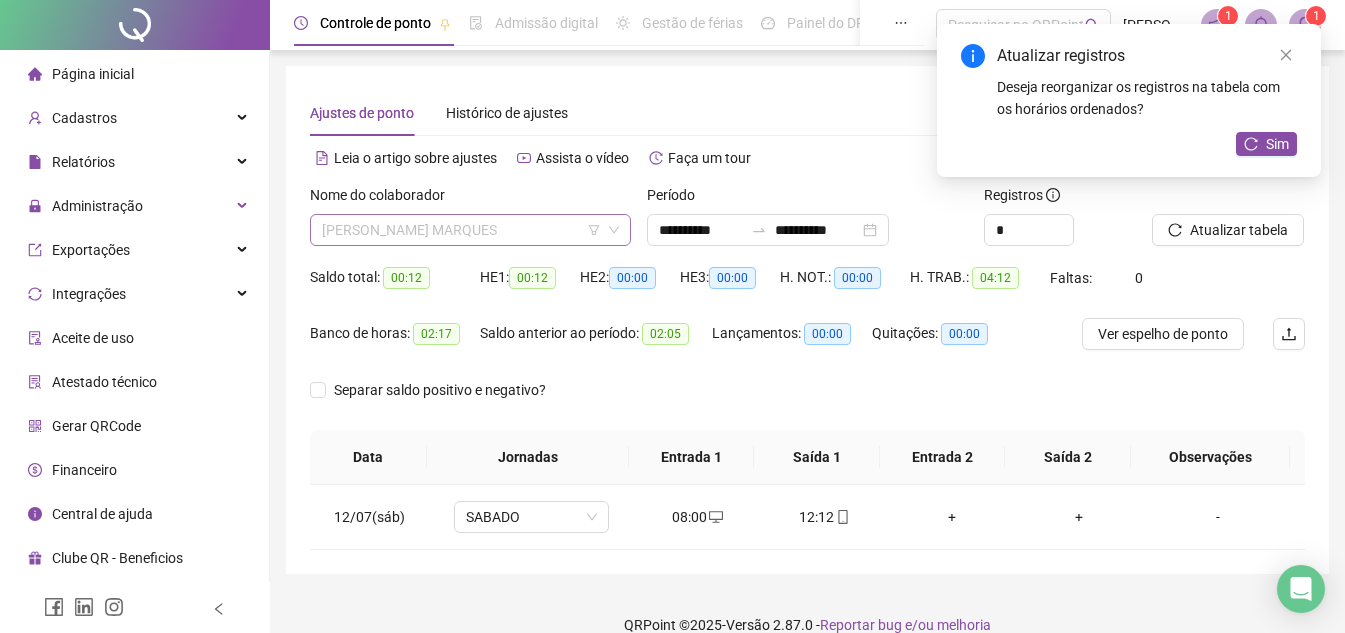 click on "[PERSON_NAME] MARQUES" at bounding box center (470, 230) 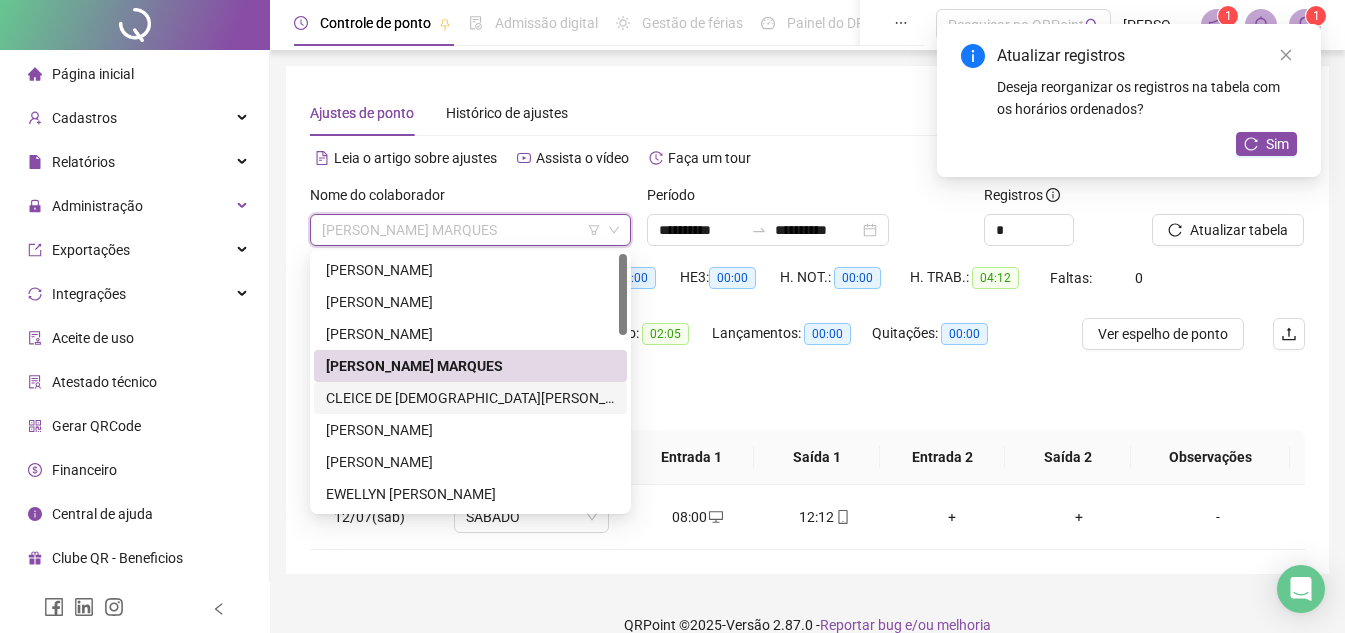click on "CLEICE DE [DEMOGRAPHIC_DATA][PERSON_NAME]" at bounding box center (470, 398) 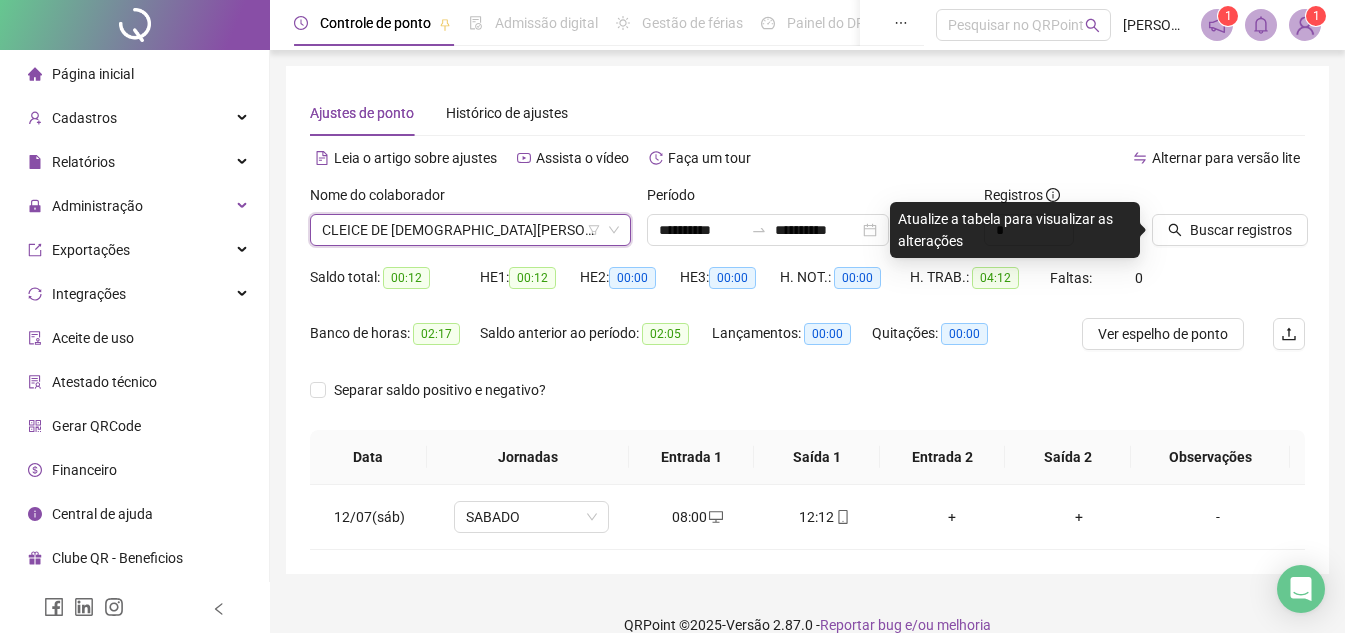 click on "CLEICE DE [DEMOGRAPHIC_DATA][PERSON_NAME]" at bounding box center [470, 230] 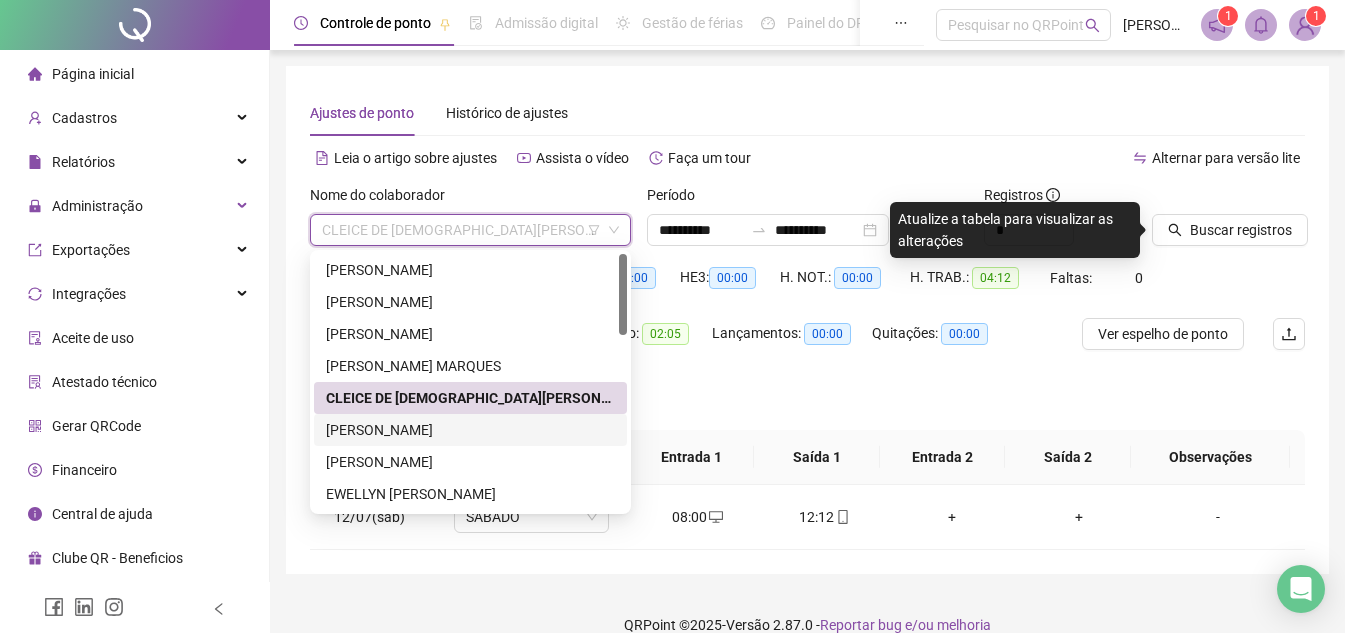 click on "[PERSON_NAME]" at bounding box center (470, 430) 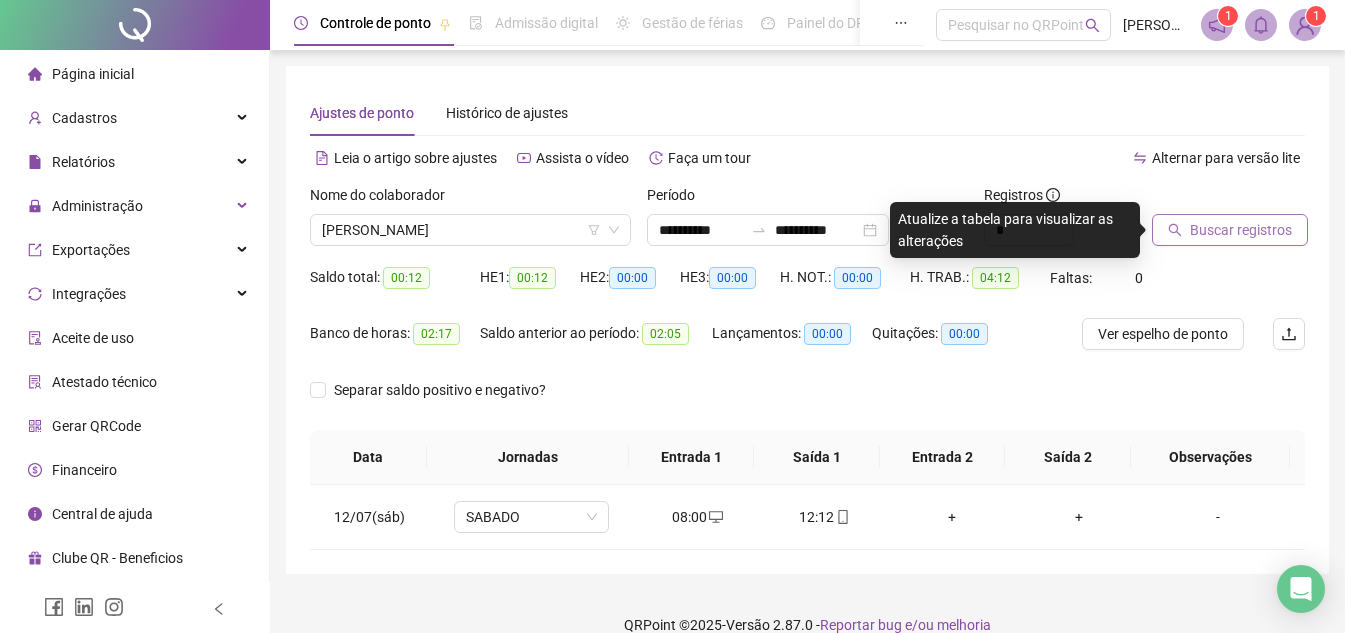 click on "Buscar registros" at bounding box center [1241, 230] 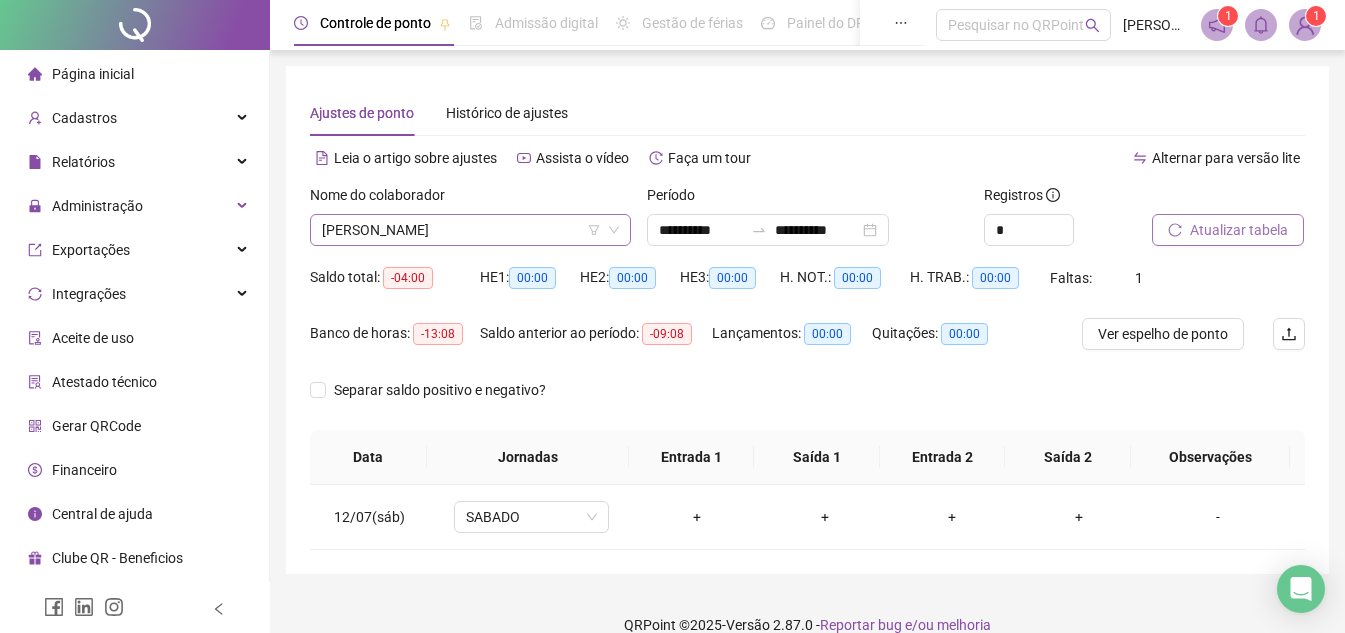 click on "[PERSON_NAME]" at bounding box center (470, 230) 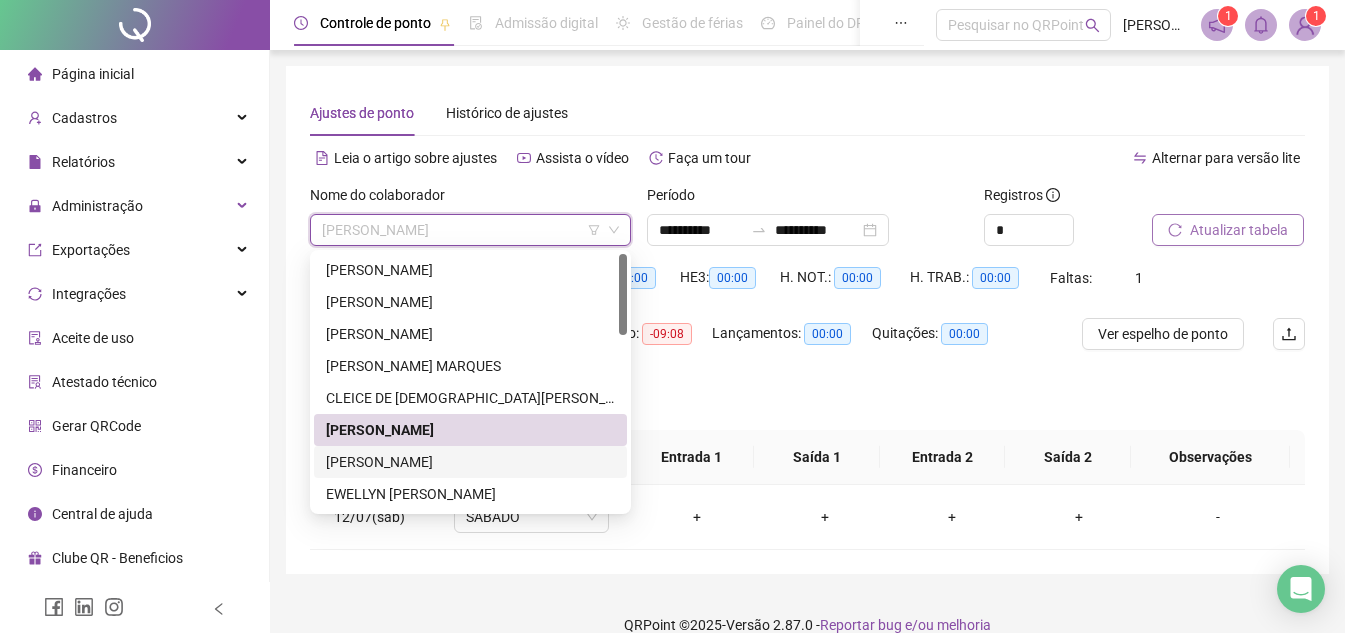 click on "[PERSON_NAME]" at bounding box center [470, 462] 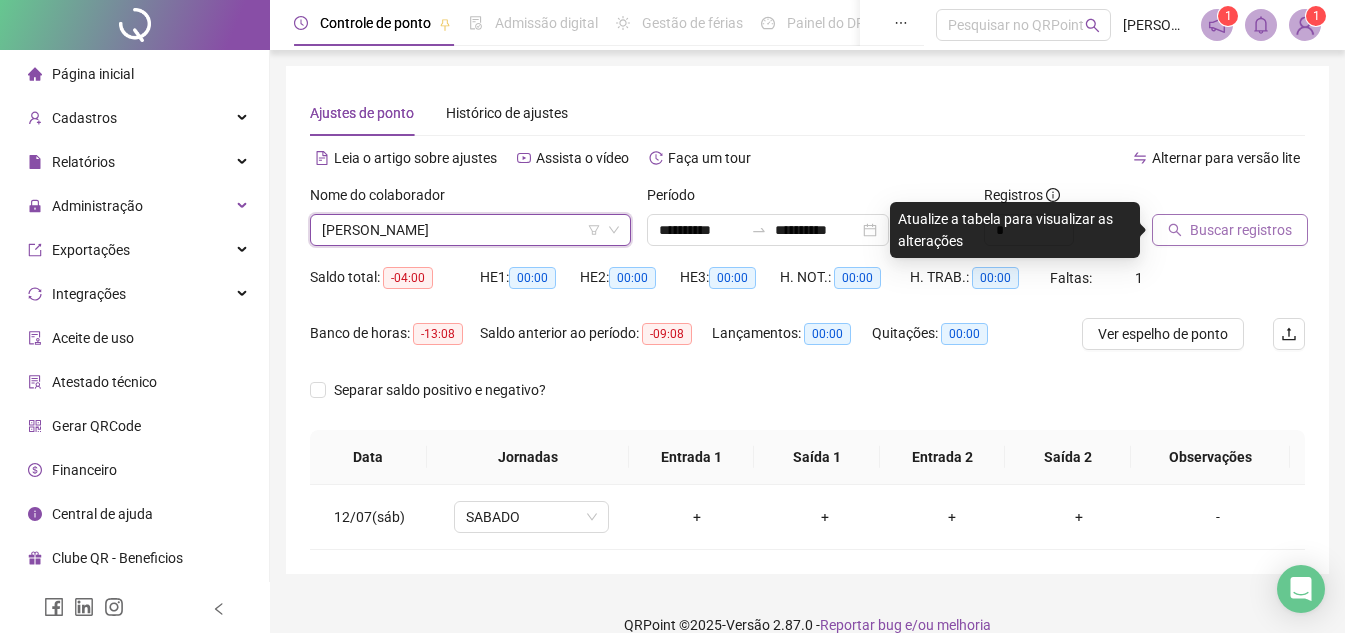 click at bounding box center (1203, 199) 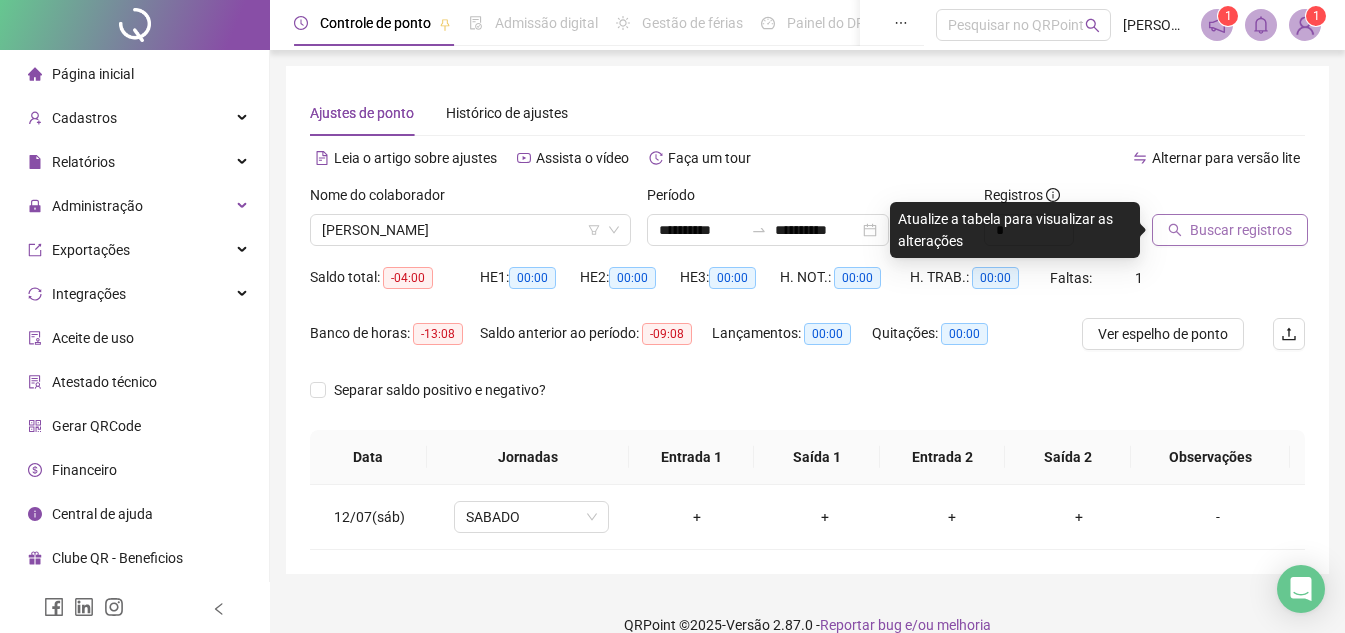 click on "Buscar registros" at bounding box center (1241, 230) 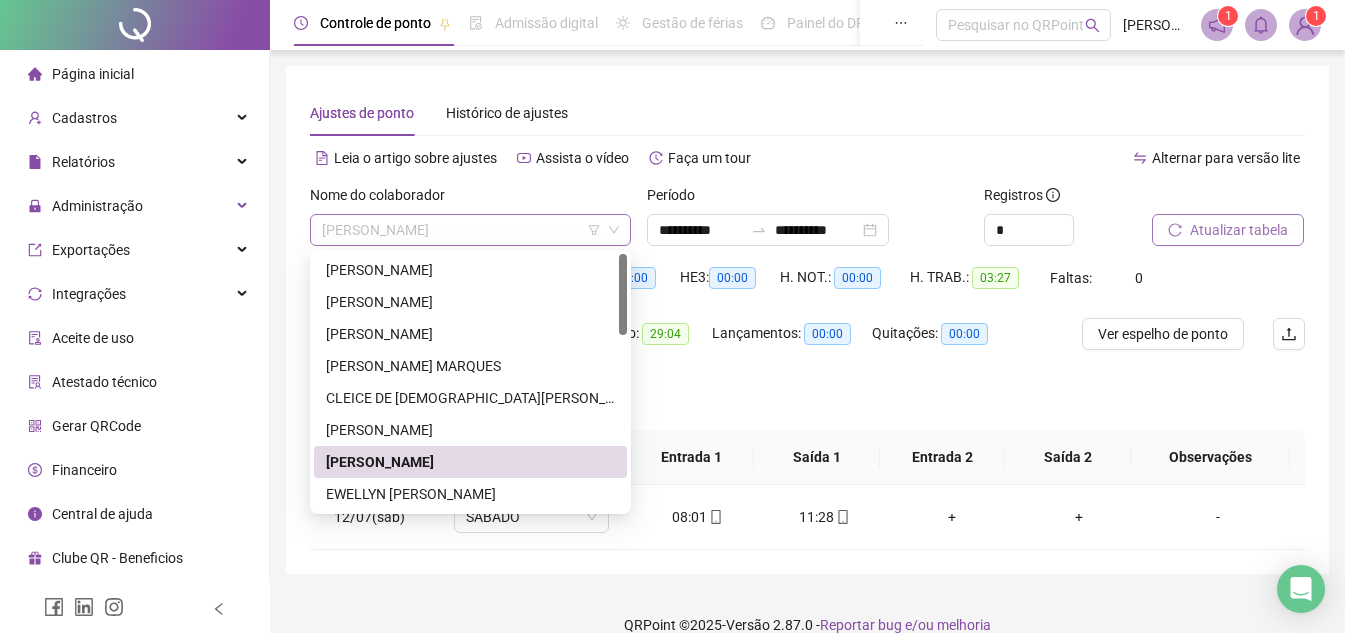 click on "[PERSON_NAME]" at bounding box center (470, 230) 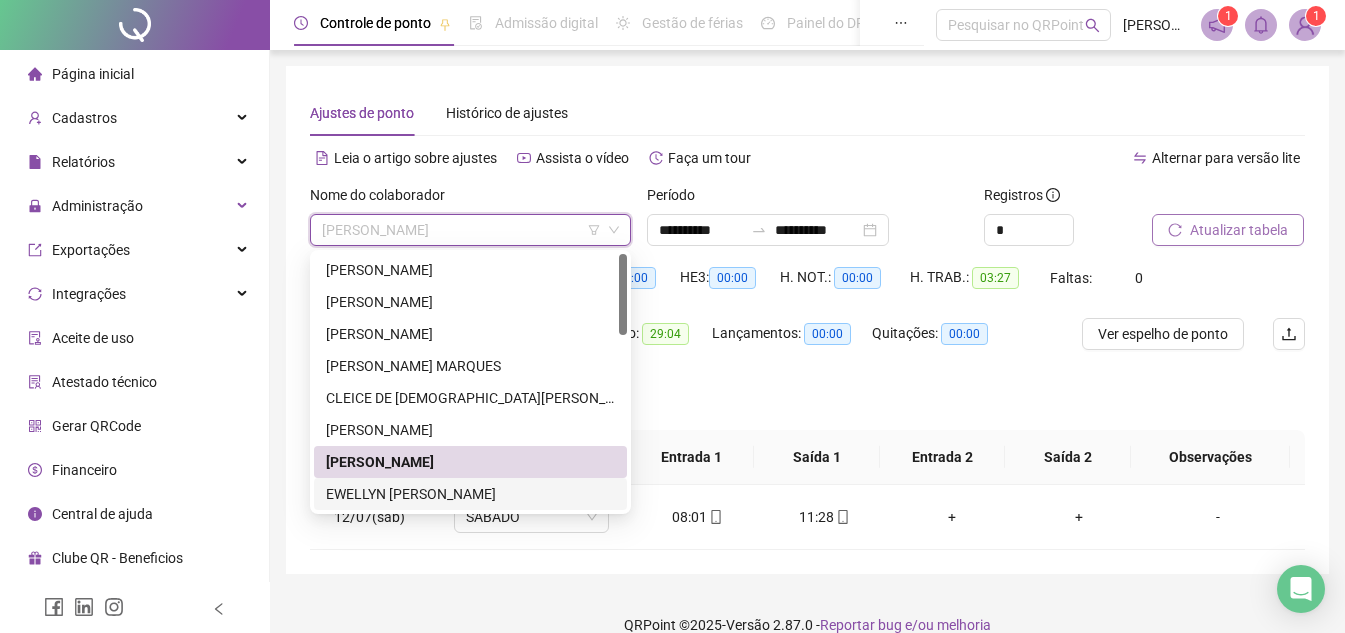 click on "EWELLYN [PERSON_NAME]" at bounding box center (470, 494) 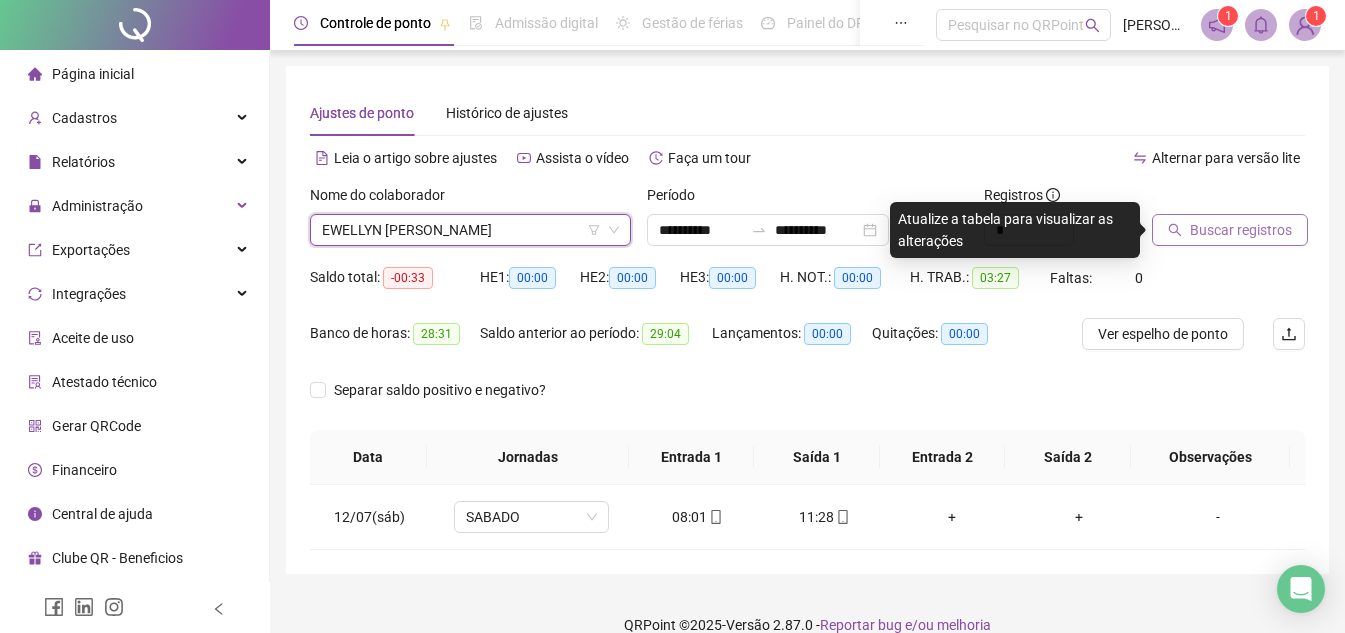 click on "EWELLYN [PERSON_NAME]" at bounding box center [470, 230] 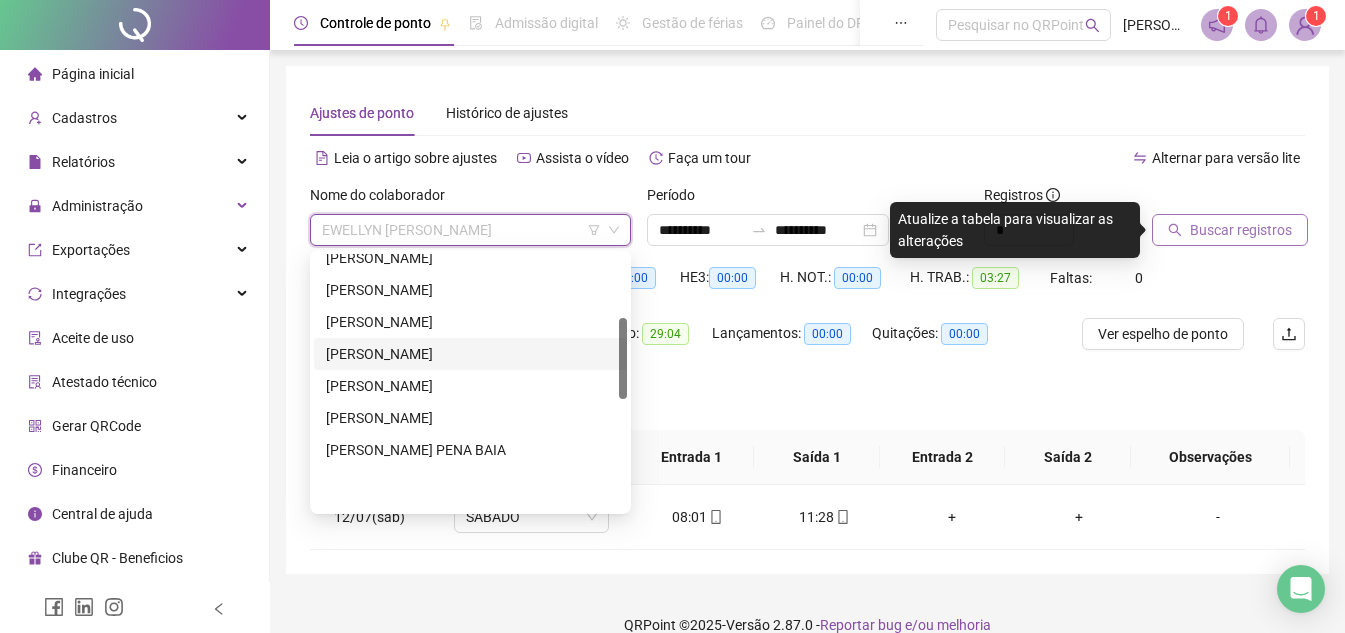 scroll, scrollTop: 200, scrollLeft: 0, axis: vertical 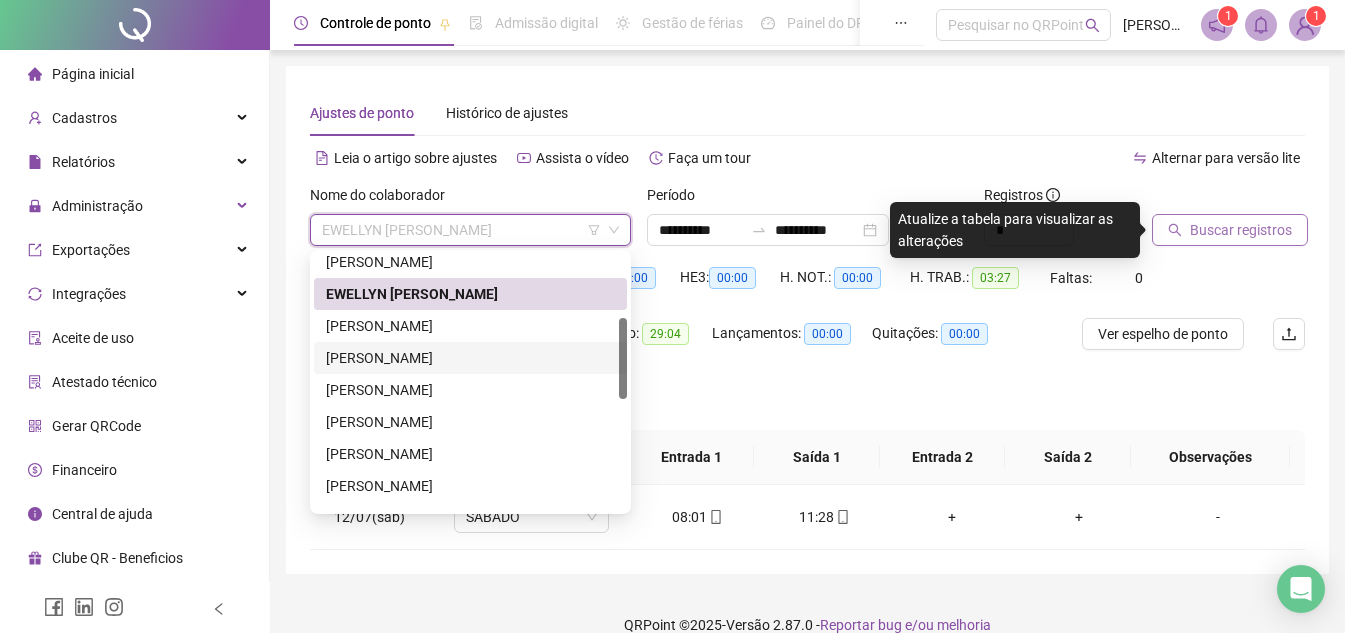 click on "[PERSON_NAME]" at bounding box center [470, 358] 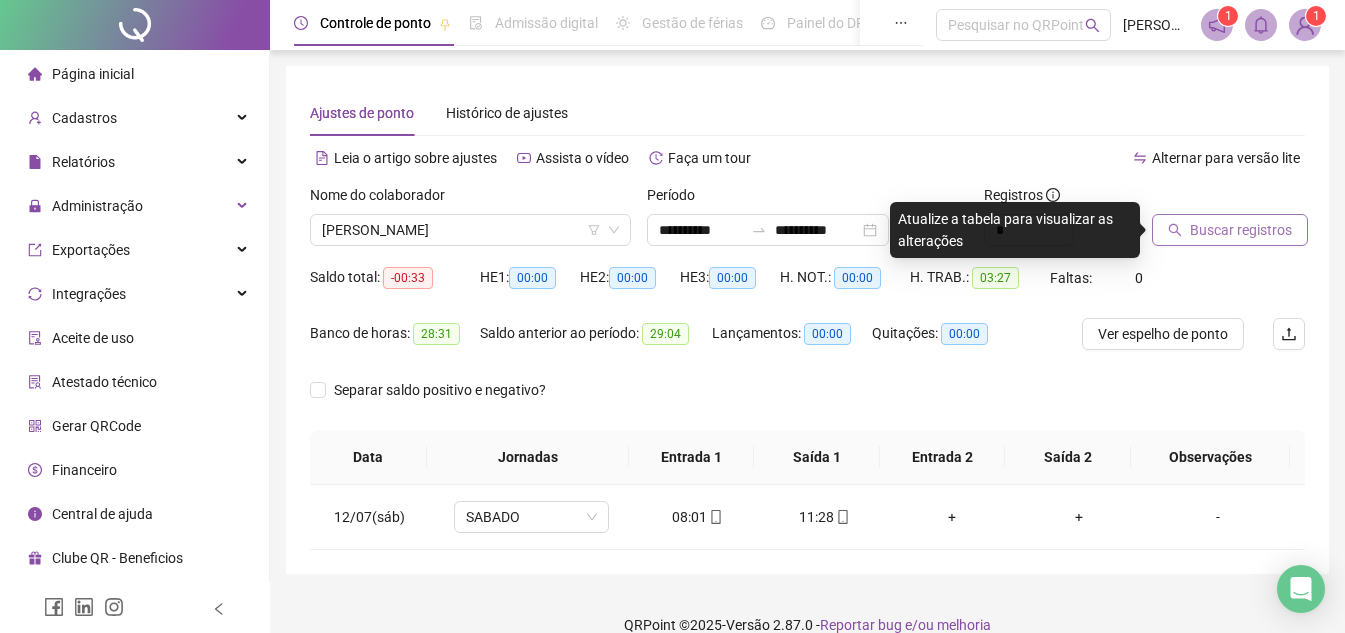 click 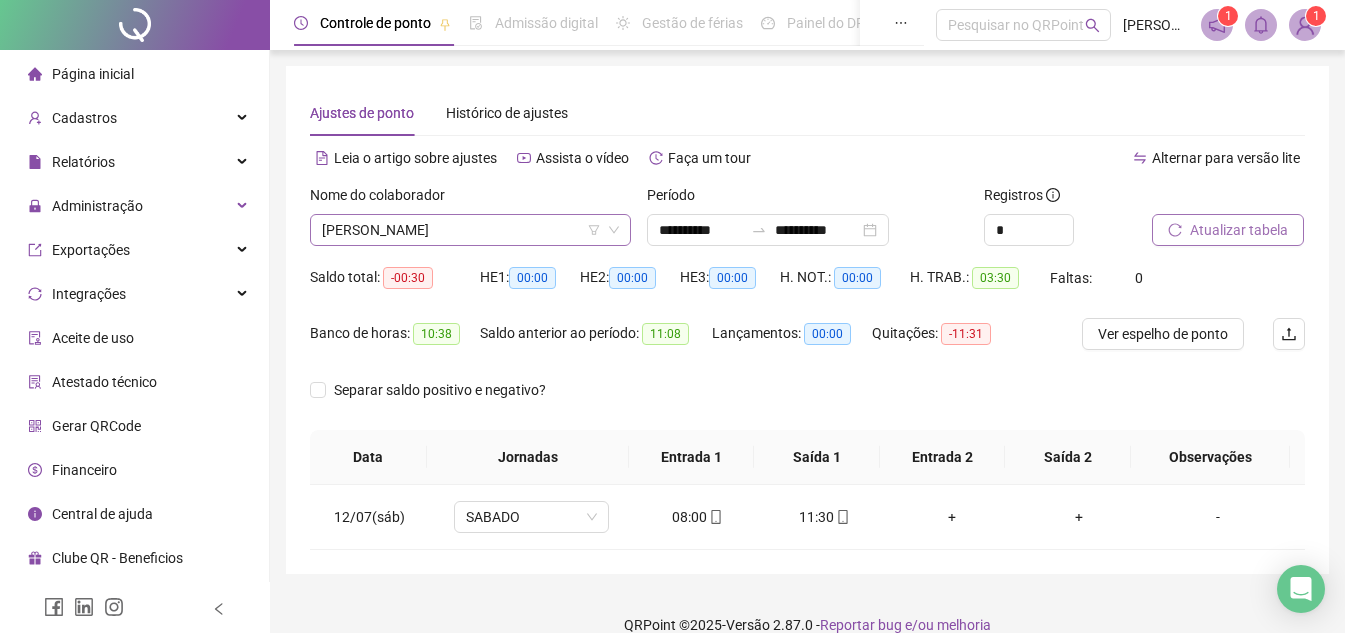 click on "[PERSON_NAME]" at bounding box center (470, 230) 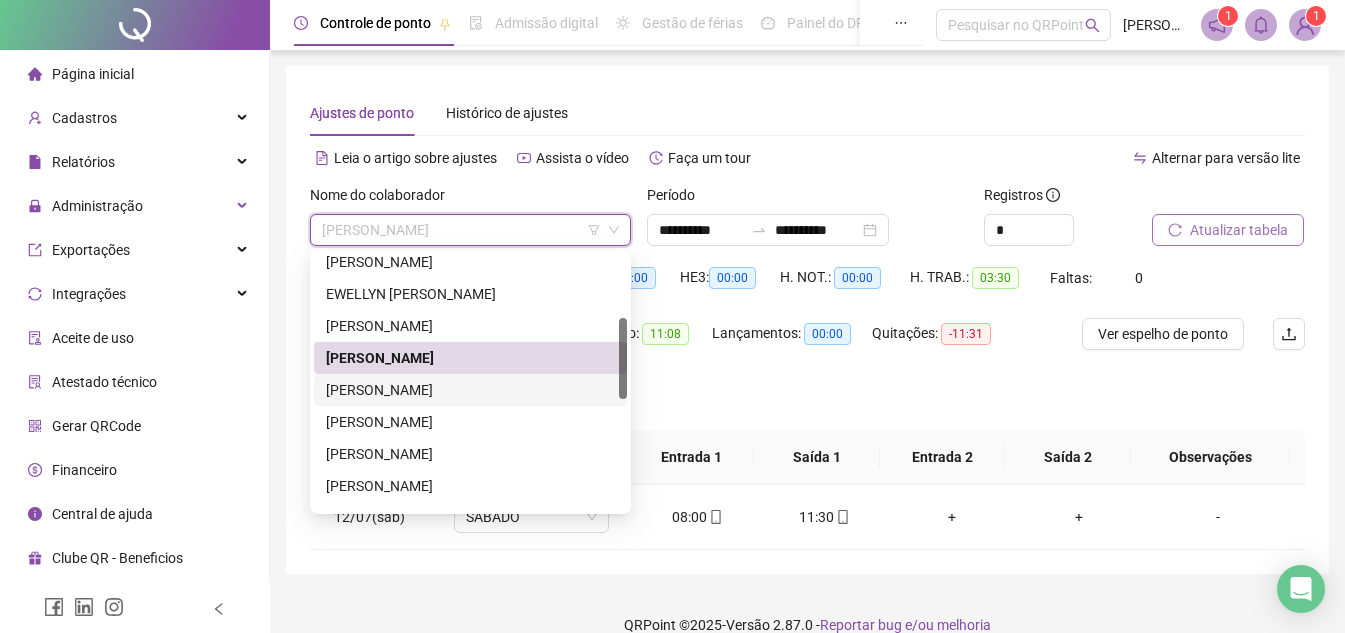 click on "[PERSON_NAME]" at bounding box center [470, 390] 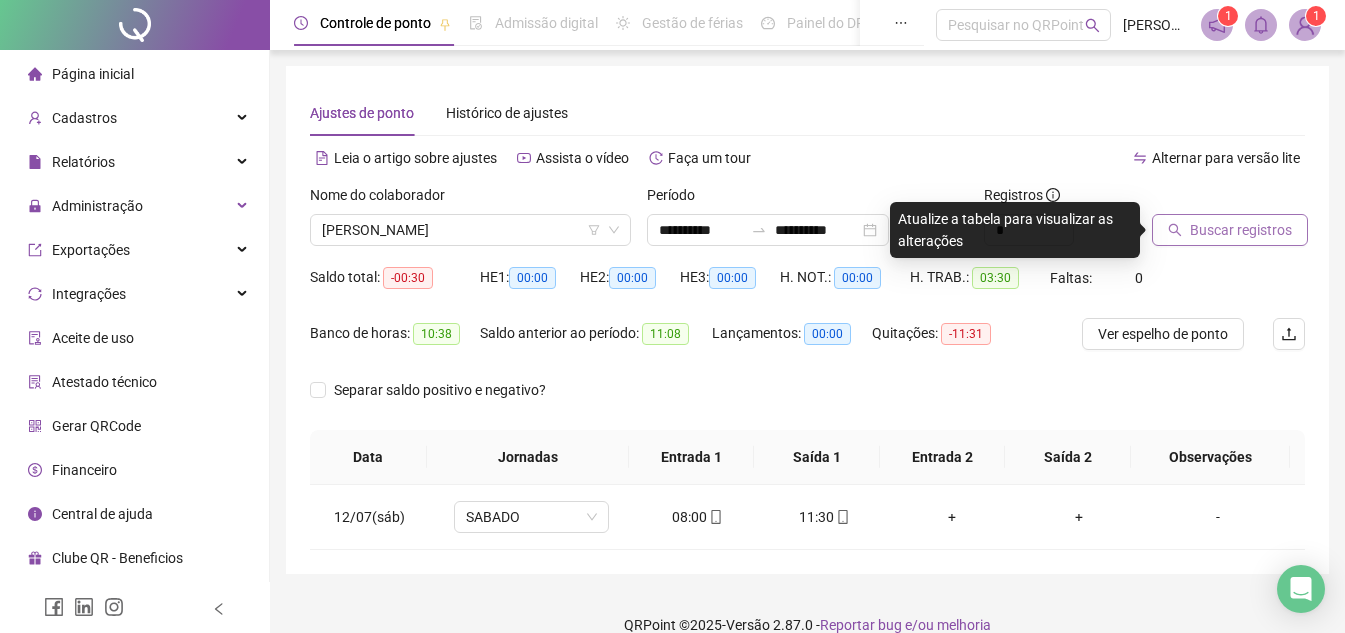 click on "Buscar registros" at bounding box center [1230, 230] 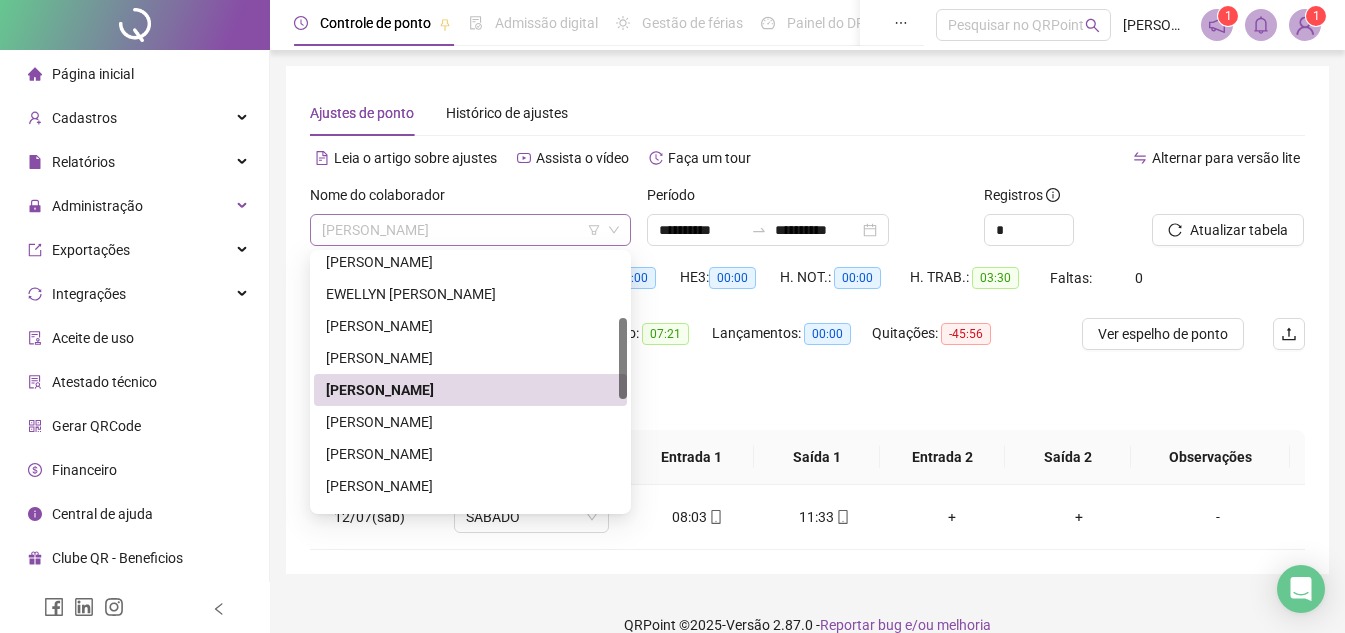 click on "[PERSON_NAME]" at bounding box center (470, 230) 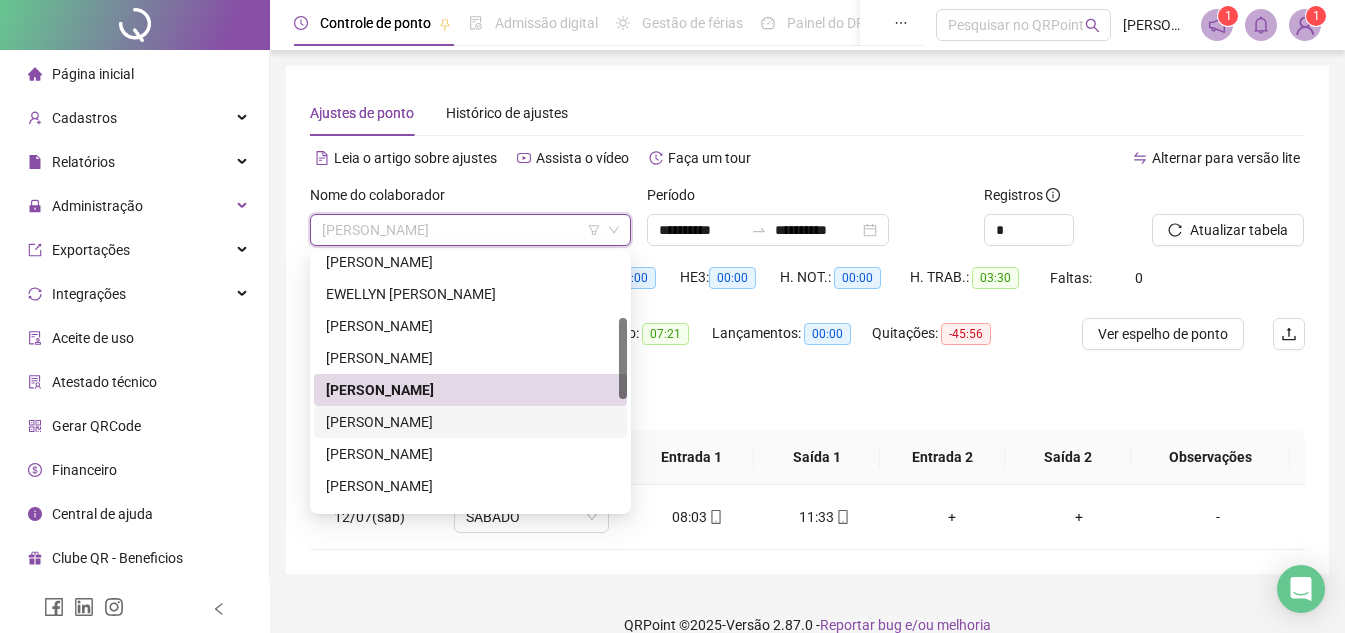 click on "[PERSON_NAME]" at bounding box center (470, 422) 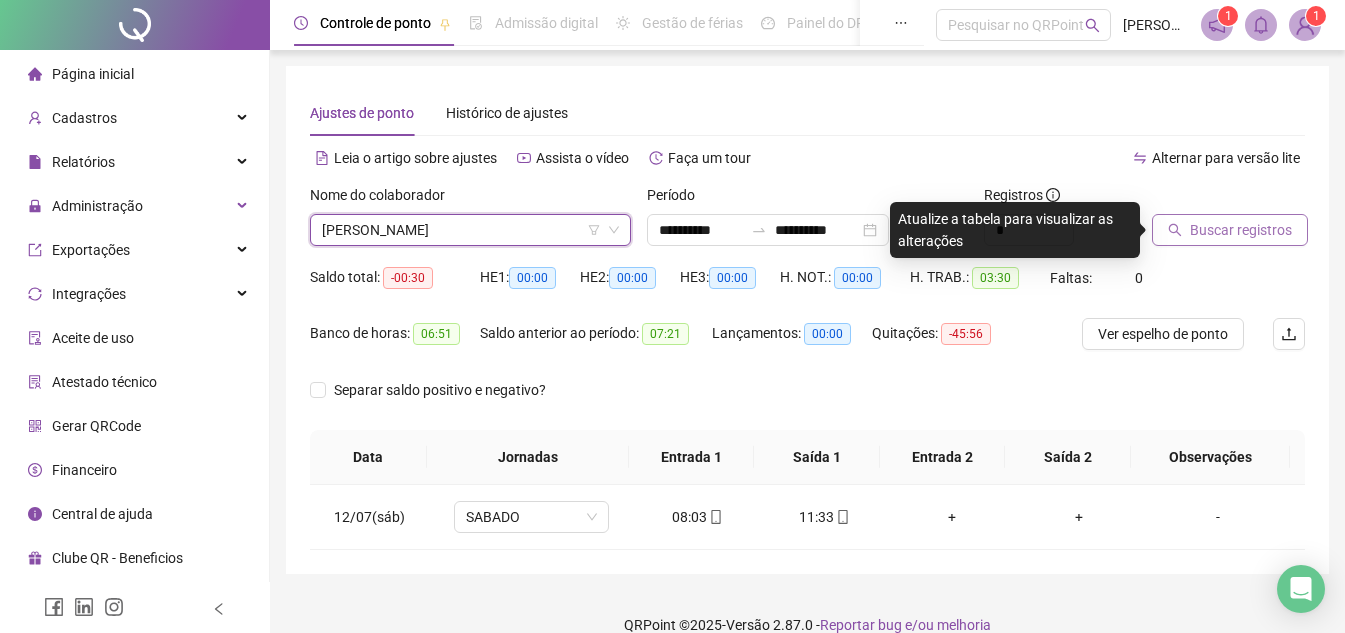 click on "Buscar registros" at bounding box center (1241, 230) 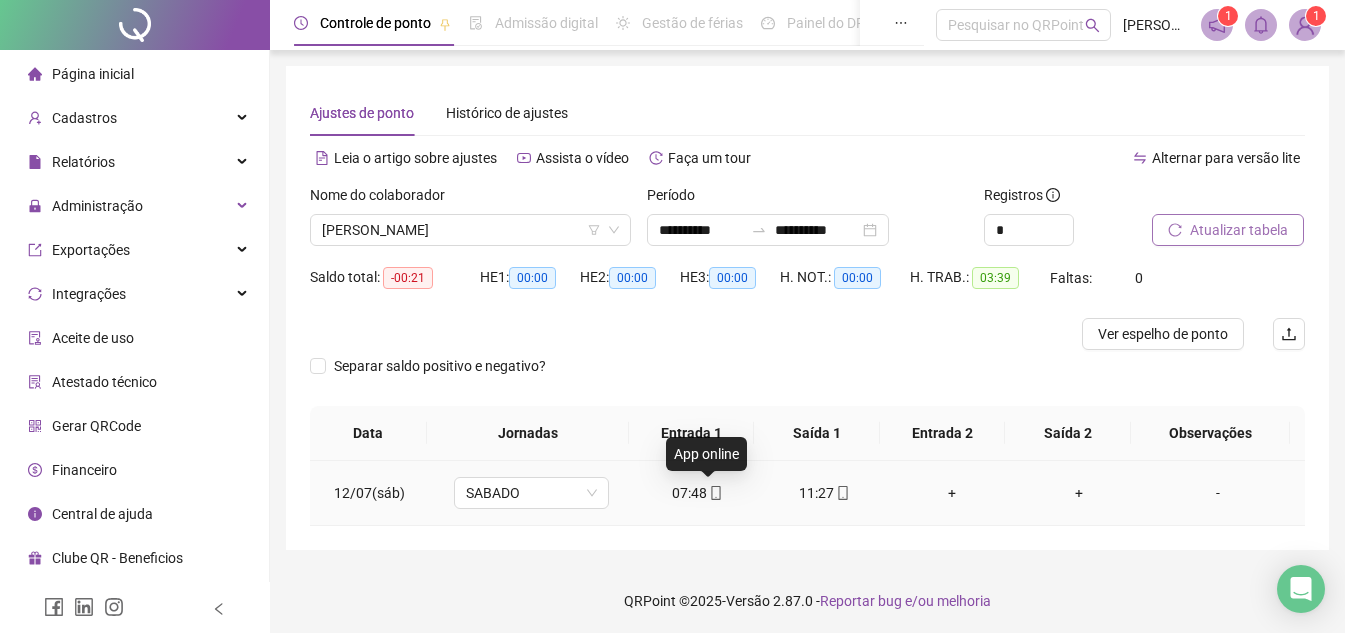click 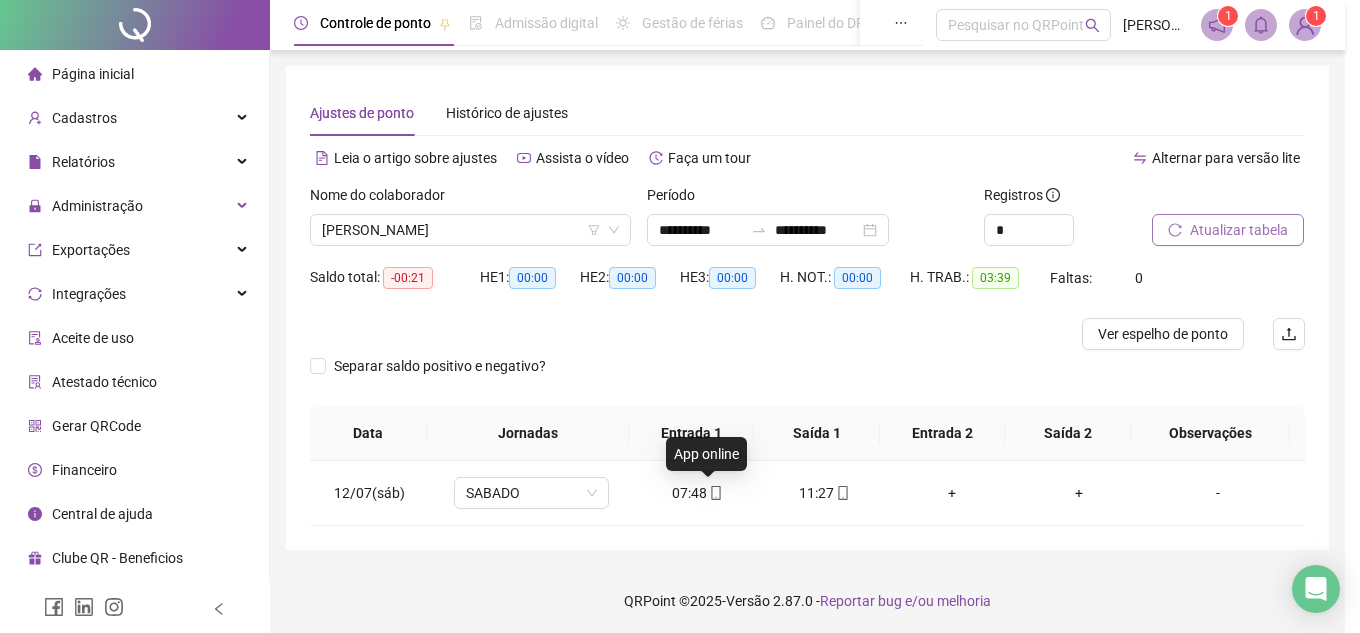 type on "**********" 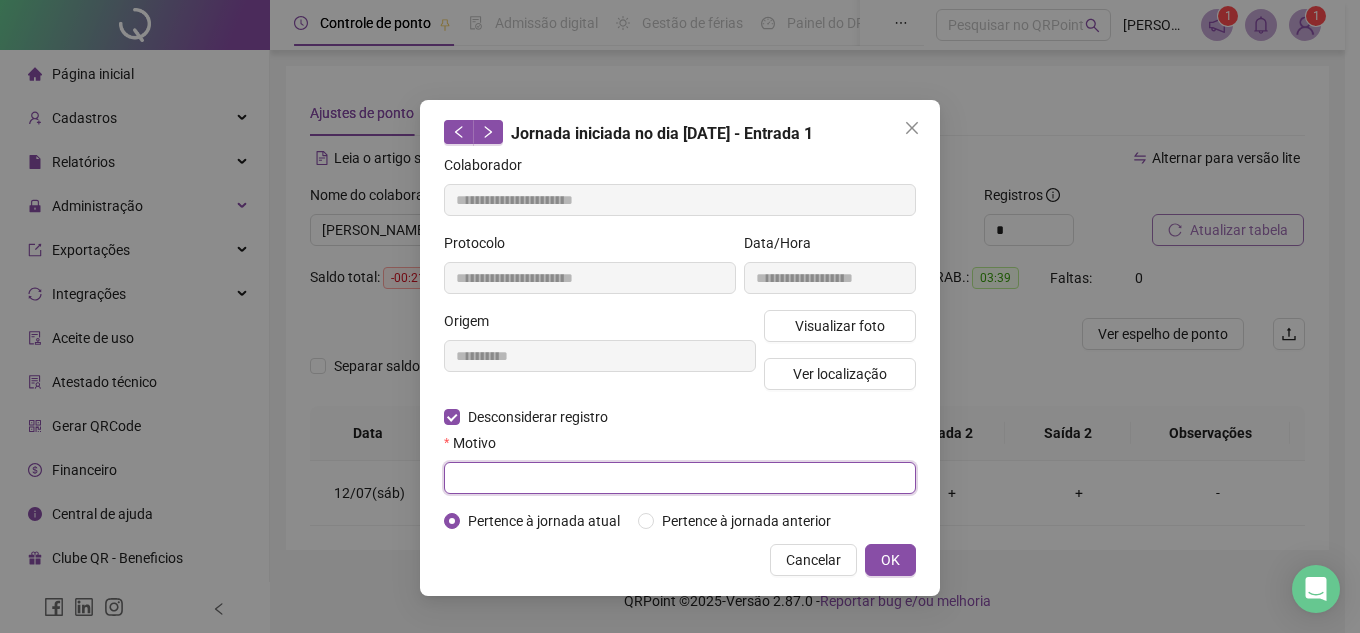 click at bounding box center [680, 478] 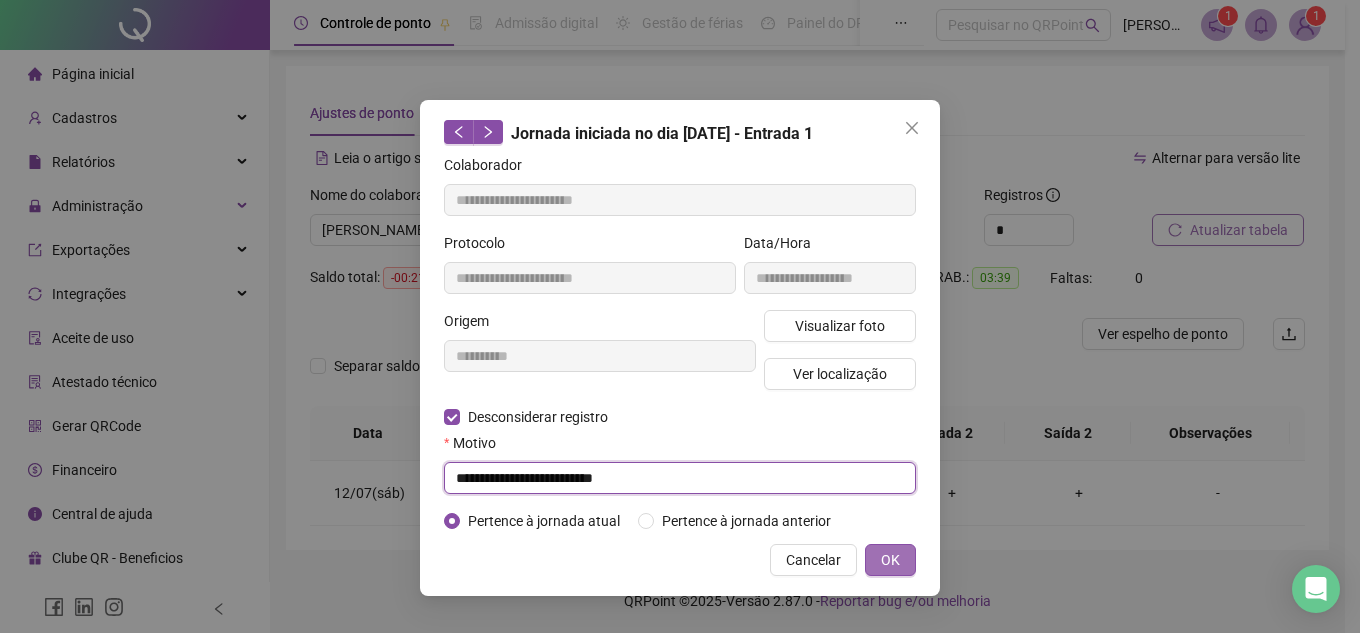 type on "**********" 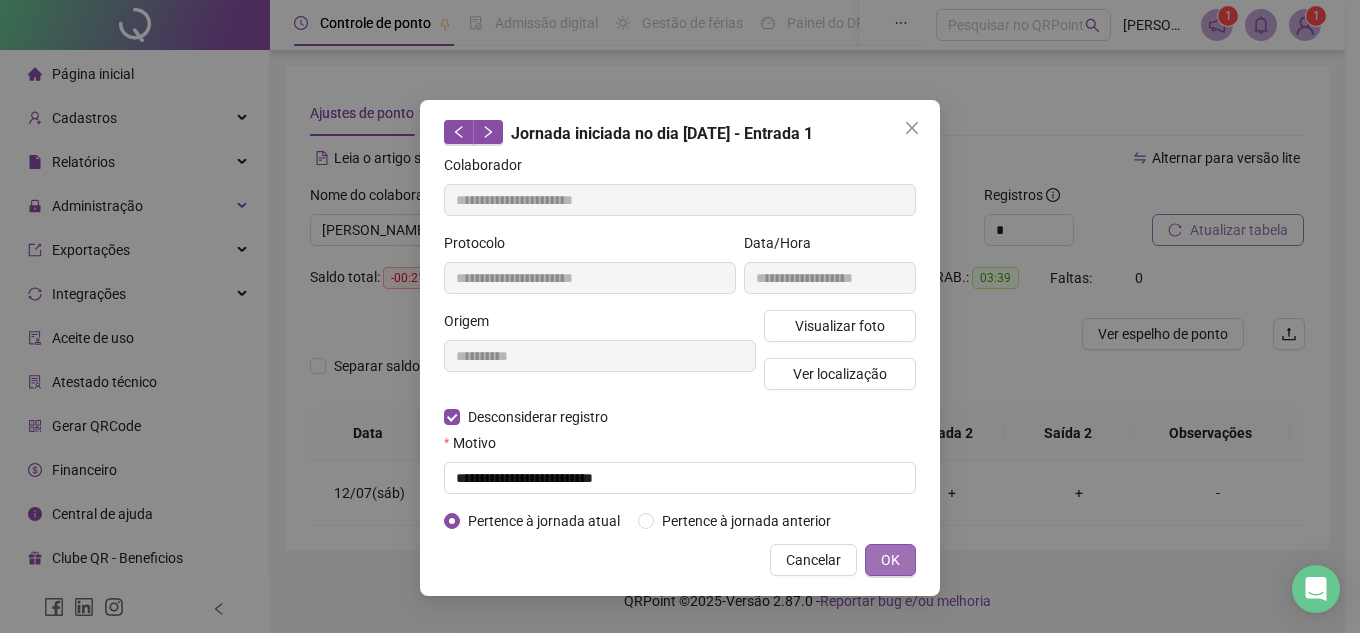 click on "OK" at bounding box center [890, 560] 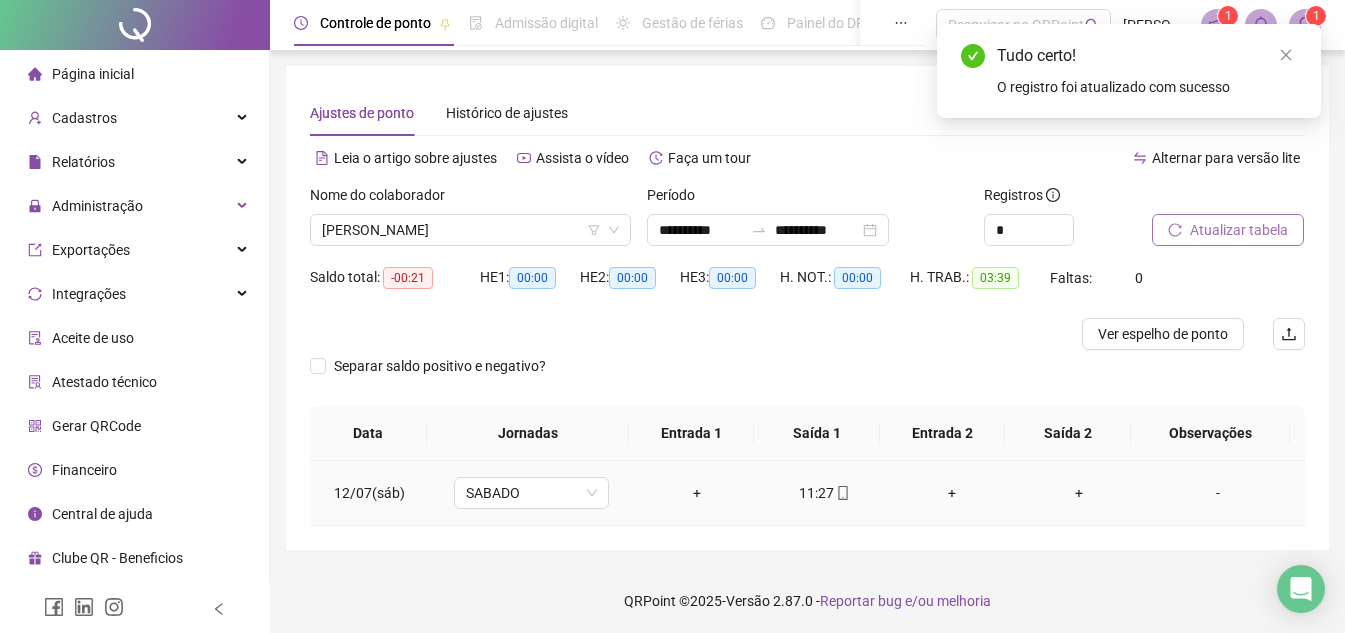 click on "+" at bounding box center (697, 493) 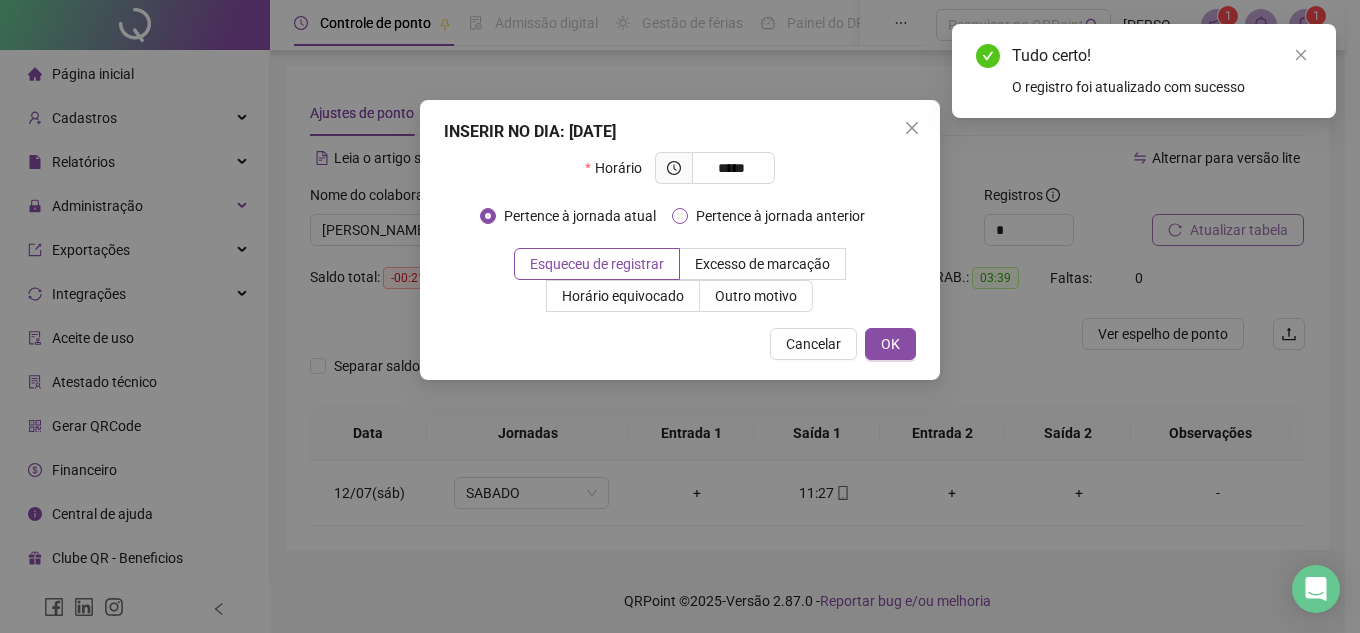 type on "*****" 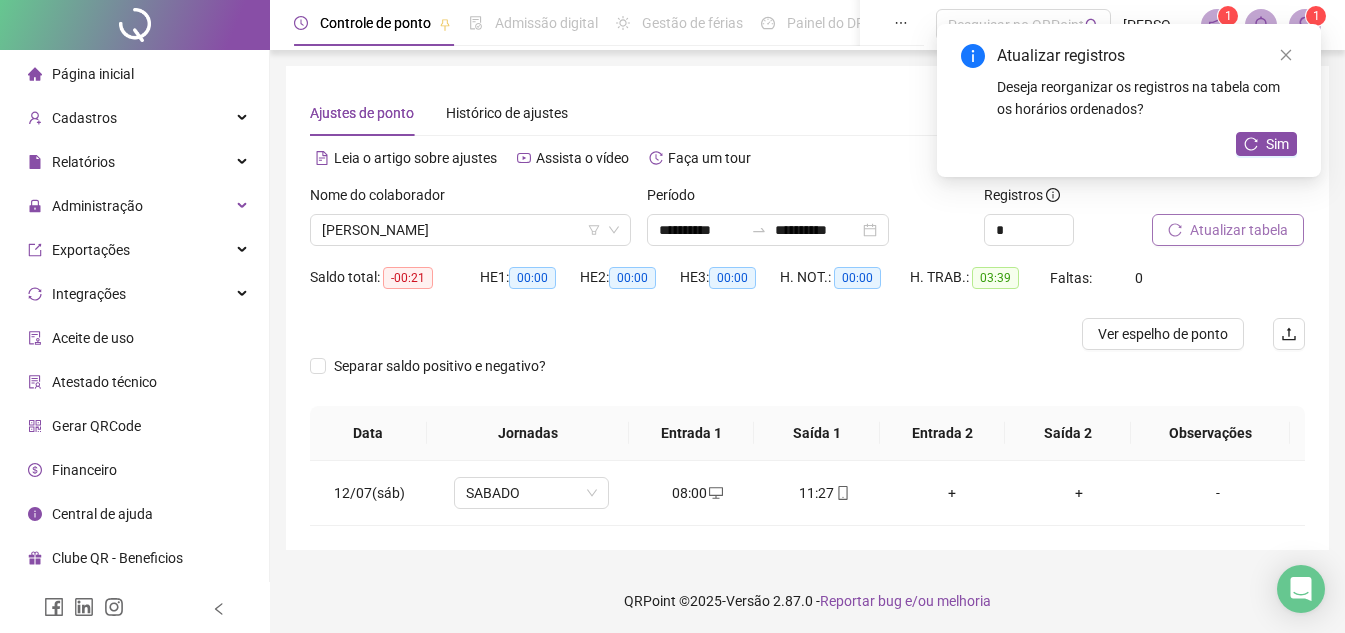 click on "Atualizar tabela" at bounding box center [1239, 230] 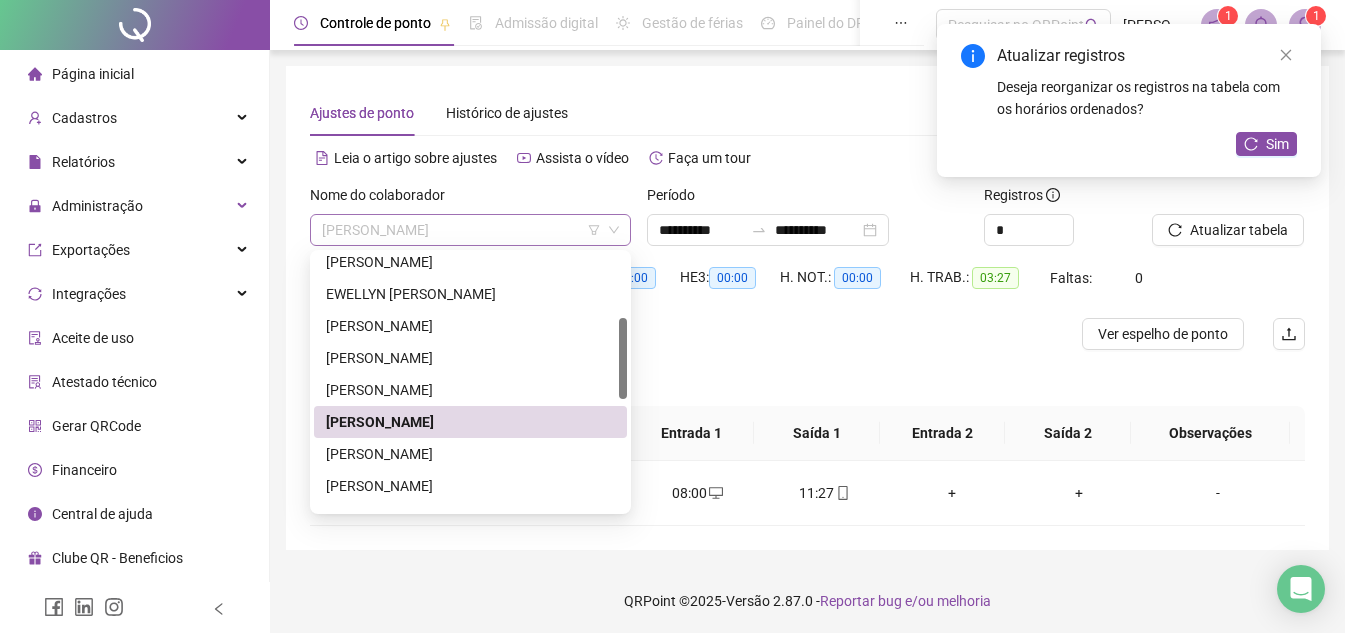 click on "[PERSON_NAME]" at bounding box center [470, 230] 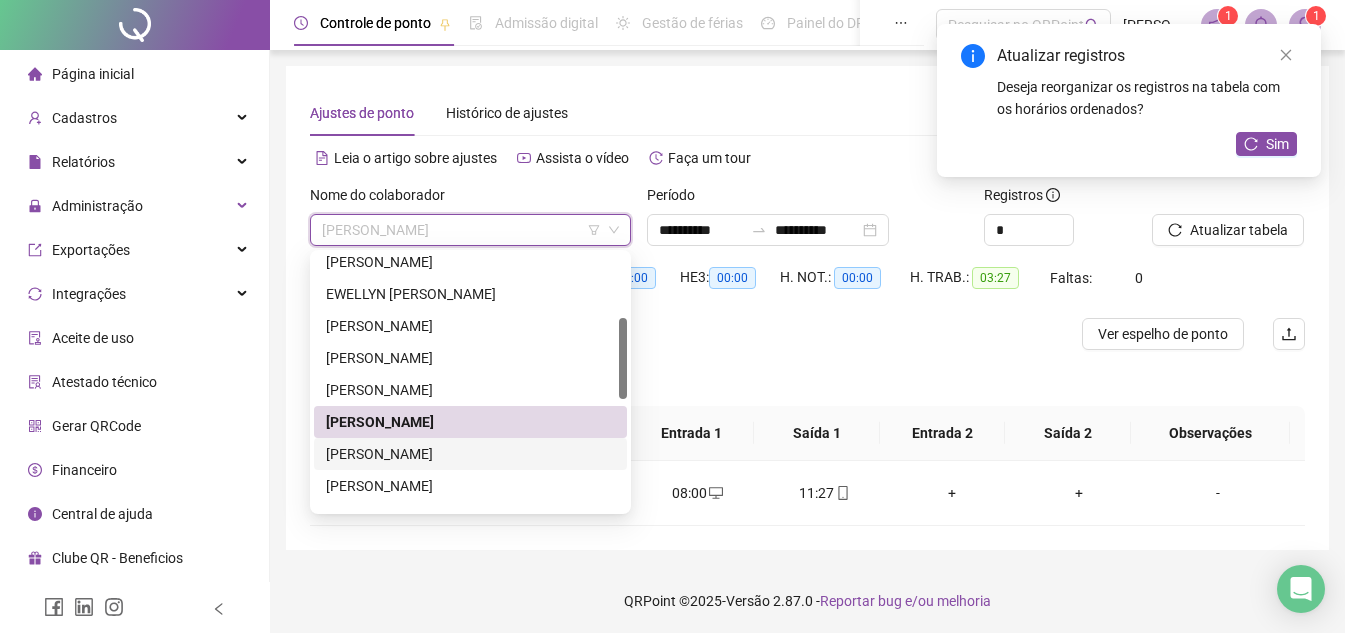 click on "[PERSON_NAME]" at bounding box center (470, 454) 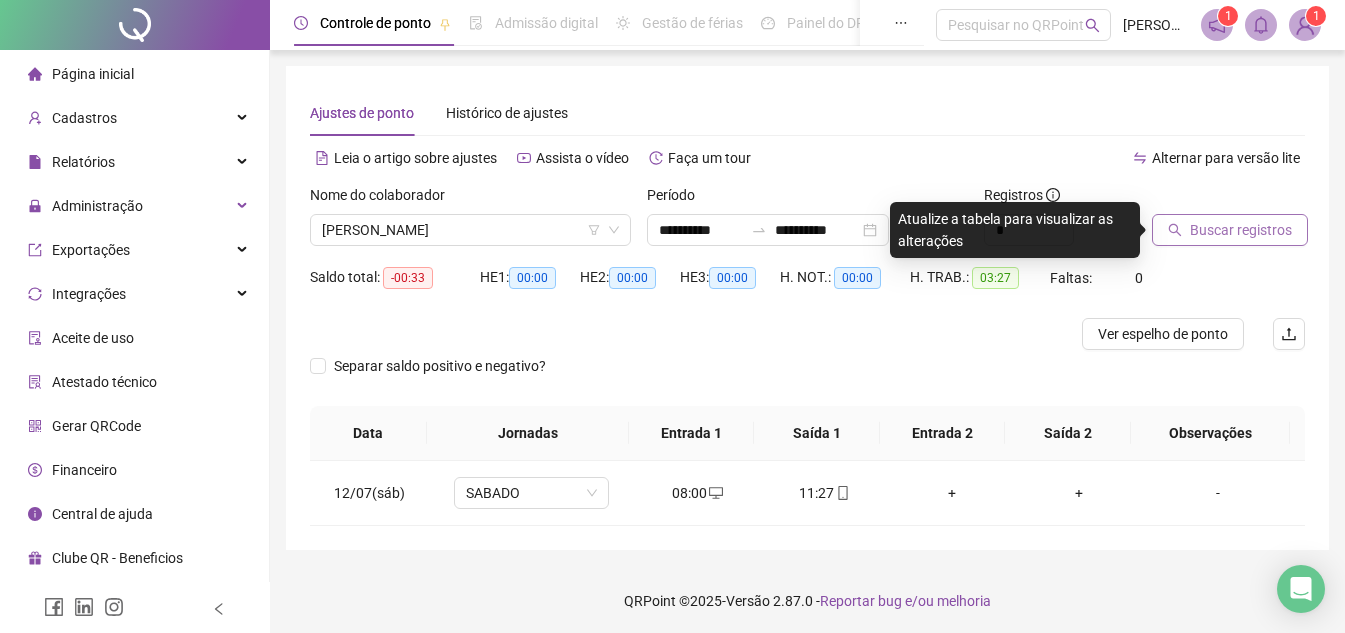 click on "Buscar registros" at bounding box center [1241, 230] 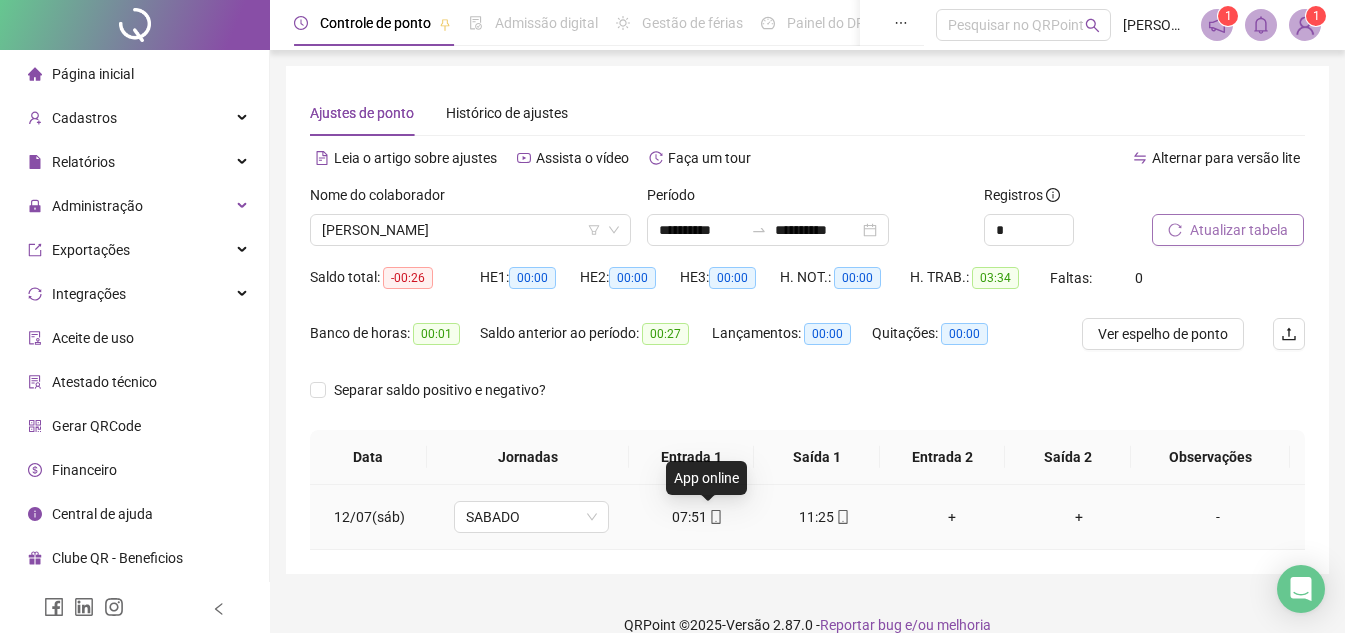 click 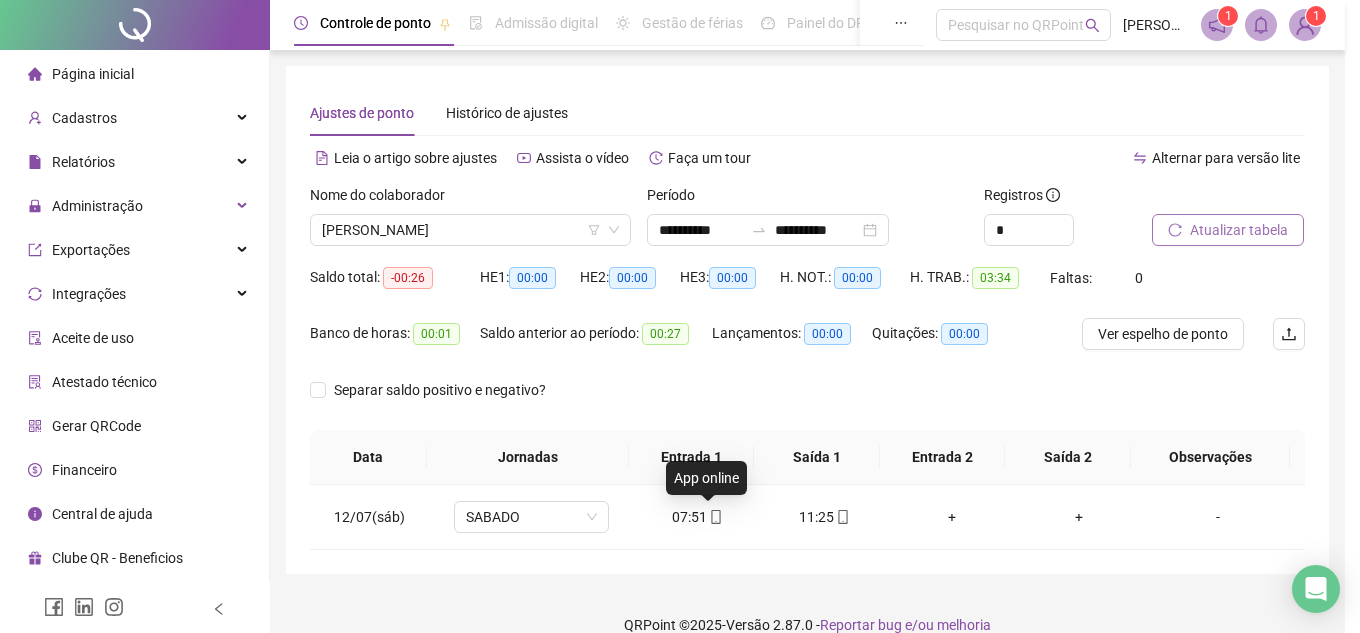 type on "**********" 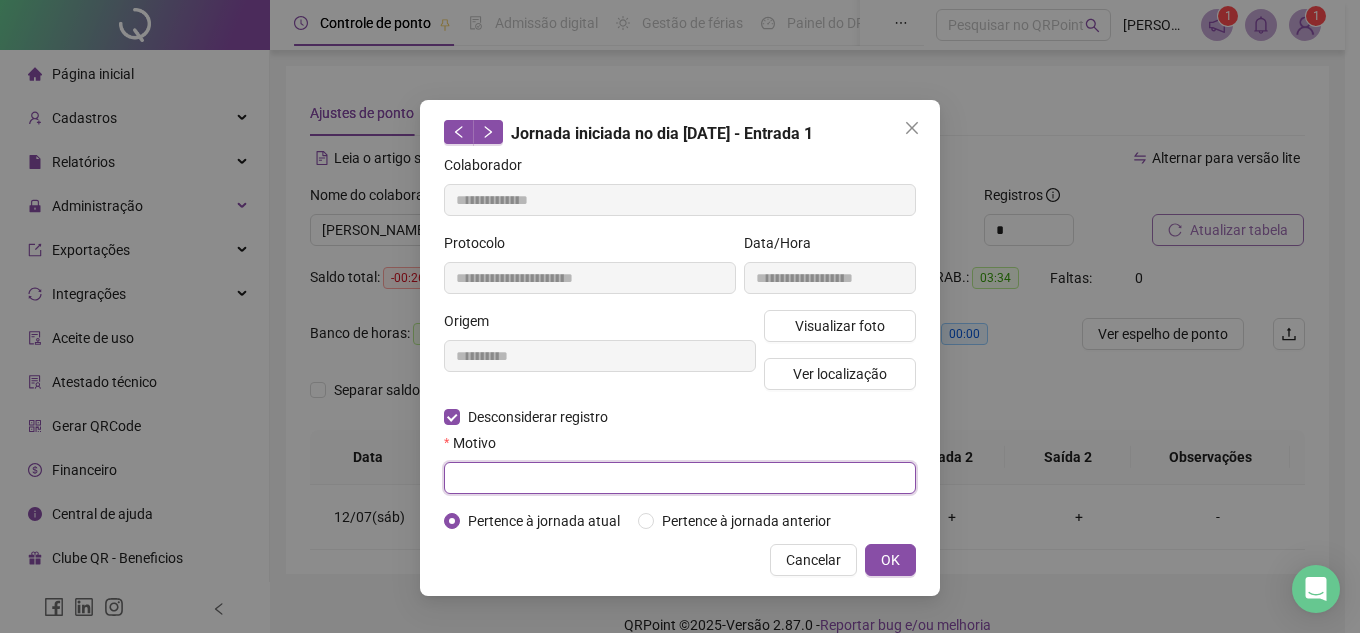 click at bounding box center (680, 478) 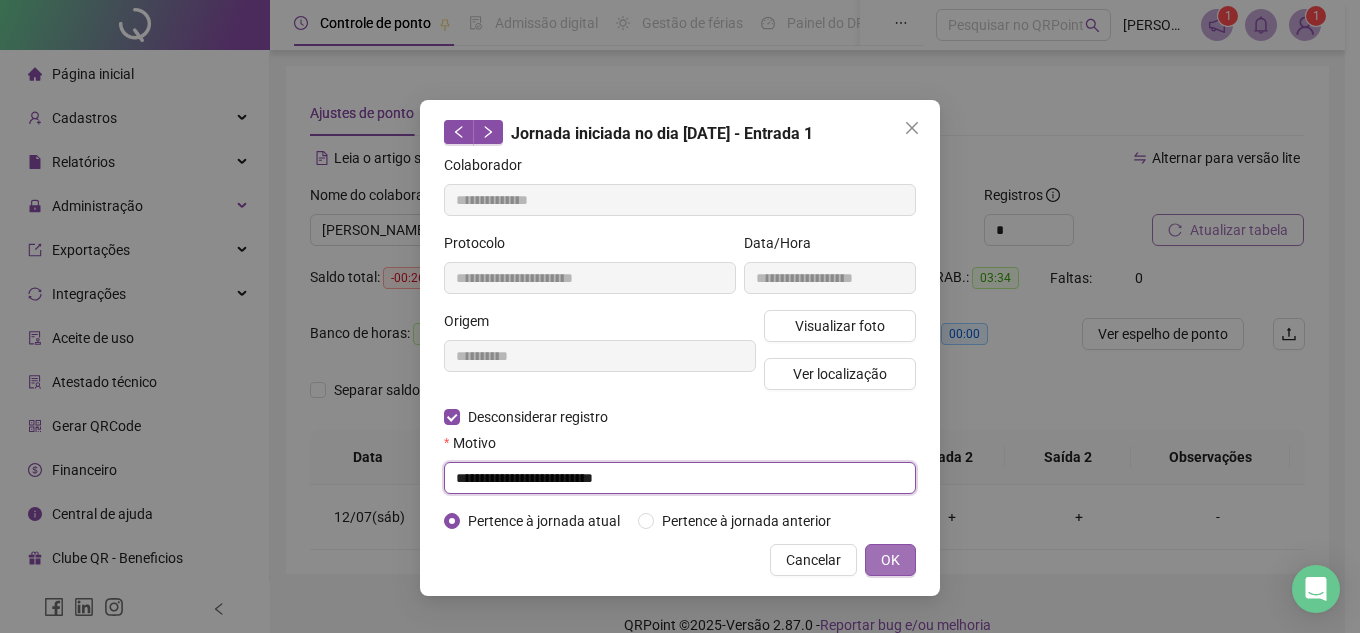 type on "**********" 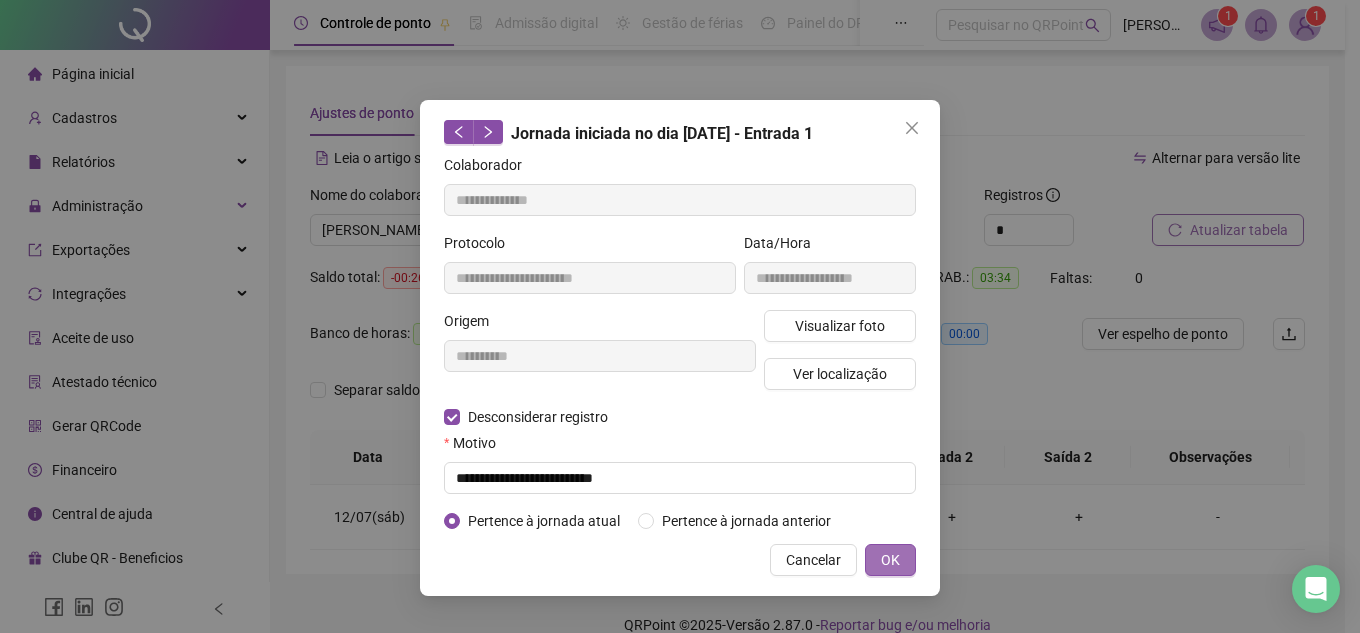 click on "OK" at bounding box center (890, 560) 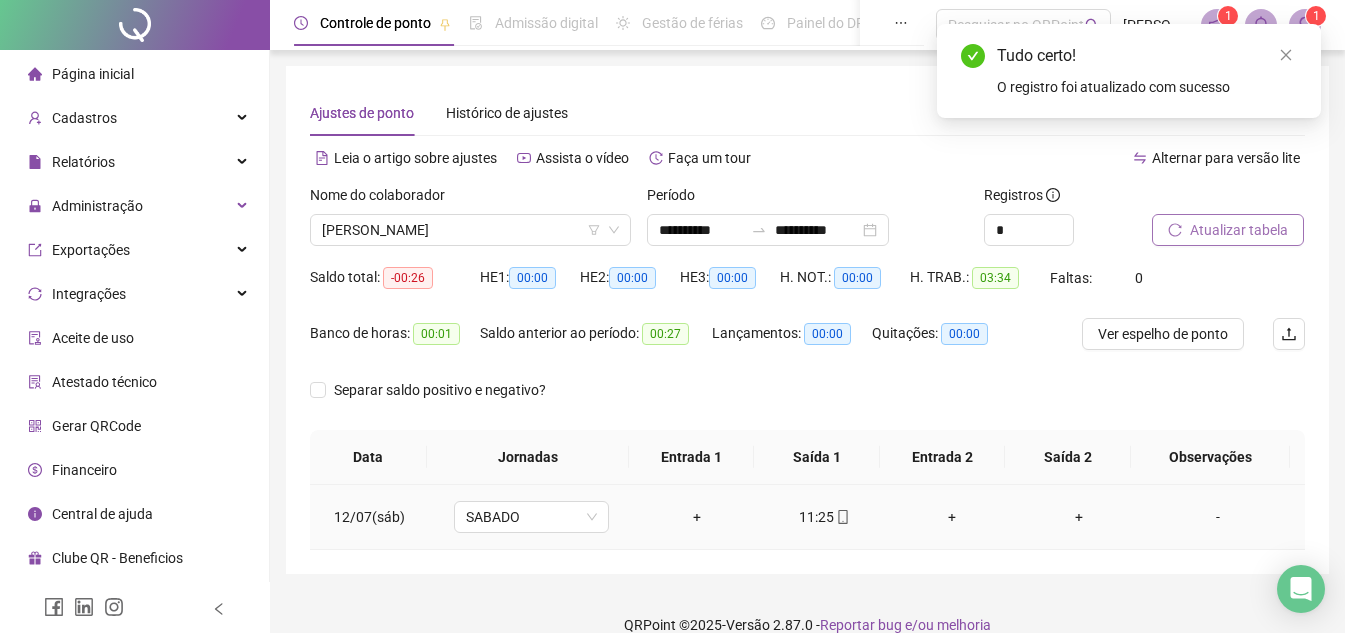 click on "+" at bounding box center [697, 517] 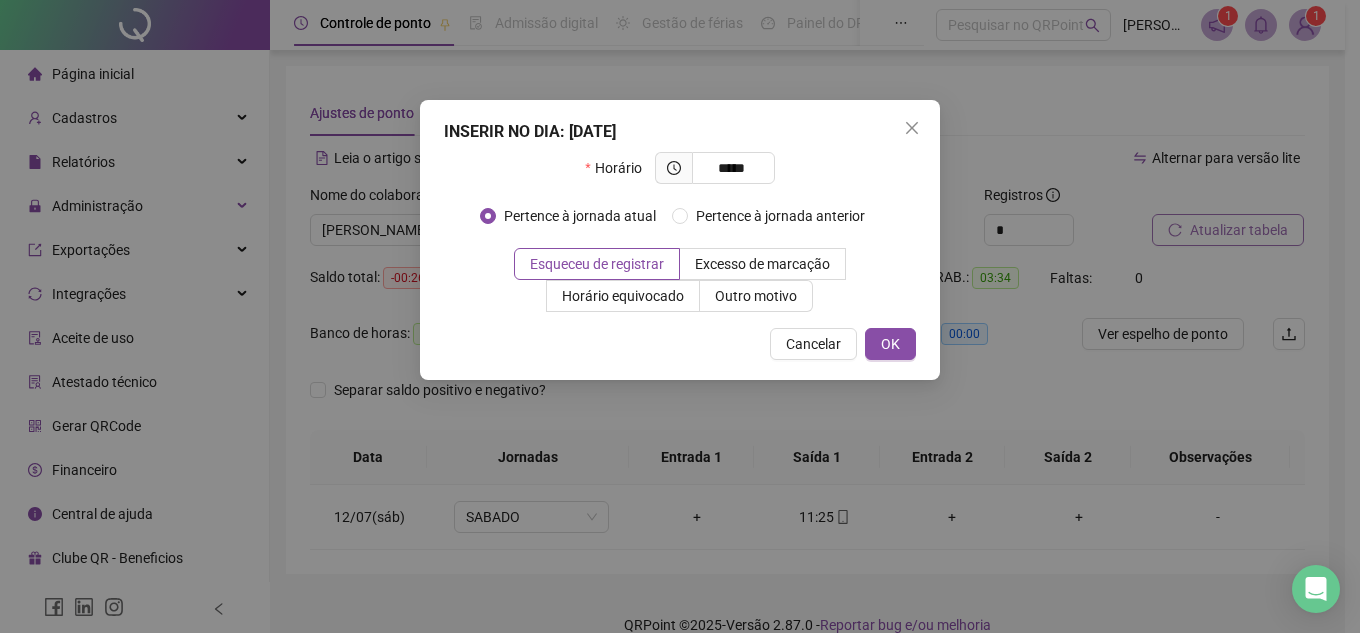 type on "*****" 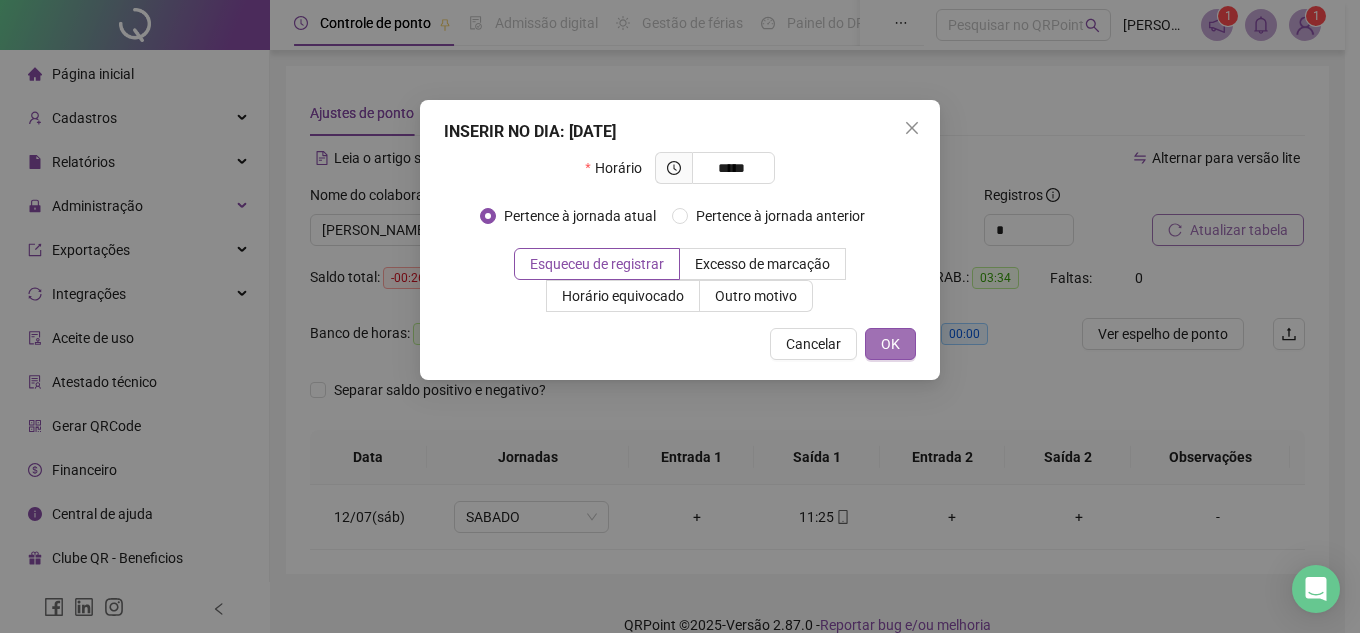 drag, startPoint x: 874, startPoint y: 304, endPoint x: 885, endPoint y: 351, distance: 48.270073 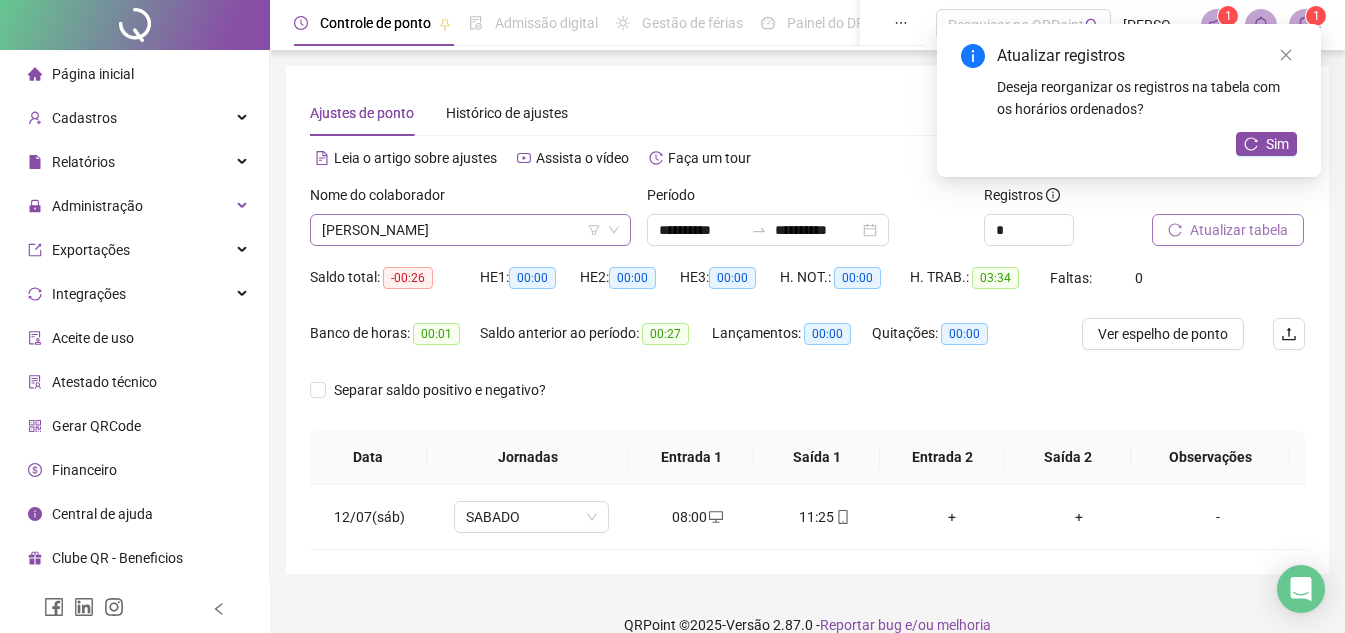 click on "[PERSON_NAME]" at bounding box center (470, 230) 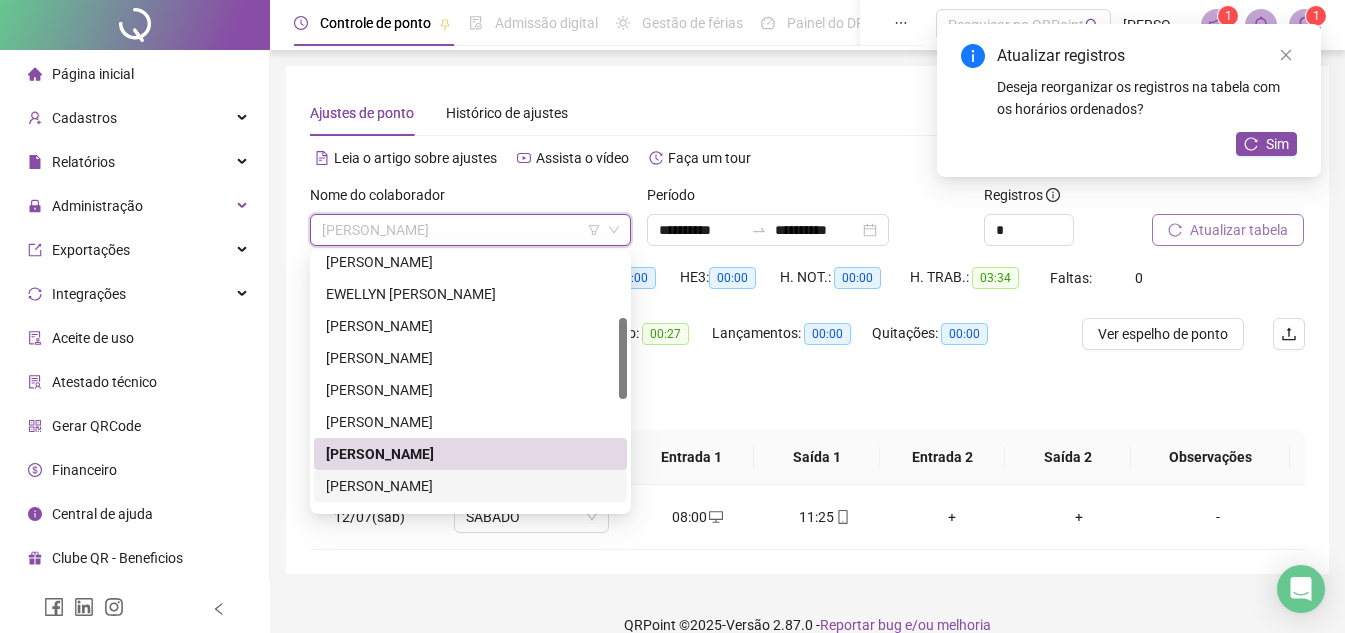 click on "[PERSON_NAME]" at bounding box center [470, 486] 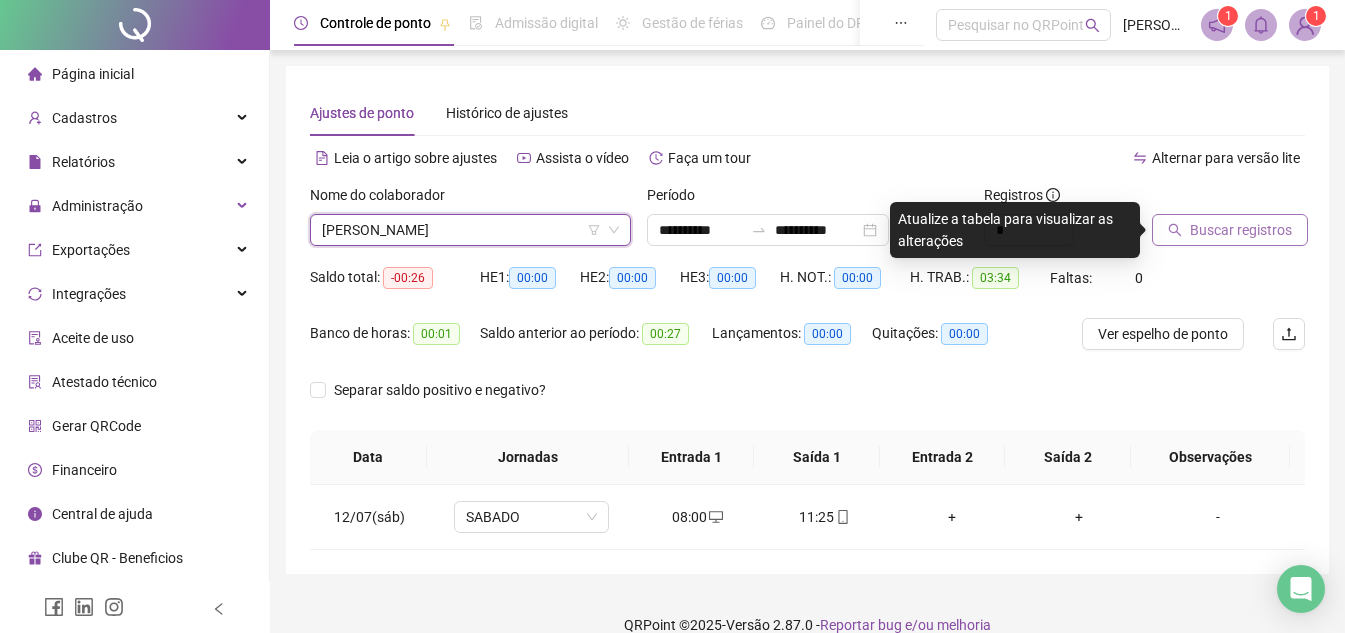 click on "[PERSON_NAME]" at bounding box center (470, 230) 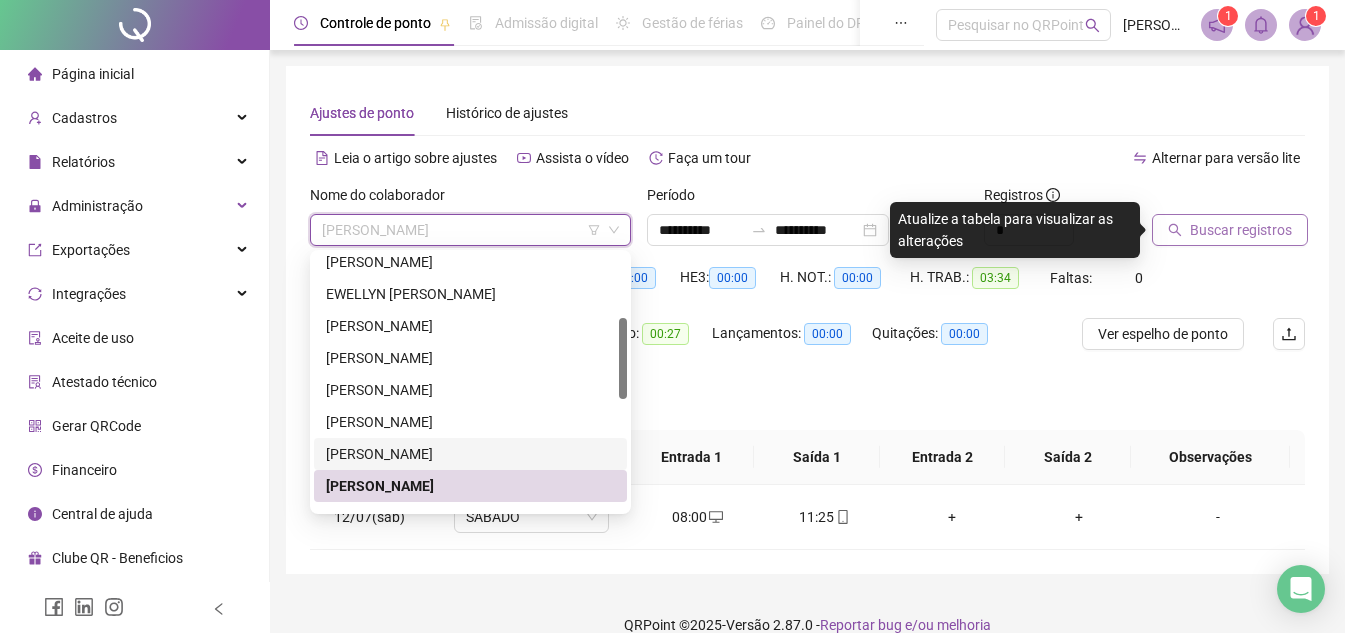click on "[PERSON_NAME]" at bounding box center [470, 454] 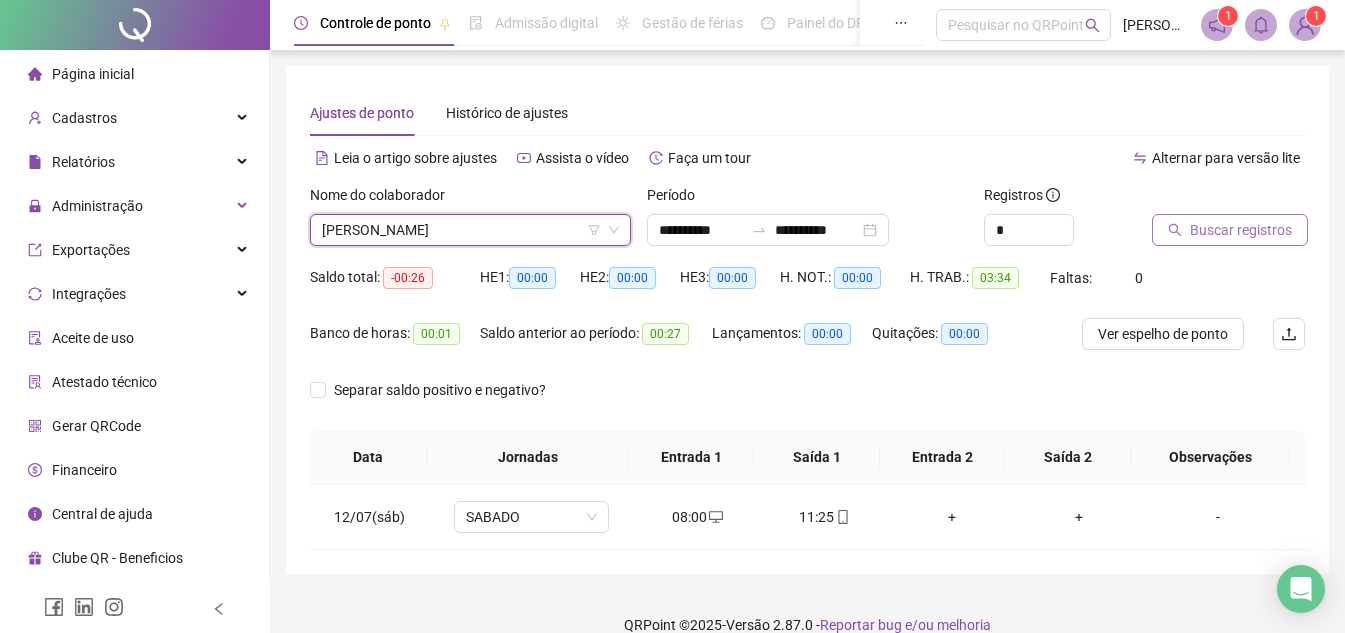click on "Buscar registros" at bounding box center (1241, 230) 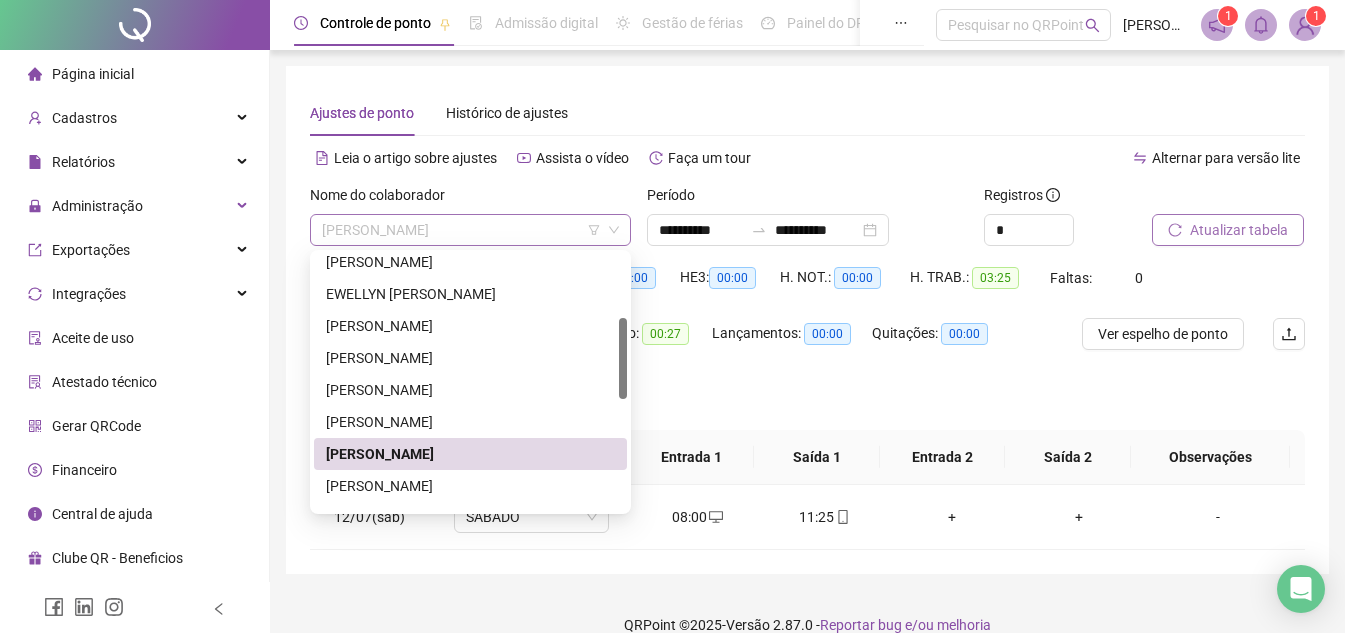 click on "[PERSON_NAME]" at bounding box center (470, 230) 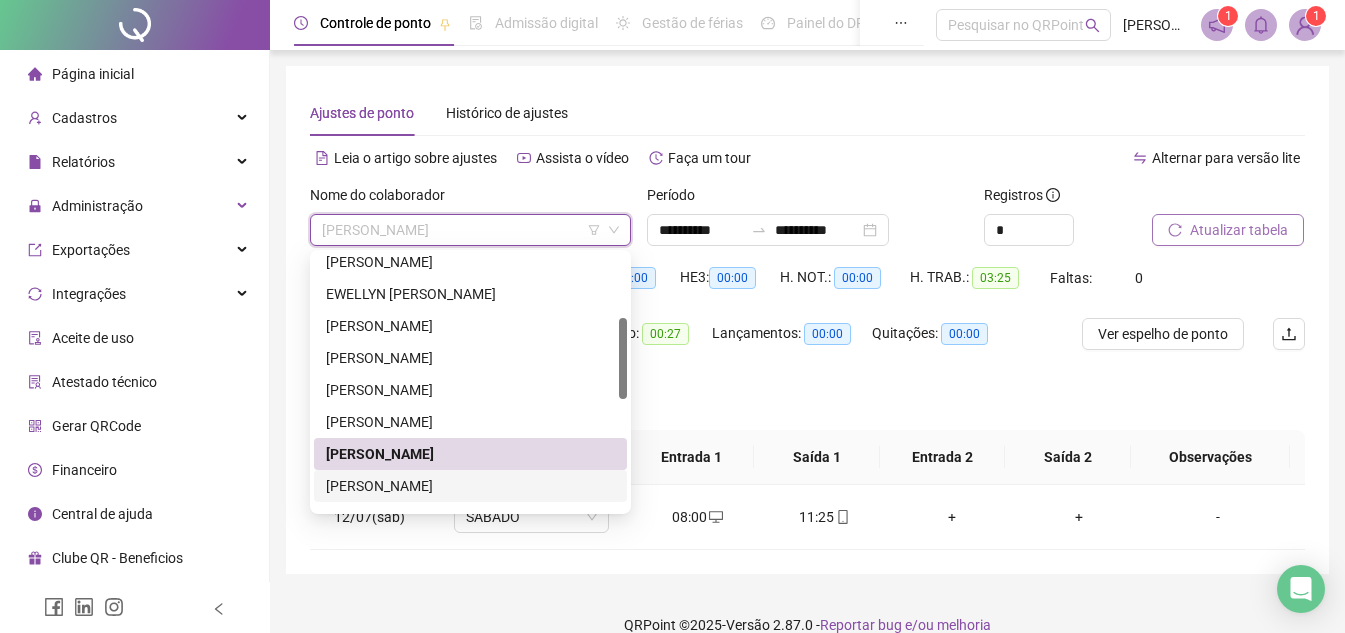 click on "[PERSON_NAME]" at bounding box center [470, 486] 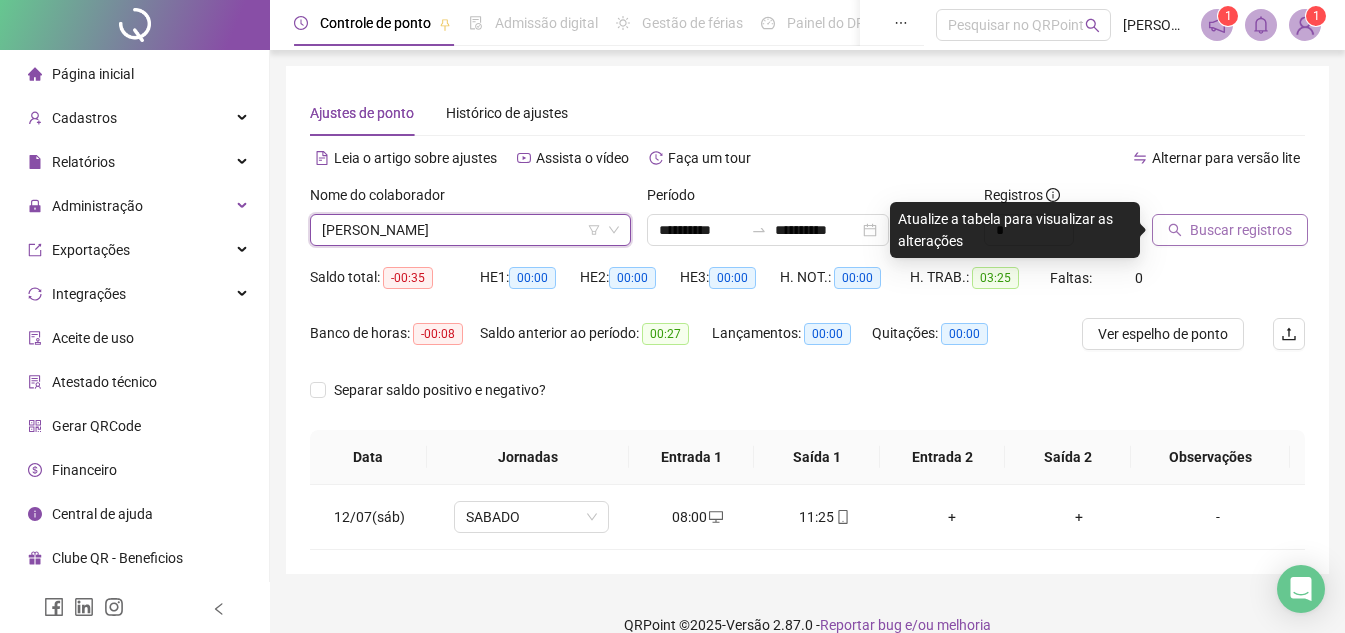click on "Buscar registros" at bounding box center (1230, 230) 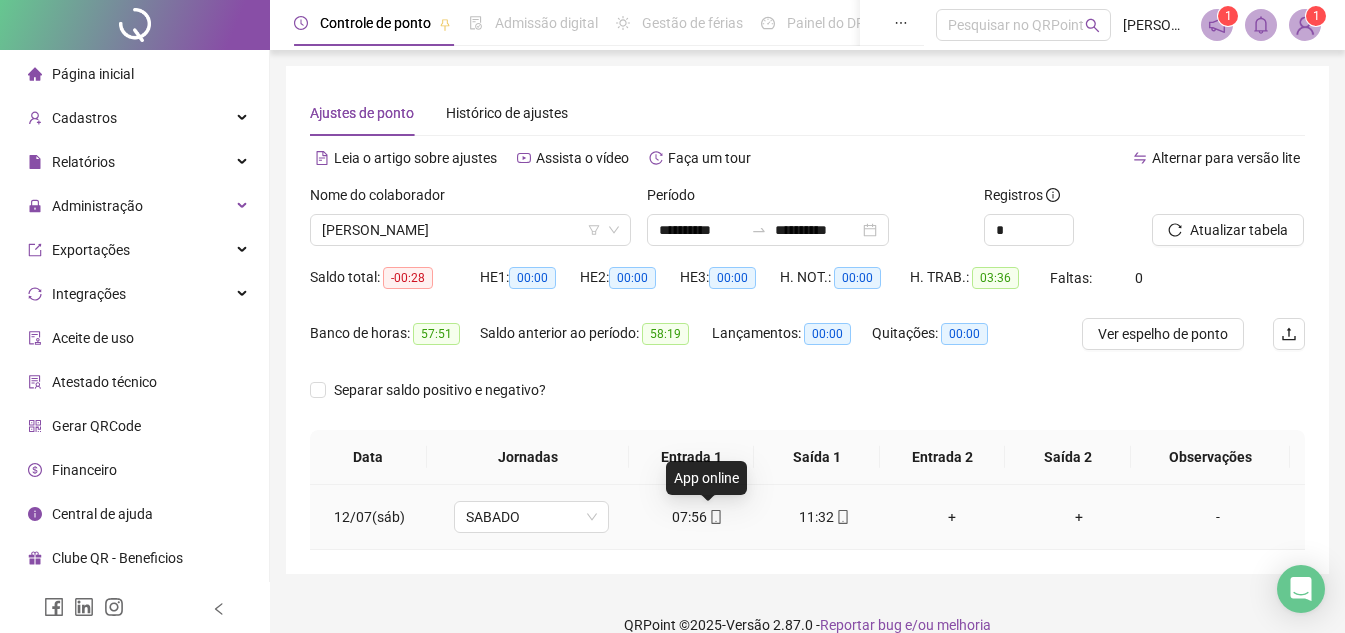 click 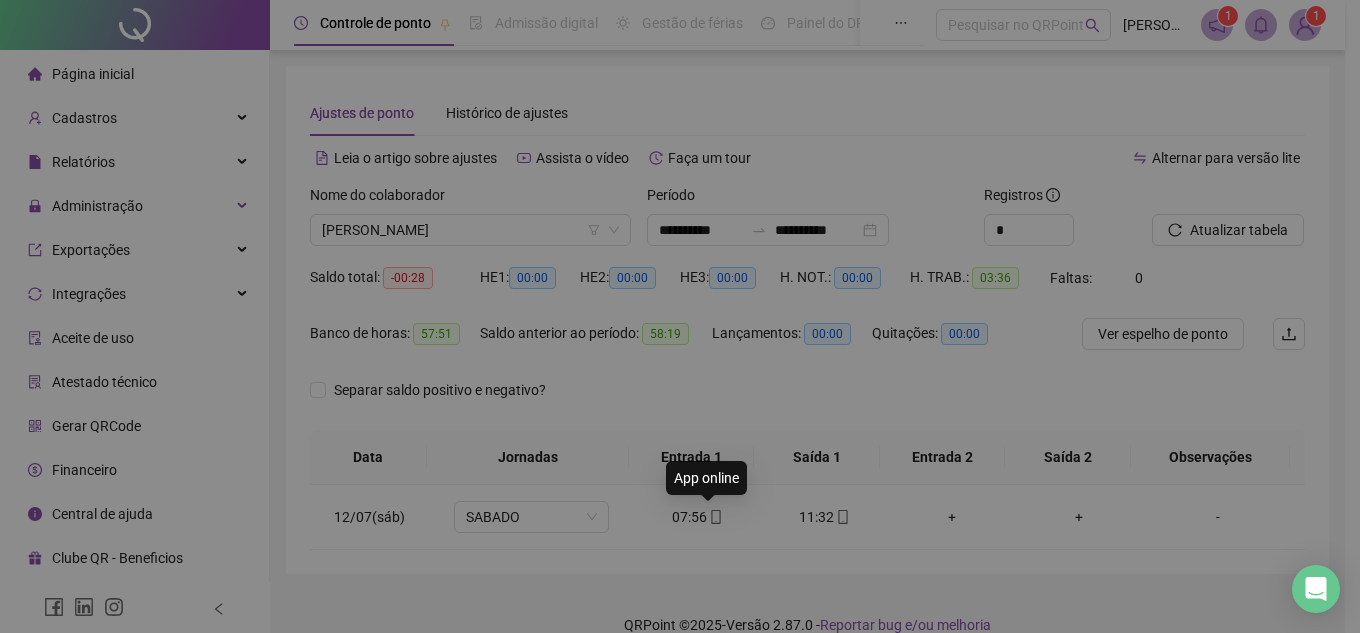 type on "**********" 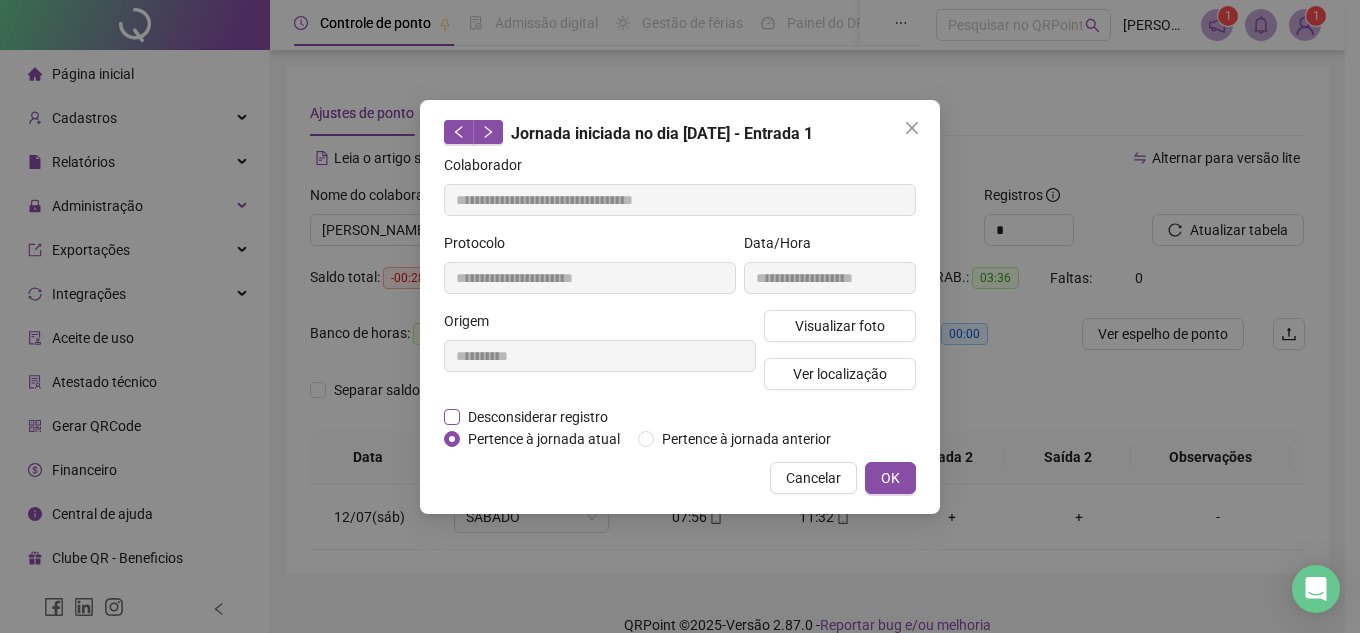 click on "Desconsiderar registro" at bounding box center (538, 417) 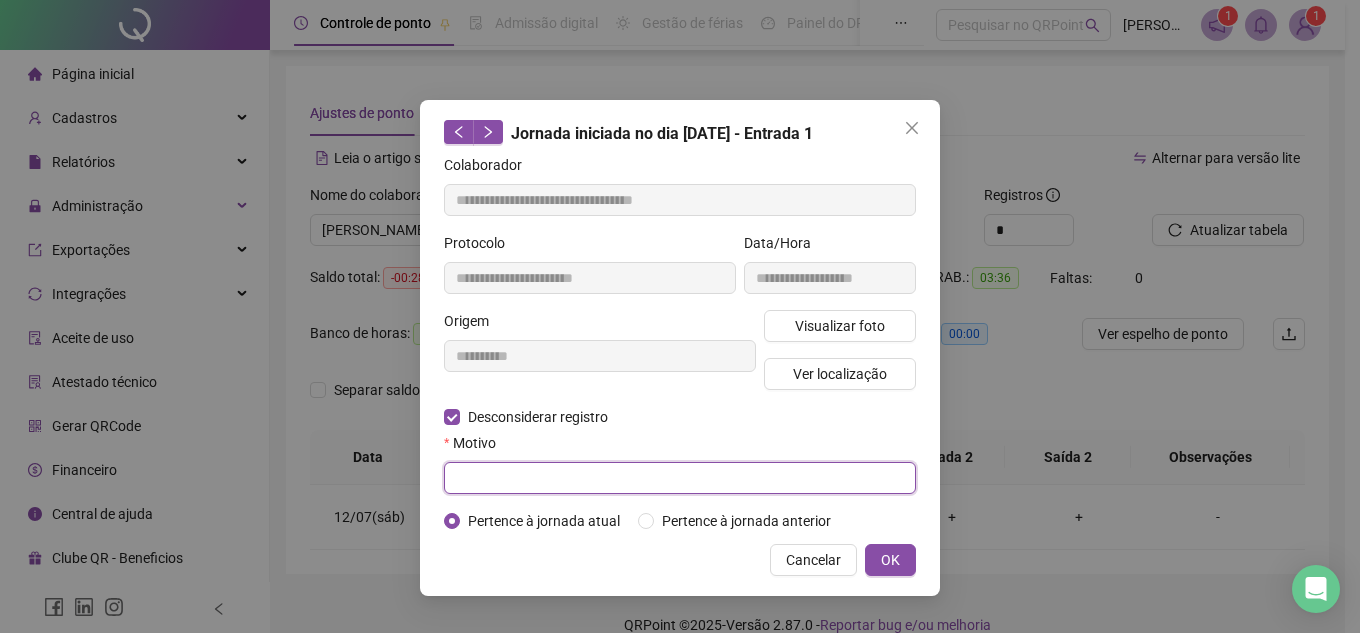 click at bounding box center [680, 478] 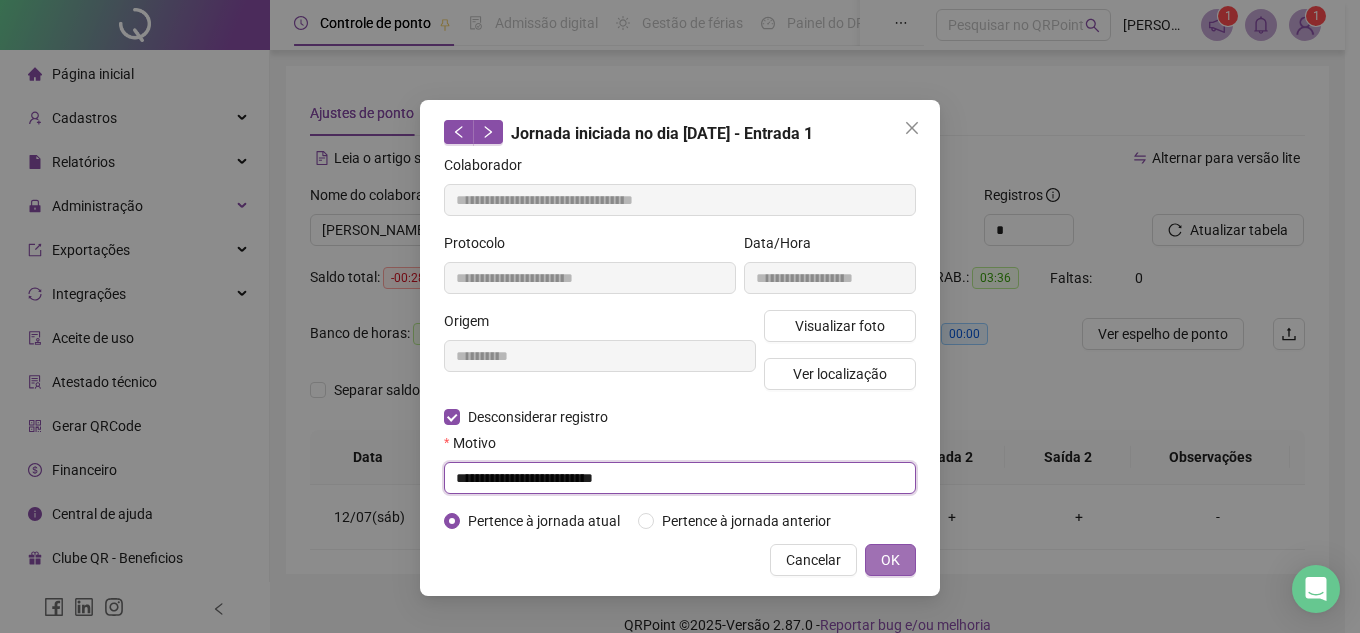 type on "**********" 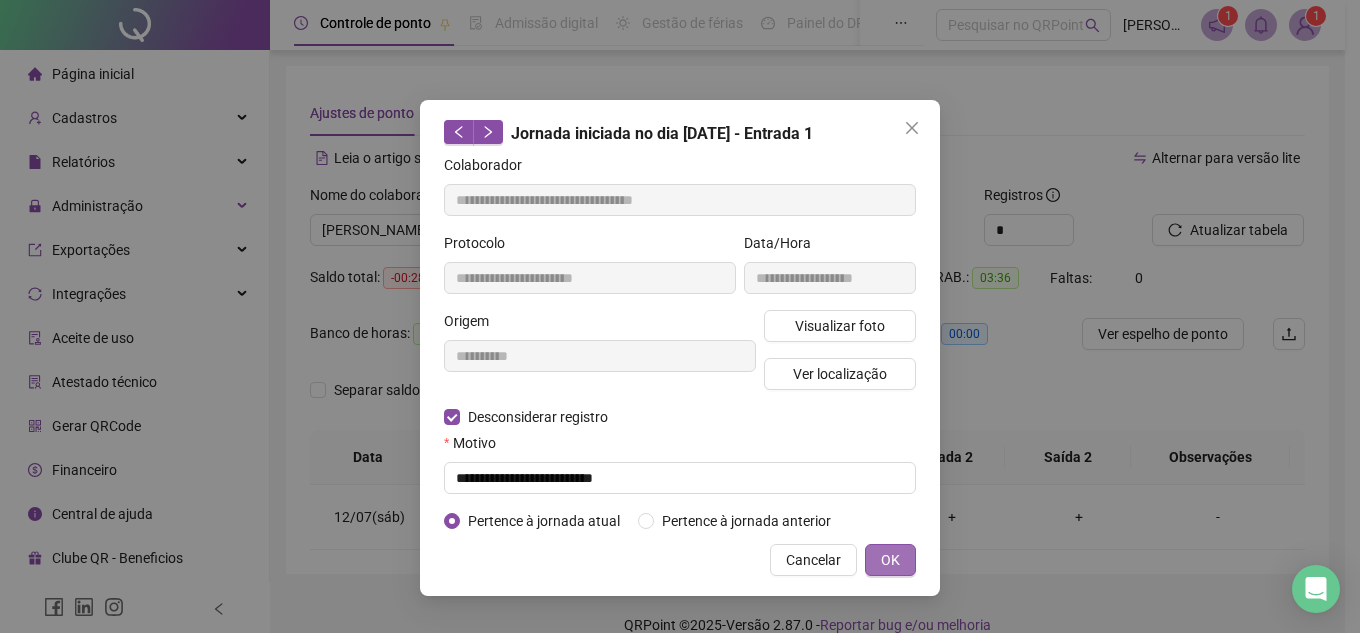 click on "OK" at bounding box center [890, 560] 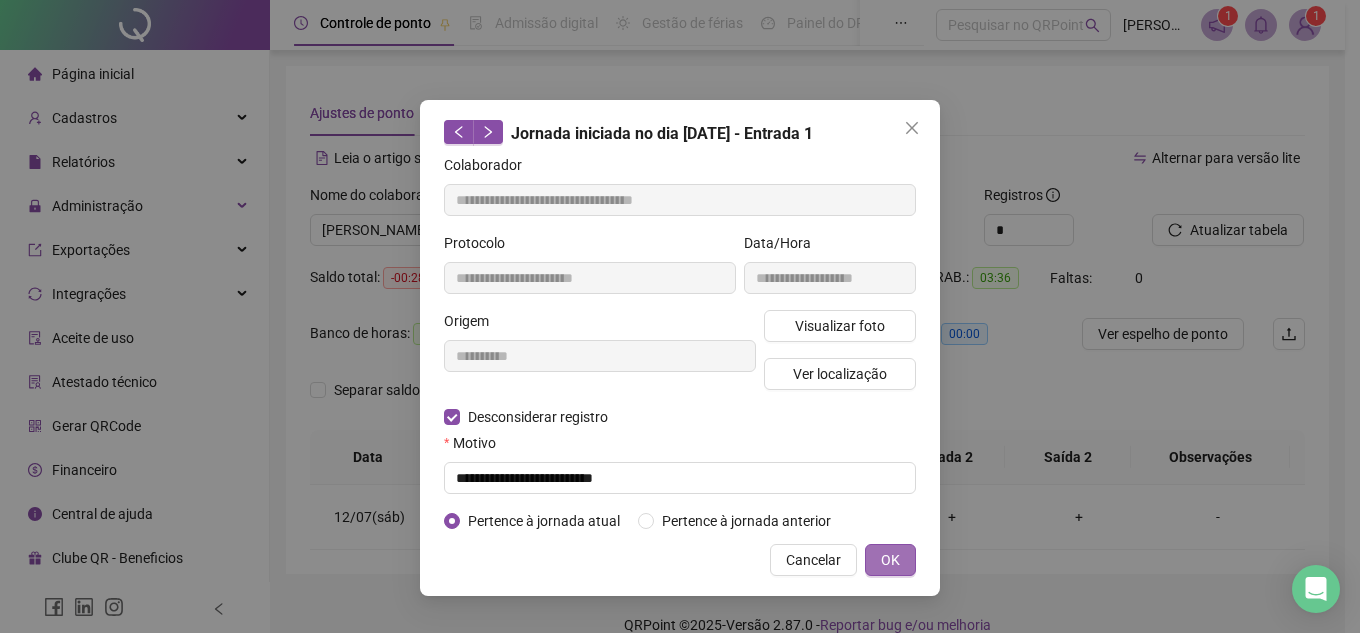 click on "OK" at bounding box center (890, 560) 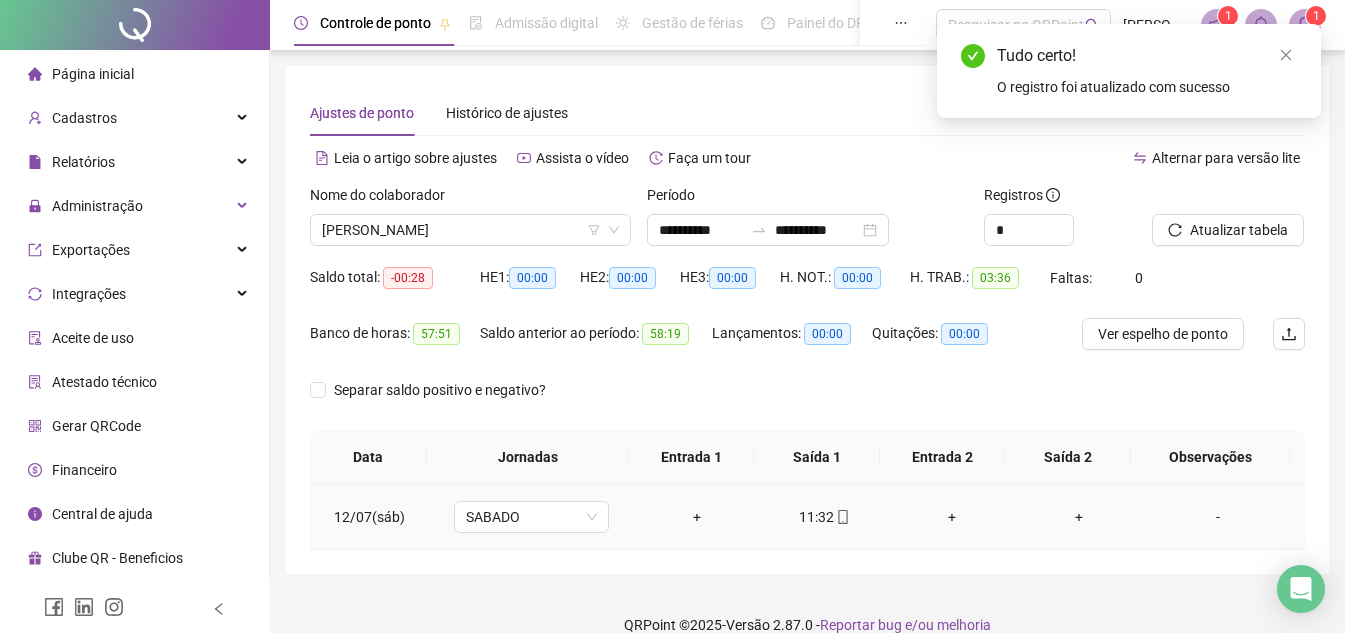 click on "+" at bounding box center [697, 517] 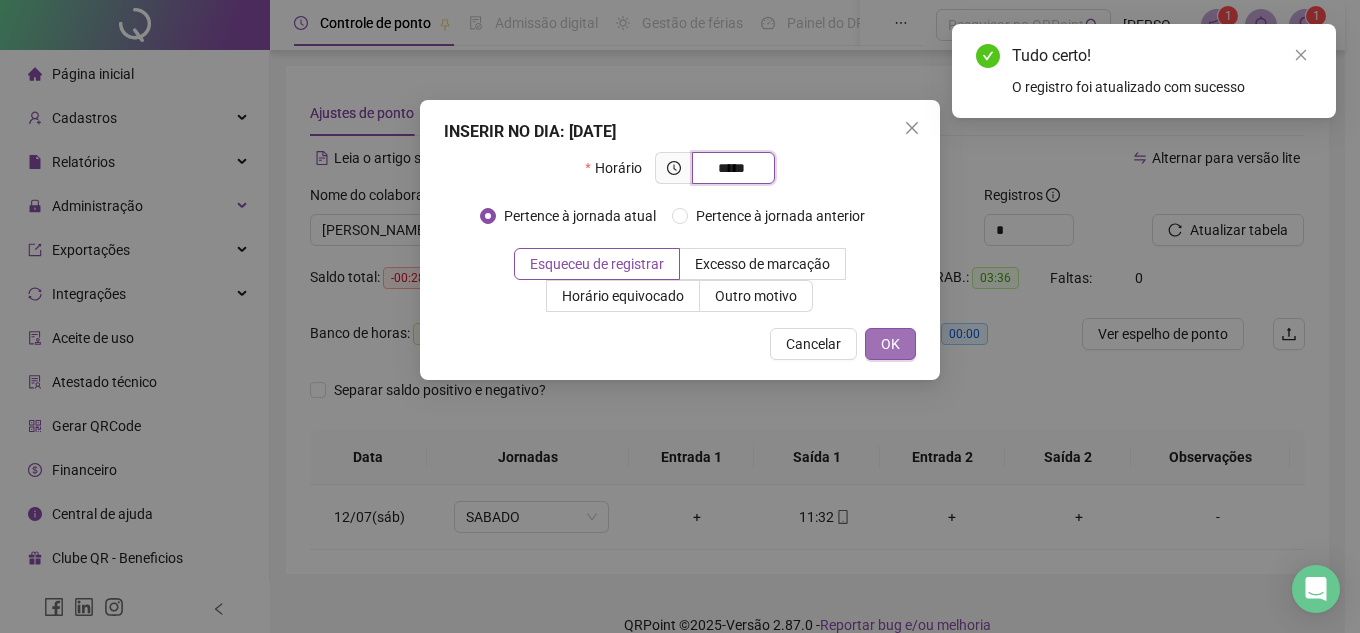 type on "*****" 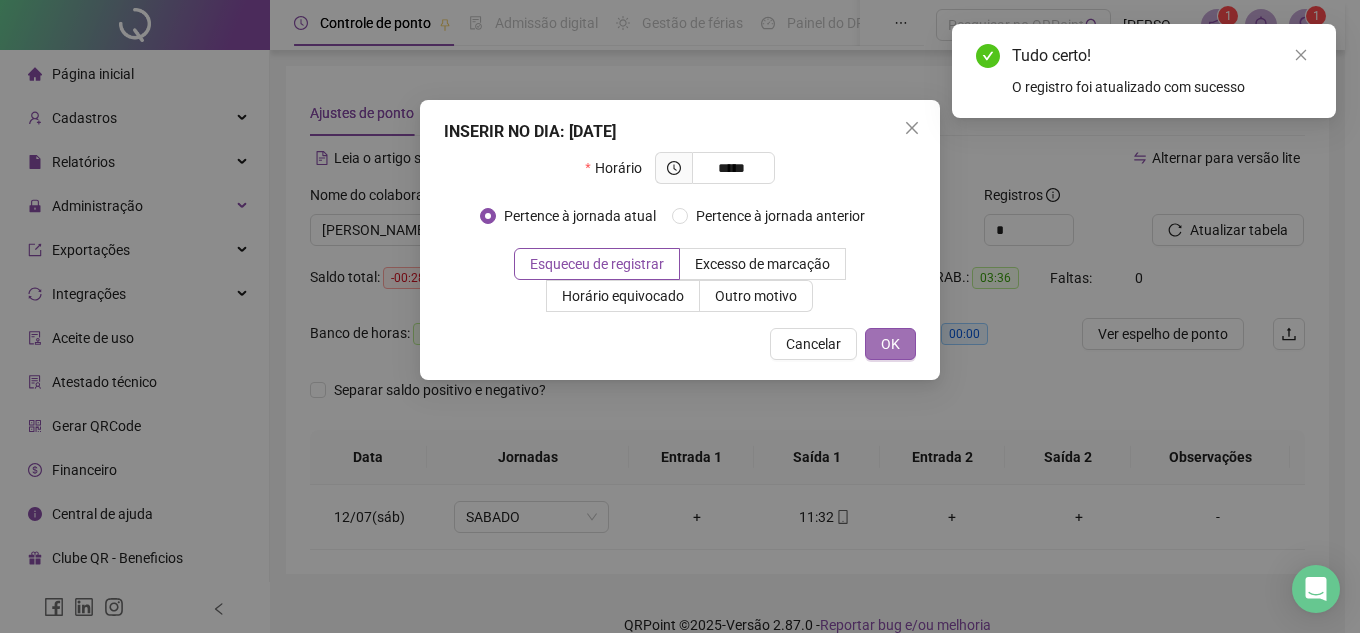 click on "OK" at bounding box center (890, 344) 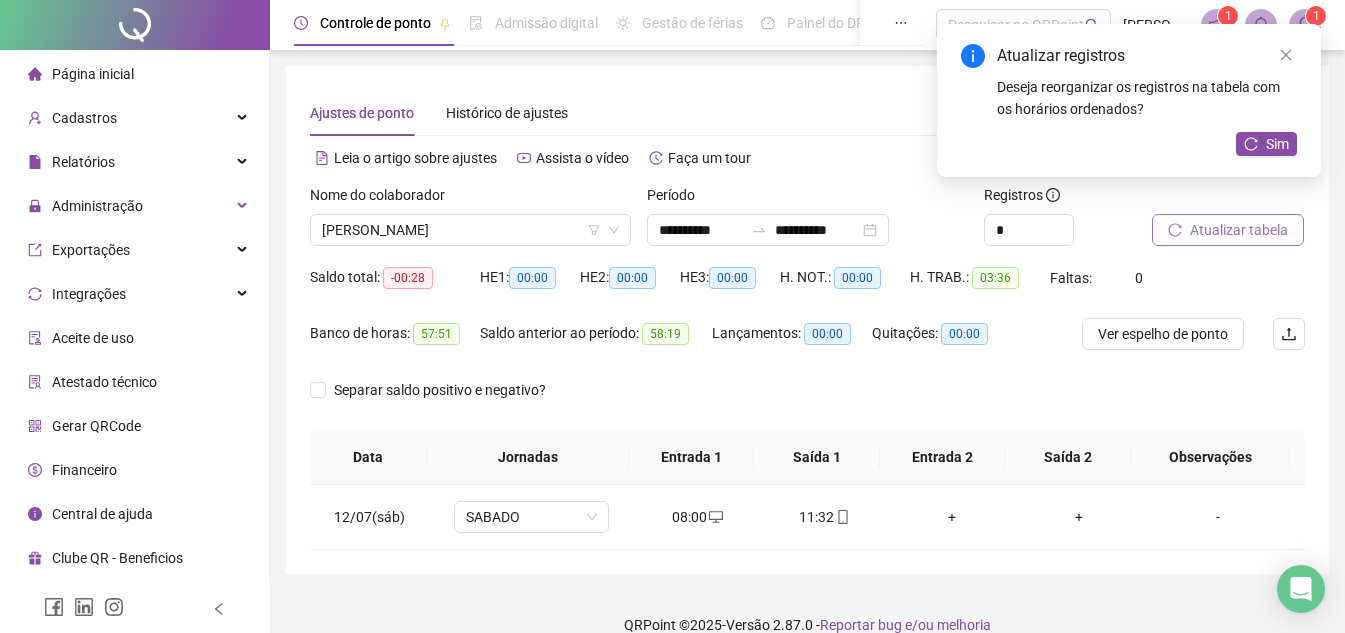 click on "Atualizar tabela" at bounding box center (1239, 230) 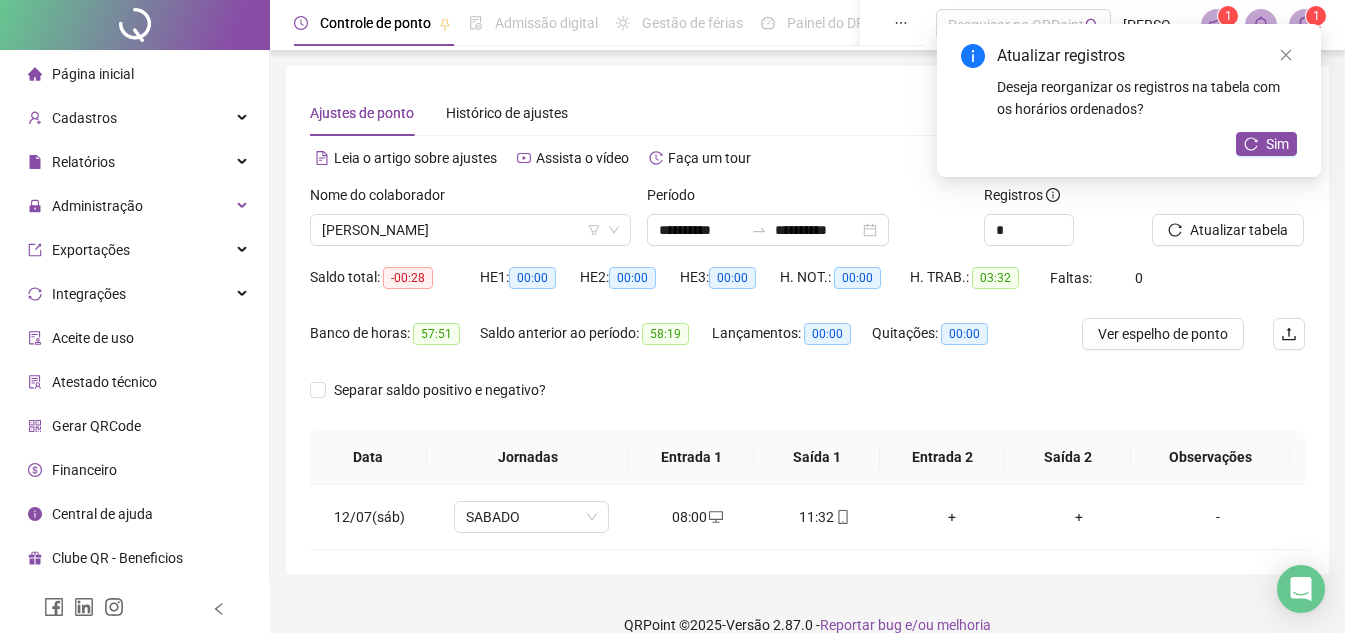 click on "[PERSON_NAME]" at bounding box center (470, 230) 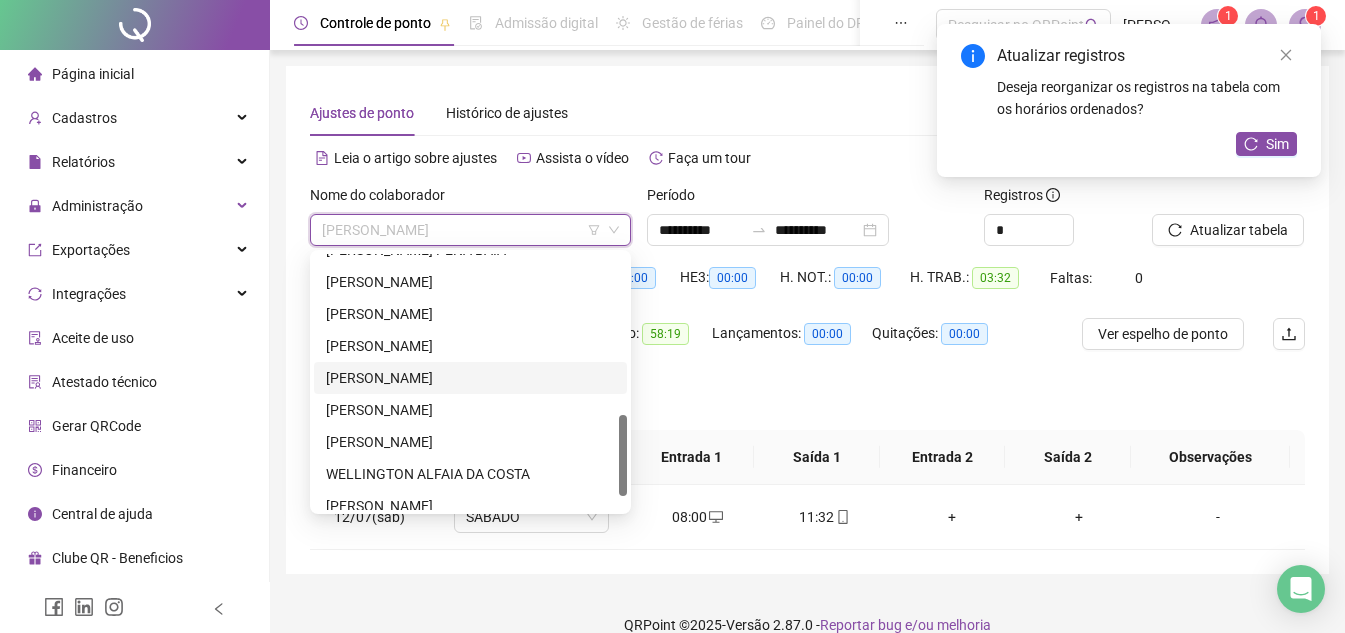 scroll, scrollTop: 400, scrollLeft: 0, axis: vertical 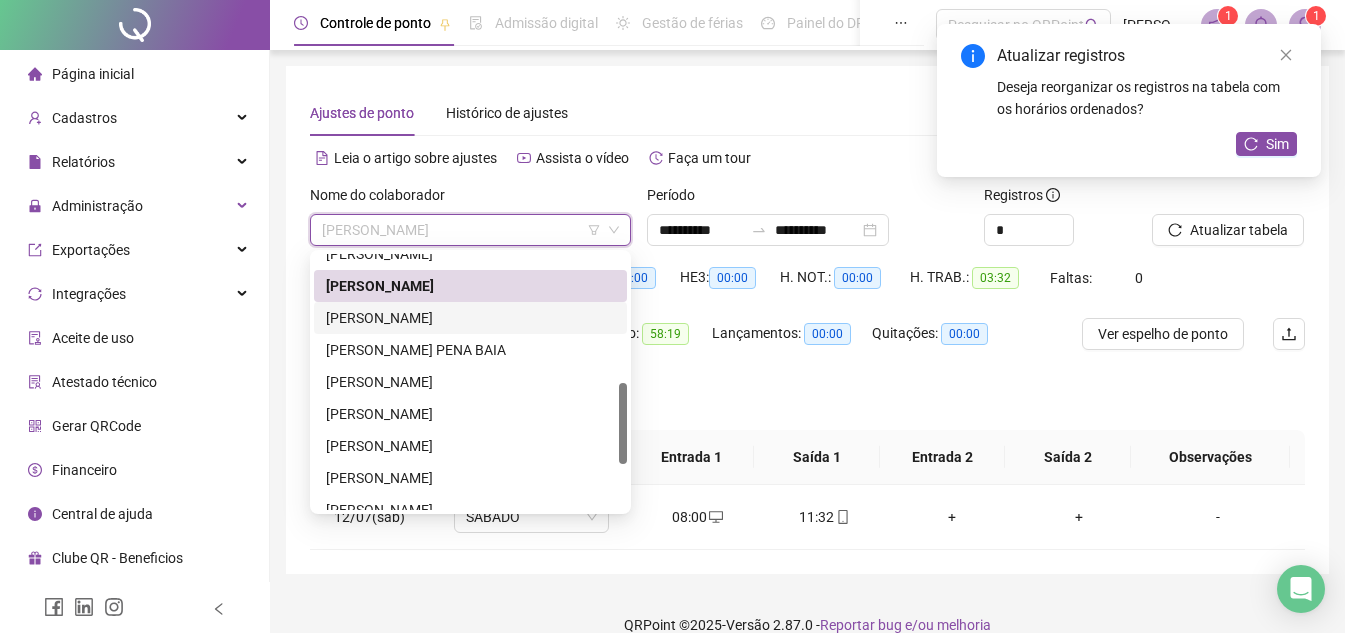 click on "[PERSON_NAME]" at bounding box center (470, 318) 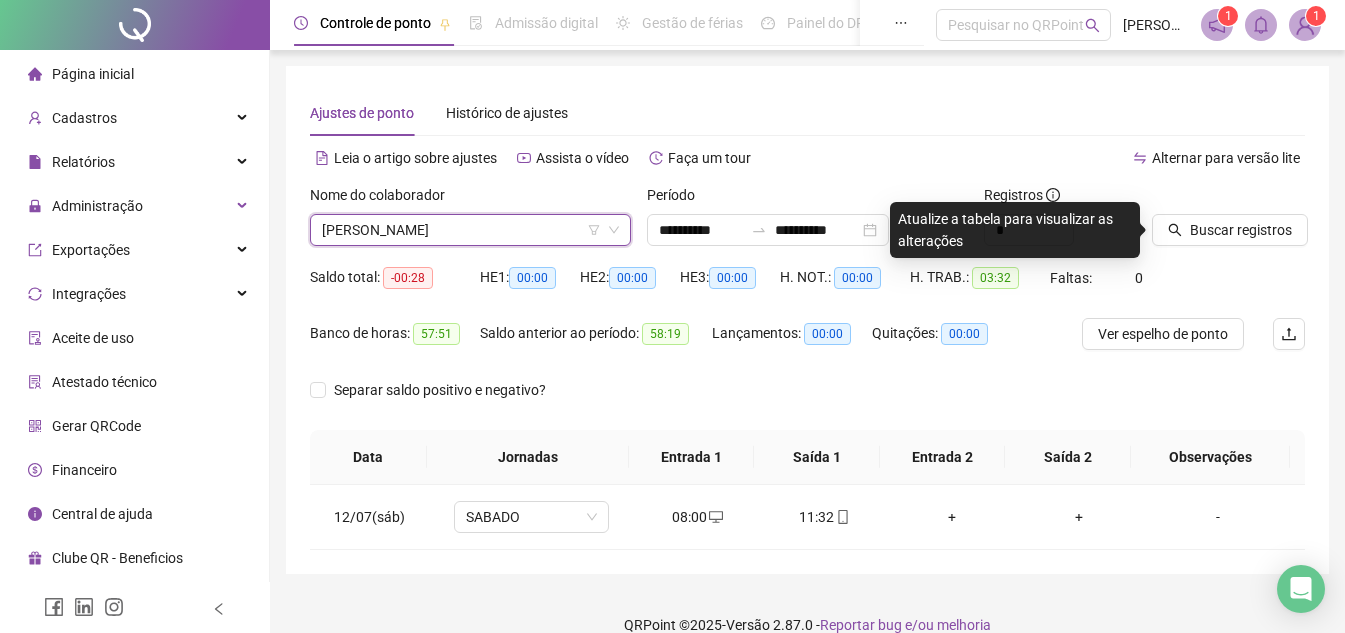 click on "[PERSON_NAME]" at bounding box center [470, 230] 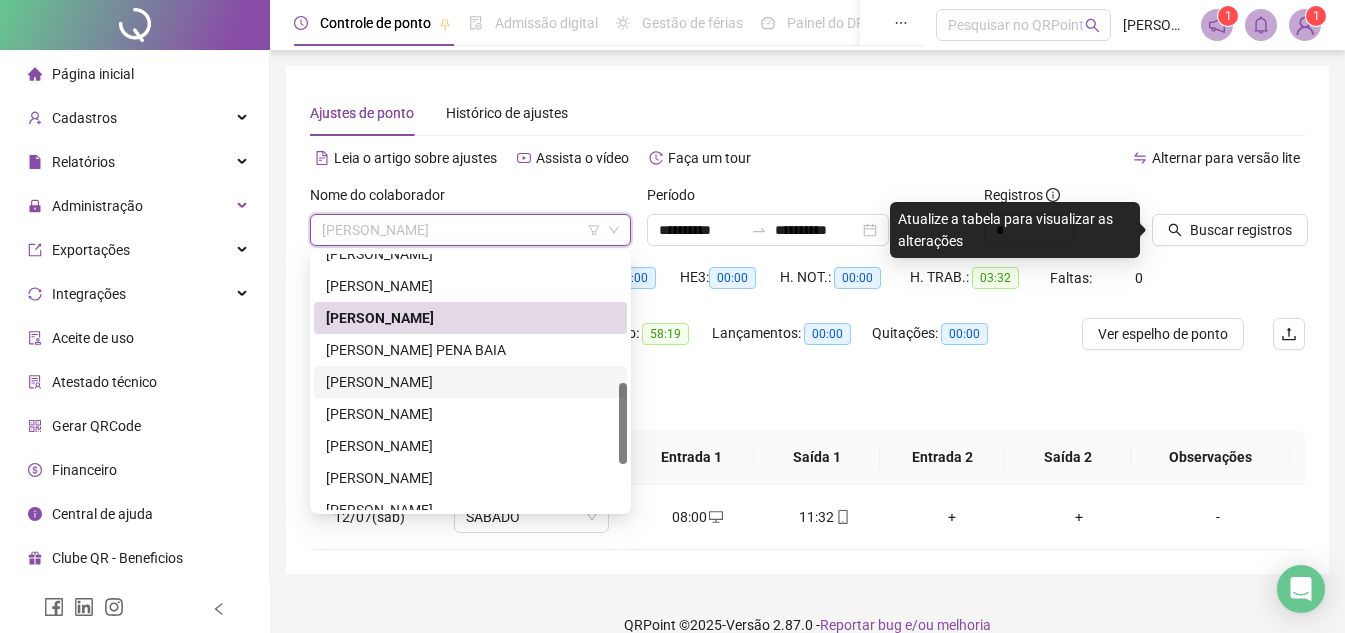 click on "[PERSON_NAME]" at bounding box center [470, 382] 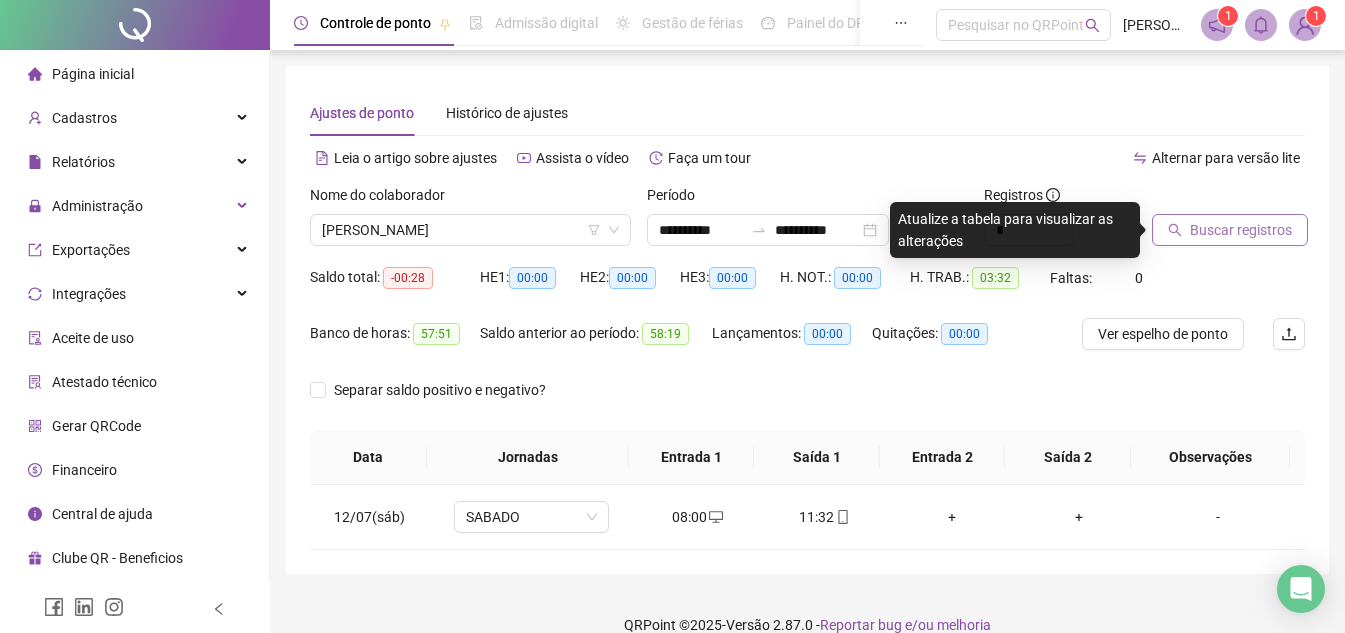 click on "Buscar registros" at bounding box center [1241, 230] 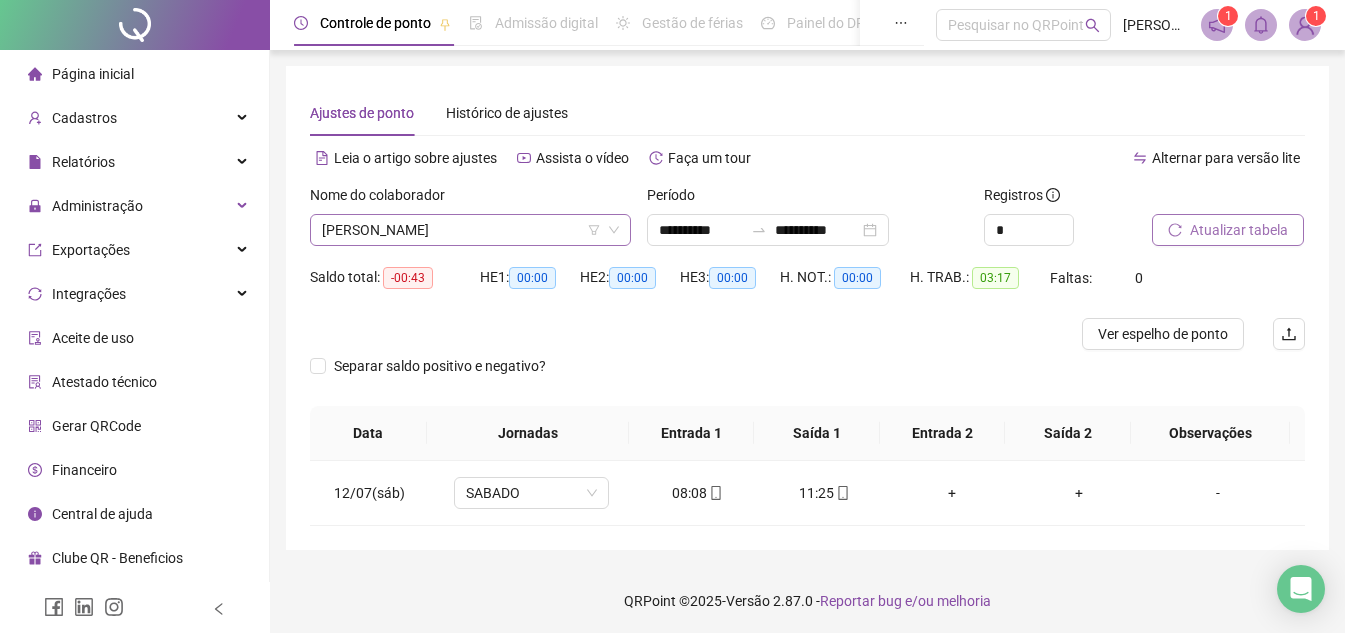 click on "[PERSON_NAME]" at bounding box center [470, 230] 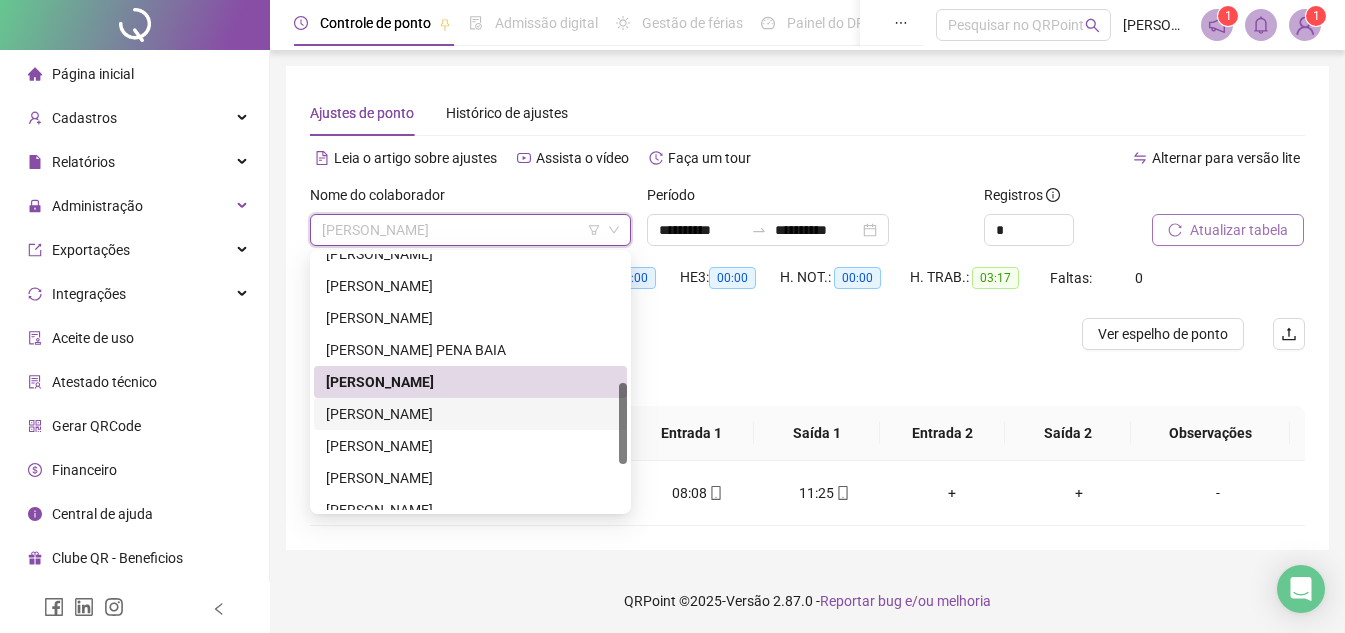 click on "[PERSON_NAME]" at bounding box center [470, 414] 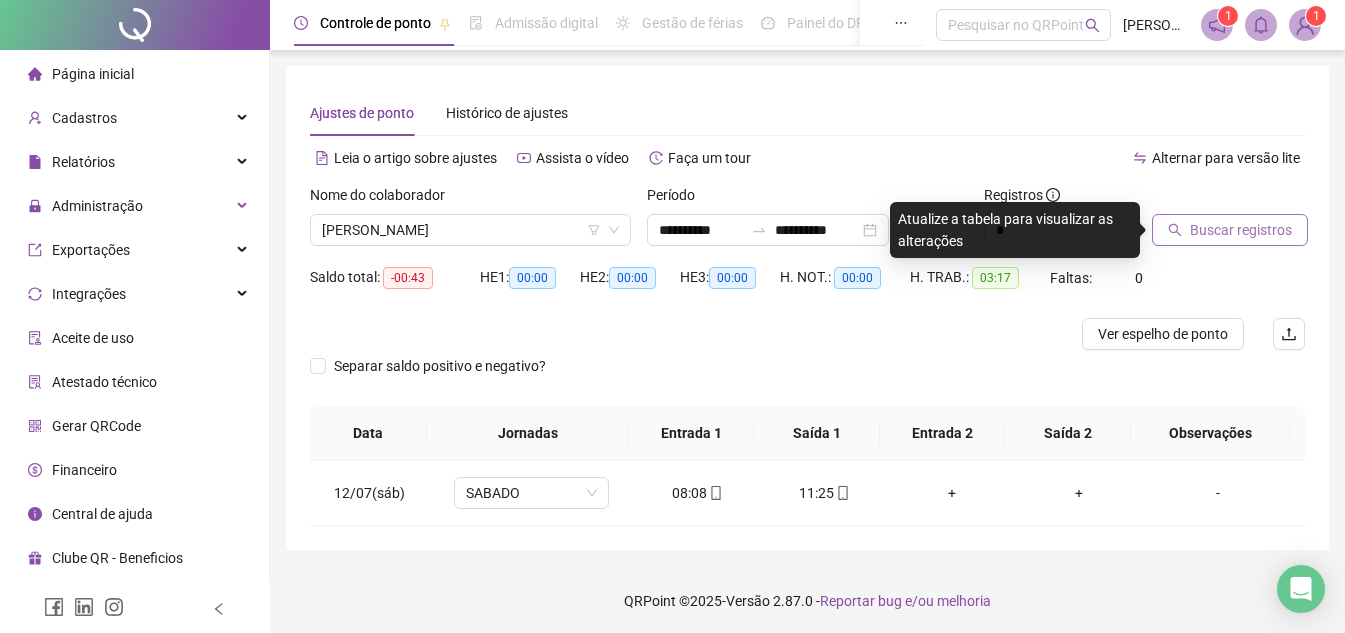 click on "Buscar registros" at bounding box center (1241, 230) 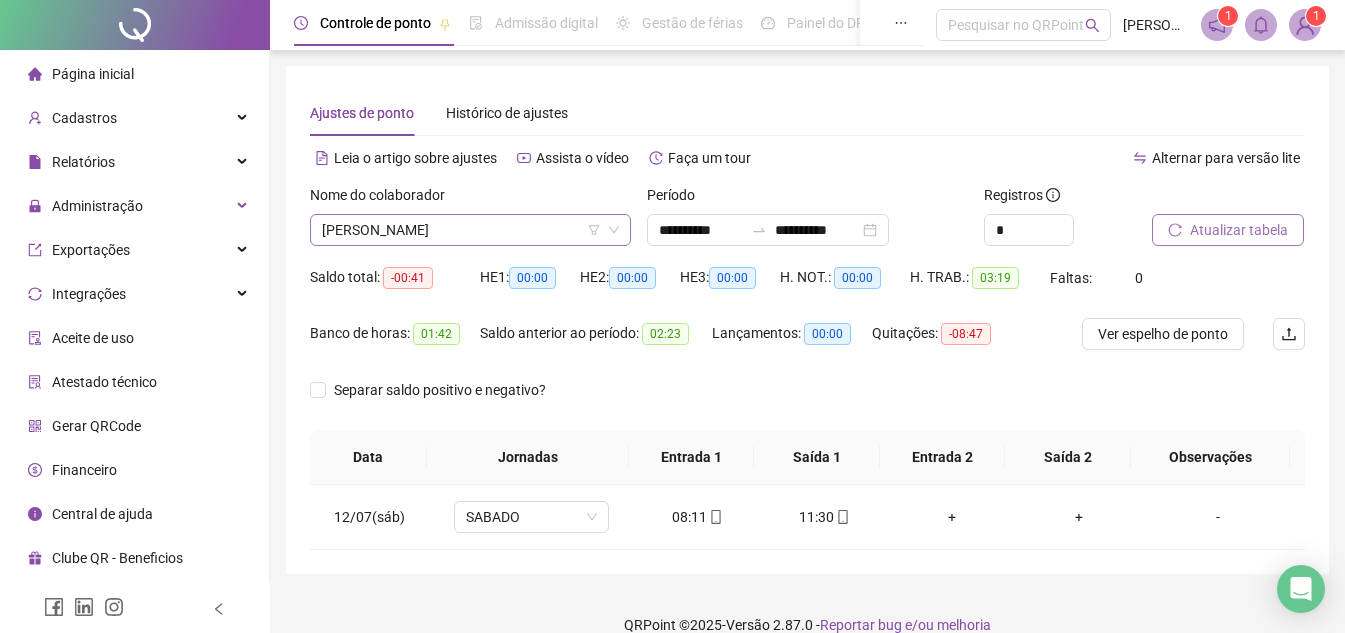 click on "[PERSON_NAME]" at bounding box center (470, 230) 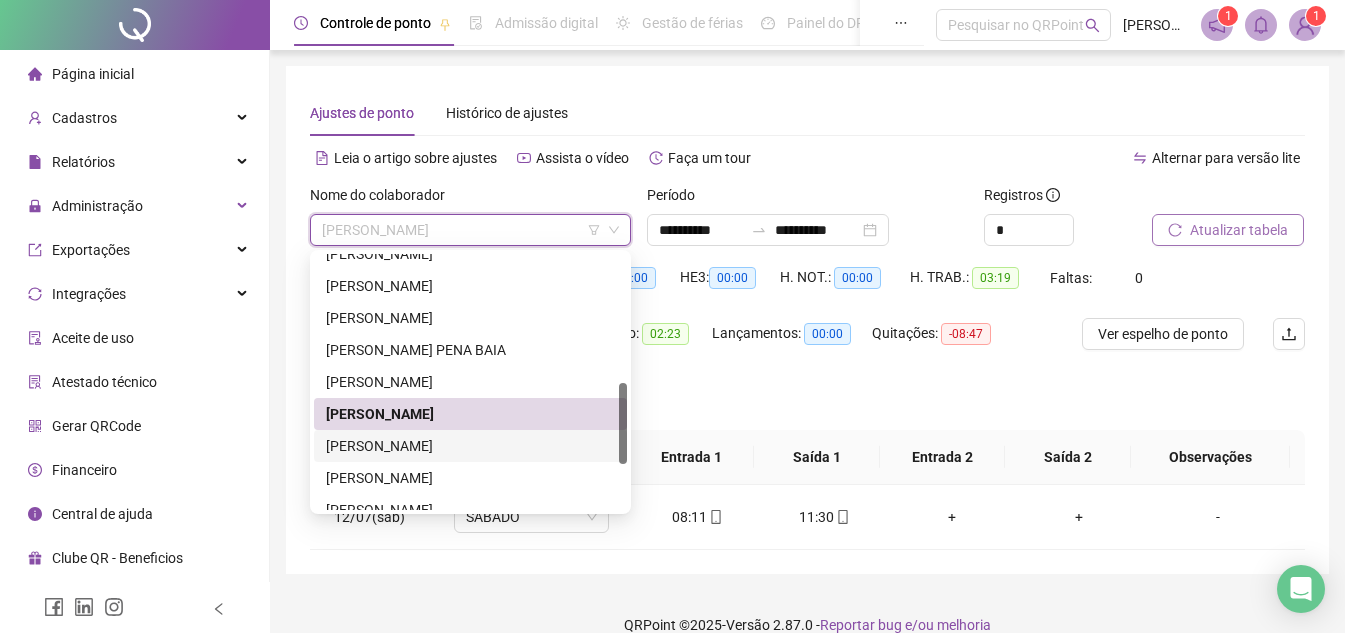 click on "[PERSON_NAME]" at bounding box center [470, 446] 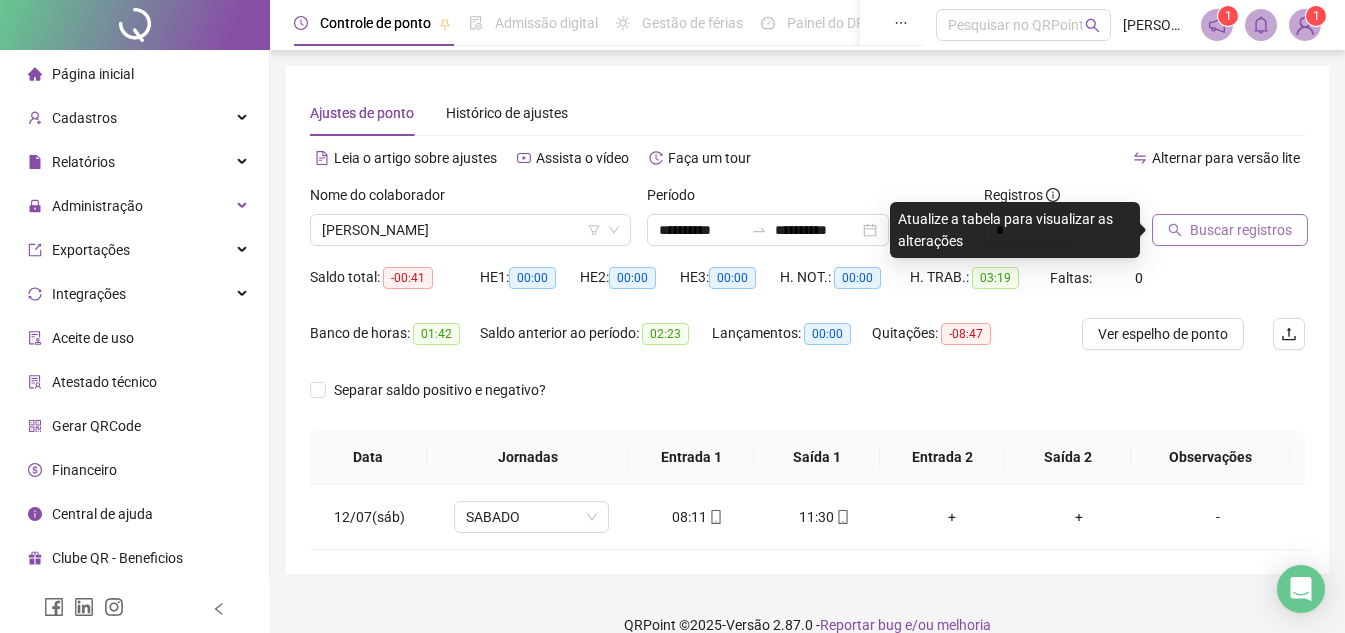 click on "Buscar registros" at bounding box center [1241, 230] 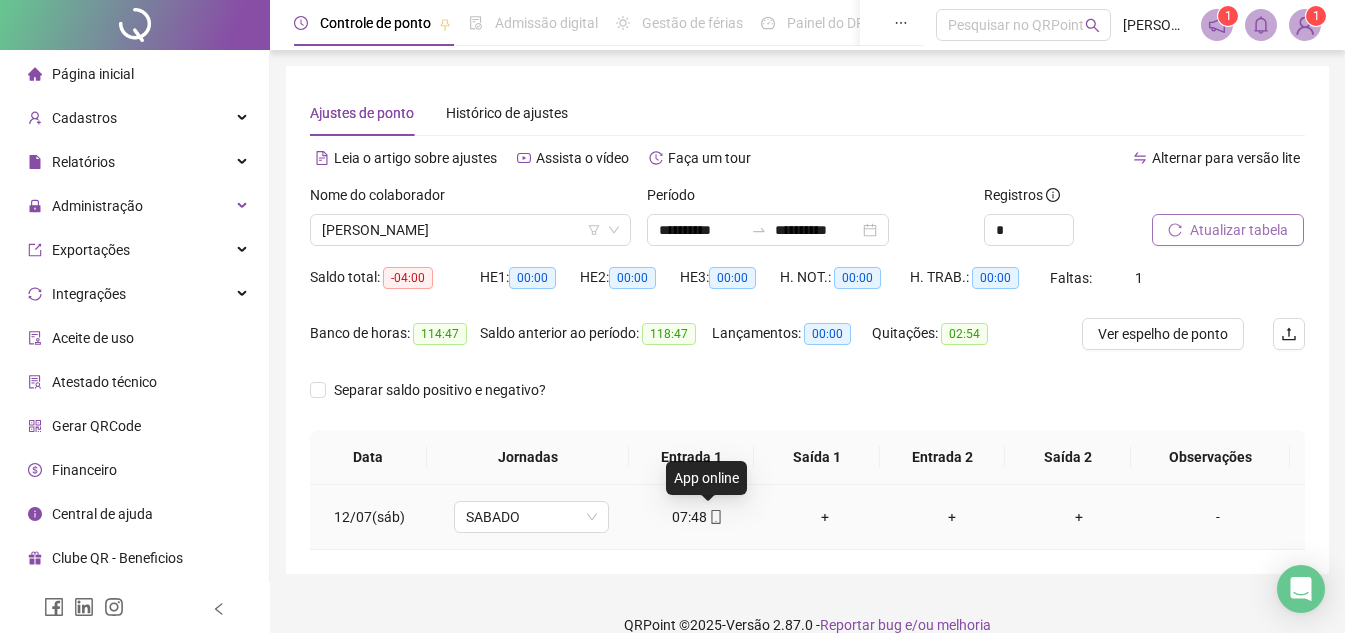 click 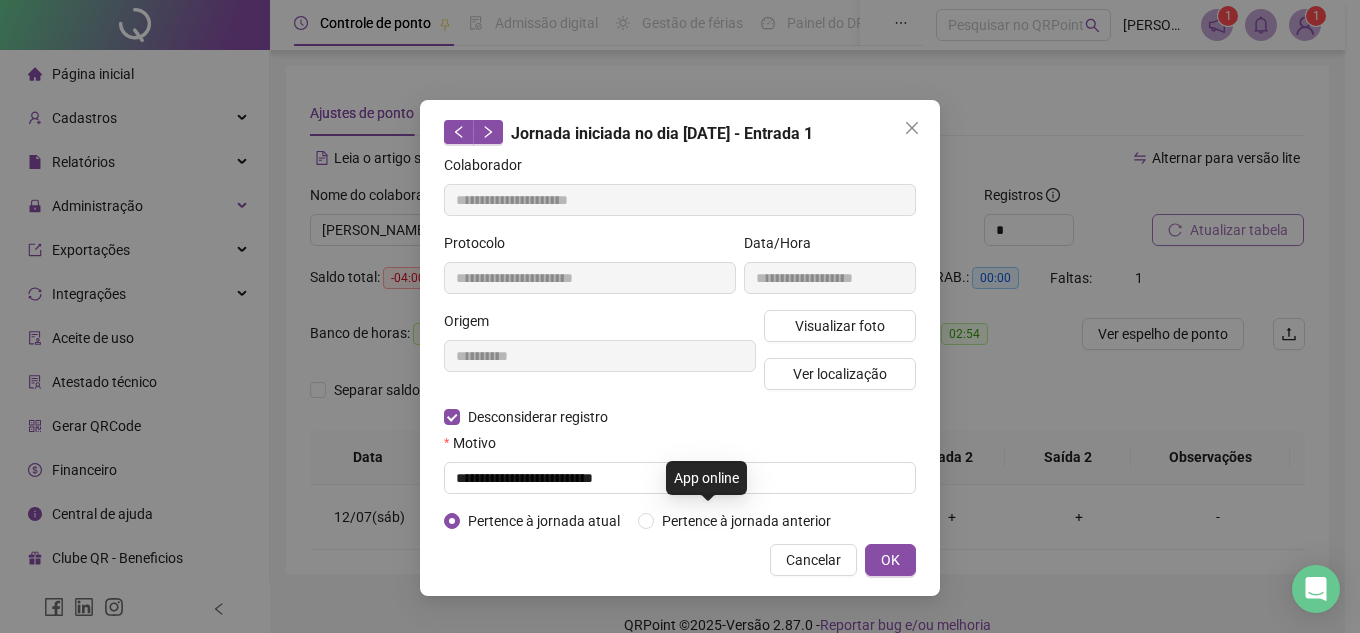 type on "**********" 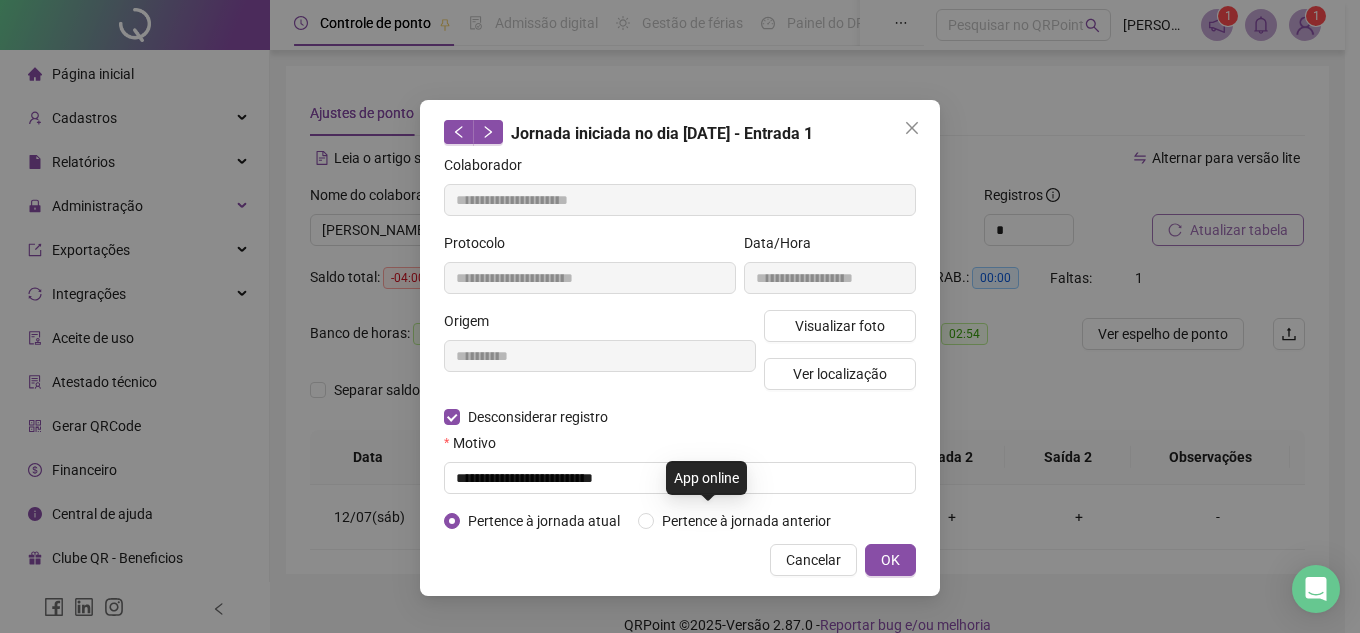 type on "**********" 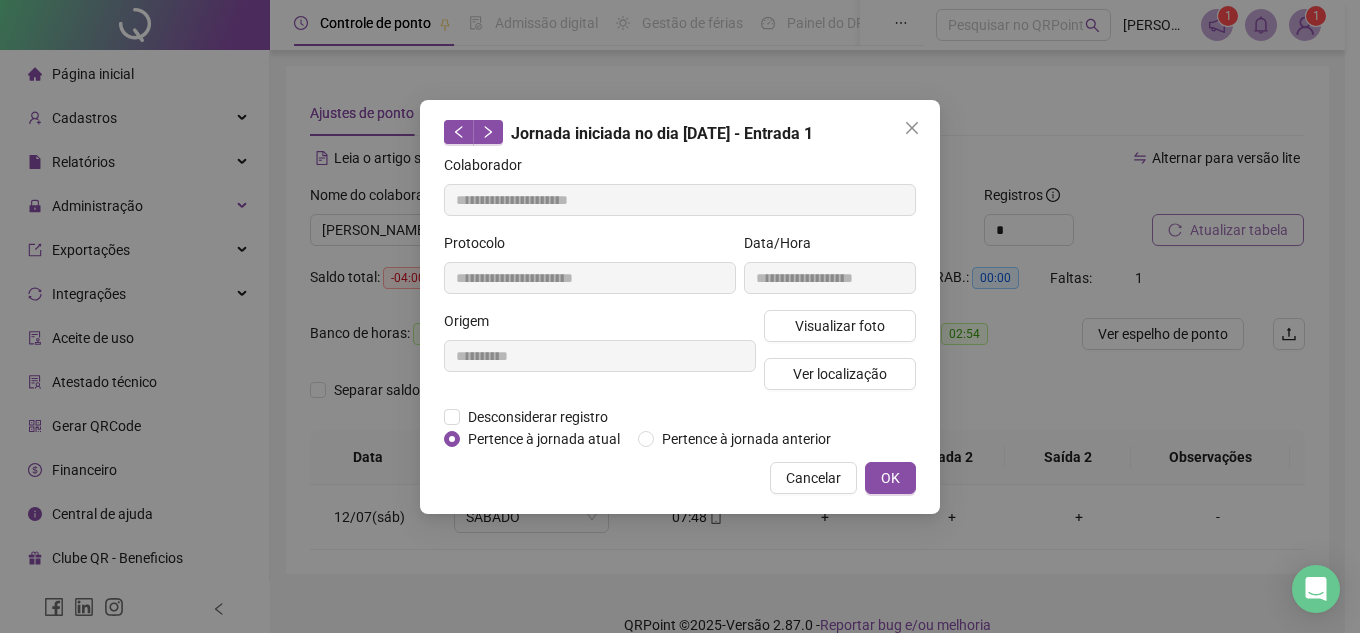 click on "**********" at bounding box center (680, 307) 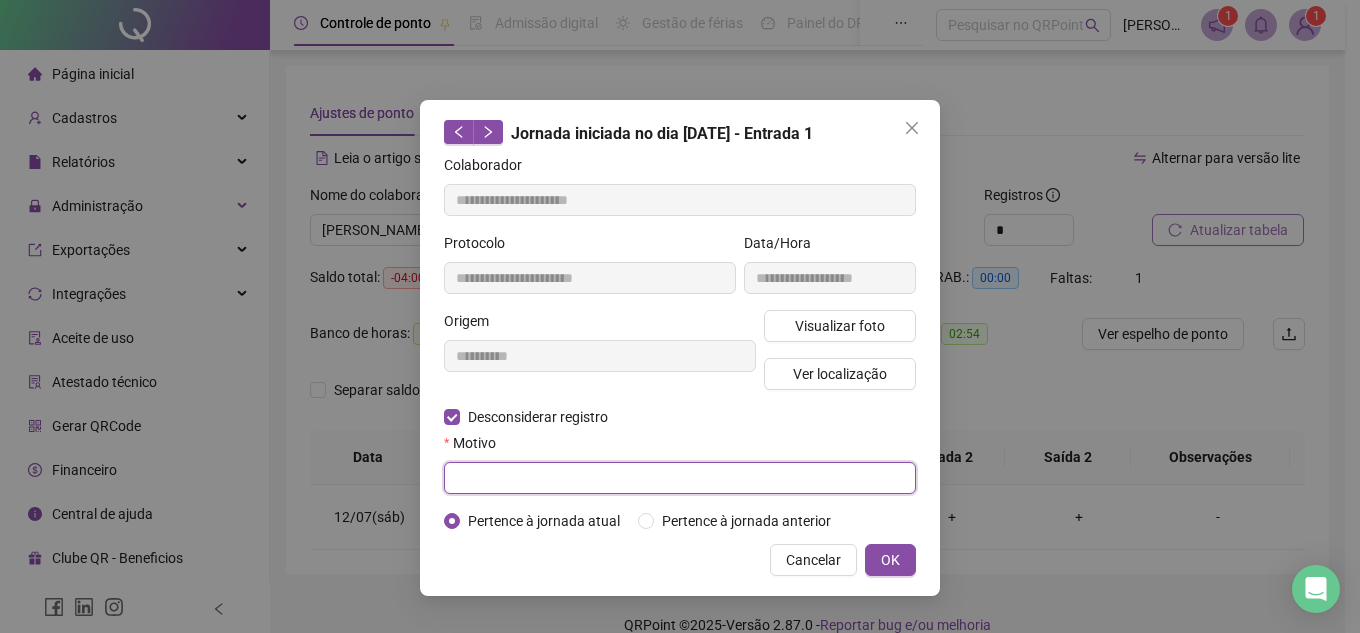 click at bounding box center (680, 478) 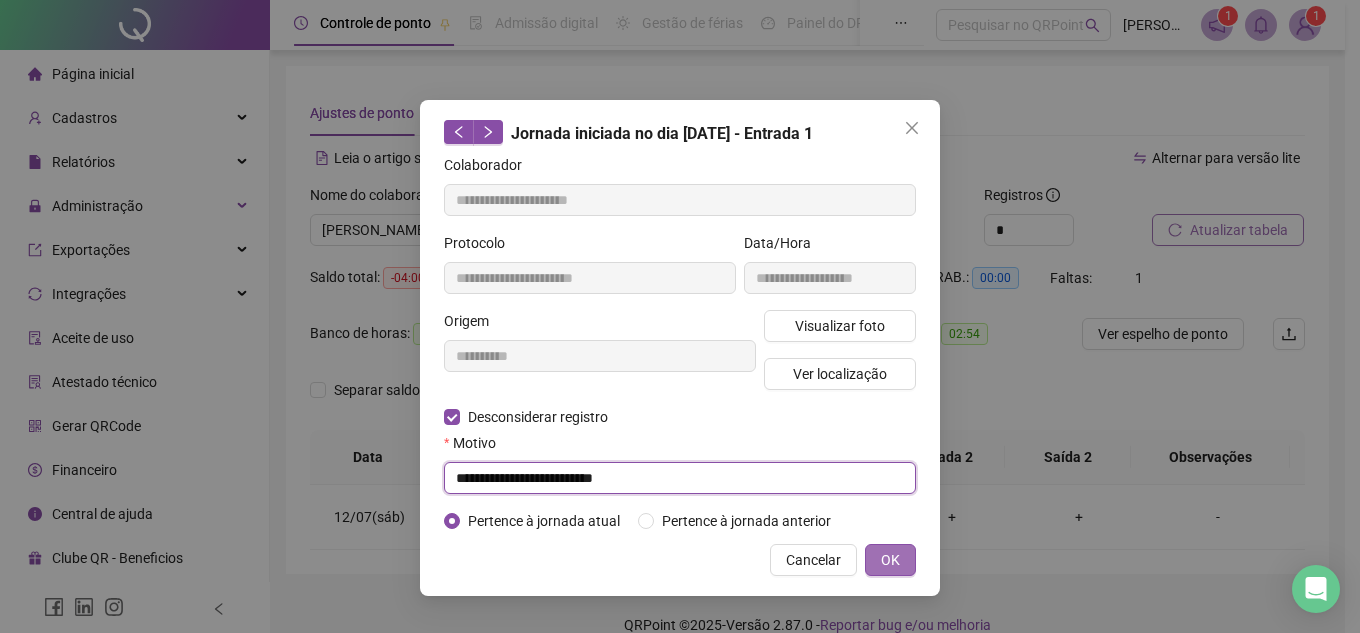type on "**********" 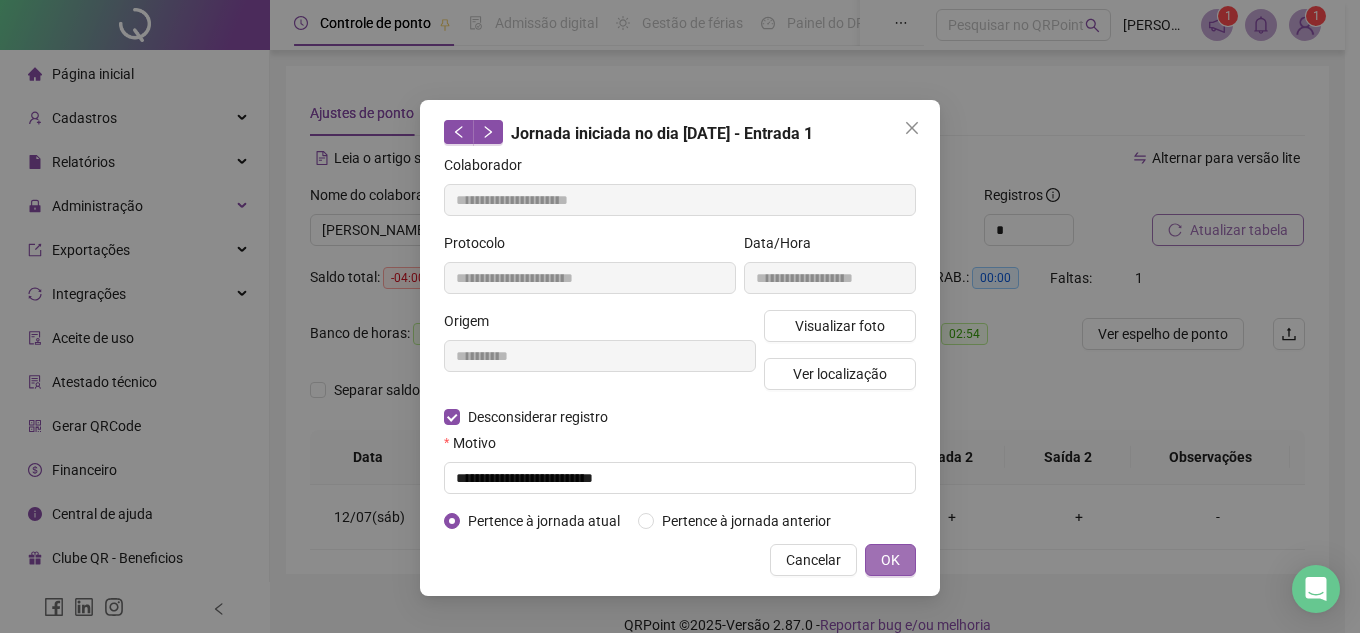 click on "OK" at bounding box center [890, 560] 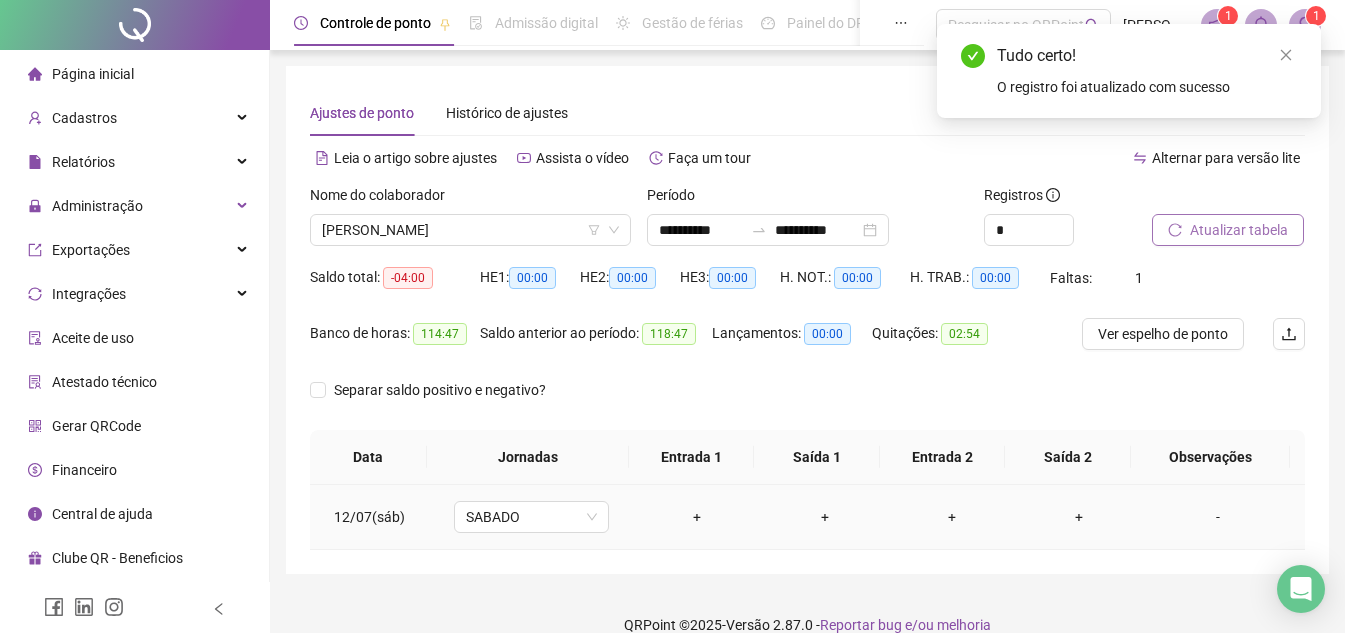 click on "+" at bounding box center (697, 517) 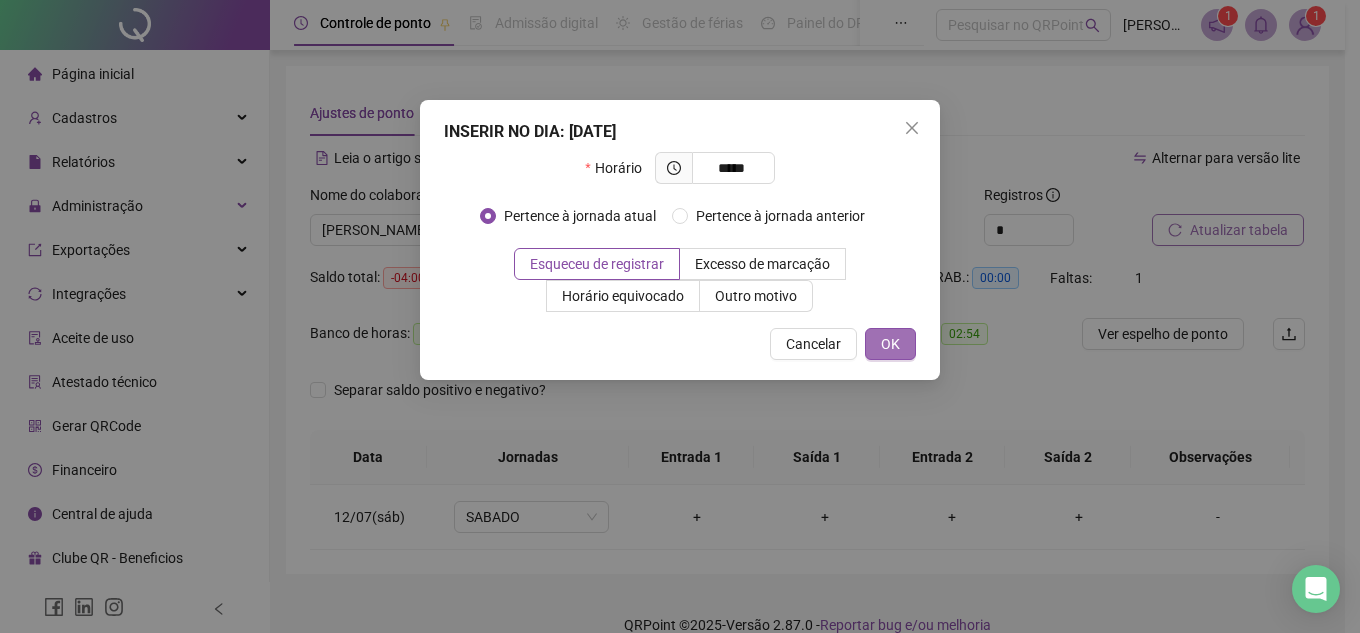 type on "*****" 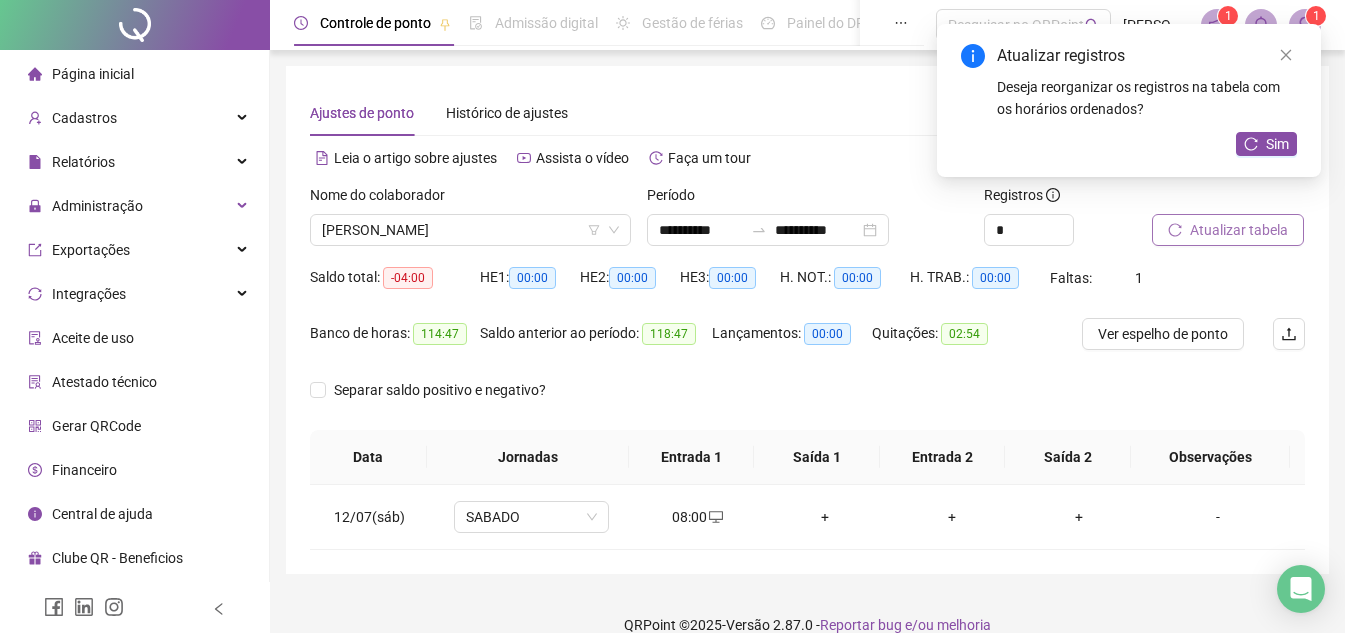 click on "Atualizar tabela" at bounding box center (1239, 230) 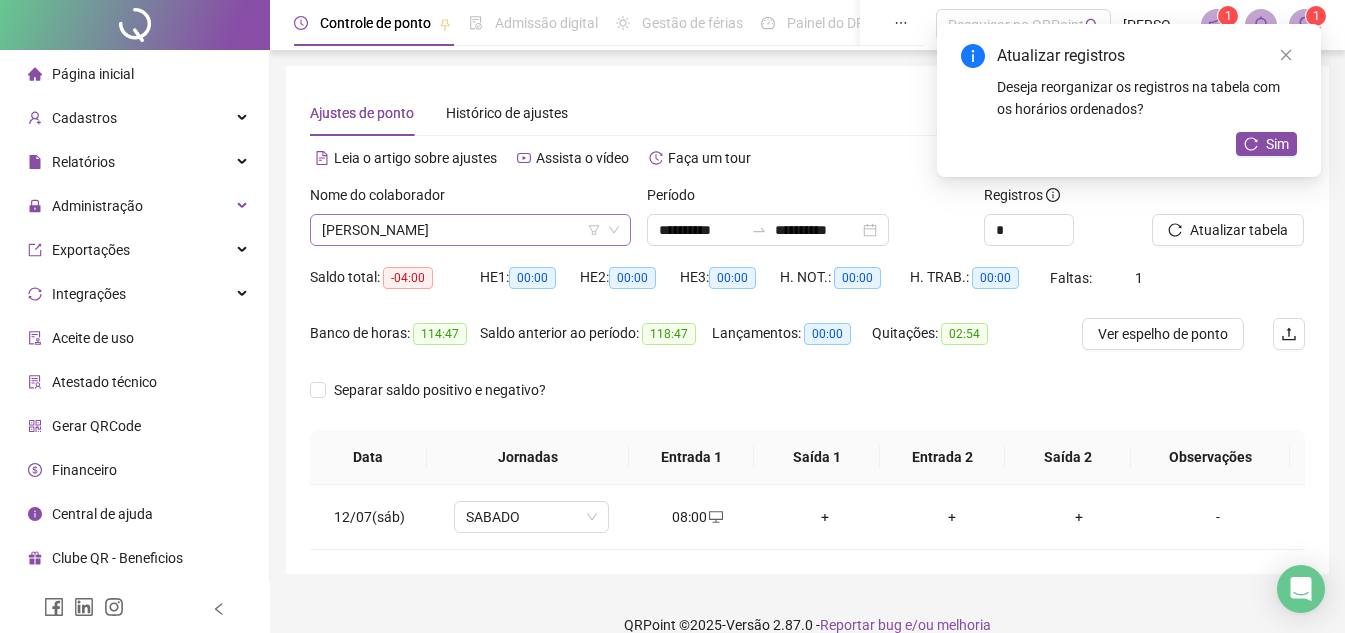 click on "[PERSON_NAME]" at bounding box center (470, 230) 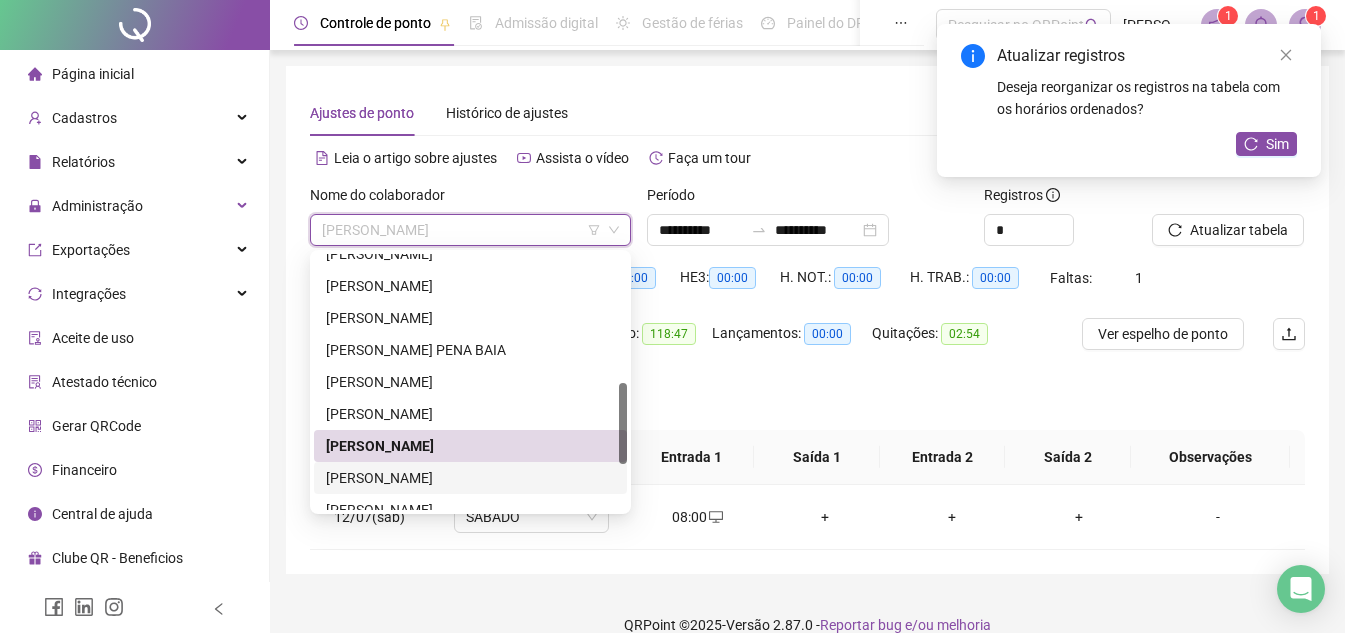 click on "[PERSON_NAME]" at bounding box center [470, 478] 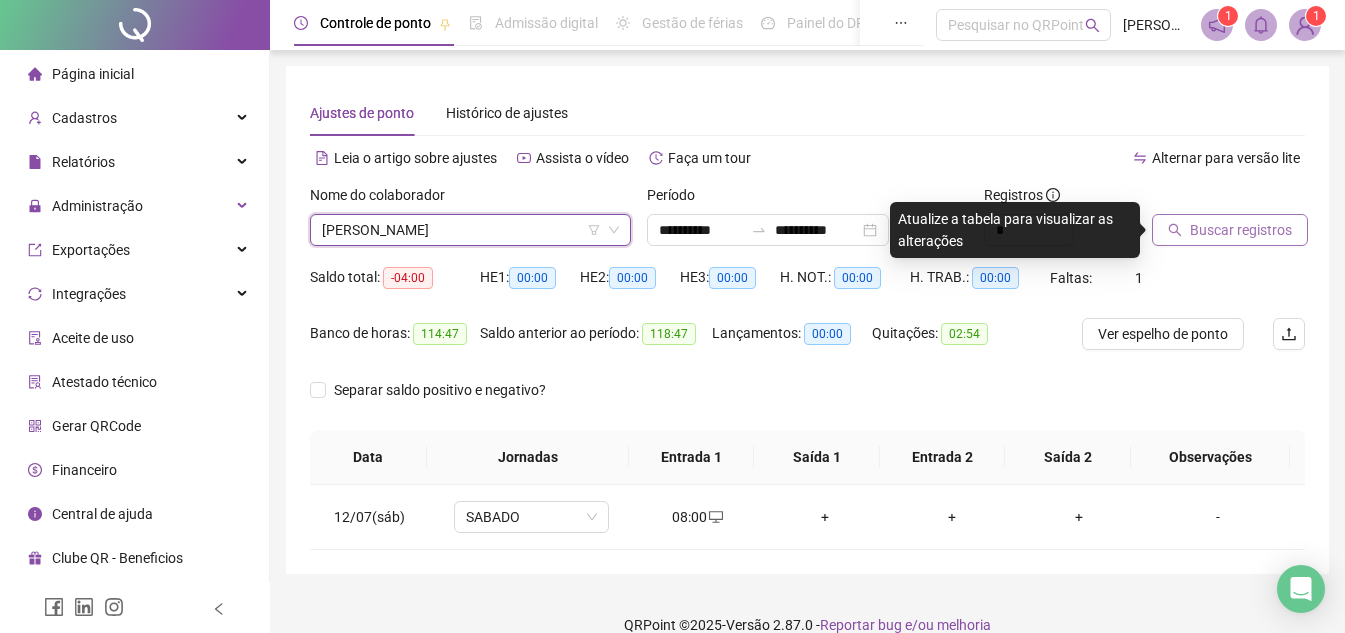 click on "Buscar registros" at bounding box center [1241, 230] 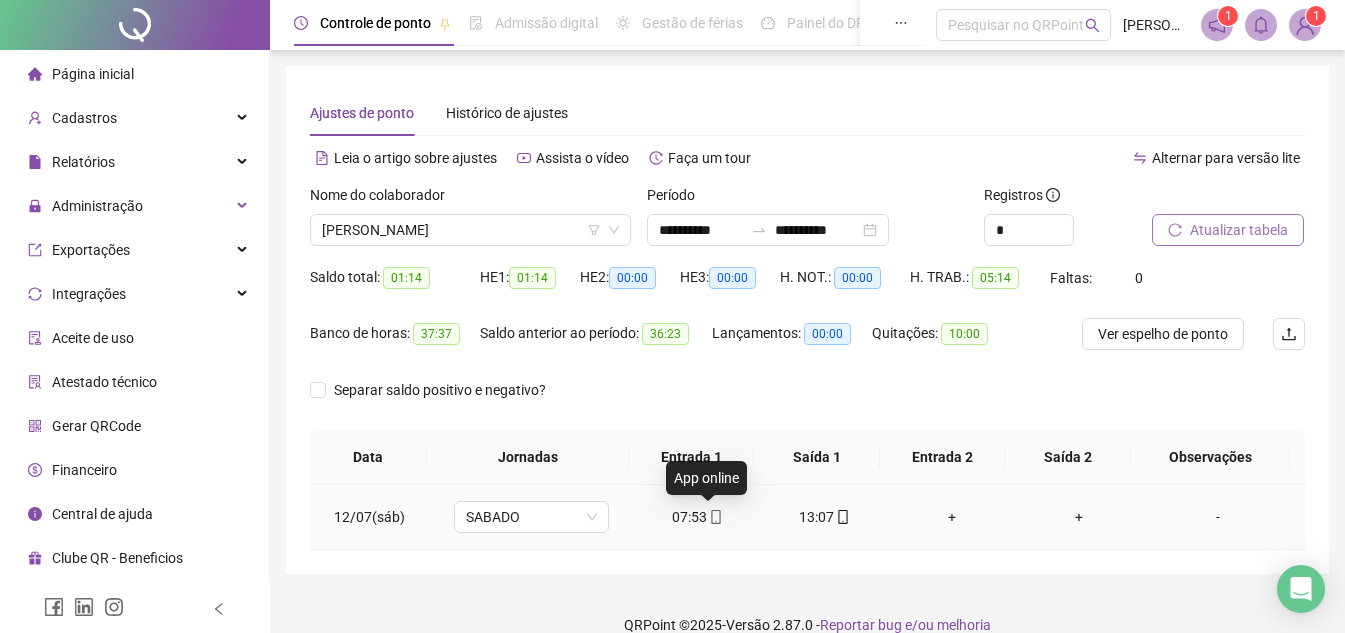 click 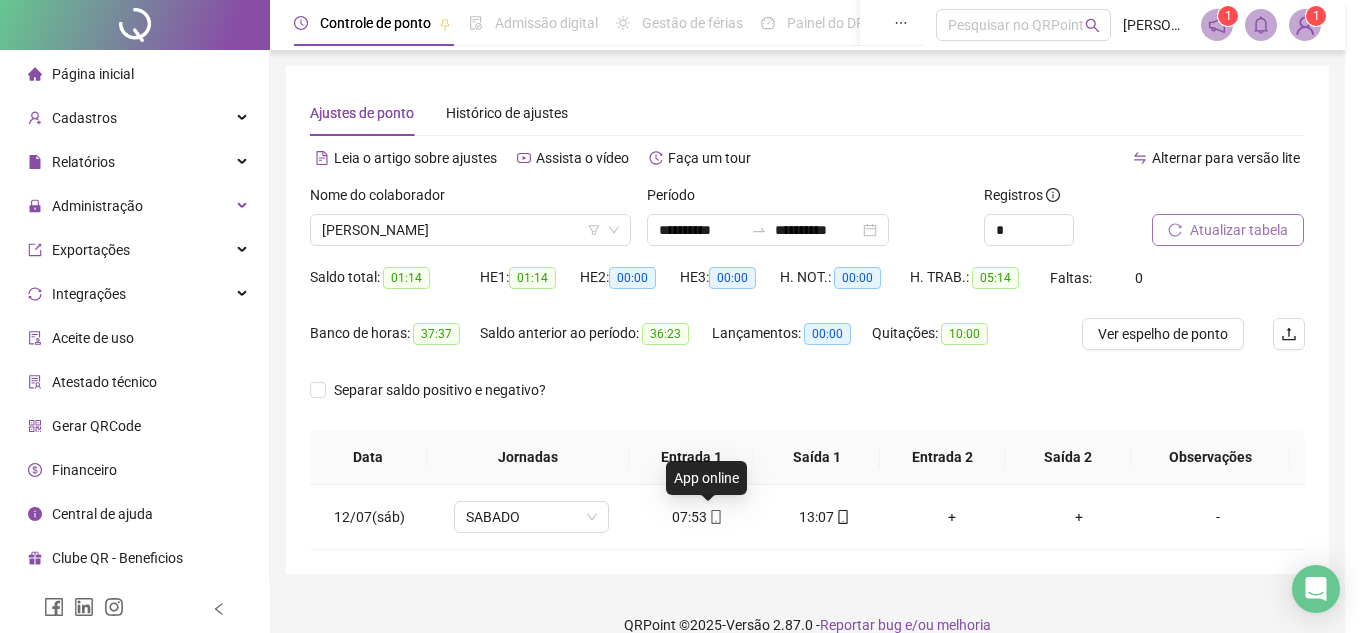 type on "**********" 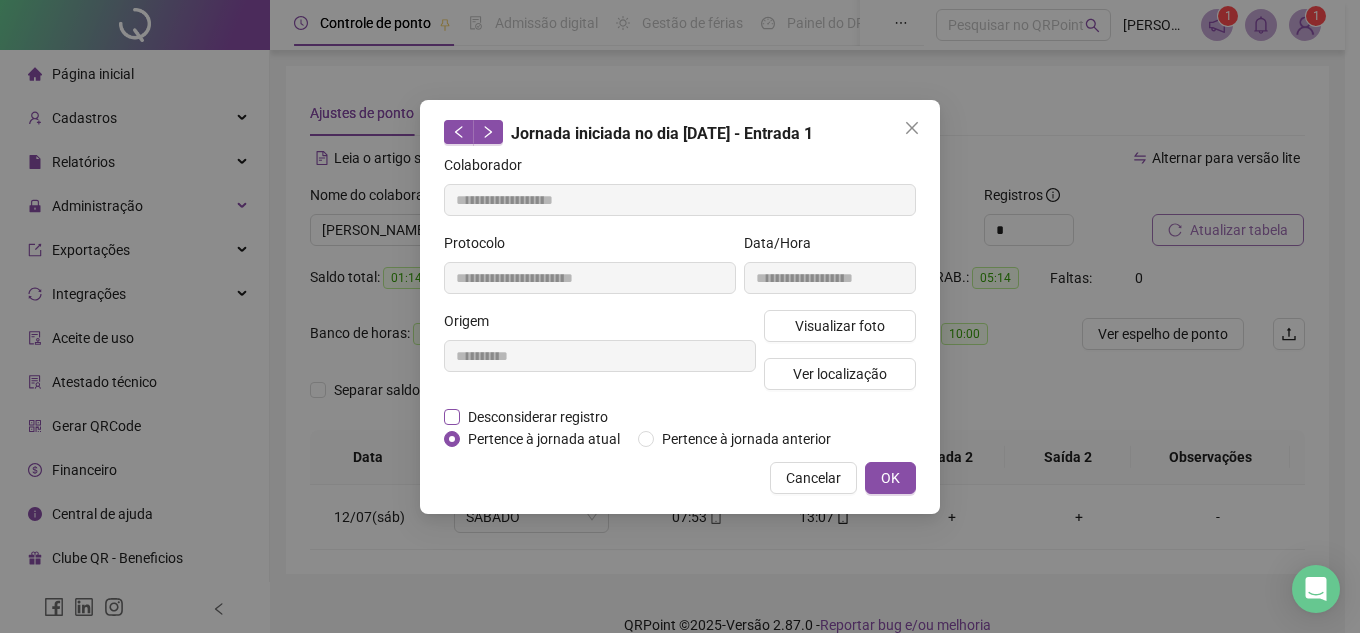 click on "Desconsiderar registro" at bounding box center [538, 417] 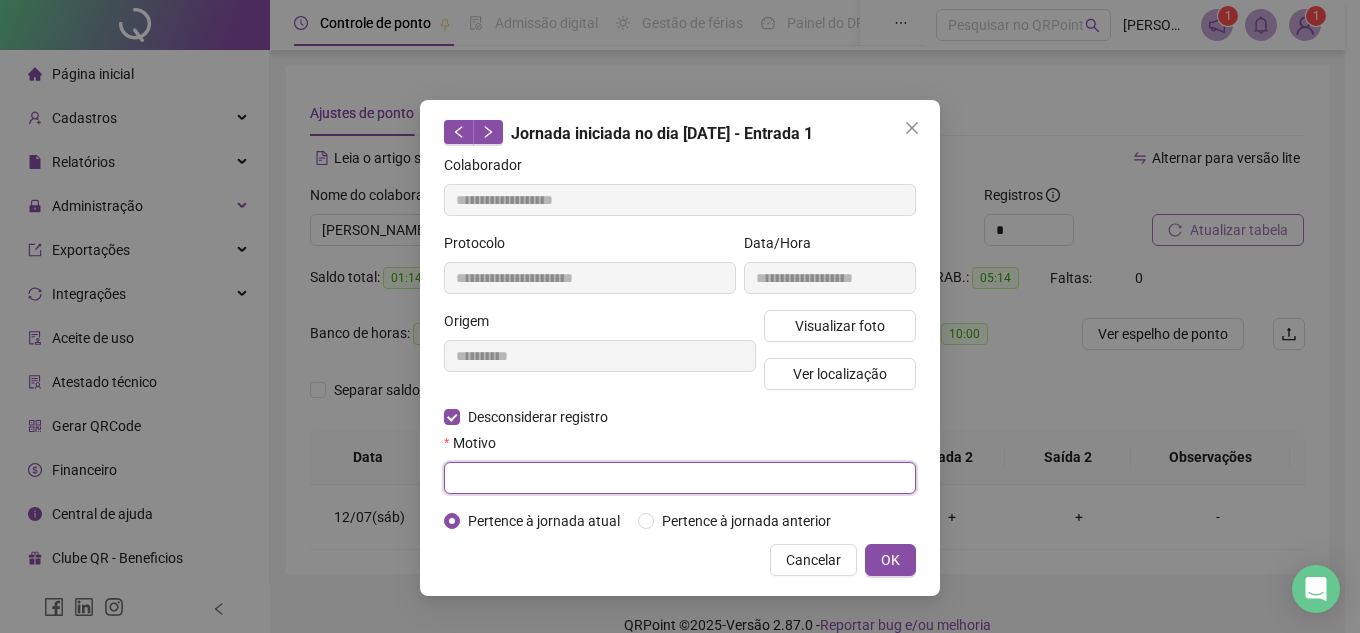 click at bounding box center [680, 478] 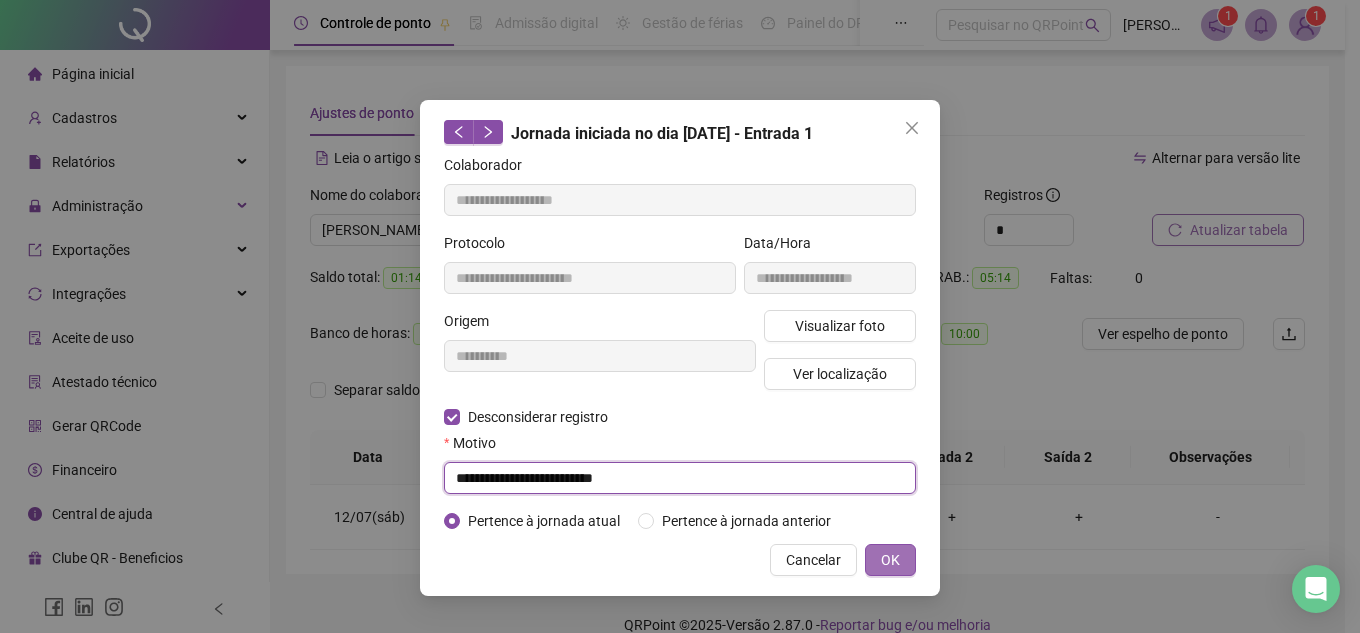 type on "**********" 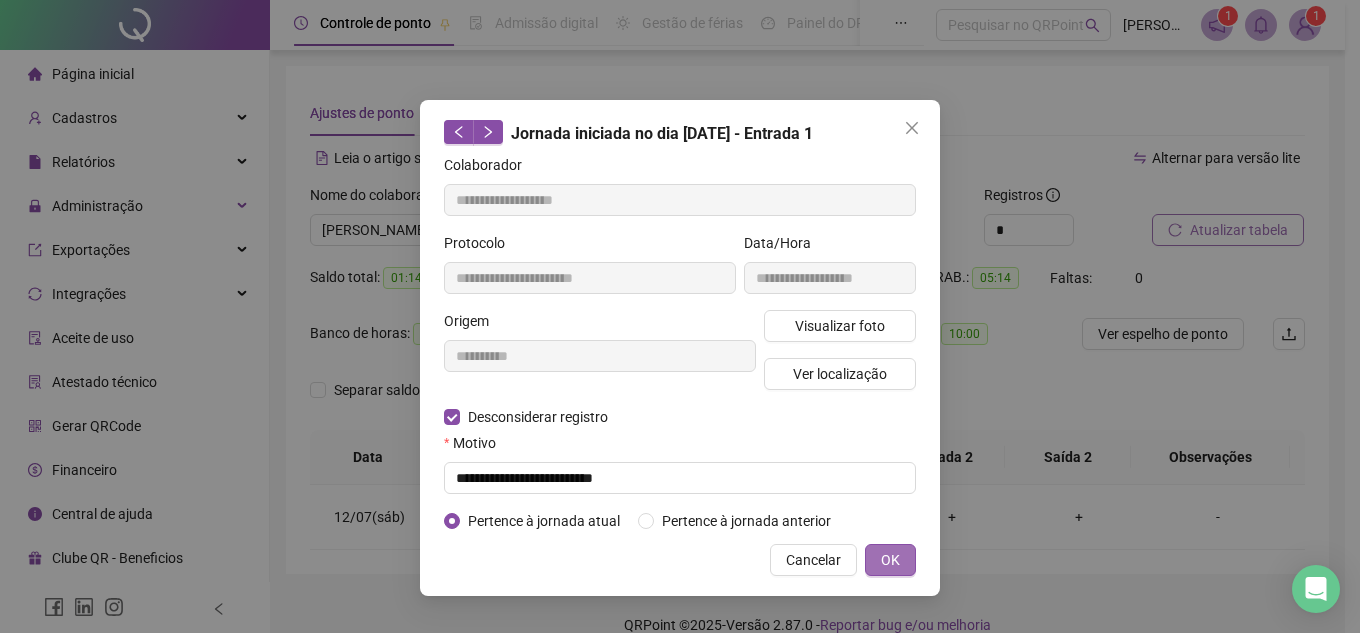 click on "OK" at bounding box center [890, 560] 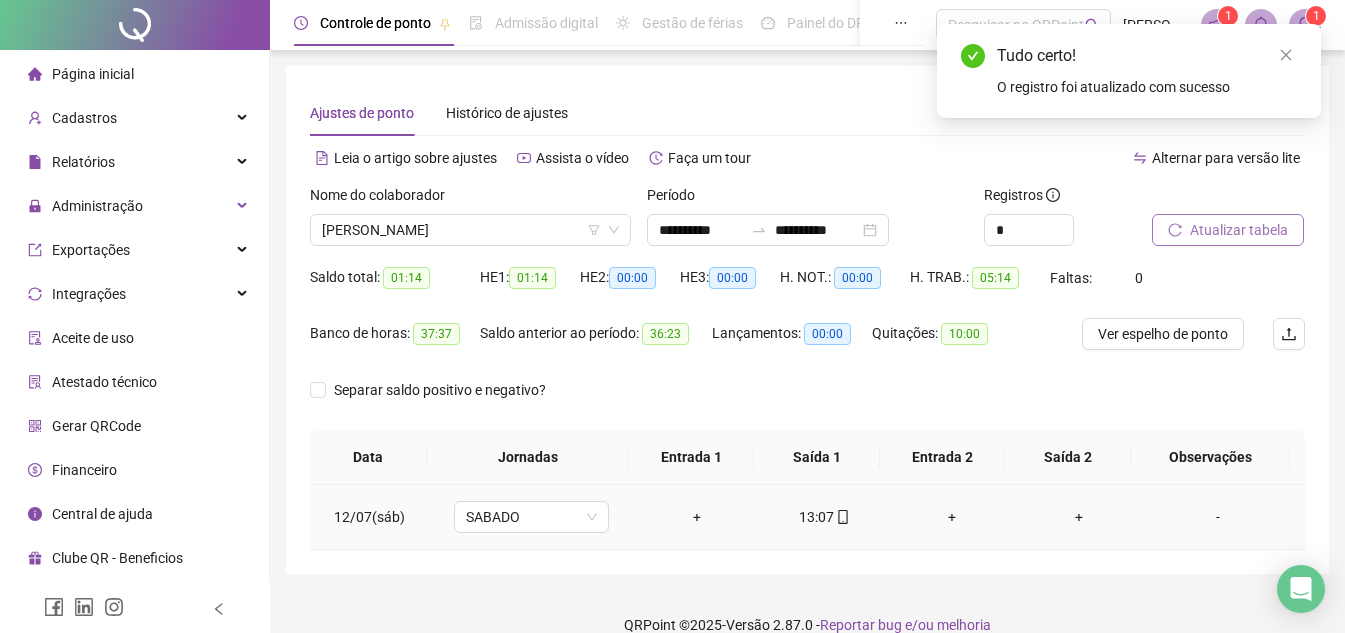 click on "+" at bounding box center (697, 517) 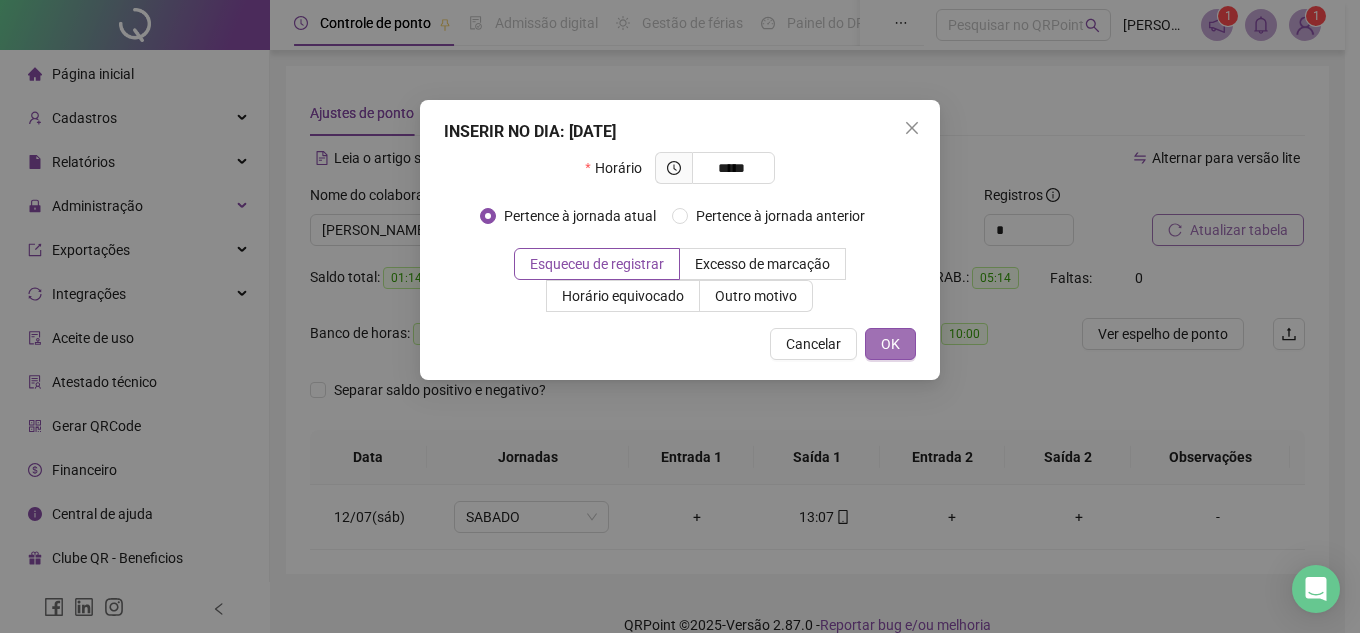 type on "*****" 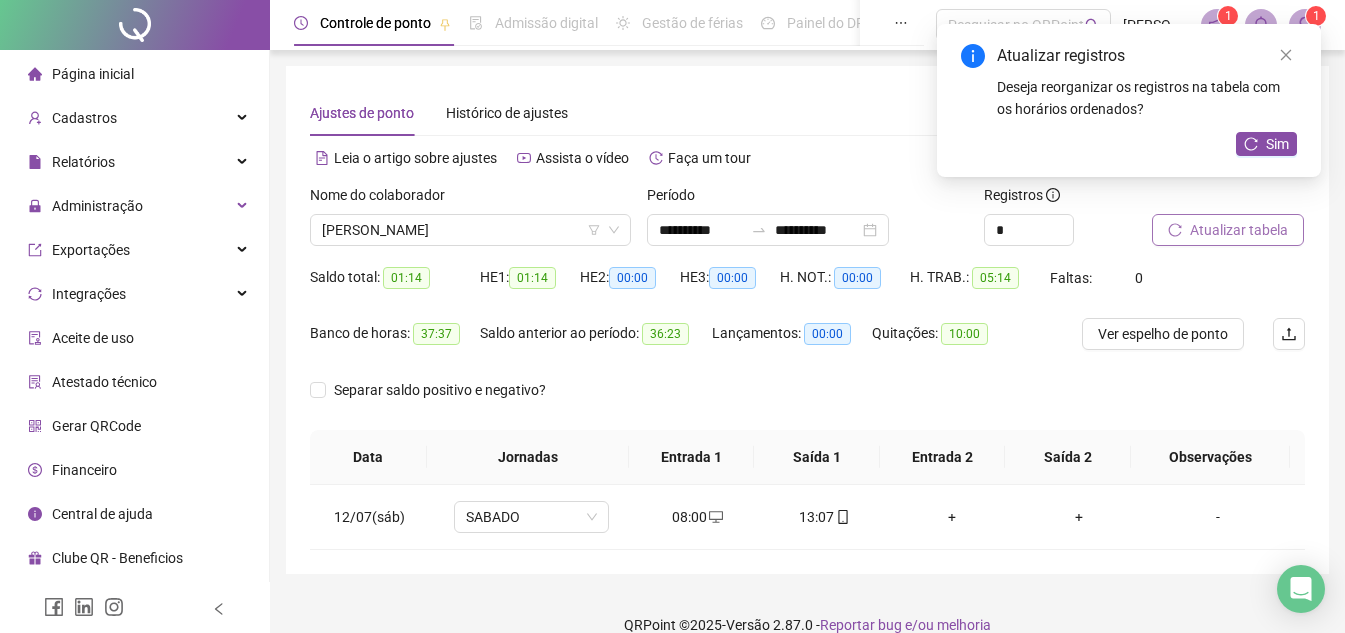 click on "Atualizar tabela" at bounding box center [1239, 230] 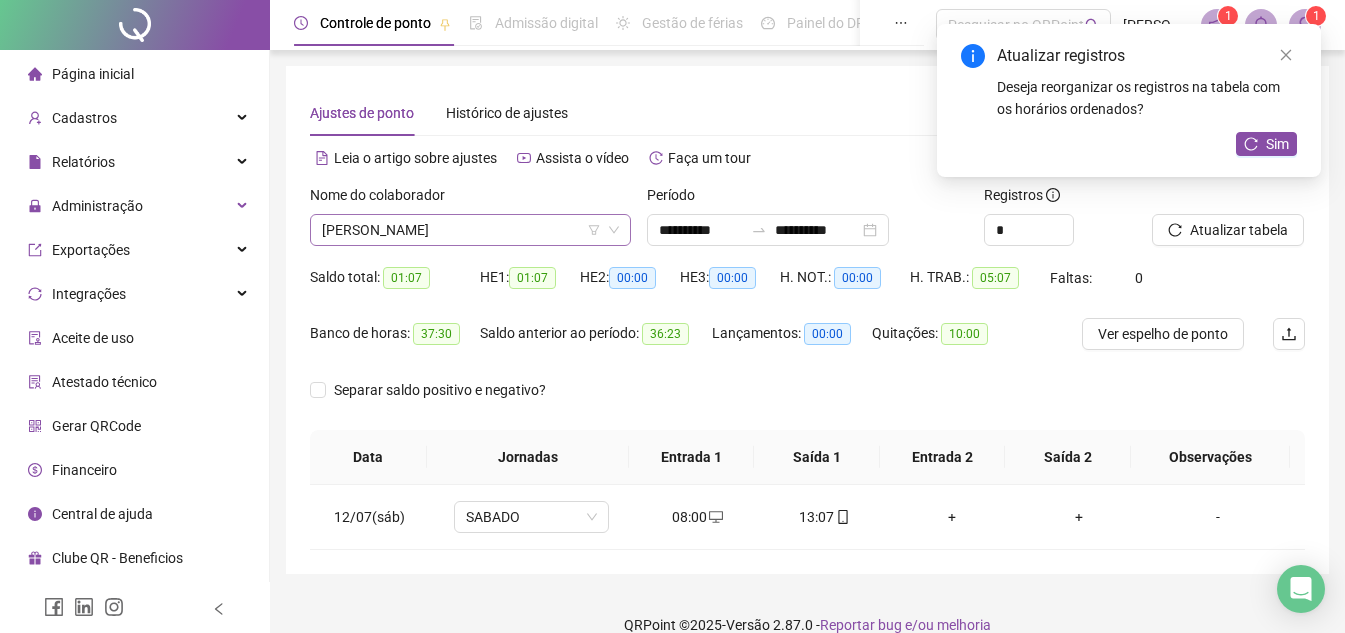 click on "[PERSON_NAME]" at bounding box center (470, 230) 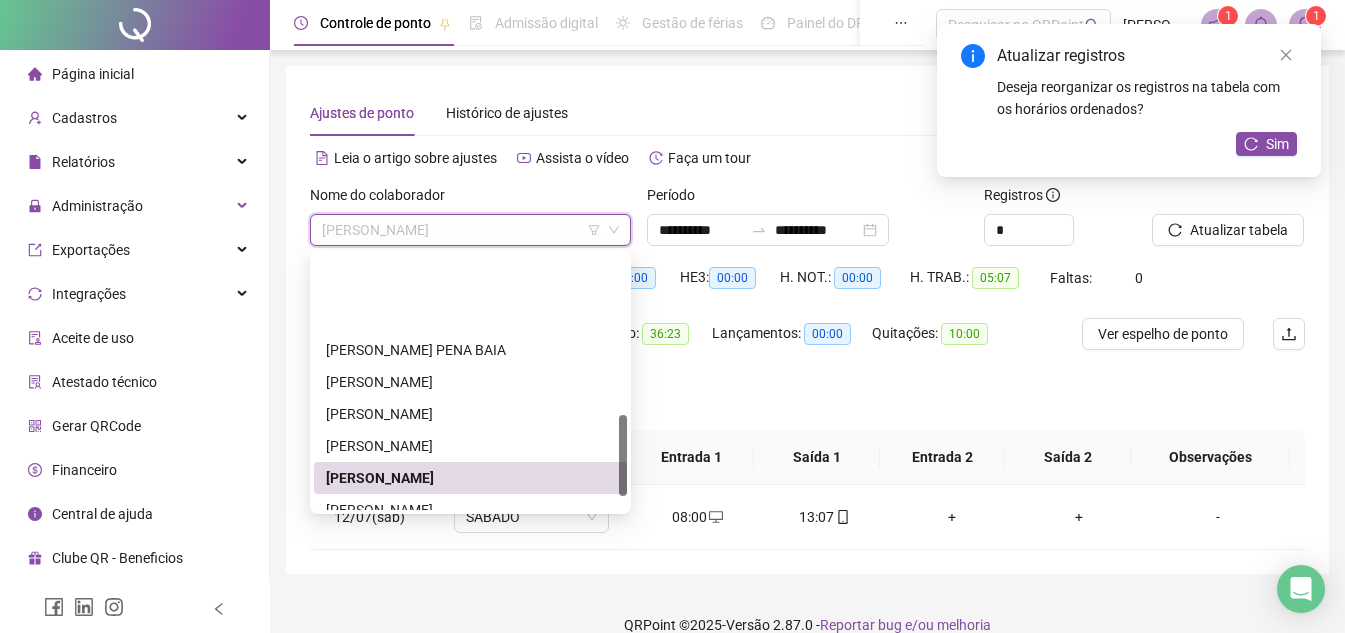 scroll, scrollTop: 544, scrollLeft: 0, axis: vertical 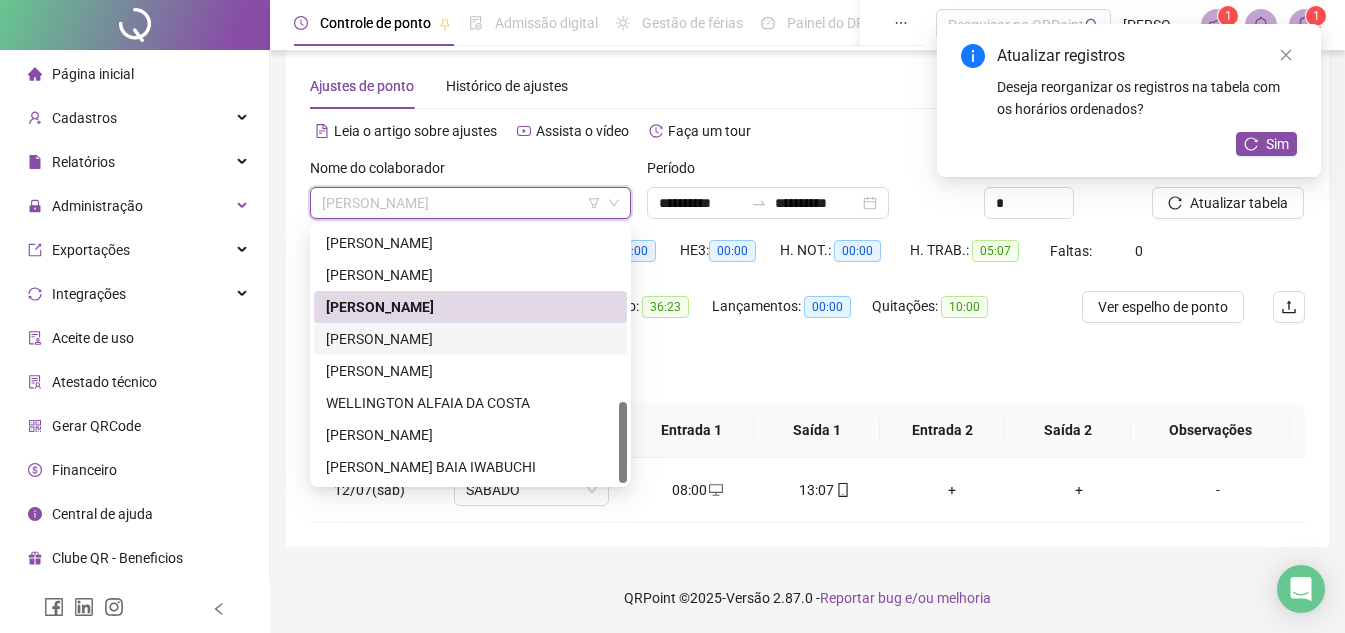 click on "[PERSON_NAME]" at bounding box center (470, 339) 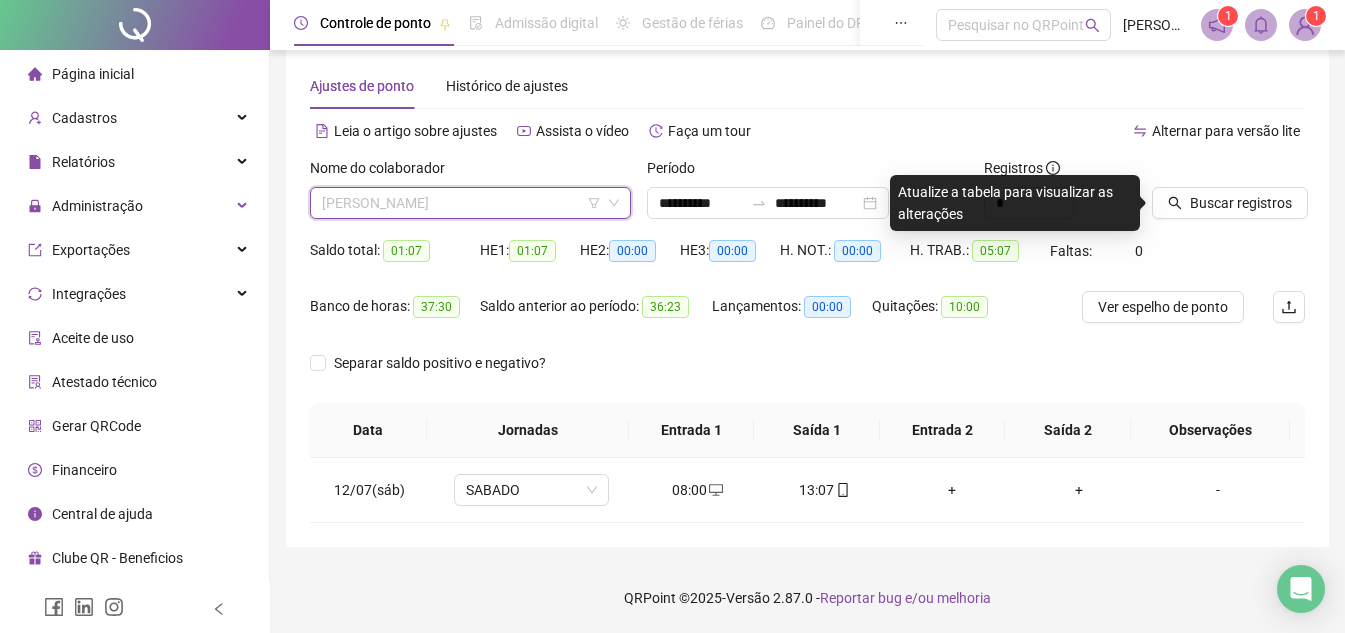 click on "[PERSON_NAME]" at bounding box center (470, 203) 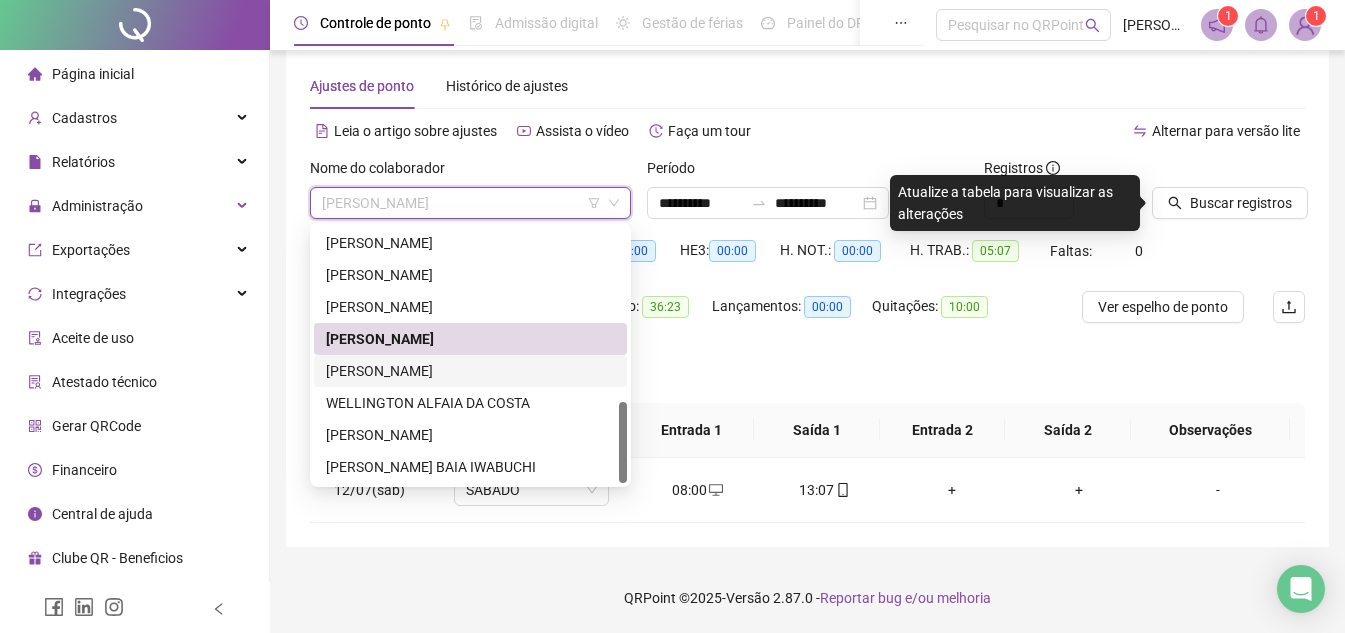 click on "[PERSON_NAME]" at bounding box center [470, 371] 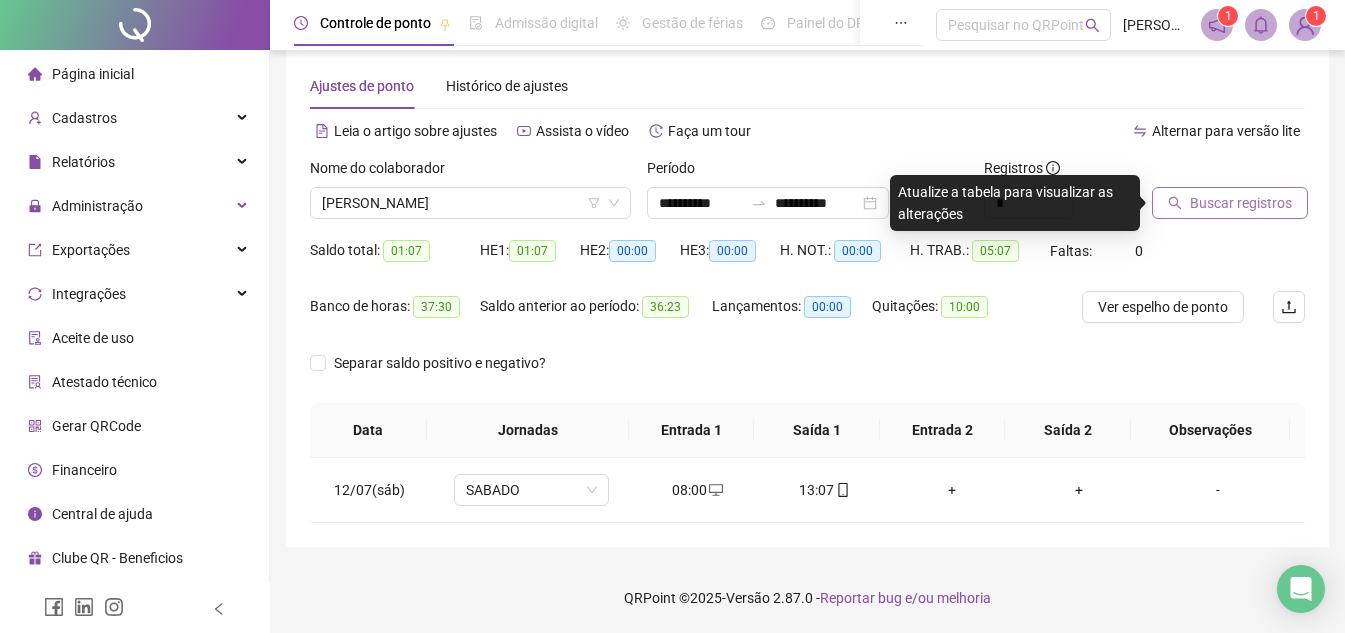click on "Buscar registros" at bounding box center [1241, 203] 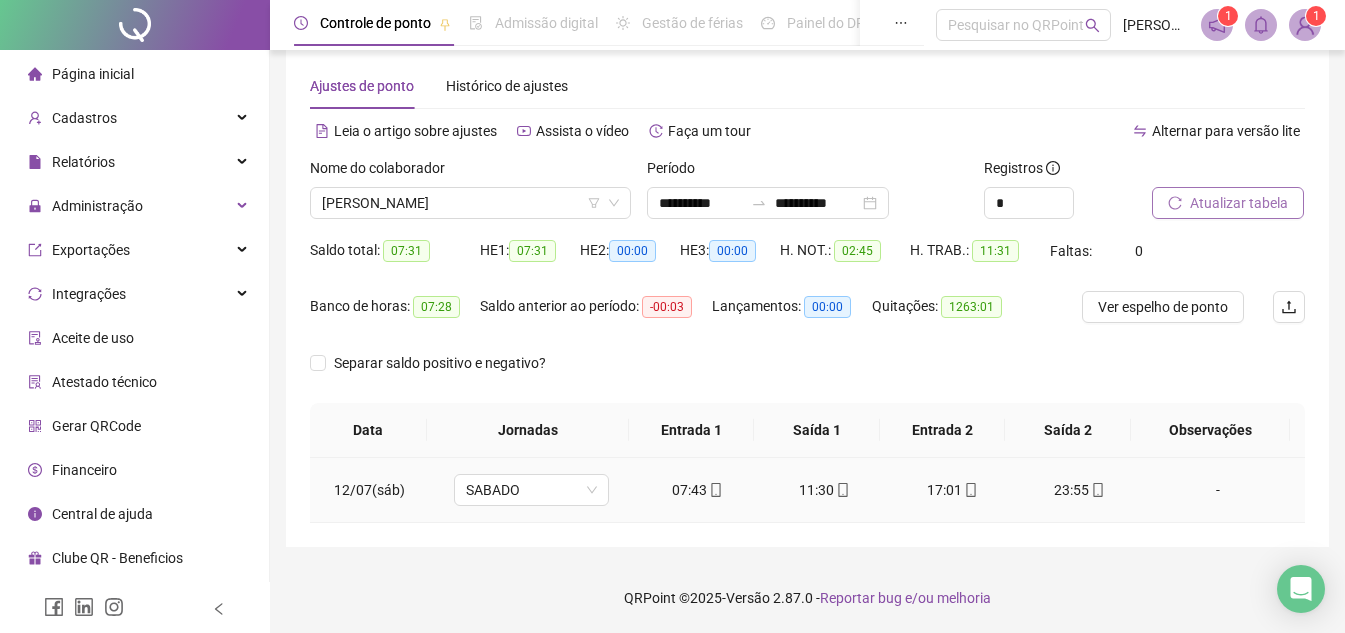 click 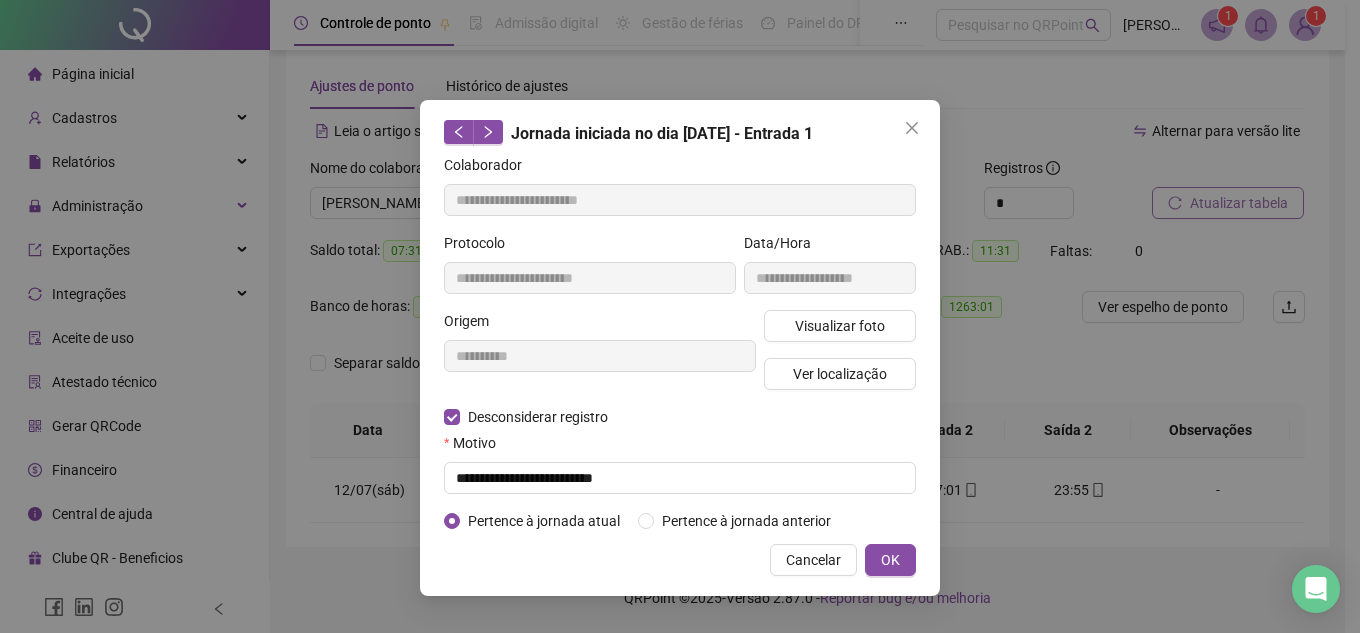 type on "**********" 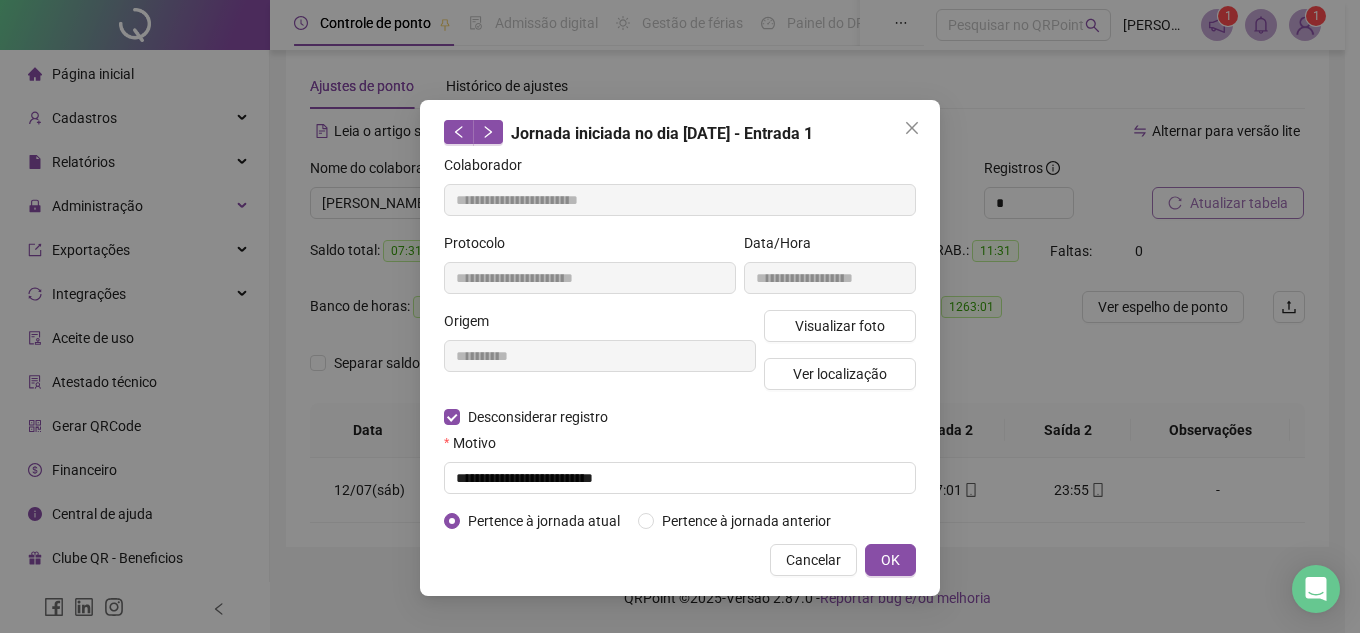type on "**********" 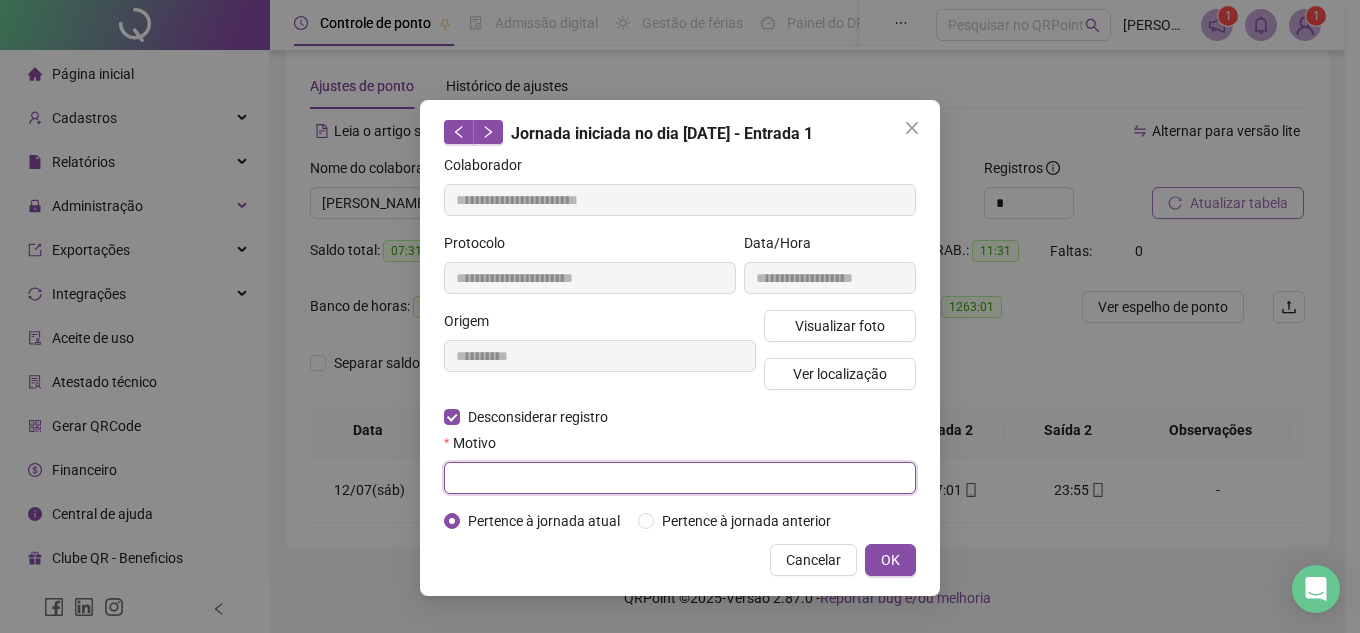 click at bounding box center [680, 478] 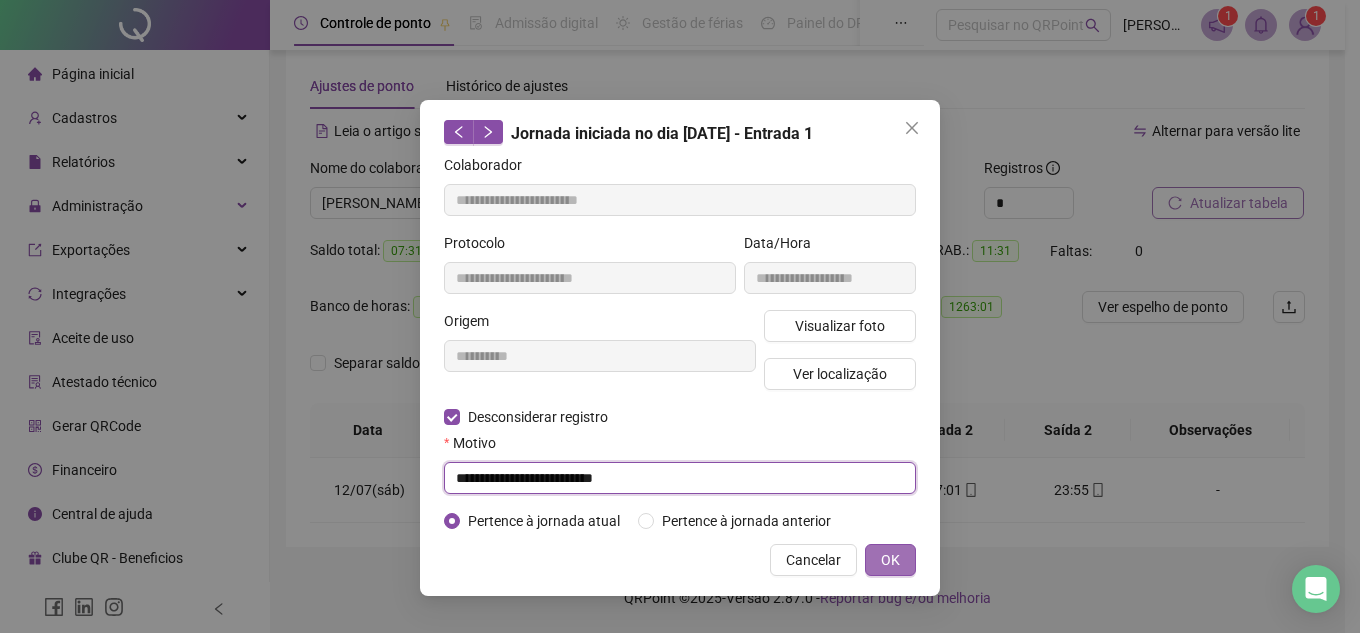 type on "**********" 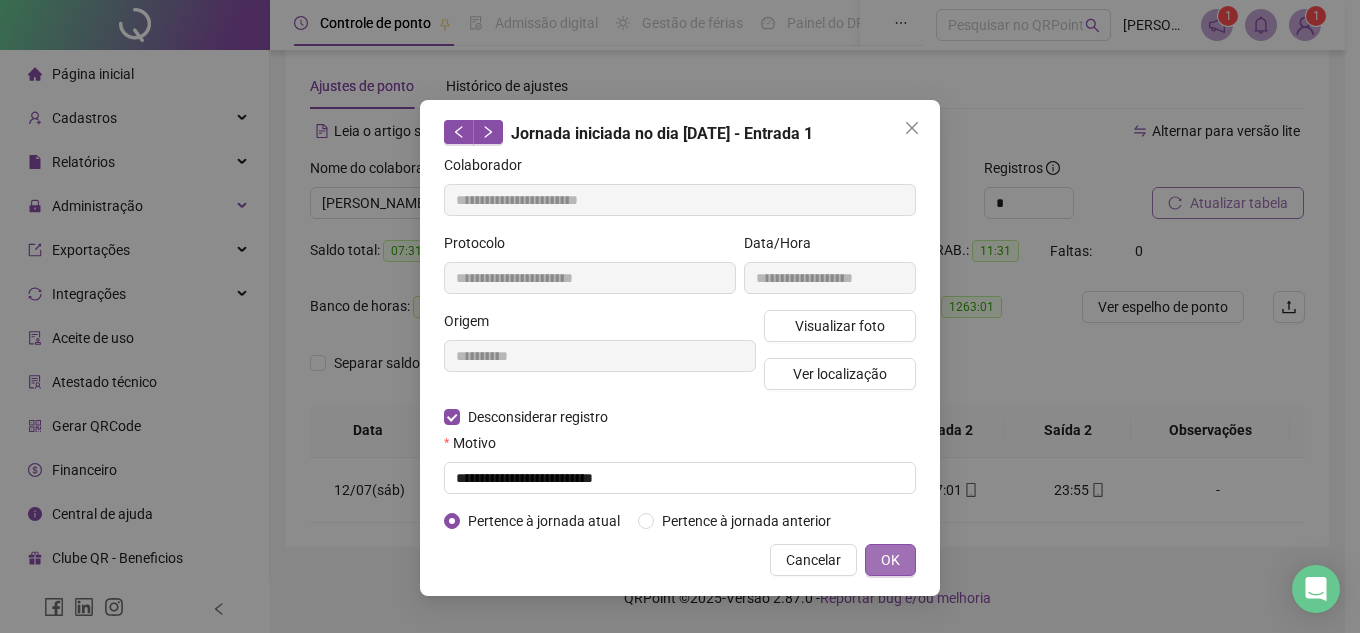 click on "OK" at bounding box center [890, 560] 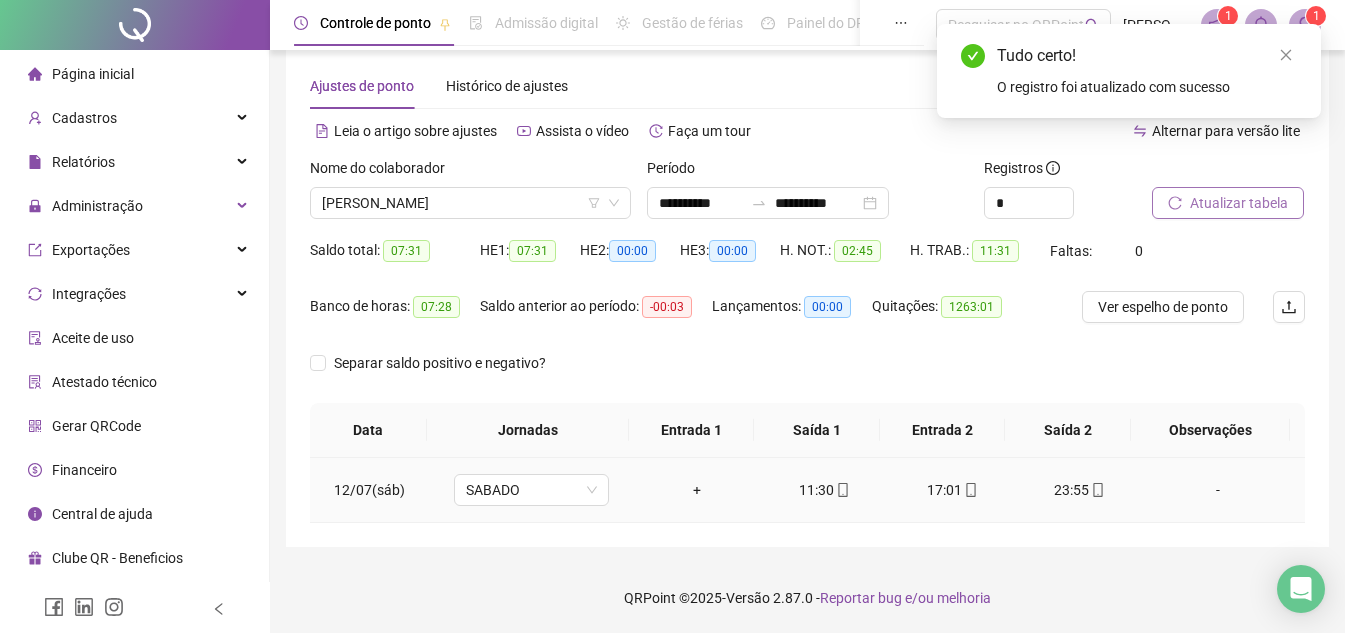 click on "+" at bounding box center [697, 490] 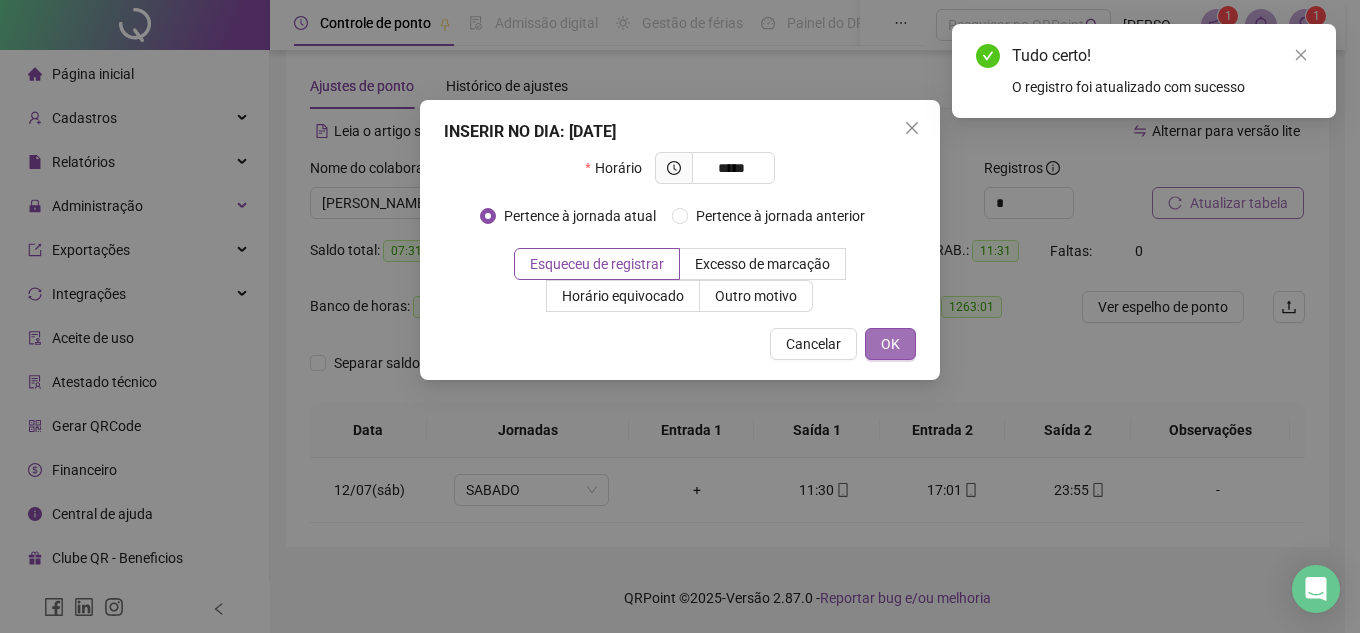 type on "*****" 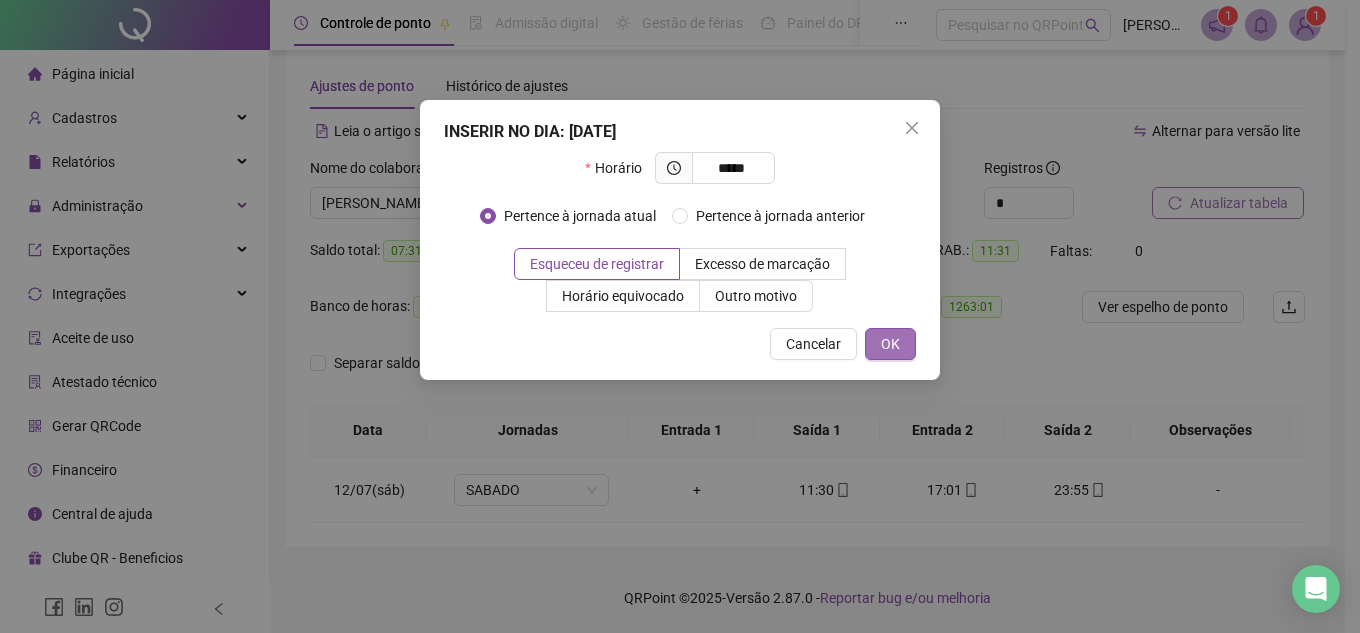 click on "OK" at bounding box center (890, 344) 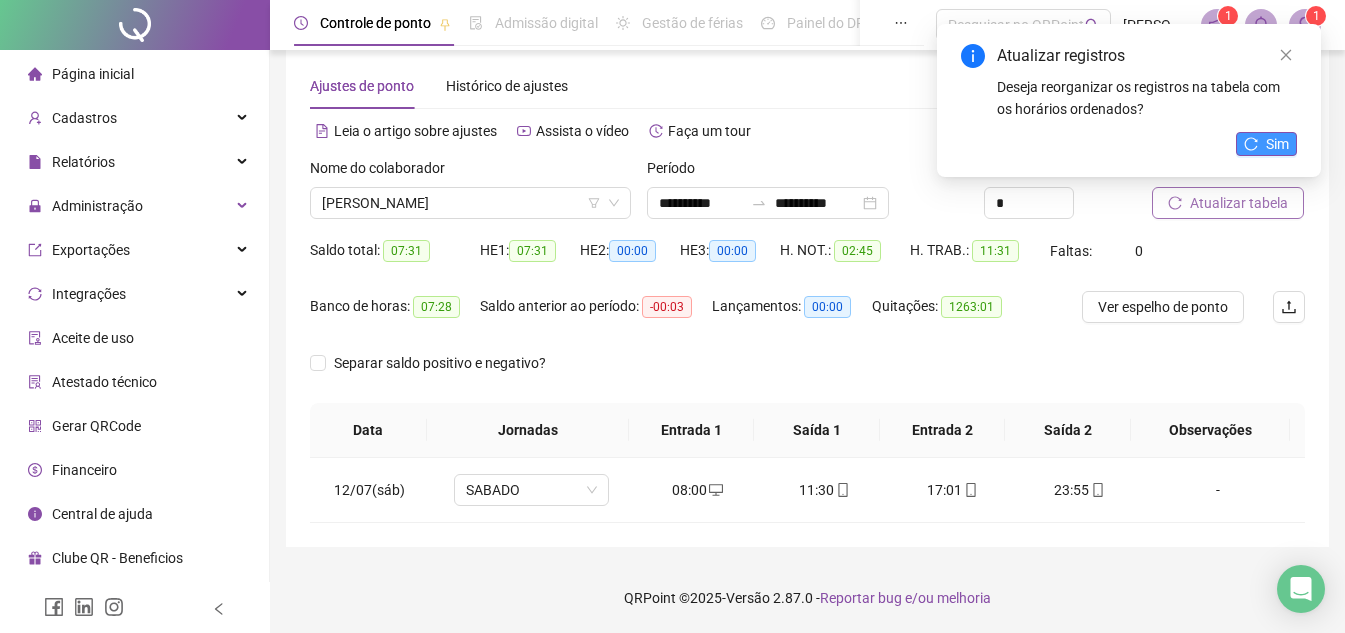 click on "Sim" at bounding box center [1266, 144] 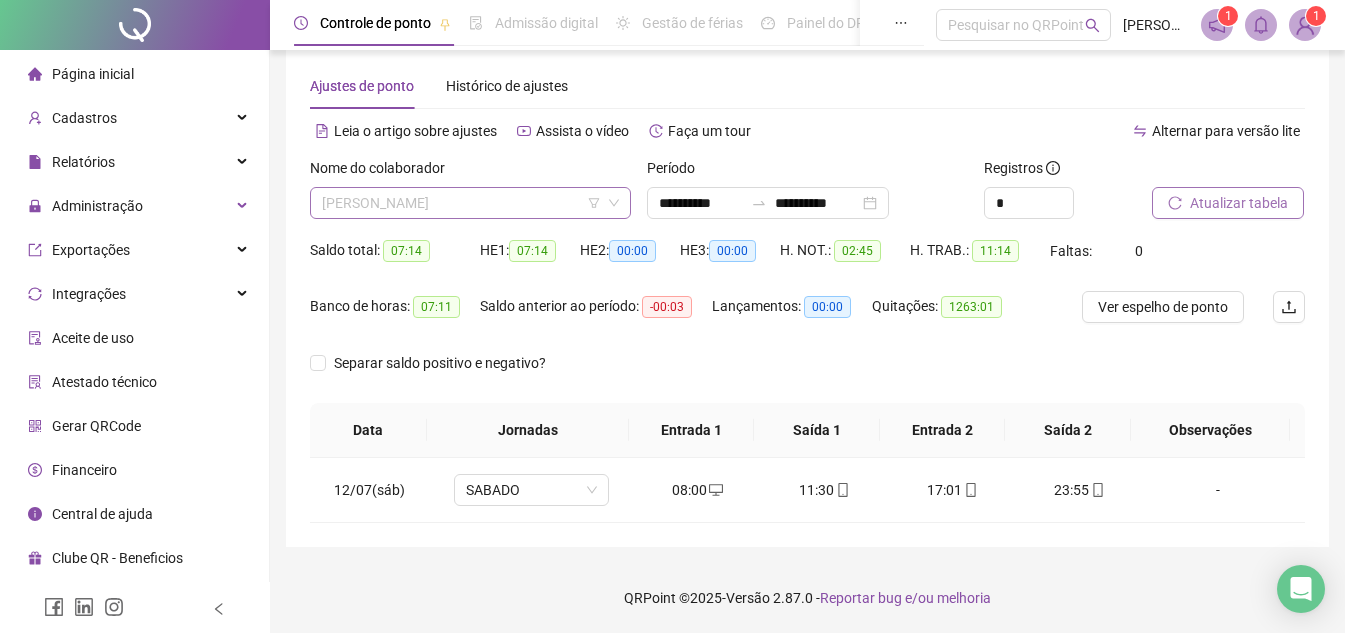 click on "[PERSON_NAME]" at bounding box center (470, 203) 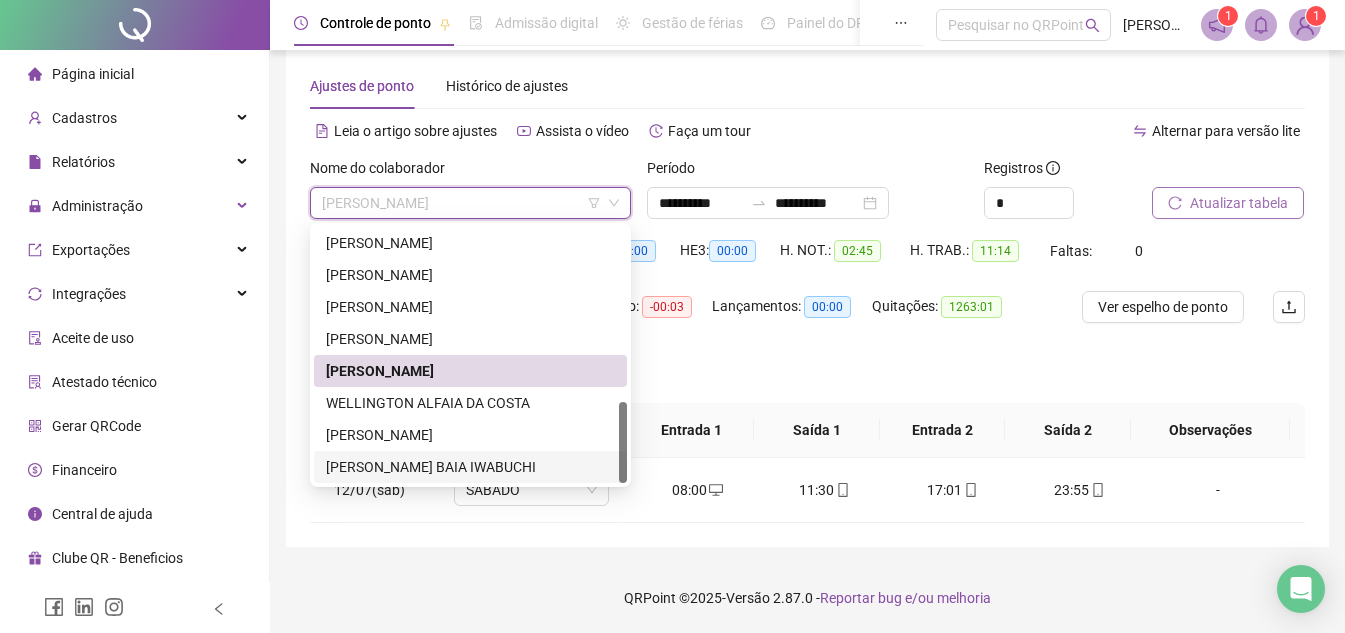click on "[PERSON_NAME] BAIA IWABUCHI" at bounding box center [470, 467] 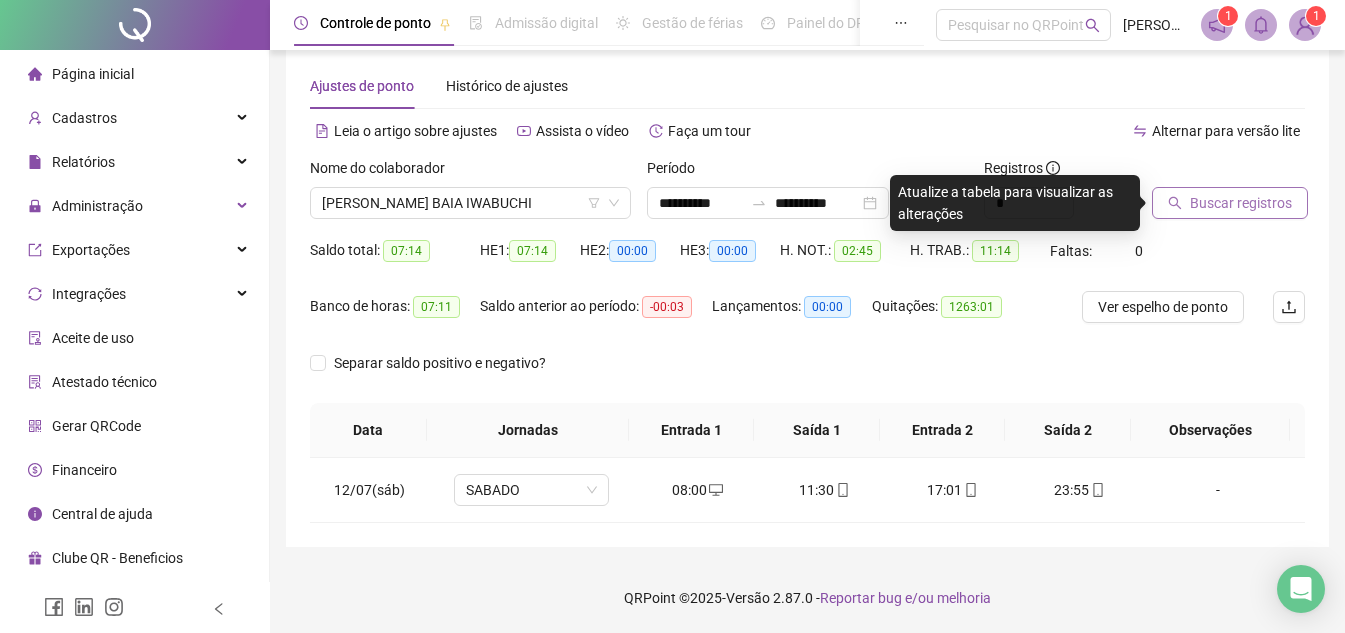 click on "Buscar registros" at bounding box center [1230, 203] 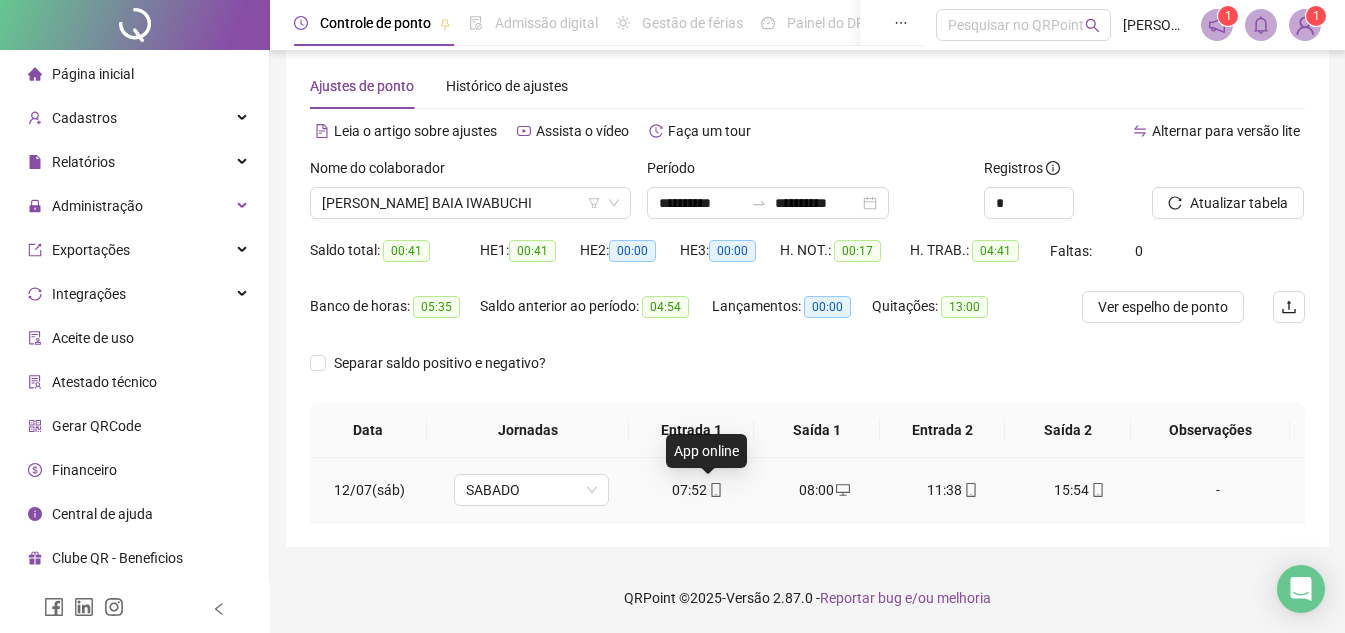 click 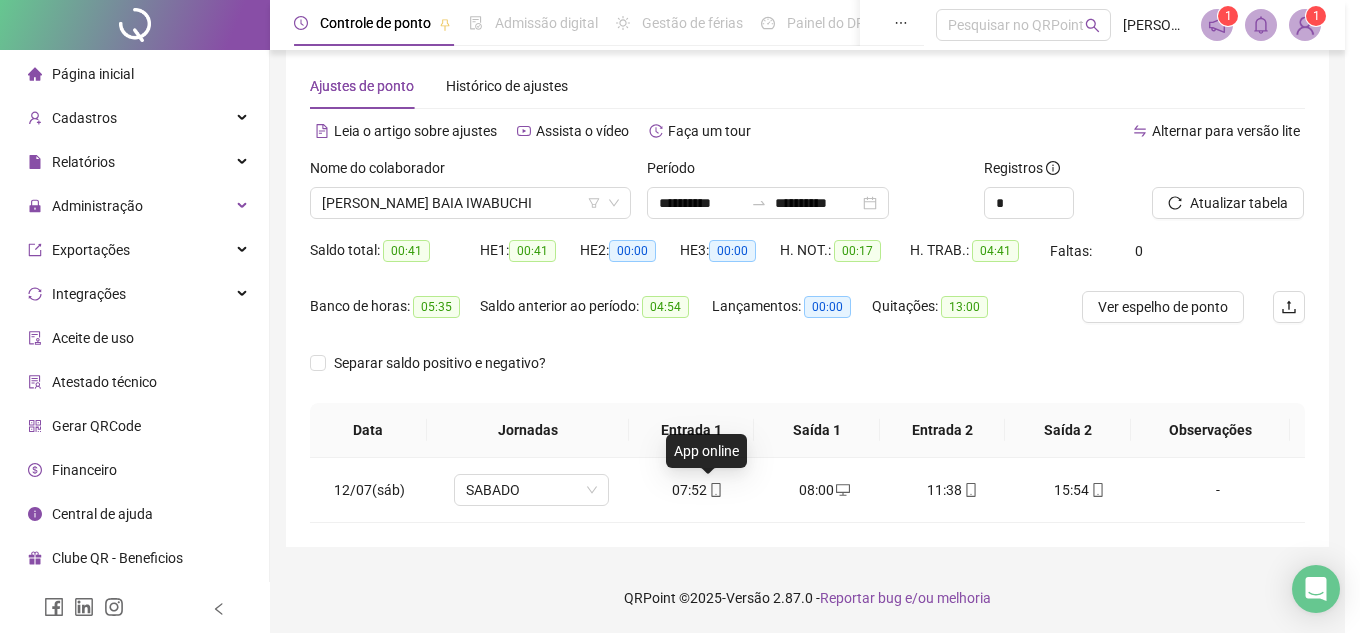 type on "**********" 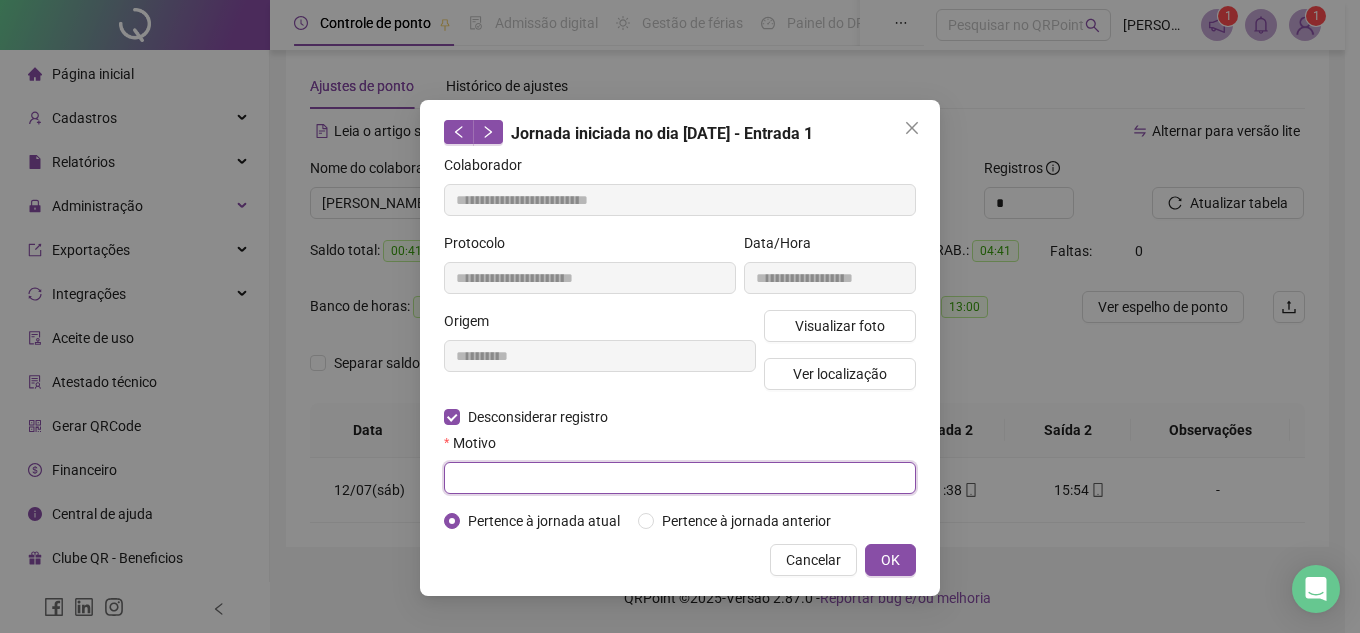 click at bounding box center [680, 478] 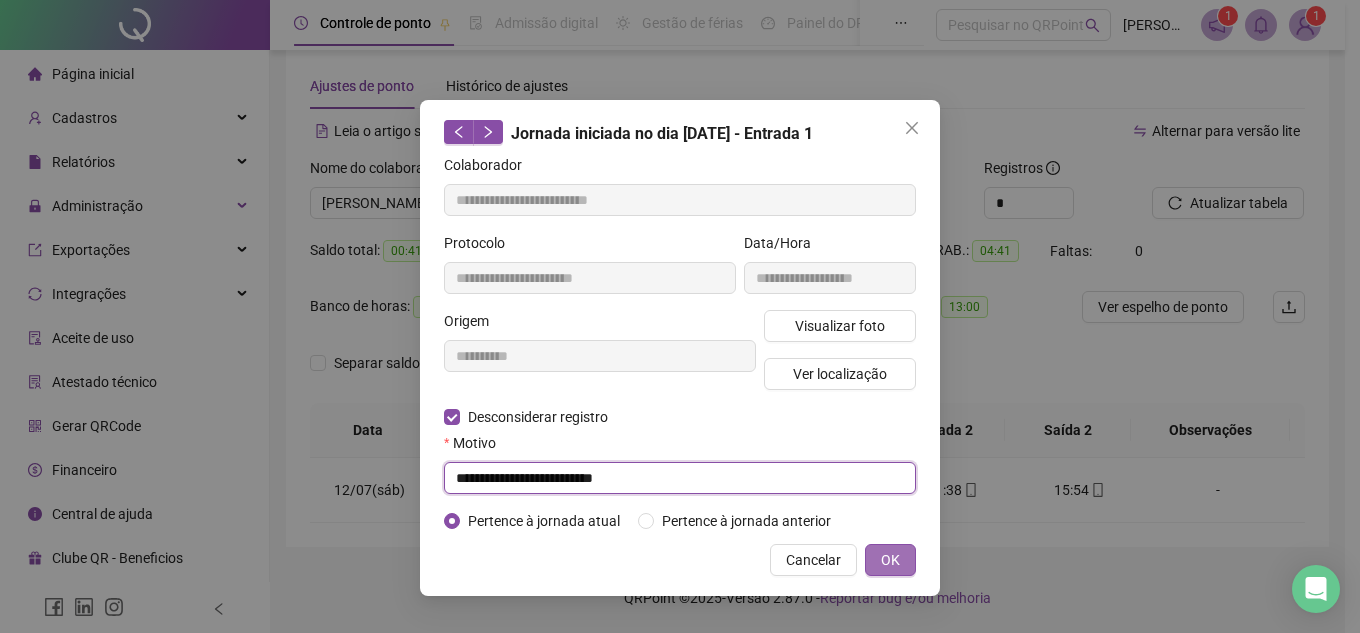 type on "**********" 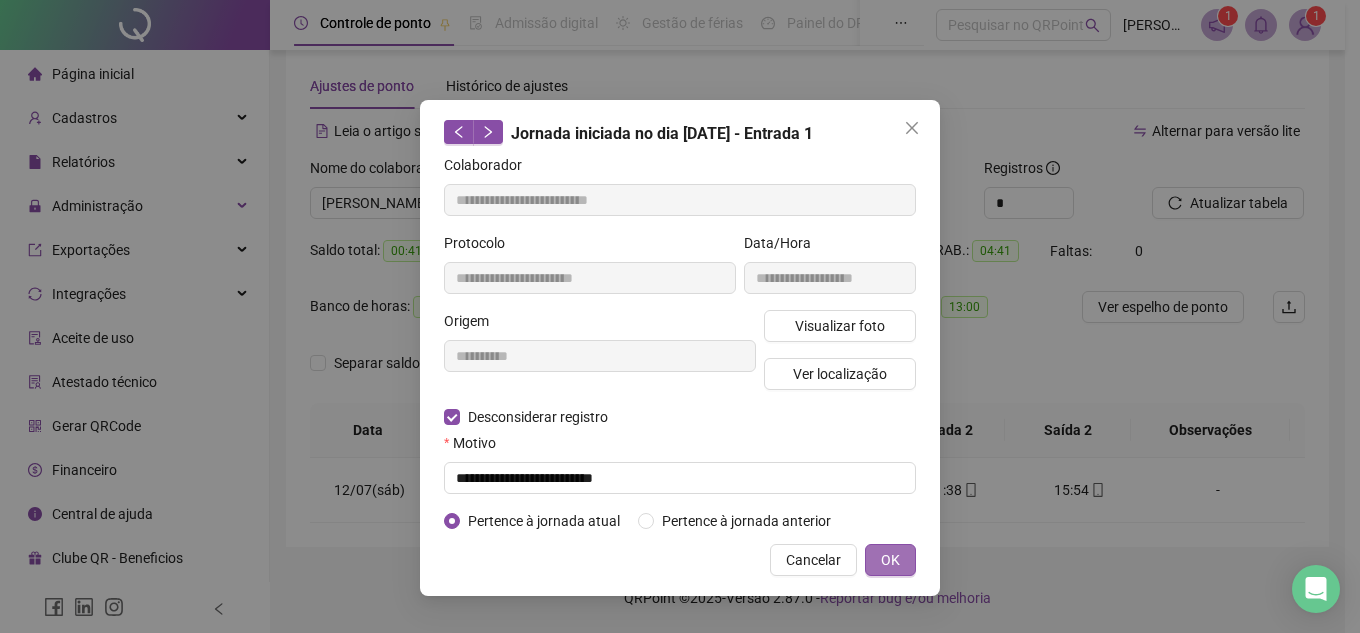 click on "OK" at bounding box center (890, 560) 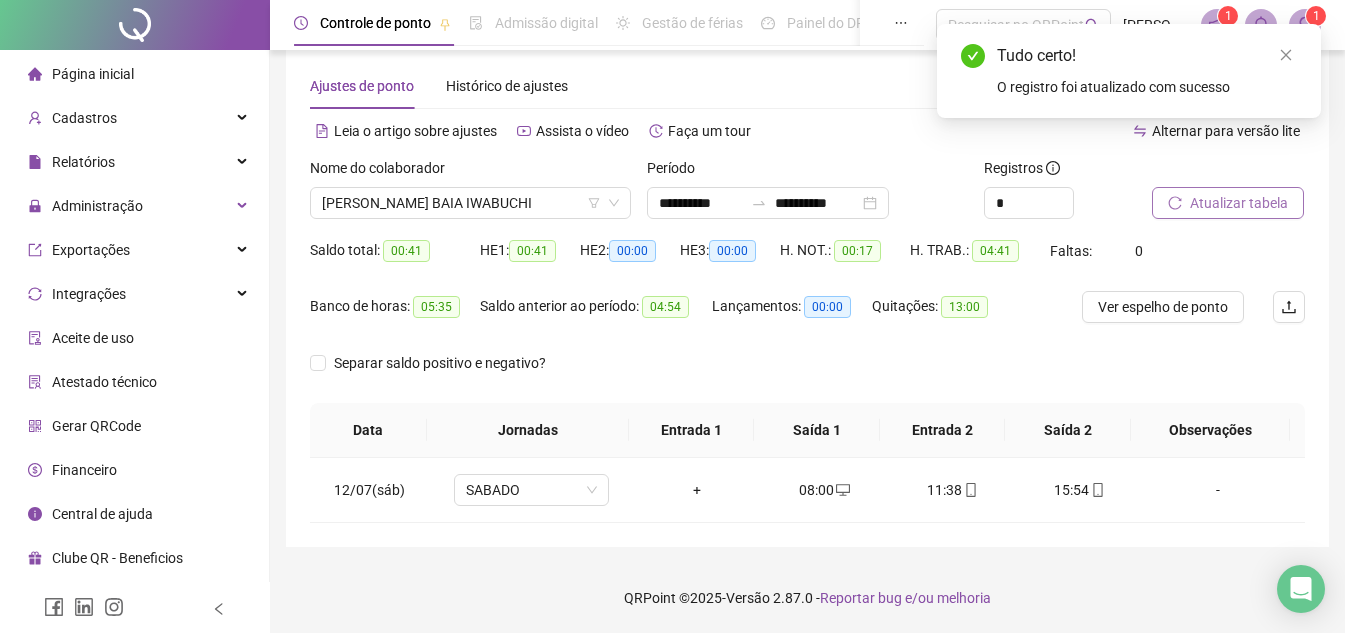 click on "Atualizar tabela" at bounding box center [1239, 203] 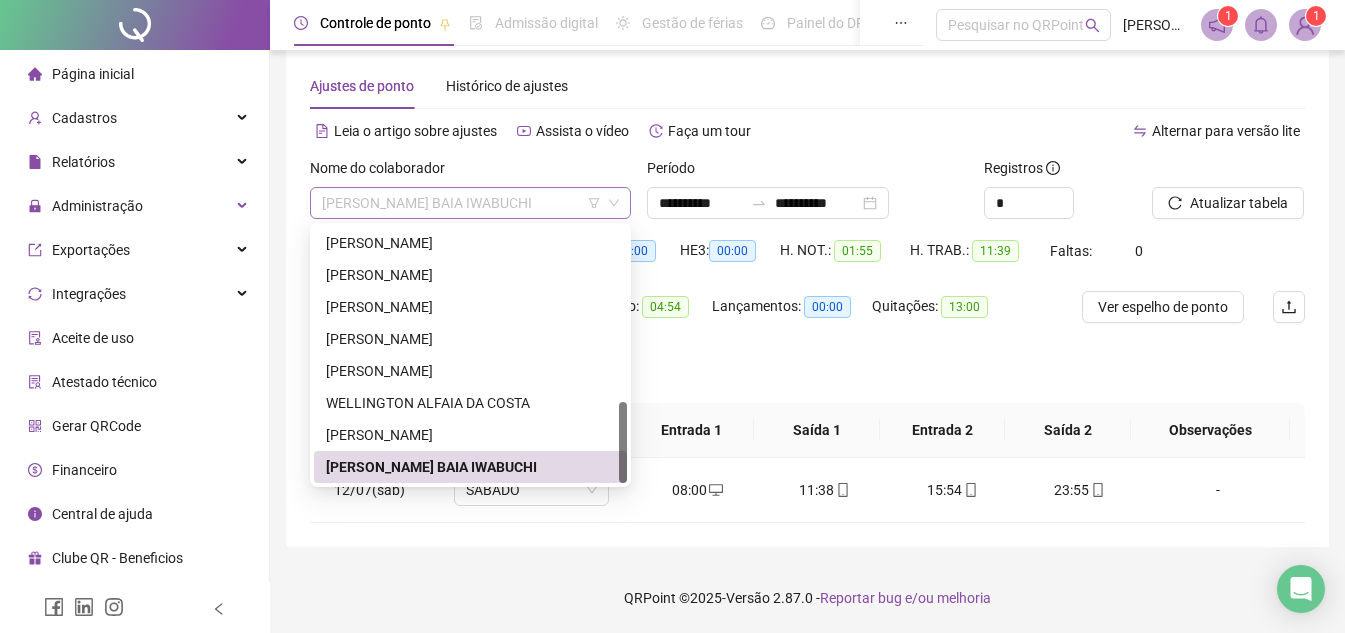 click on "[PERSON_NAME] BAIA IWABUCHI" at bounding box center [470, 203] 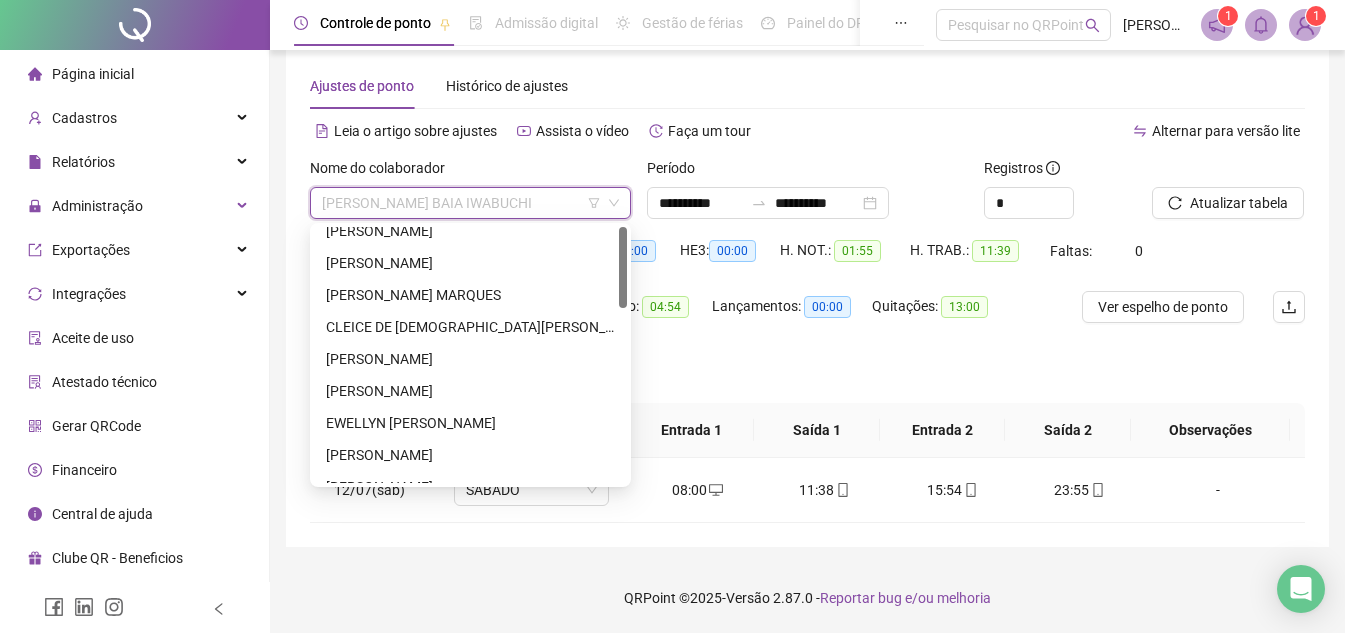 scroll, scrollTop: 0, scrollLeft: 0, axis: both 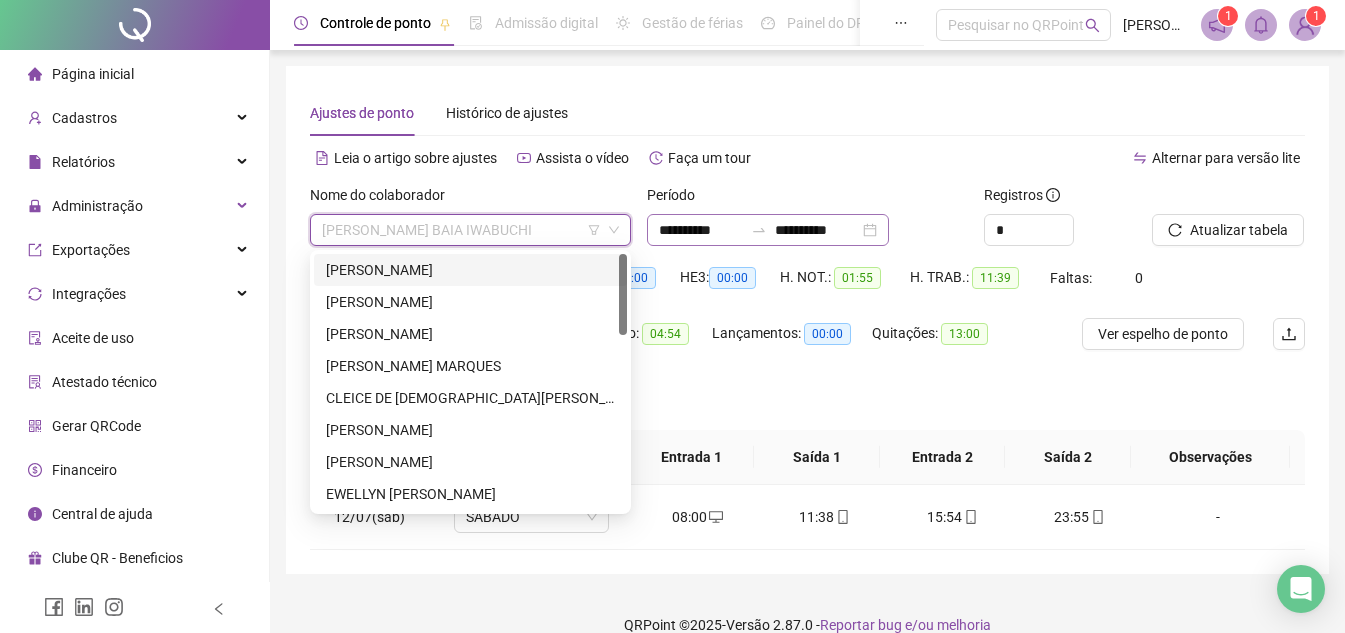 click on "**********" at bounding box center [768, 230] 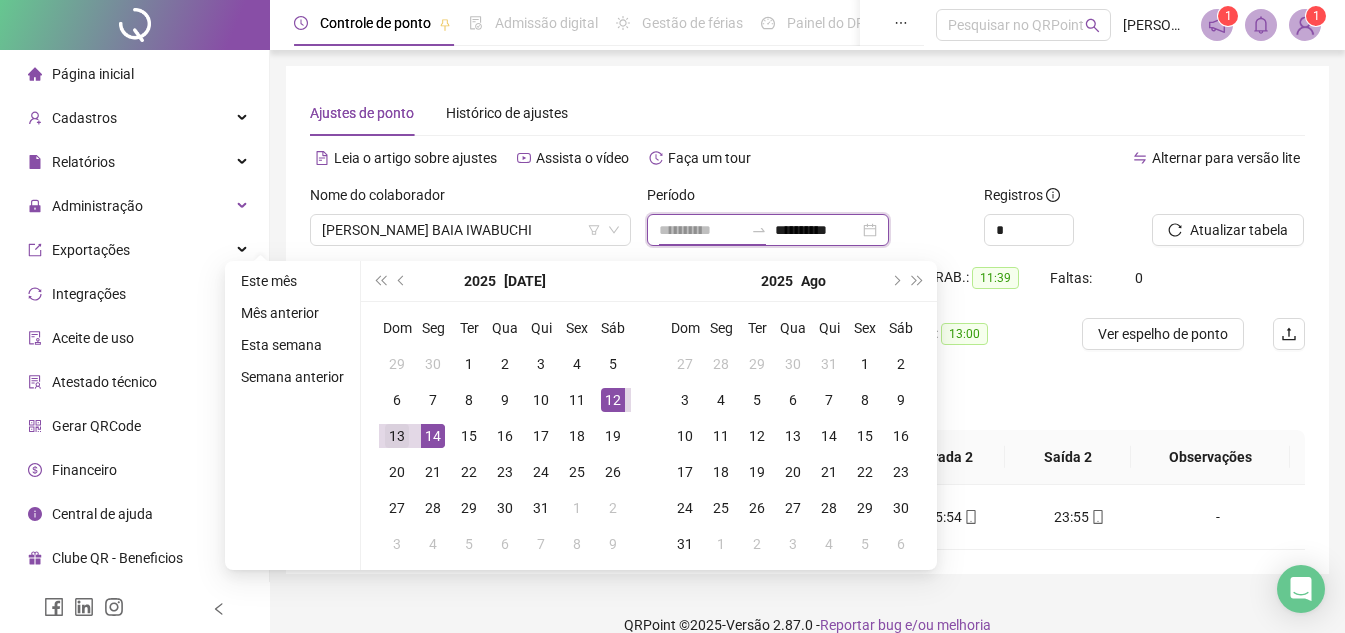 type on "**********" 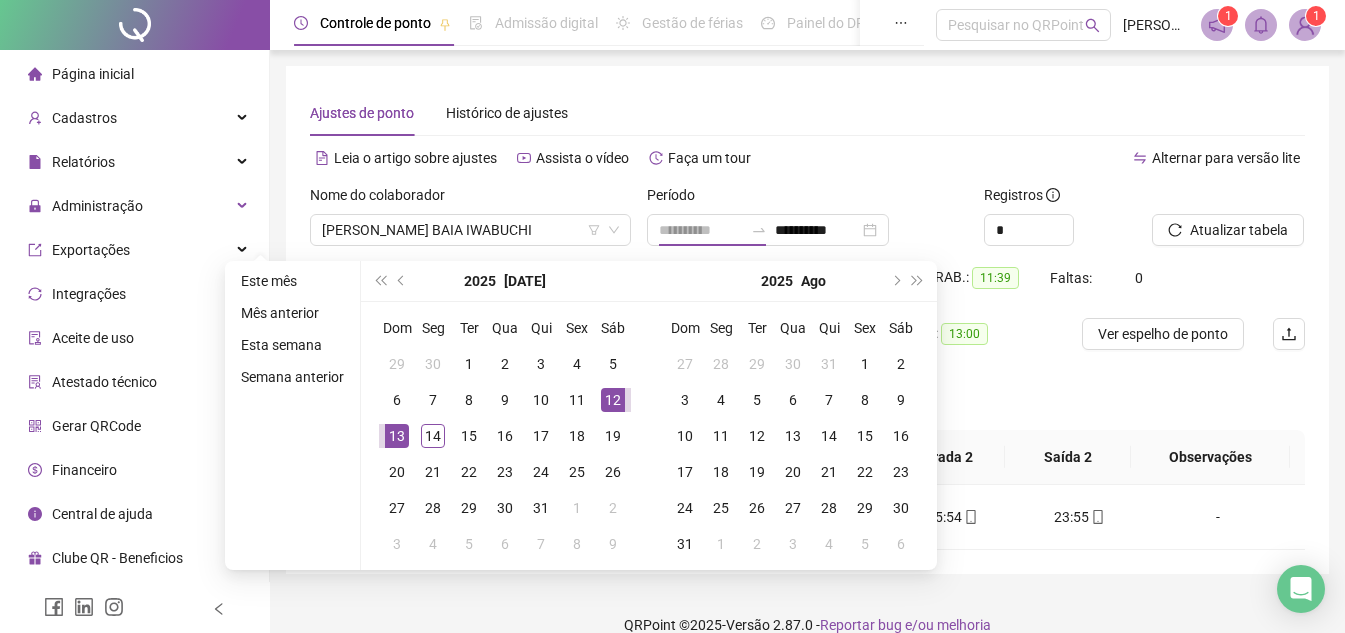 click on "13" at bounding box center [397, 436] 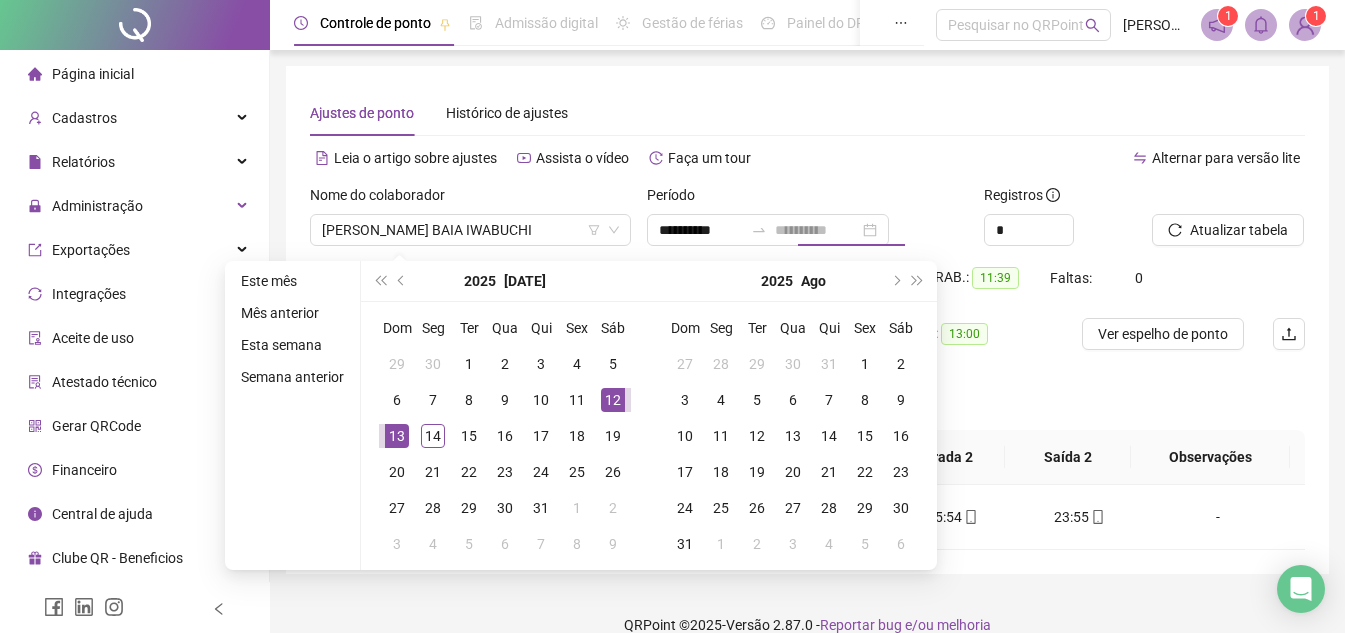 click on "13" at bounding box center (397, 436) 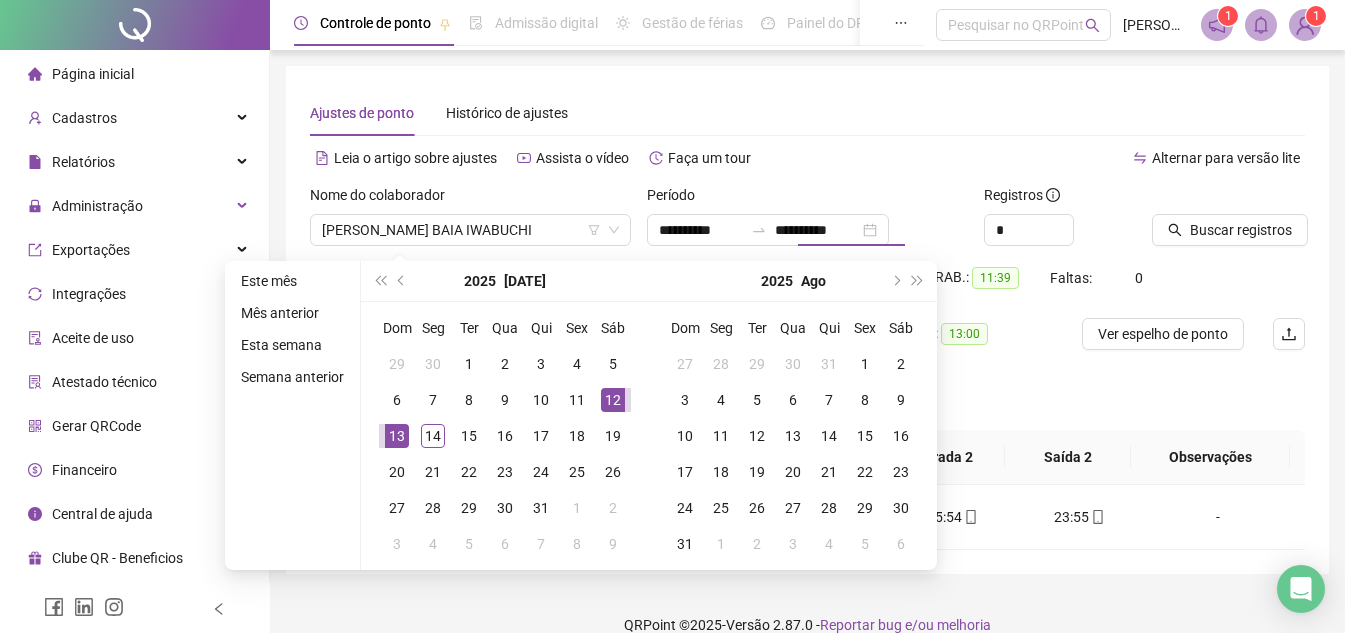 type on "**********" 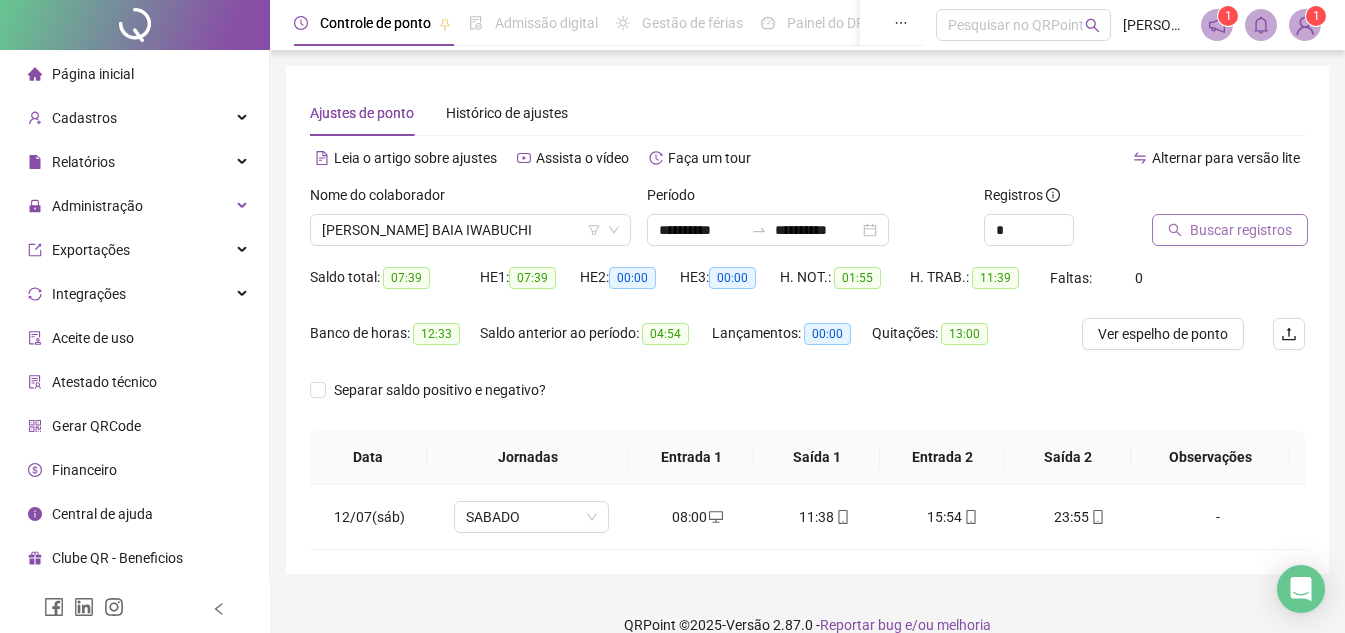 click on "Buscar registros" at bounding box center (1241, 230) 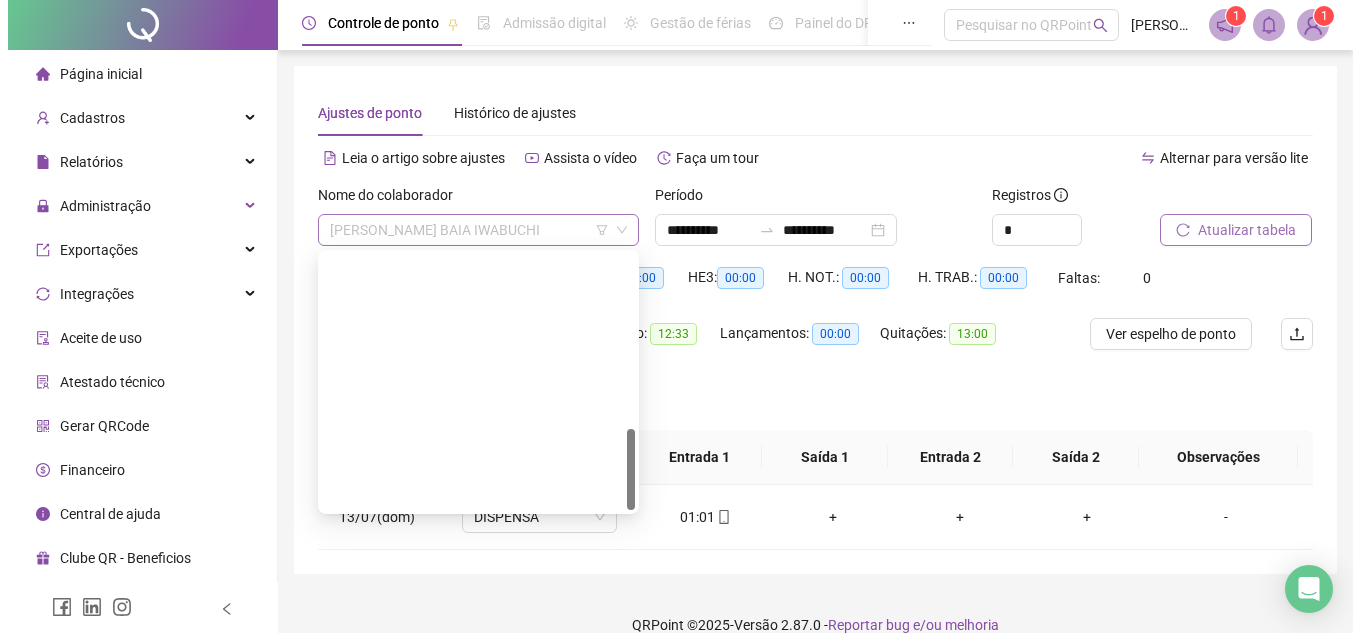 scroll, scrollTop: 544, scrollLeft: 0, axis: vertical 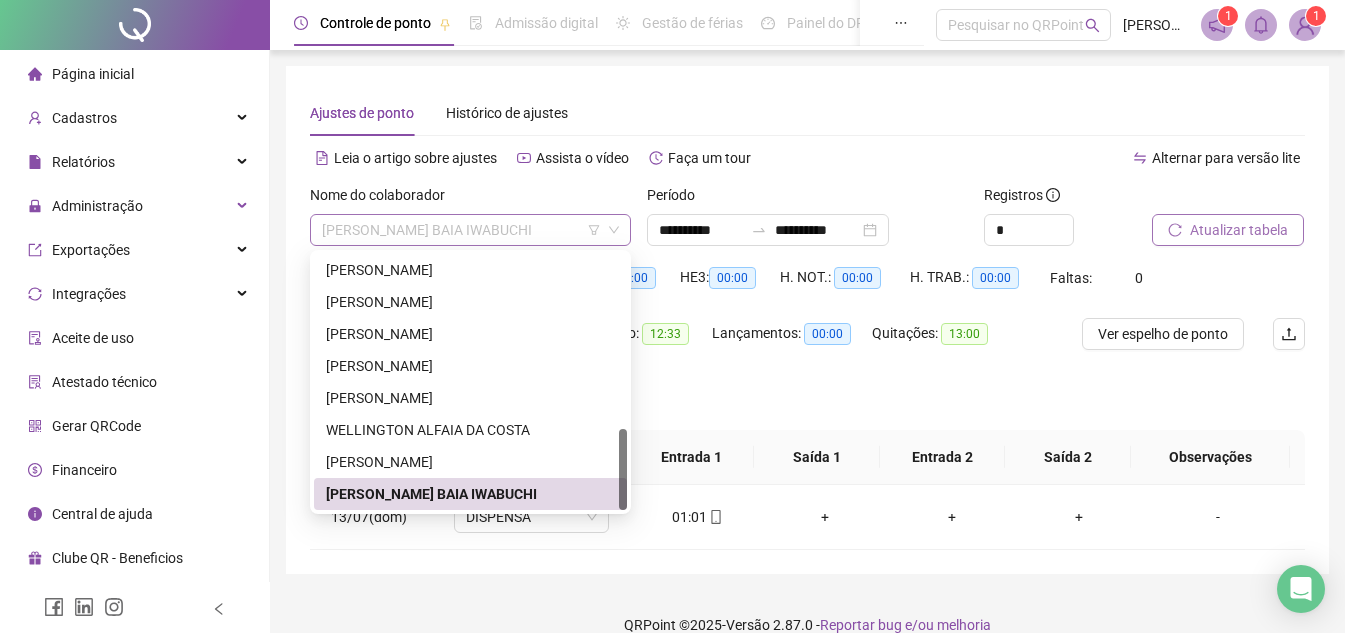 click on "[PERSON_NAME] BAIA IWABUCHI" at bounding box center [470, 230] 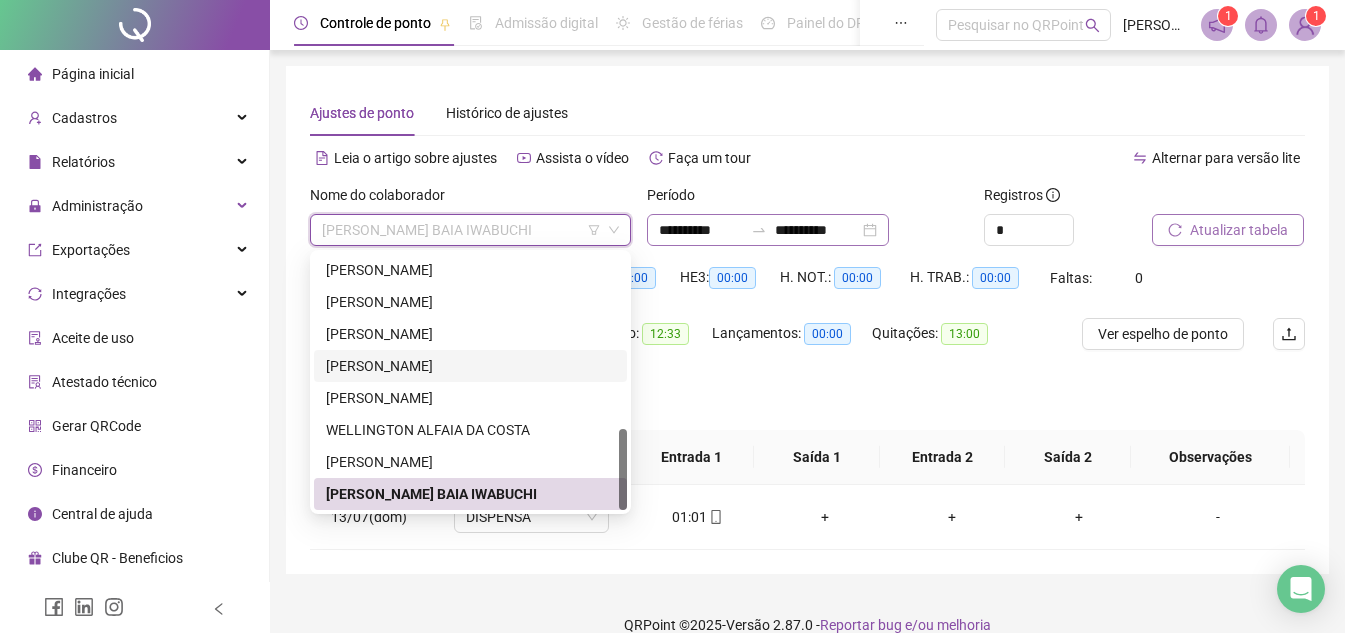 click on "**********" at bounding box center [768, 230] 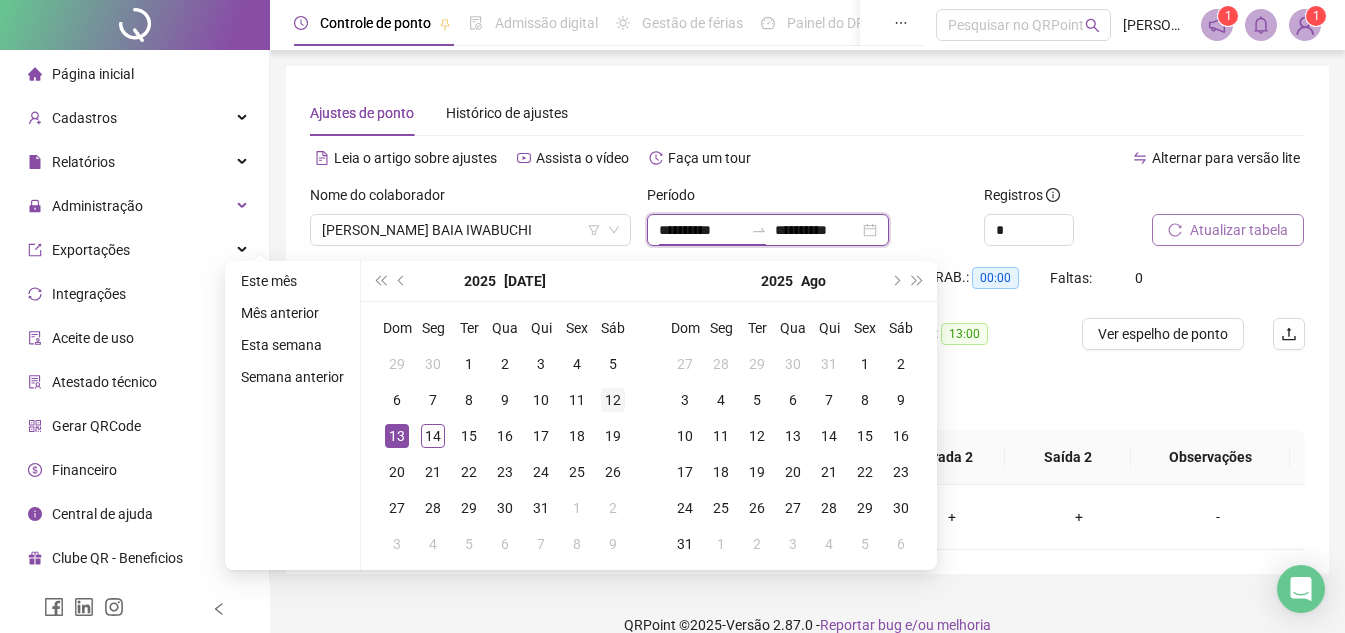 type on "**********" 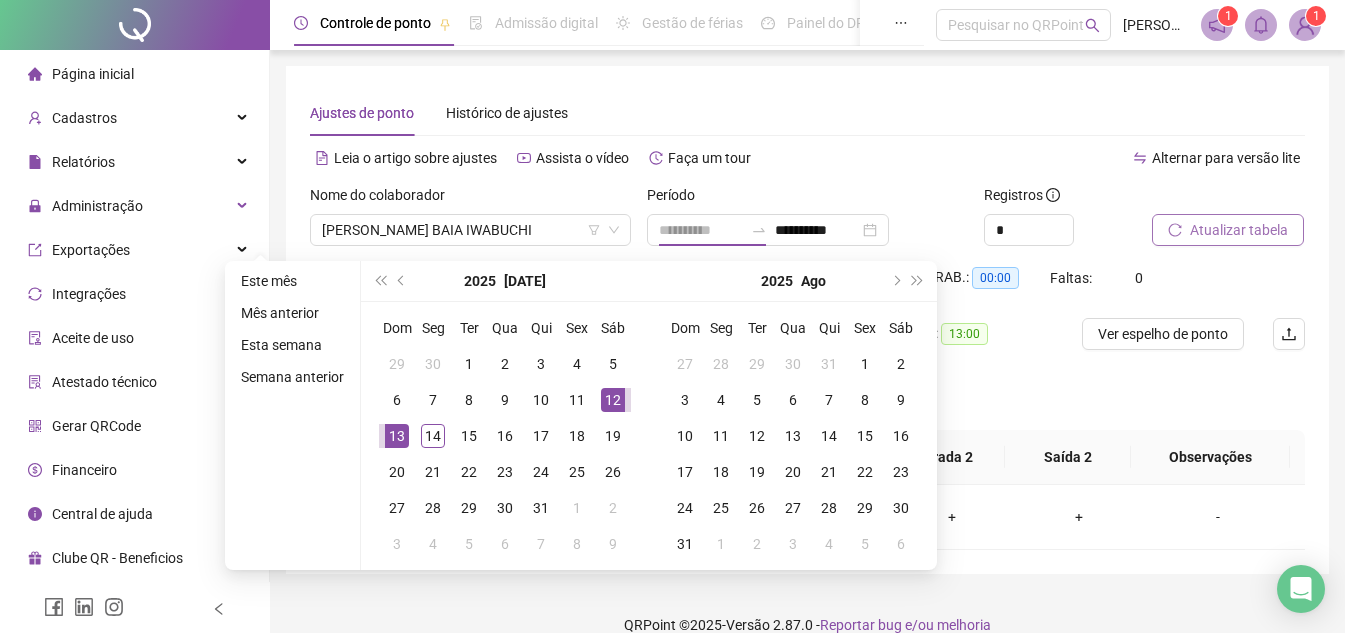 click on "12" at bounding box center (613, 400) 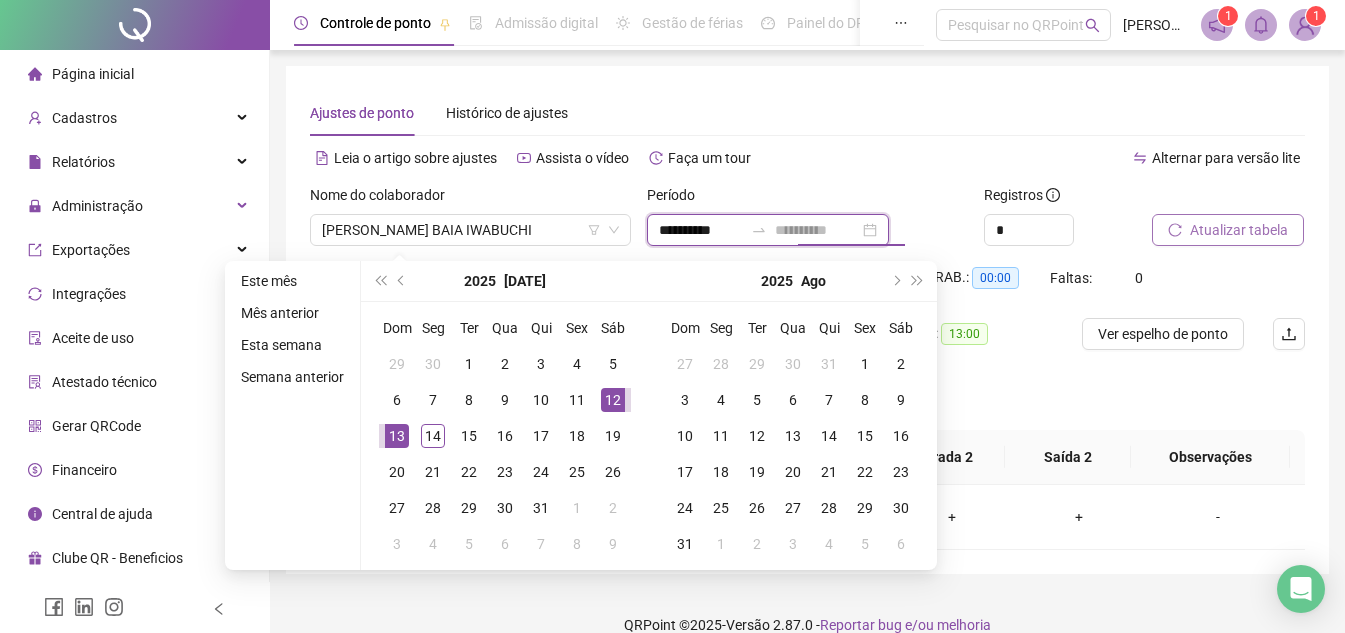 type on "**********" 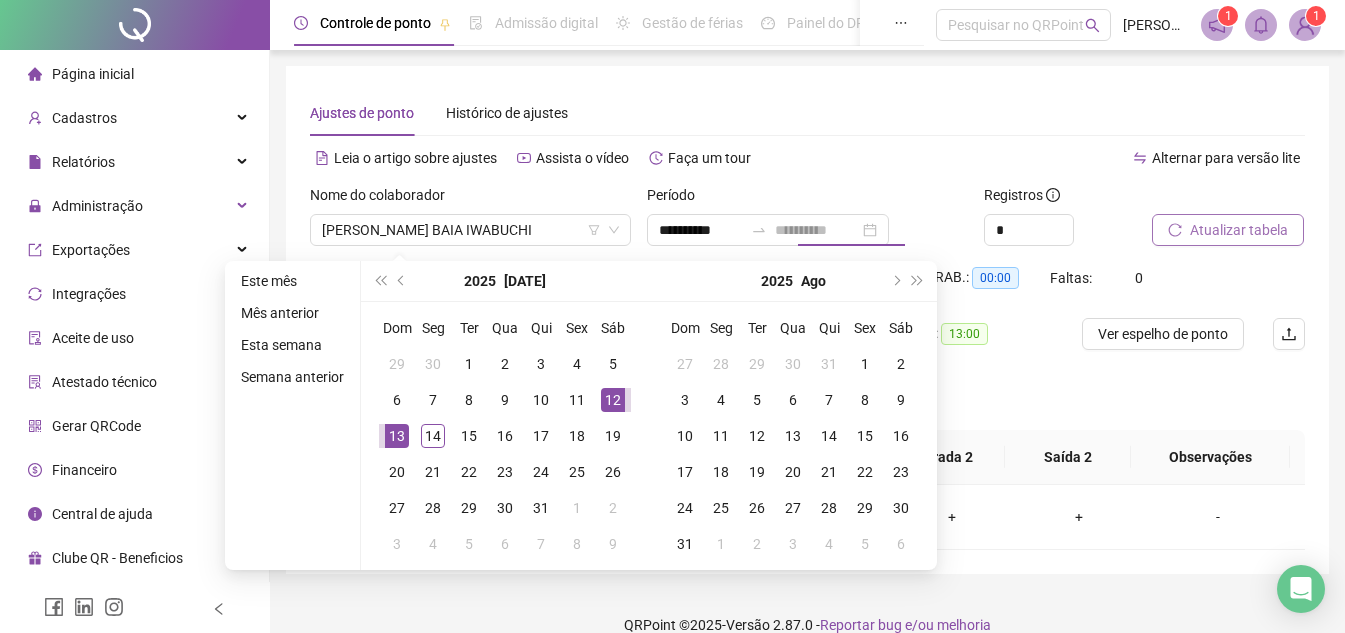 click on "13" at bounding box center (397, 436) 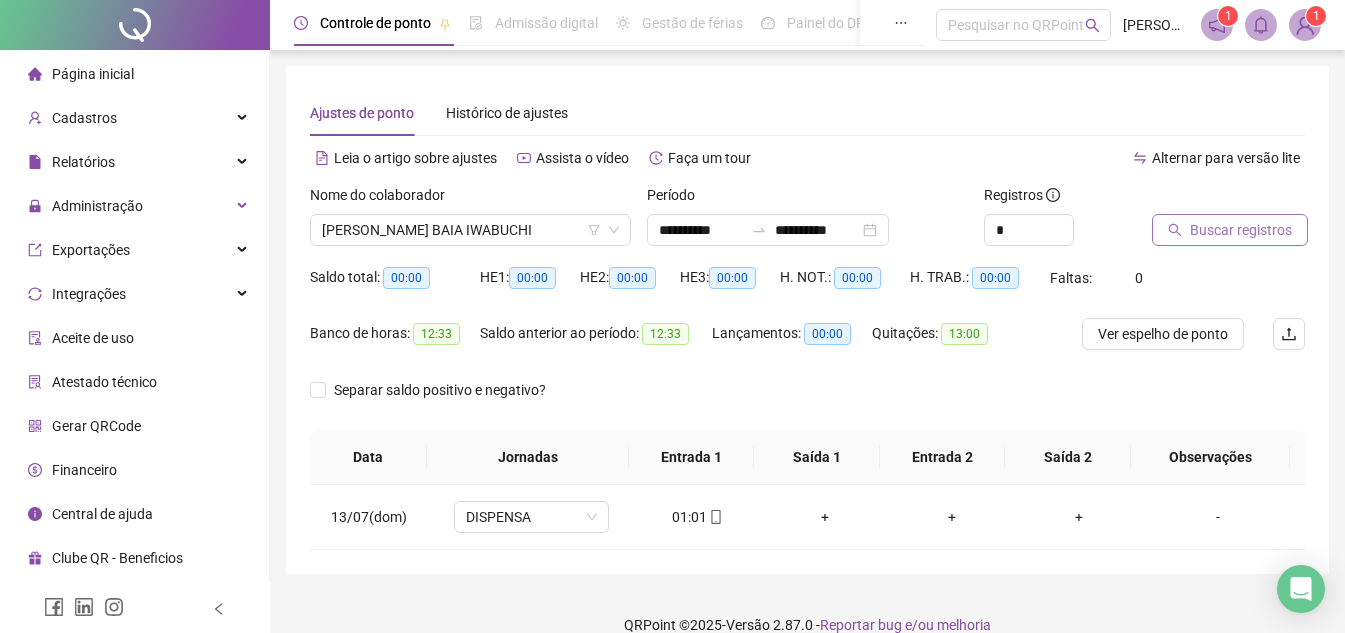 click on "Buscar registros" at bounding box center [1230, 230] 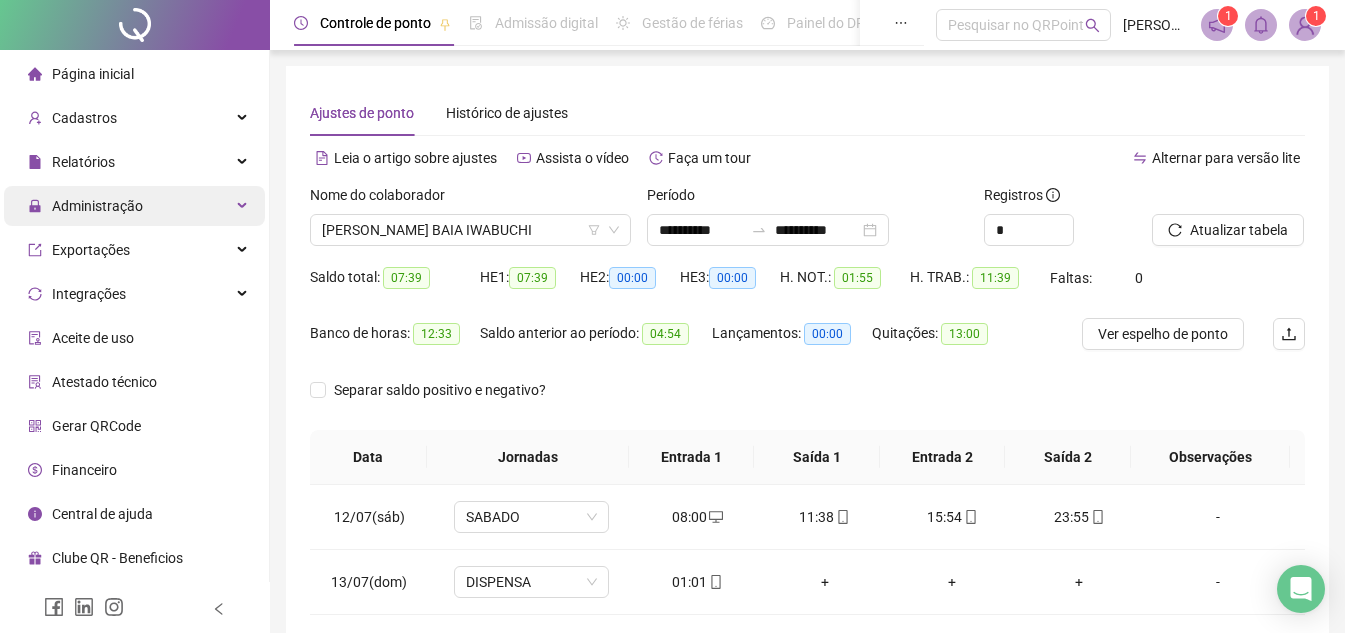click on "Administração" at bounding box center [134, 206] 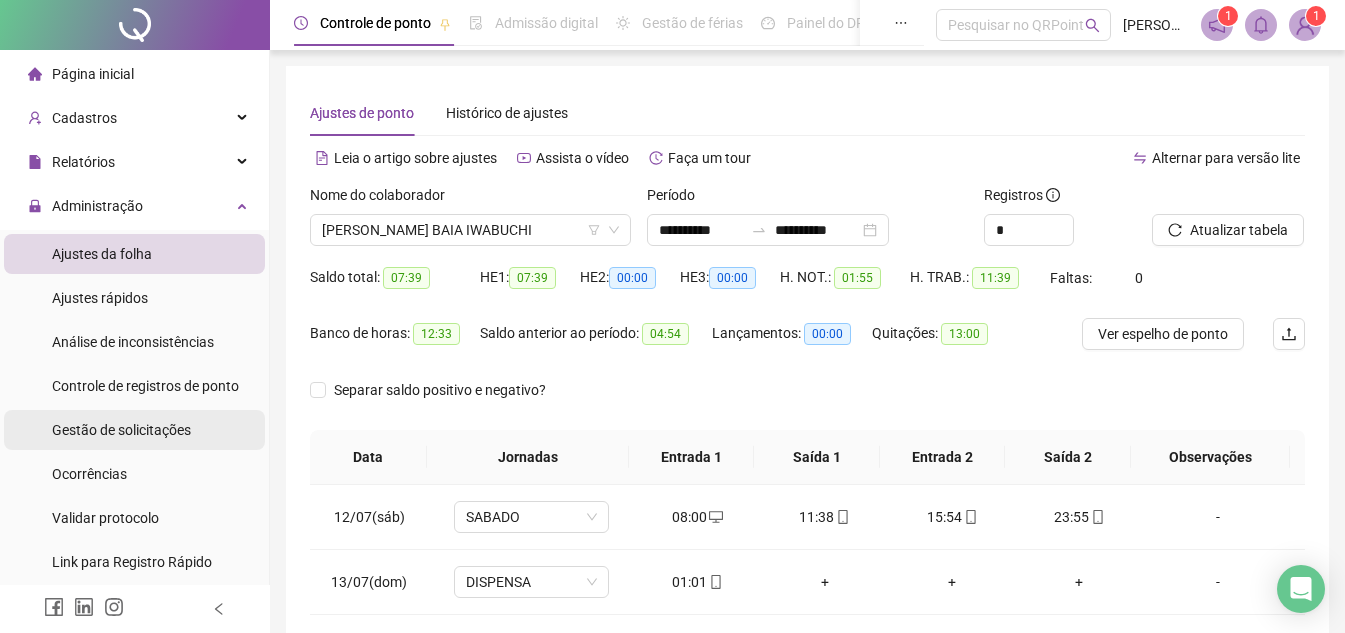 click on "Gestão de solicitações" at bounding box center (121, 430) 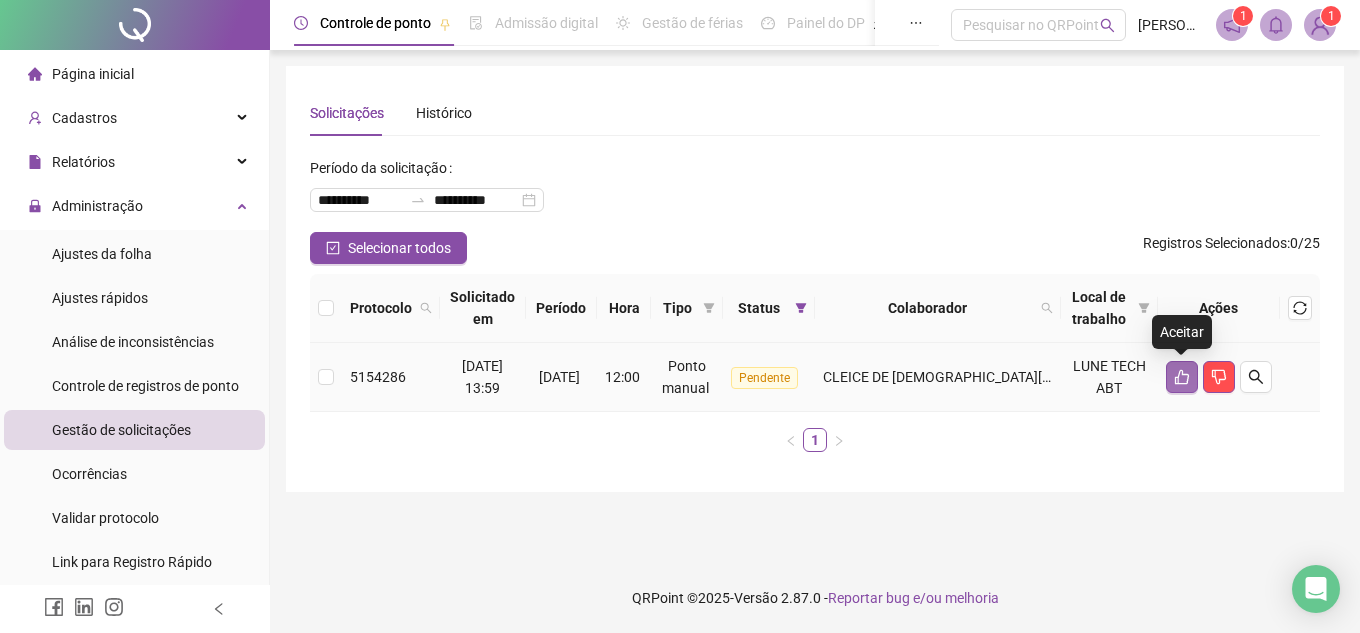 click 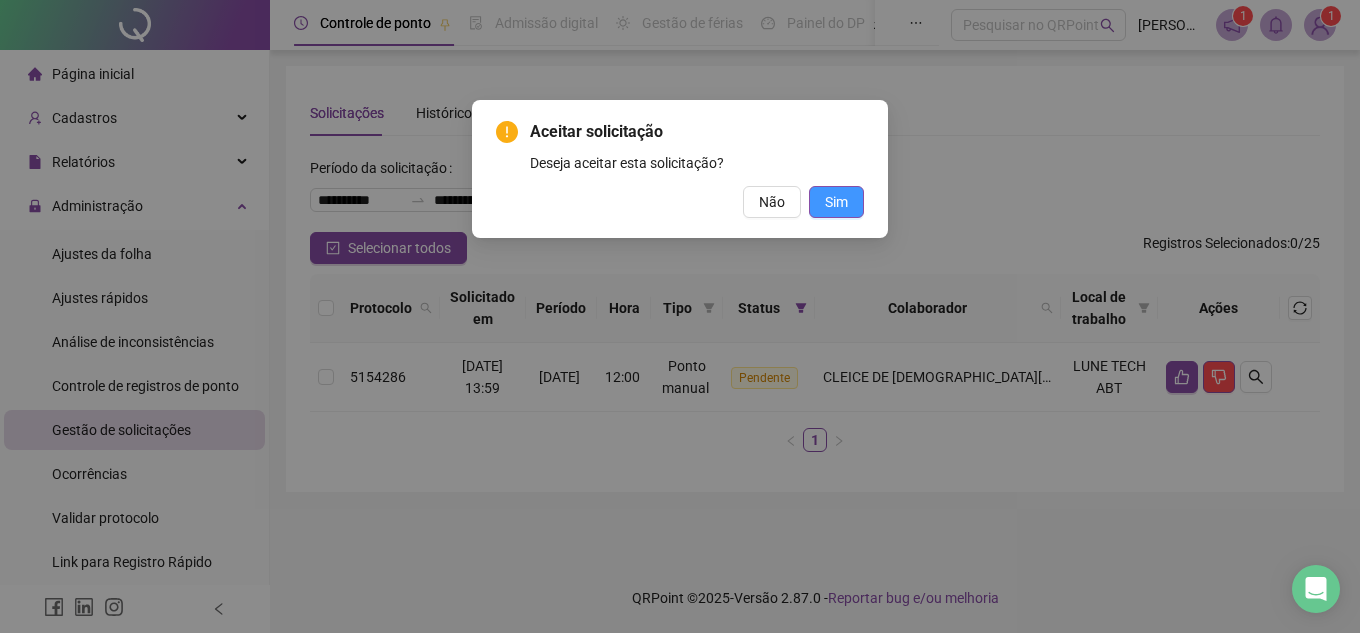 click on "Sim" at bounding box center (836, 202) 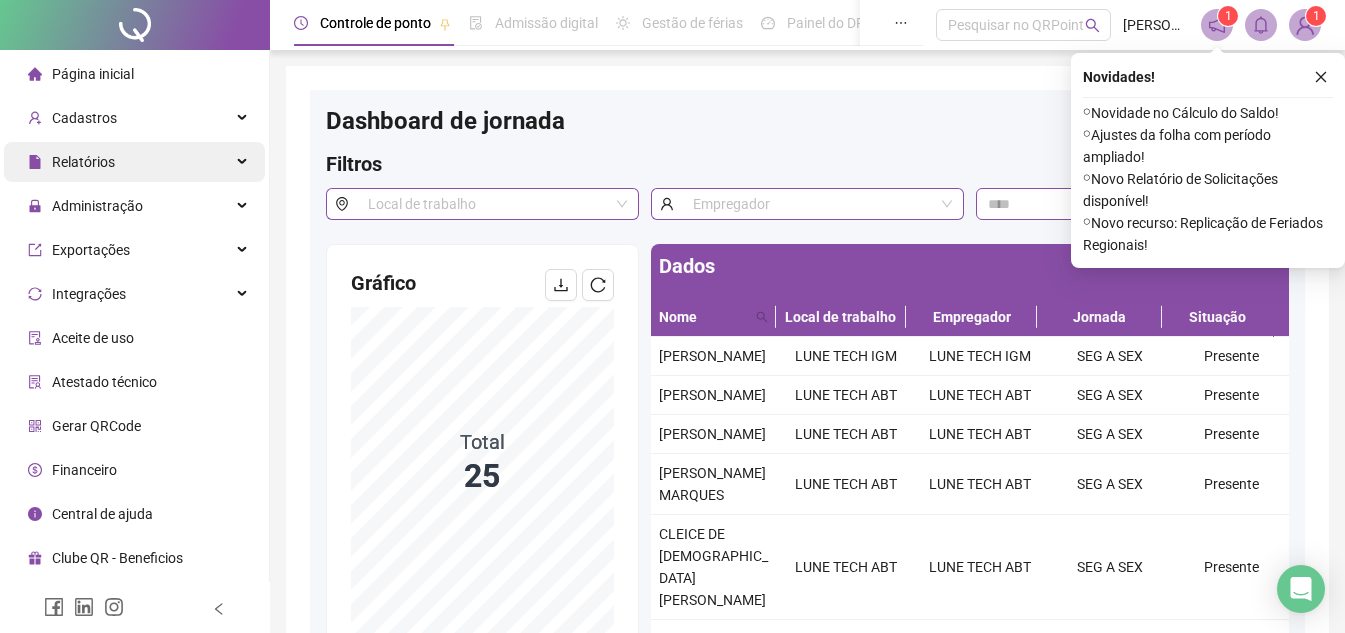 scroll, scrollTop: 0, scrollLeft: 0, axis: both 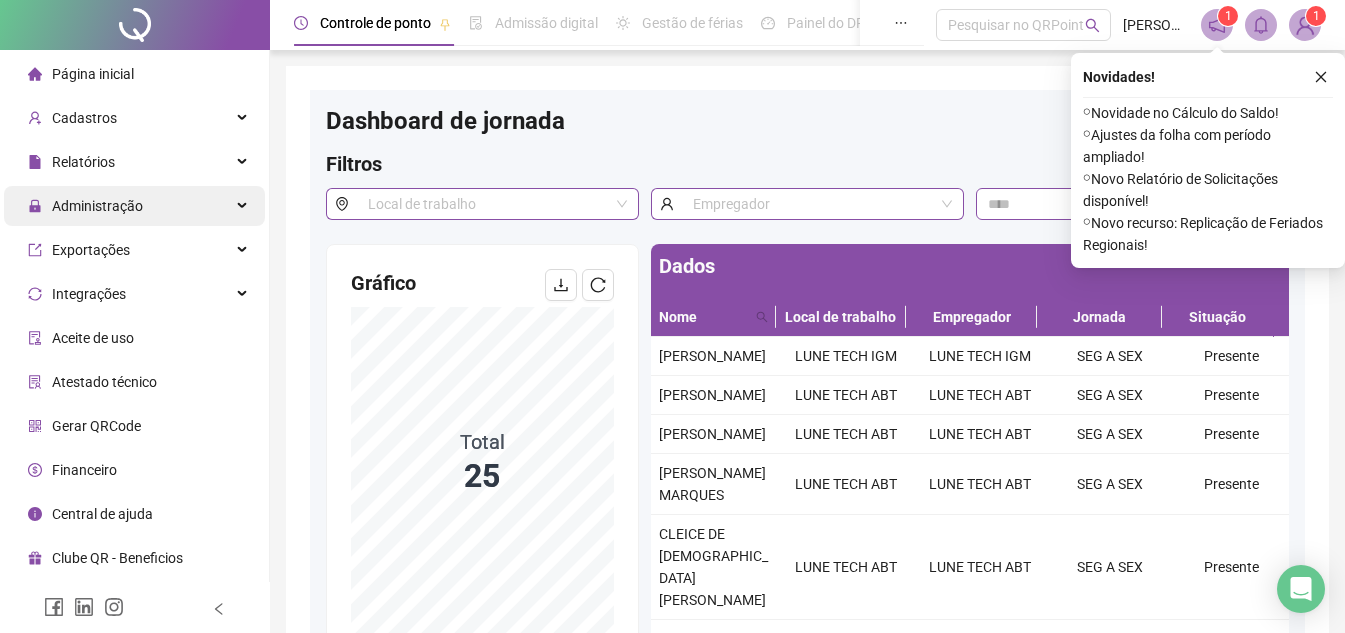 click on "Administração" at bounding box center [97, 206] 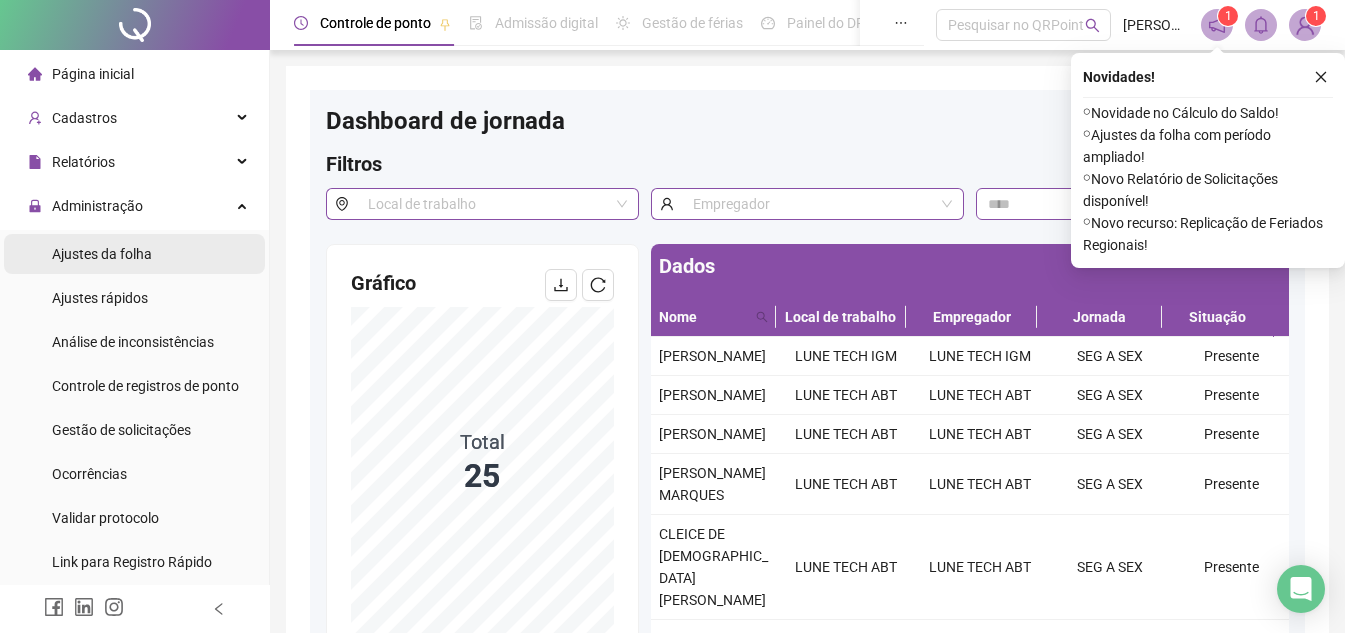 click on "Ajustes da folha" at bounding box center [102, 254] 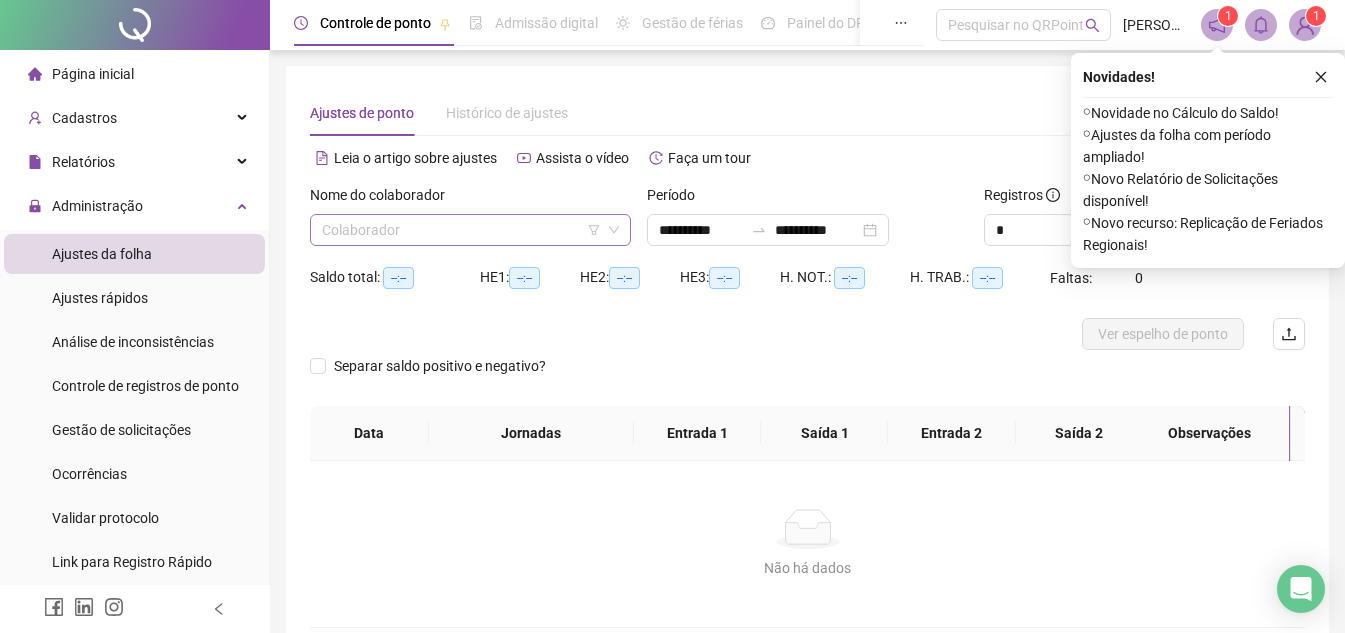 click at bounding box center [464, 230] 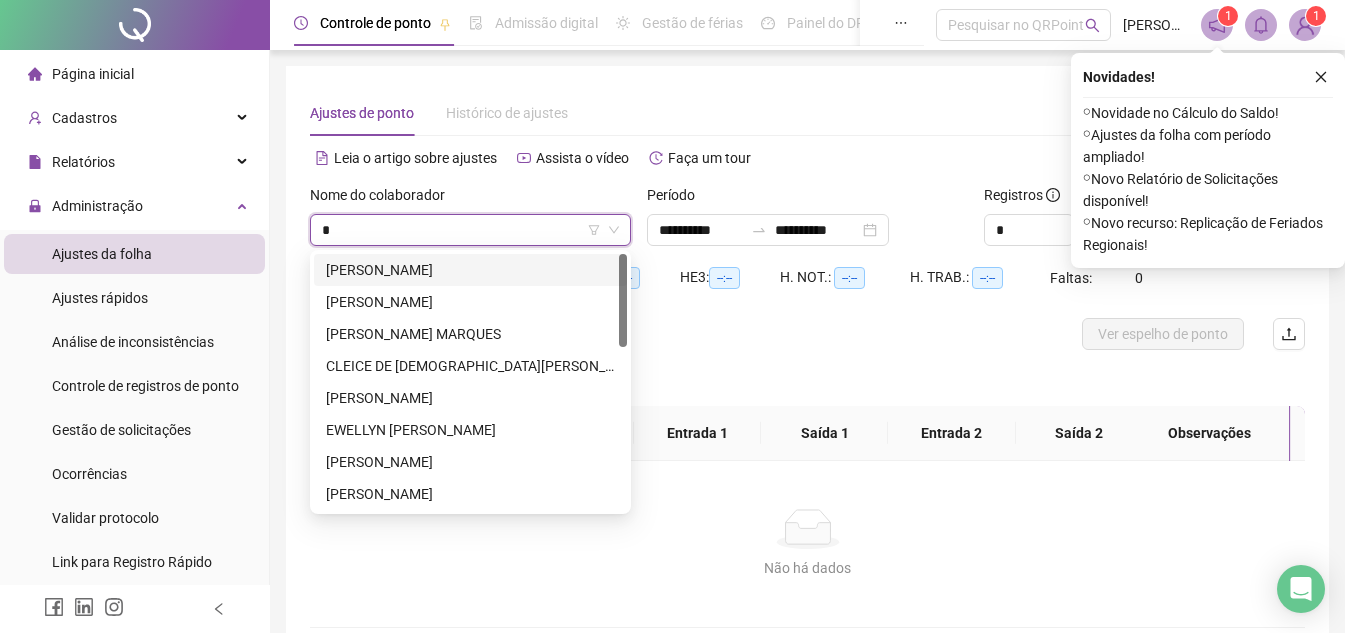type on "**" 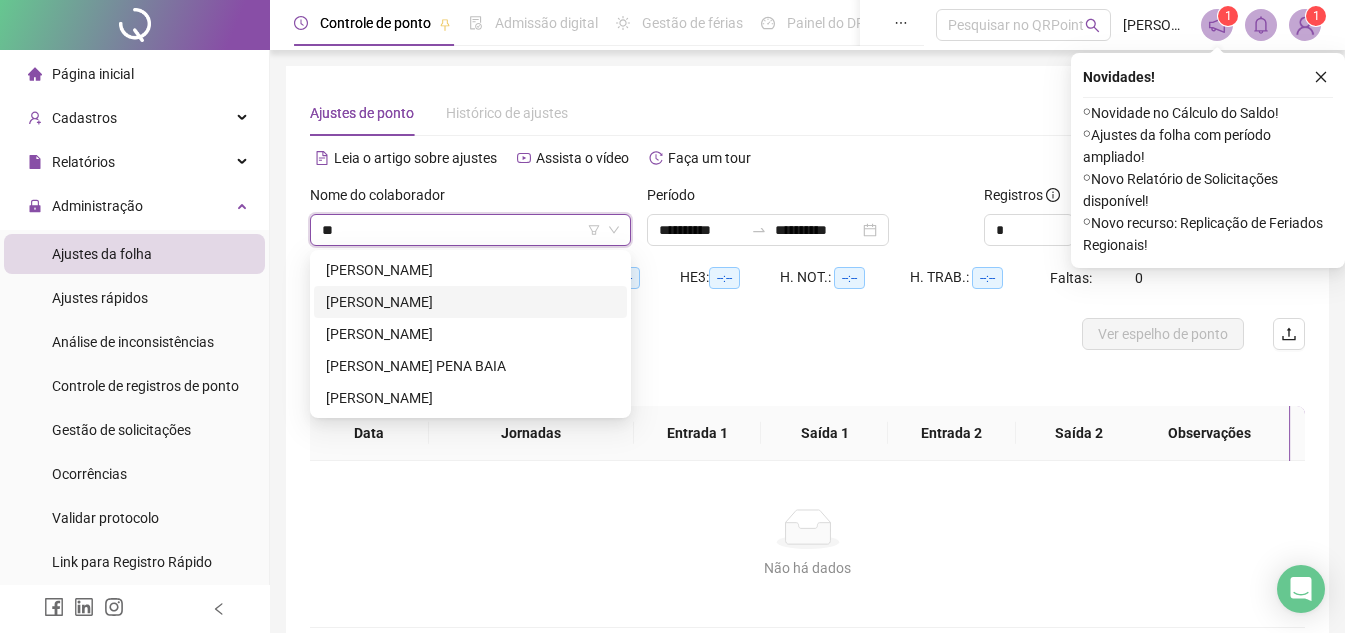 click on "[PERSON_NAME]" at bounding box center [470, 302] 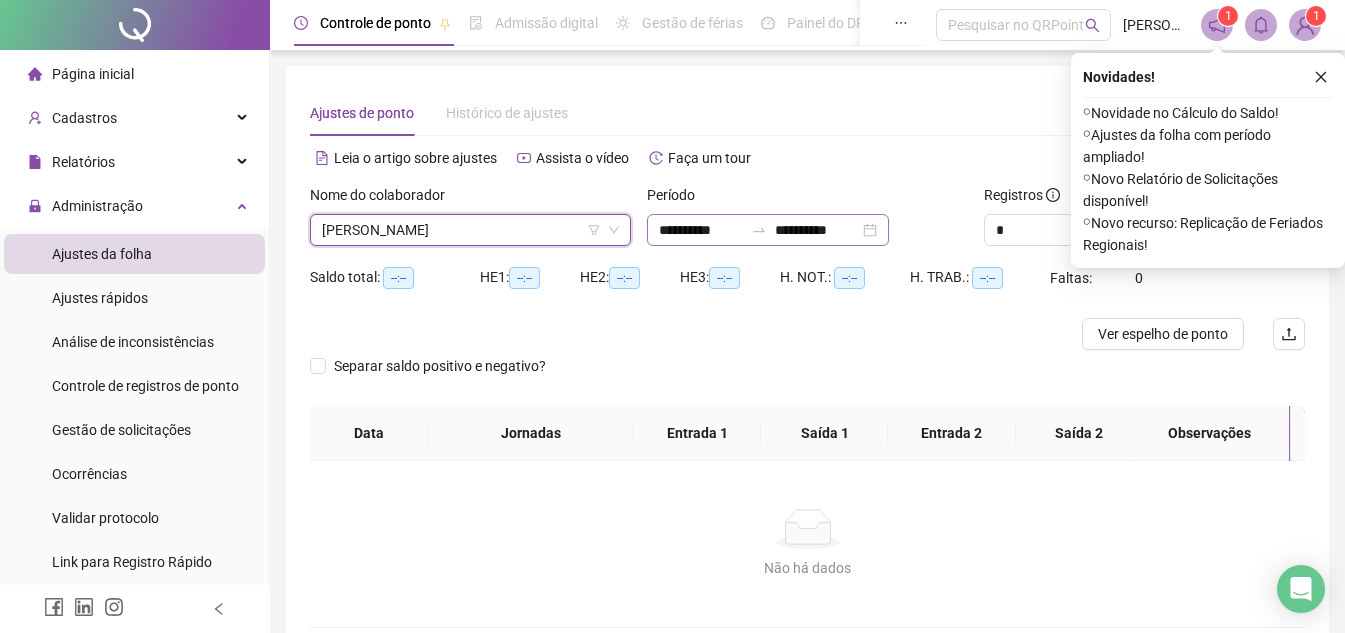 click on "**********" at bounding box center [768, 230] 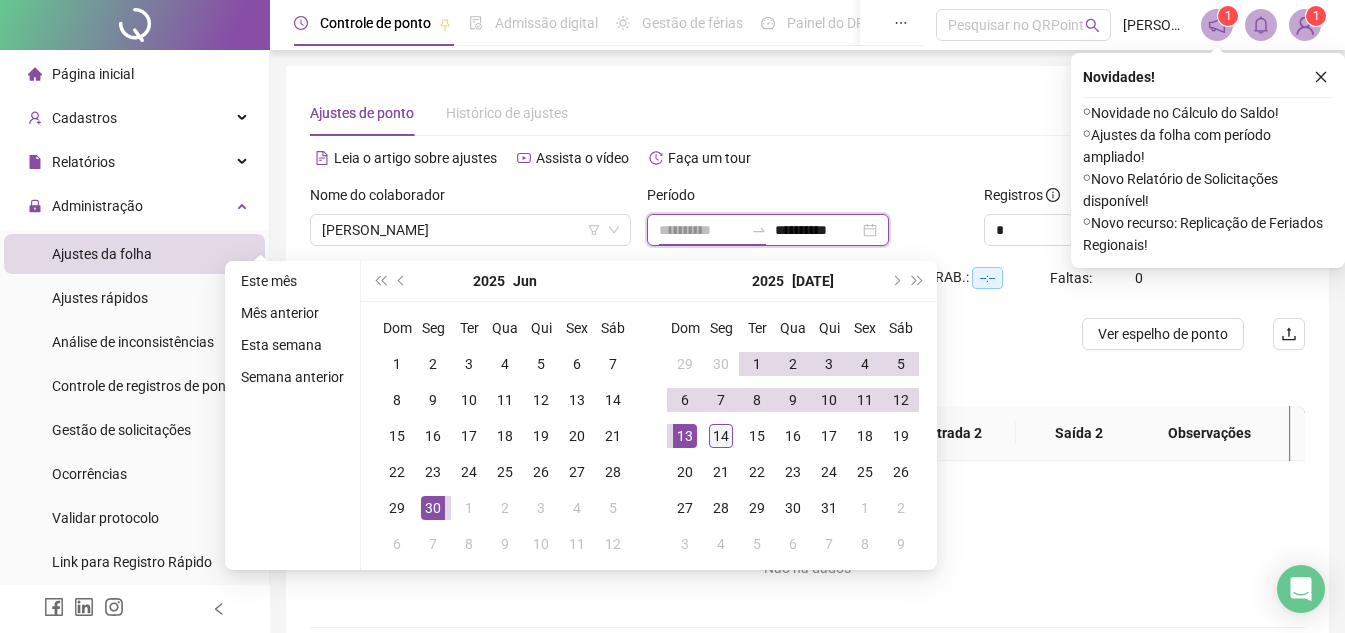 type on "**********" 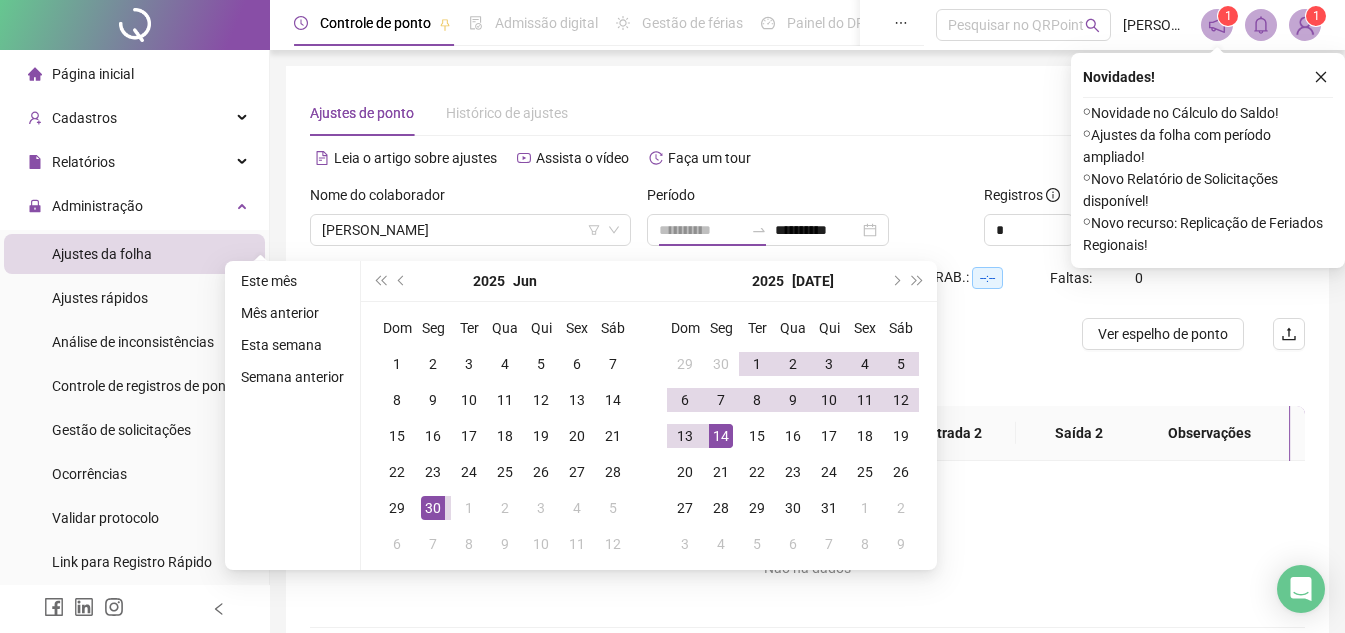 click on "14" at bounding box center [721, 436] 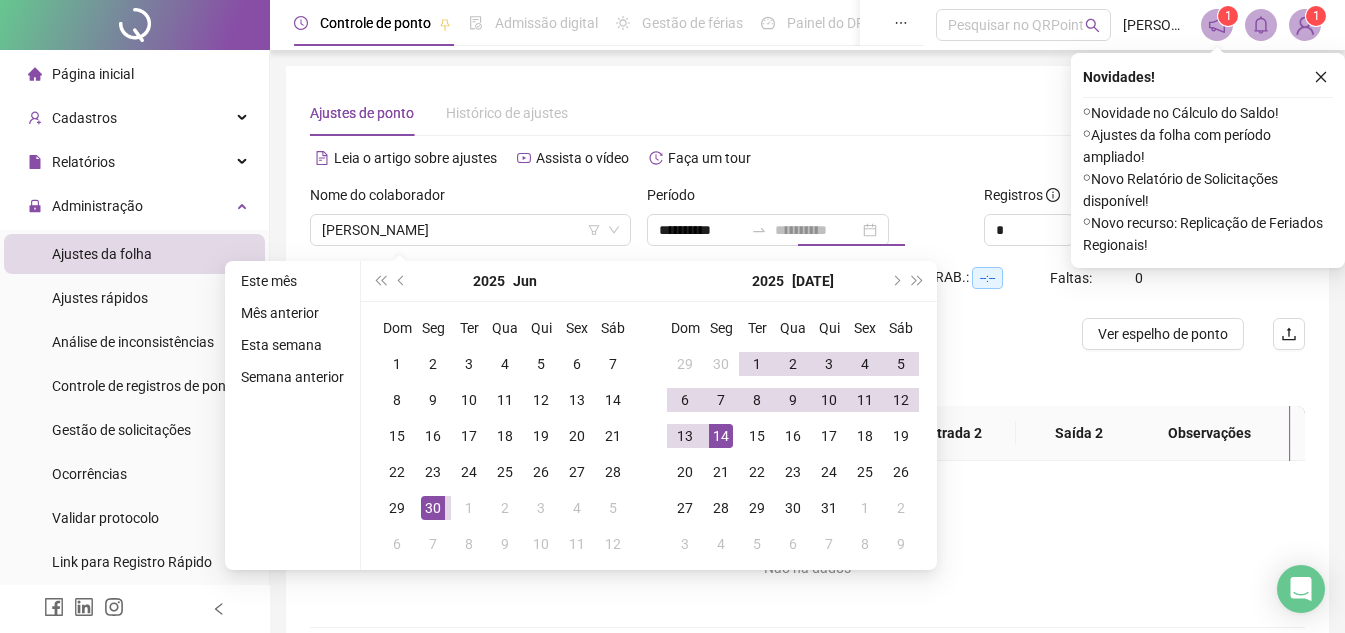 click on "14" at bounding box center (721, 436) 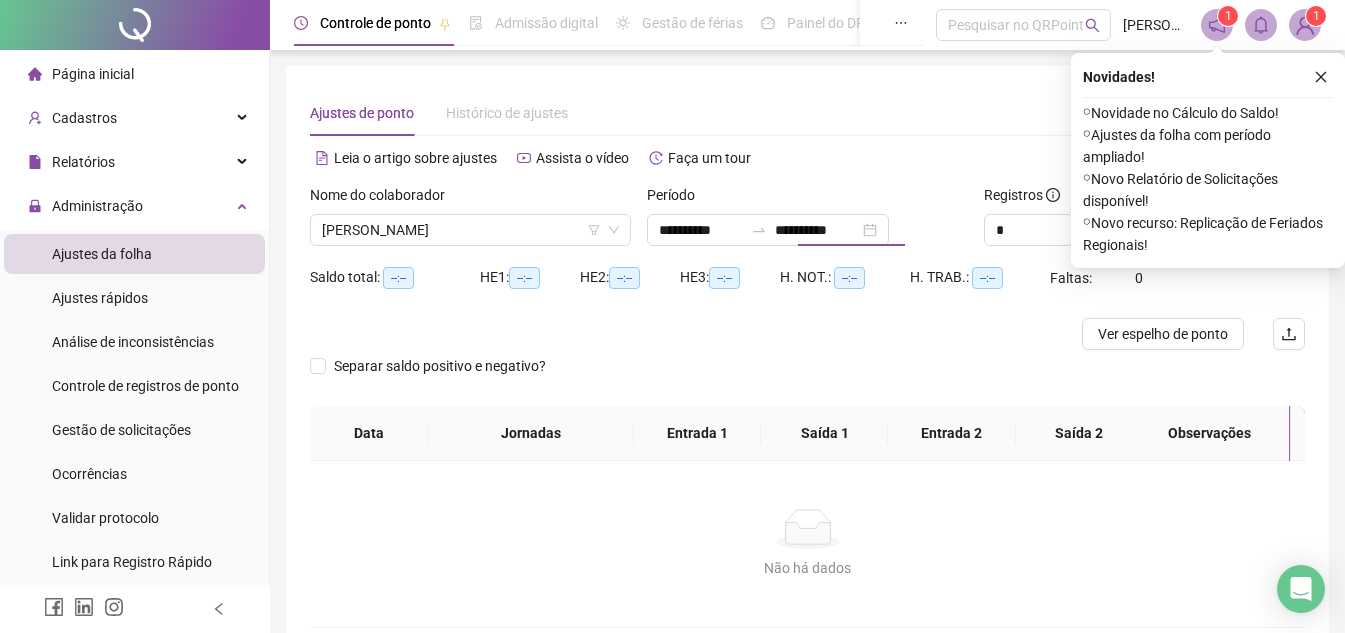 type on "**********" 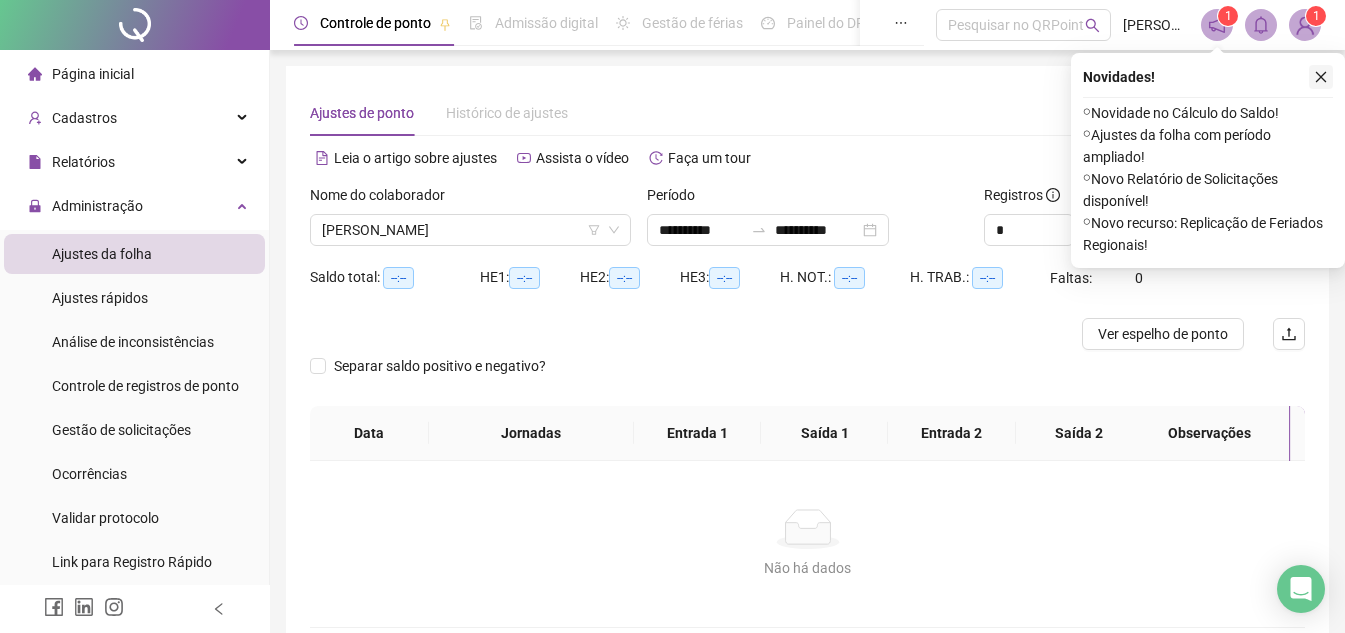 drag, startPoint x: 1336, startPoint y: 79, endPoint x: 1322, endPoint y: 80, distance: 14.035668 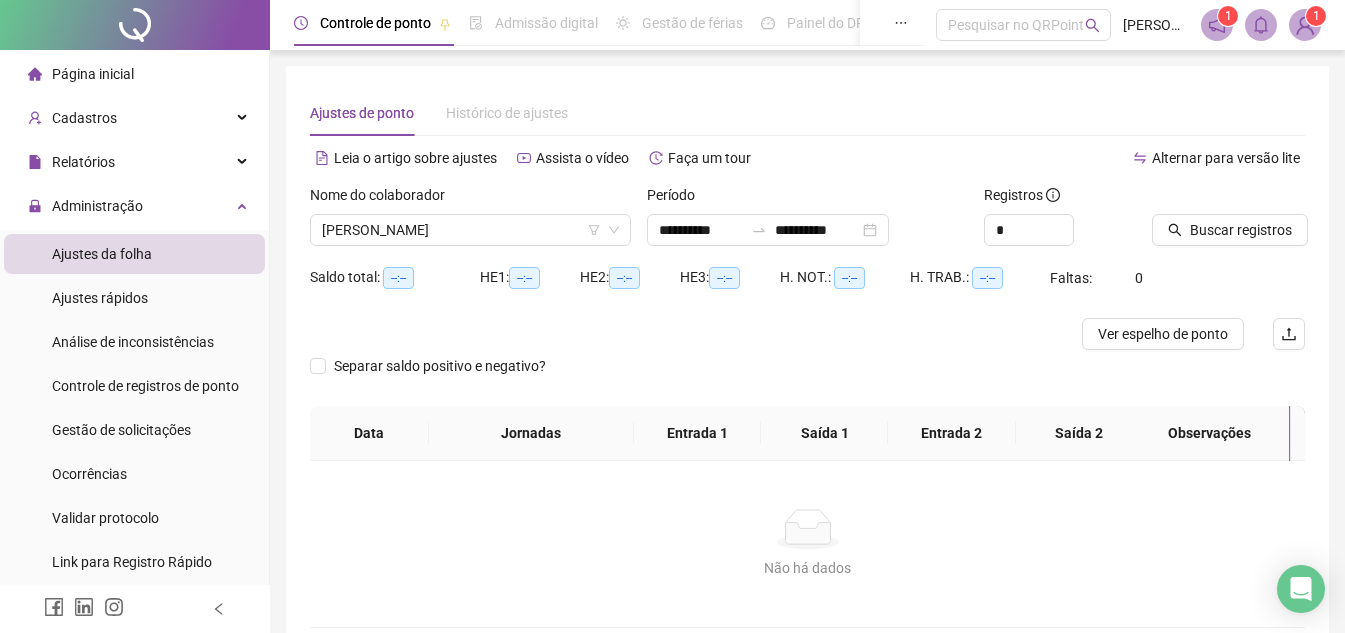 click on "Buscar registros" at bounding box center (1228, 223) 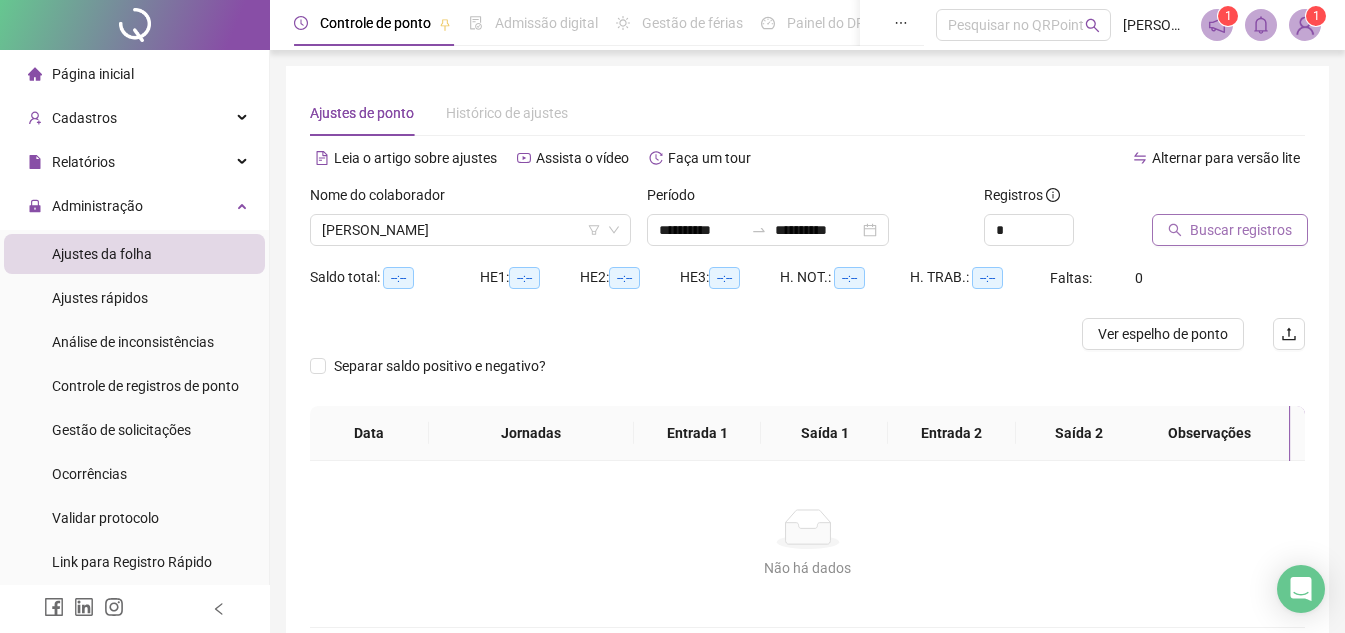 click on "Buscar registros" at bounding box center (1241, 230) 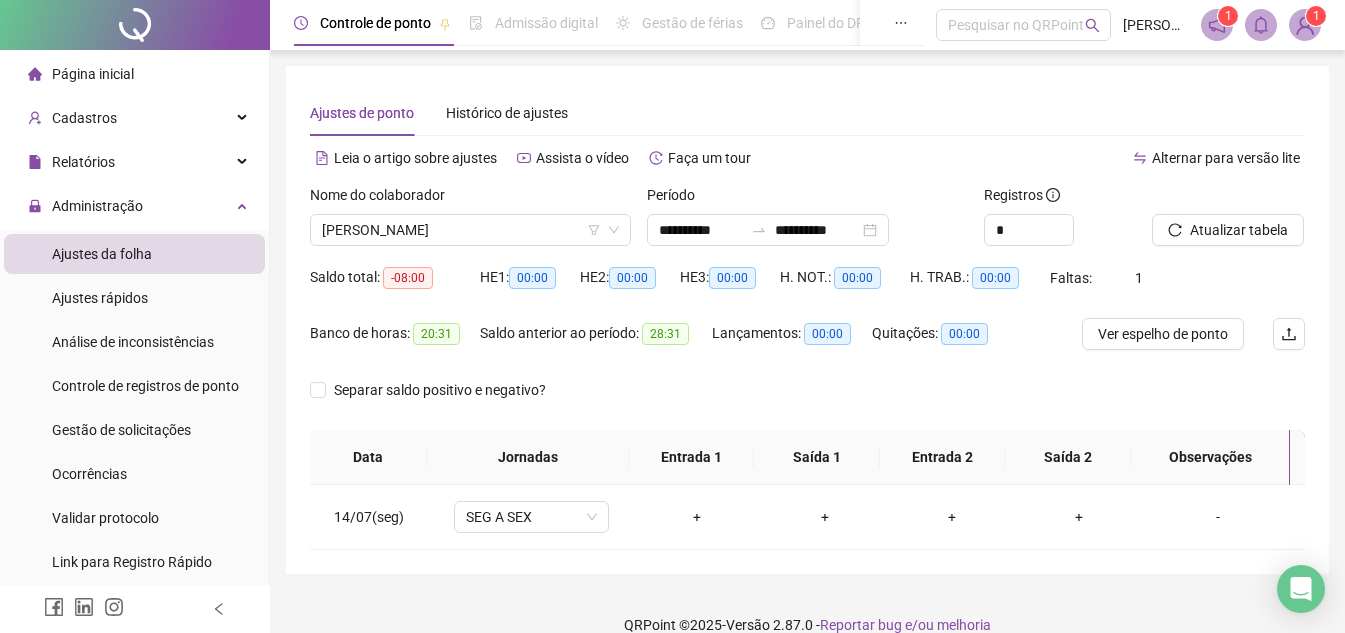 scroll, scrollTop: 27, scrollLeft: 0, axis: vertical 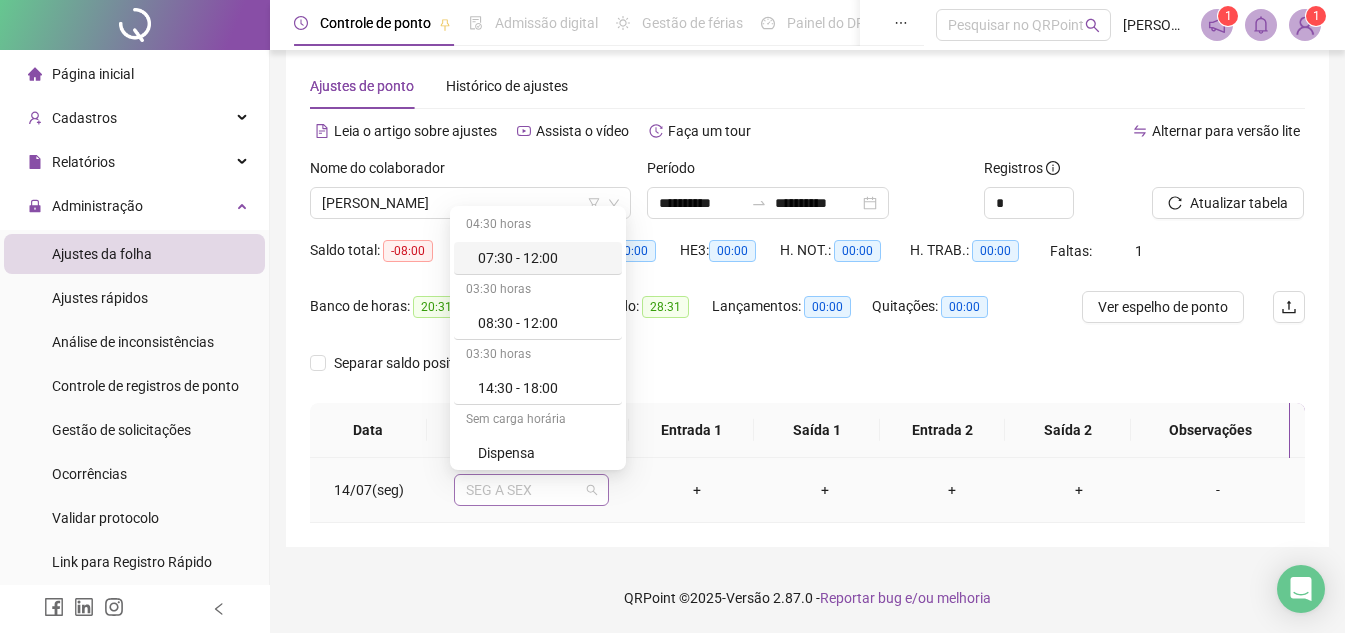 click on "SEG A SEX" at bounding box center [531, 490] 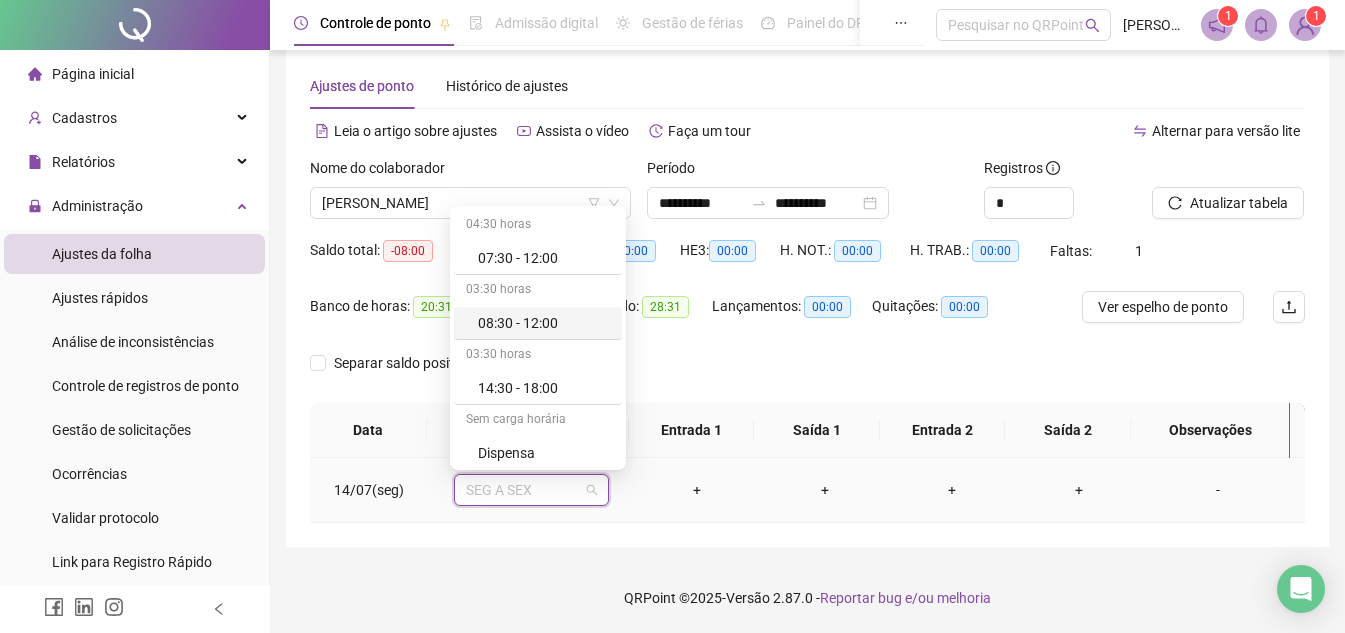 scroll, scrollTop: 200, scrollLeft: 0, axis: vertical 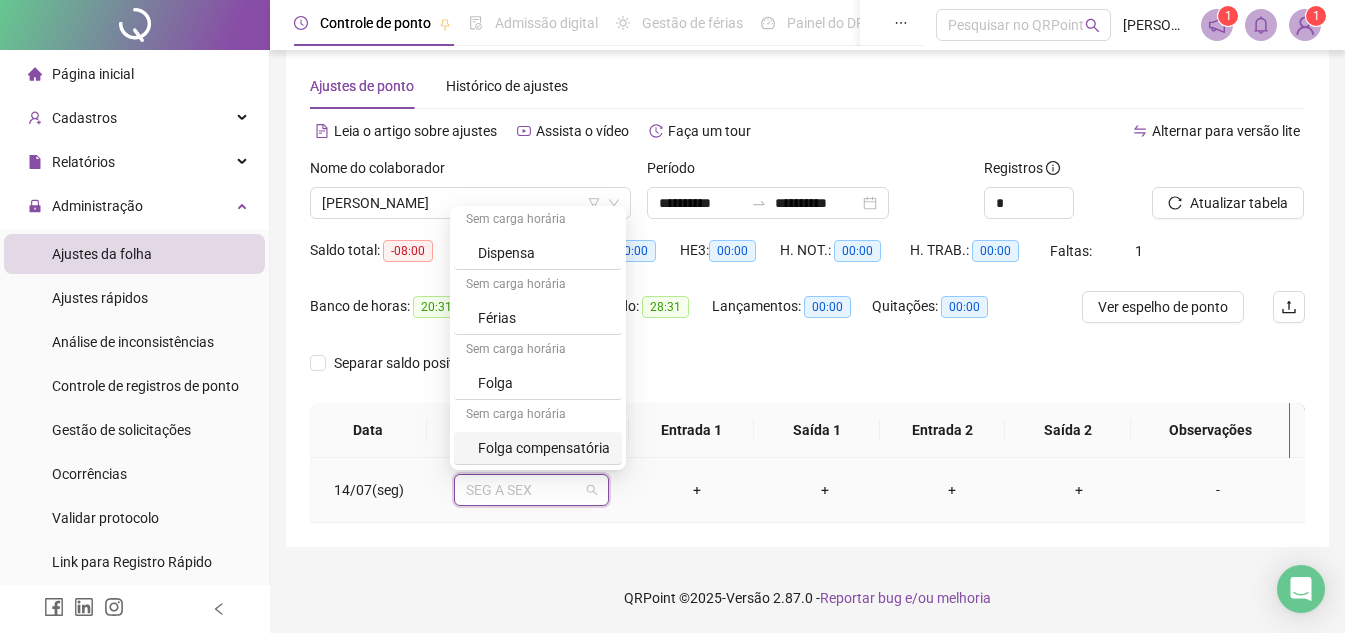 click on "Folga compensatória" at bounding box center [544, 448] 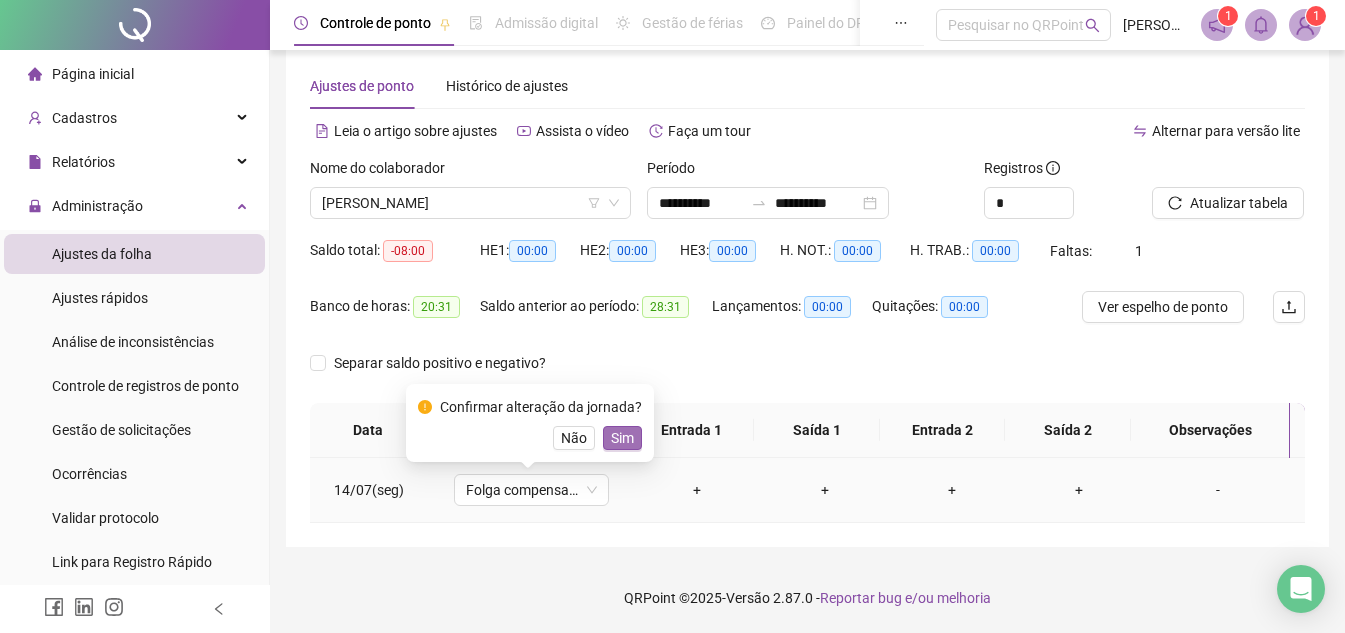 click on "Sim" at bounding box center [622, 438] 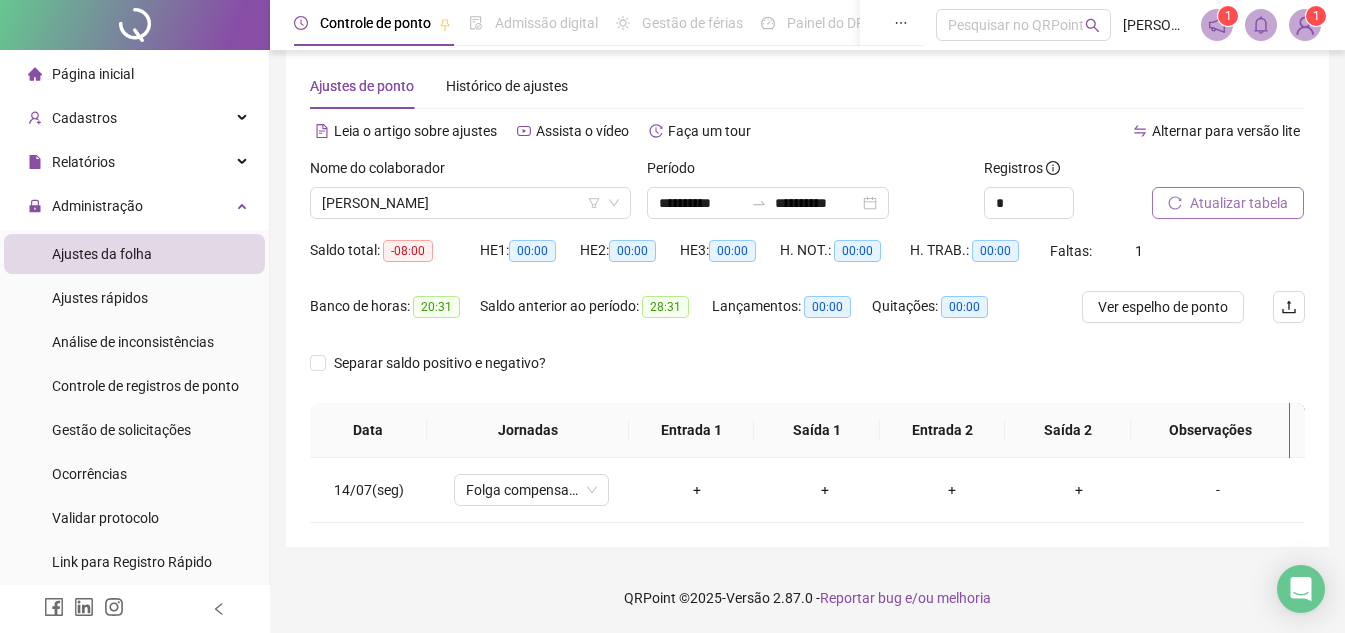 click on "Atualizar tabela" at bounding box center [1239, 203] 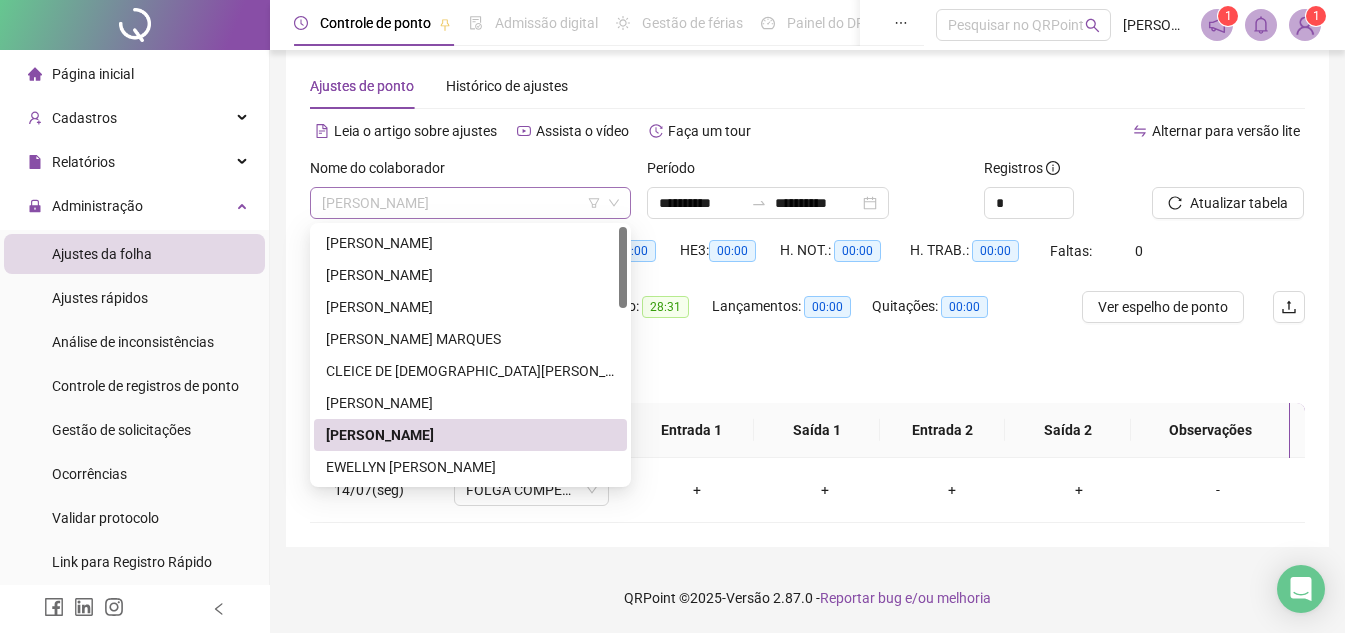click on "[PERSON_NAME]" at bounding box center [470, 203] 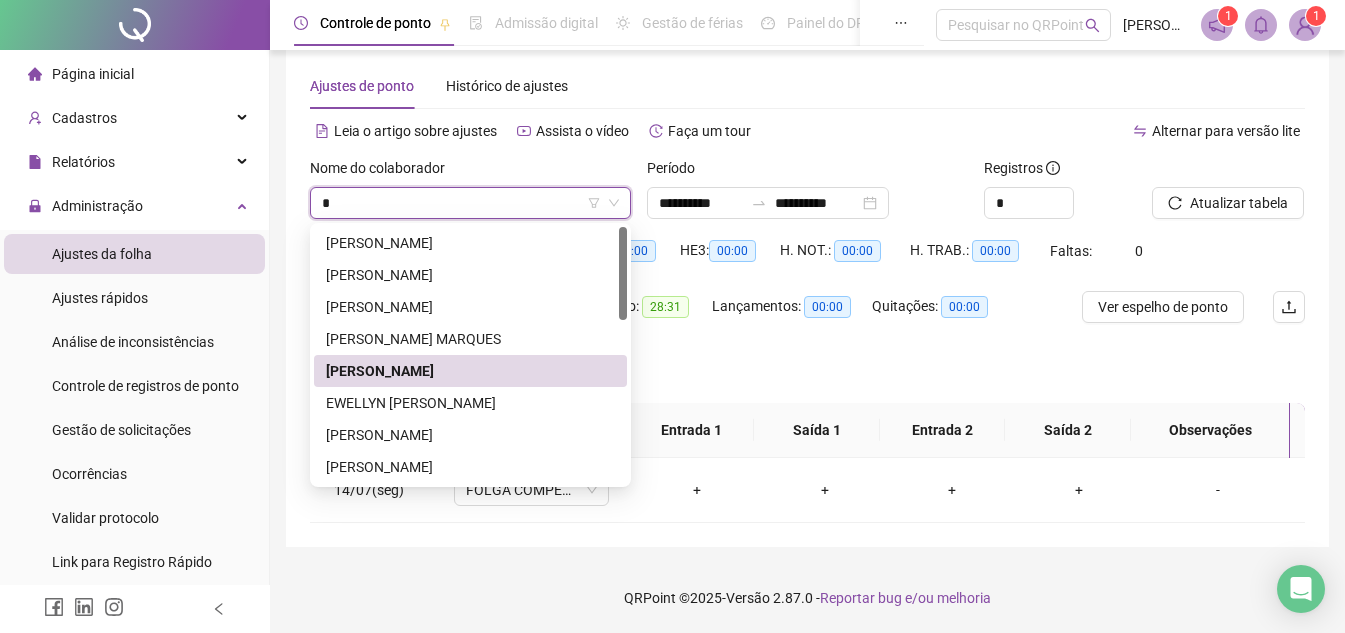 type on "**" 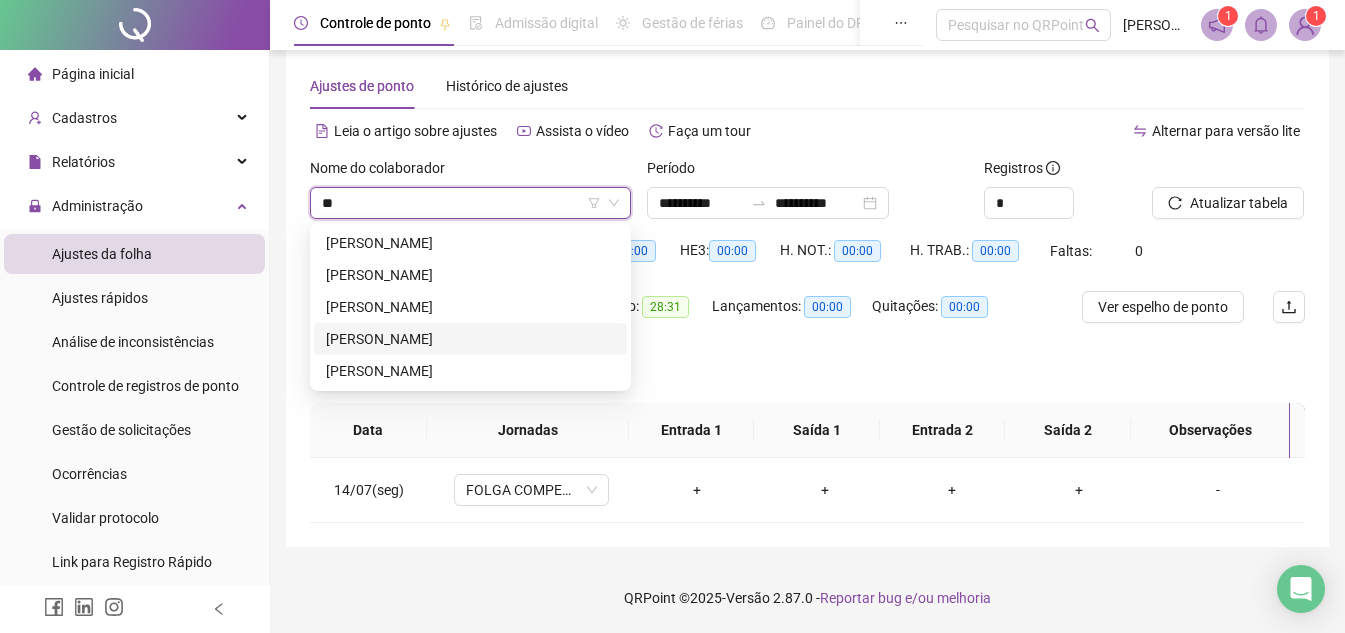 click on "[PERSON_NAME]" at bounding box center (470, 339) 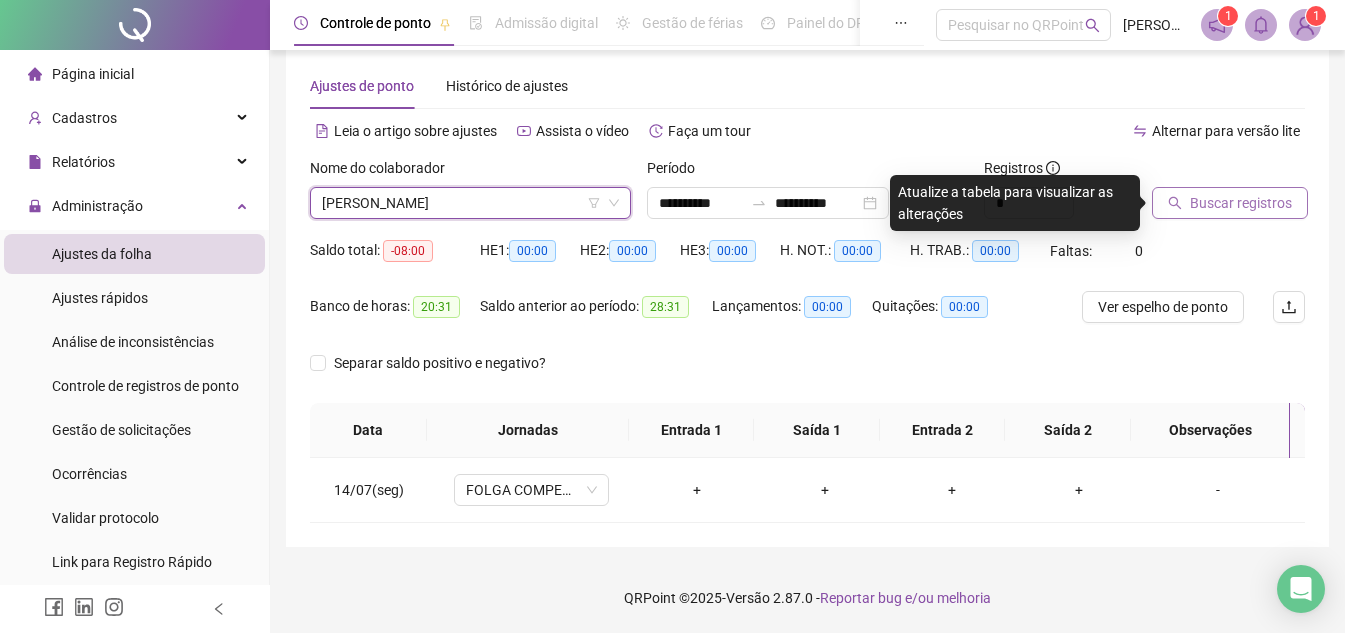 click on "Buscar registros" at bounding box center [1241, 203] 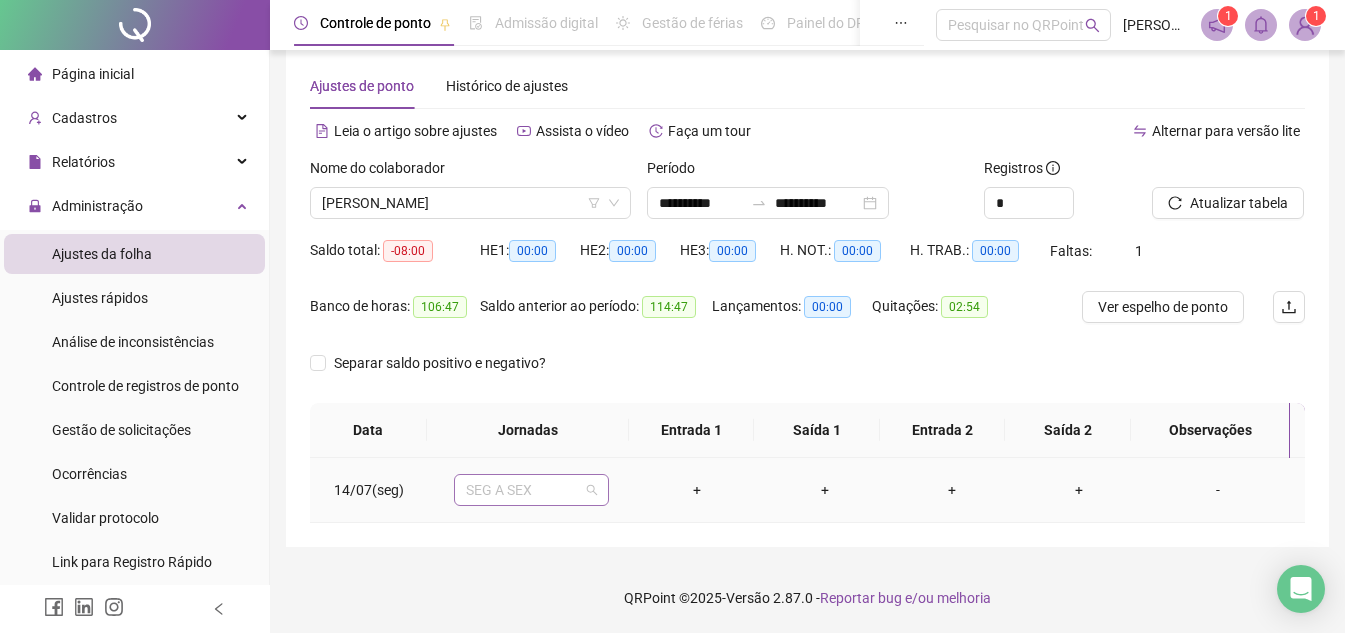 click on "SEG A SEX" at bounding box center [531, 490] 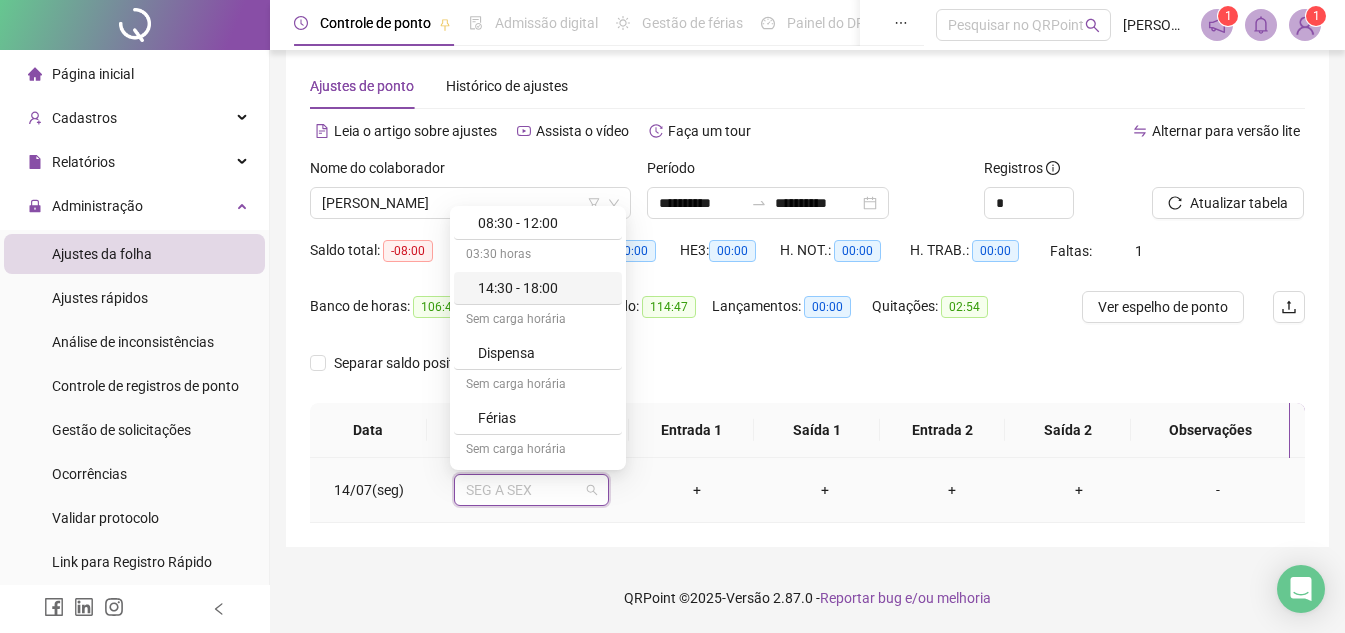 scroll, scrollTop: 200, scrollLeft: 0, axis: vertical 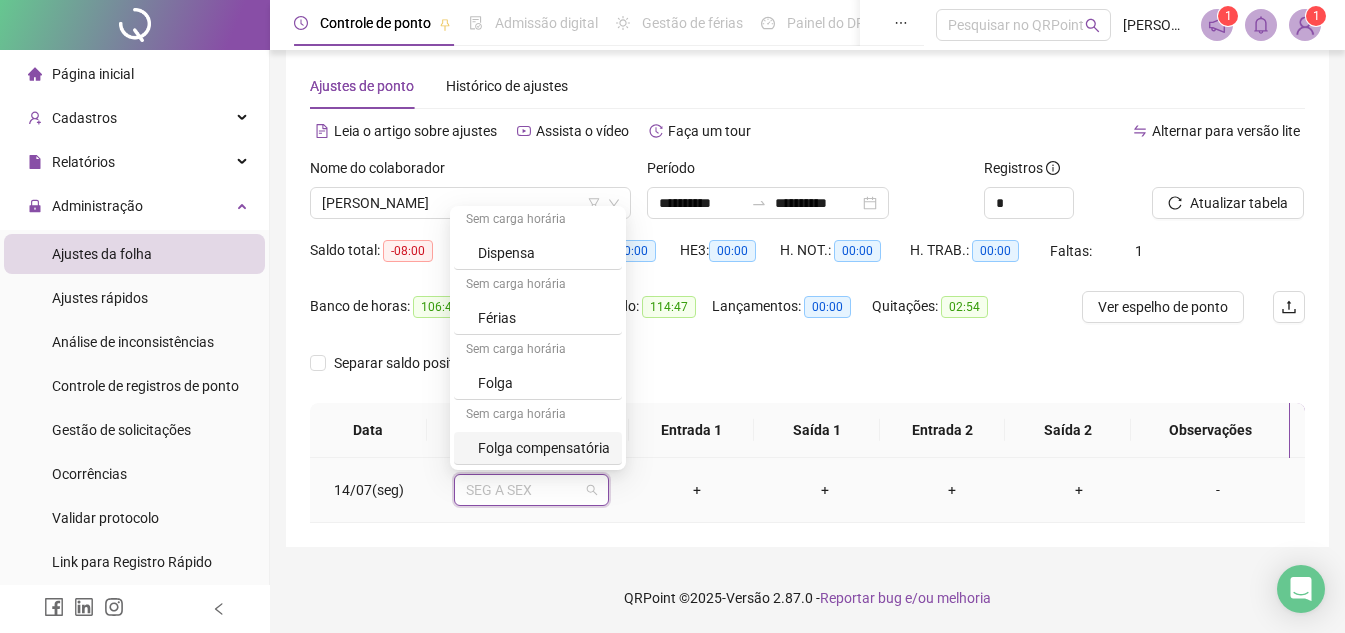 click on "Folga compensatória" at bounding box center [544, 448] 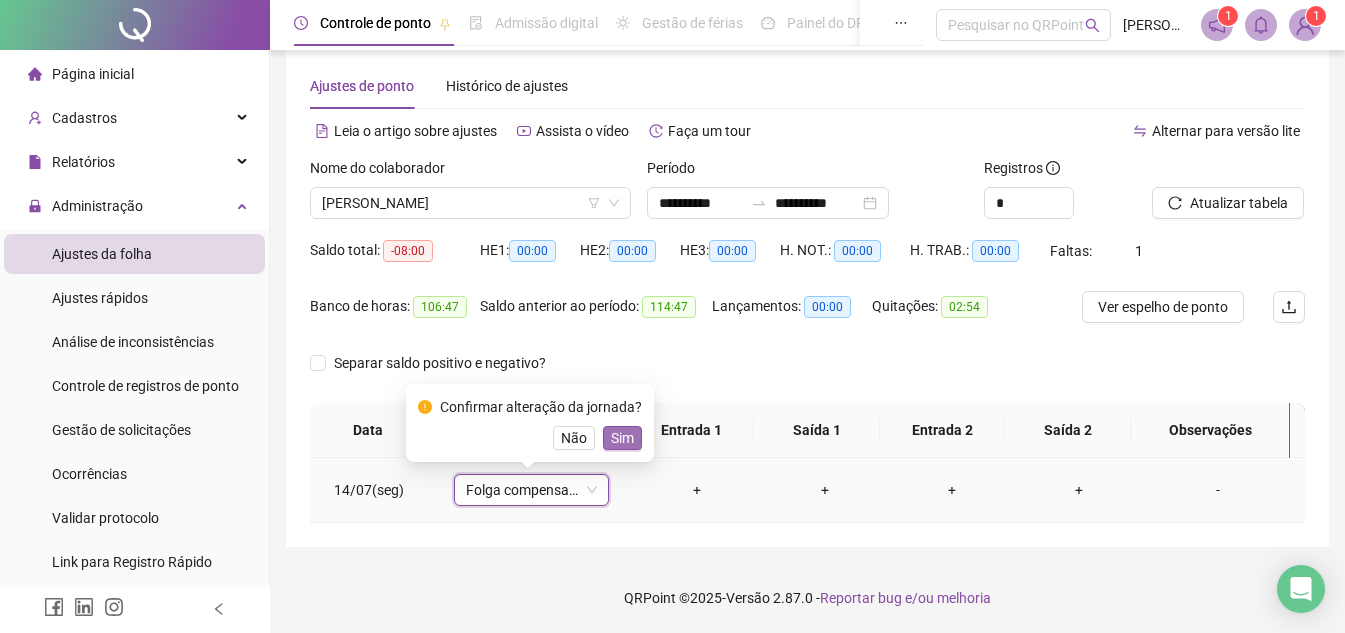 click on "Sim" at bounding box center (622, 438) 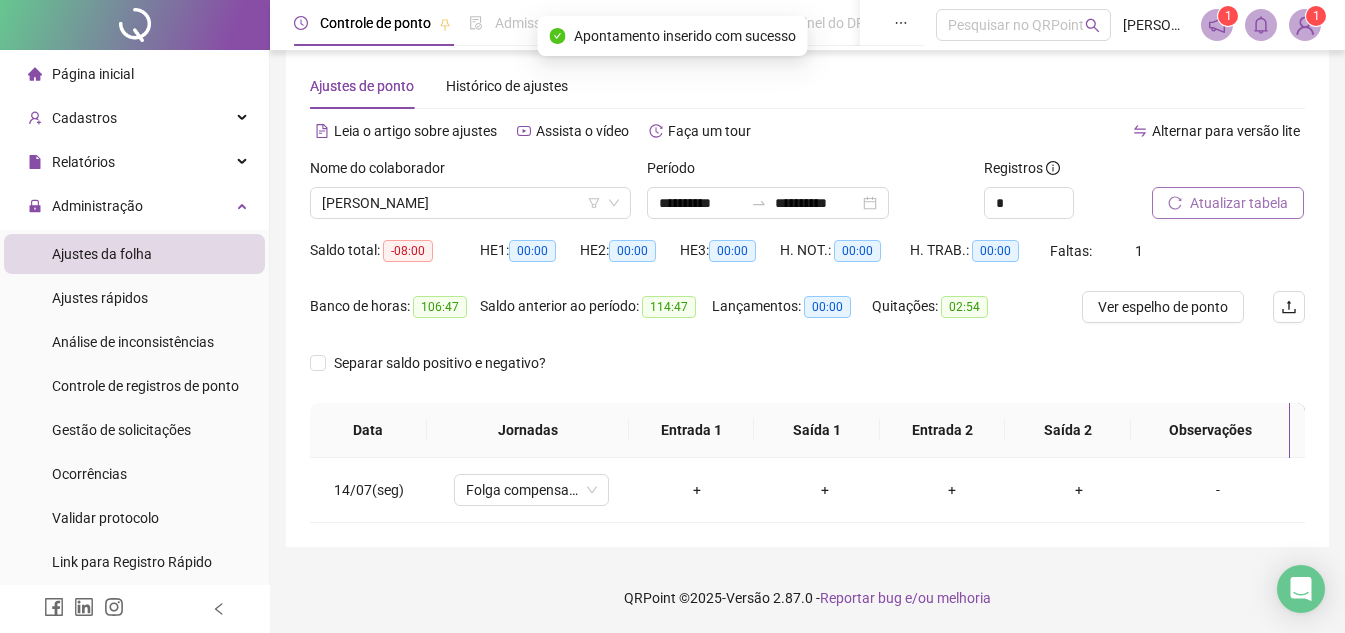 click on "Atualizar tabela" at bounding box center [1239, 203] 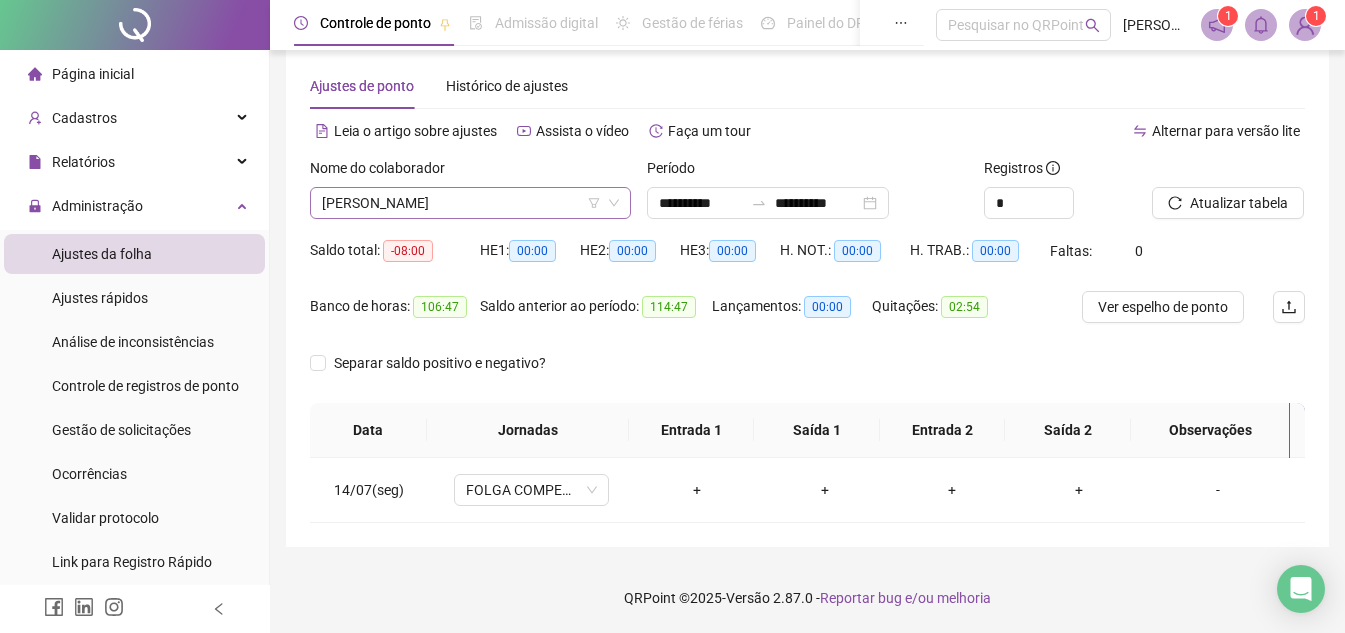 scroll, scrollTop: 352, scrollLeft: 0, axis: vertical 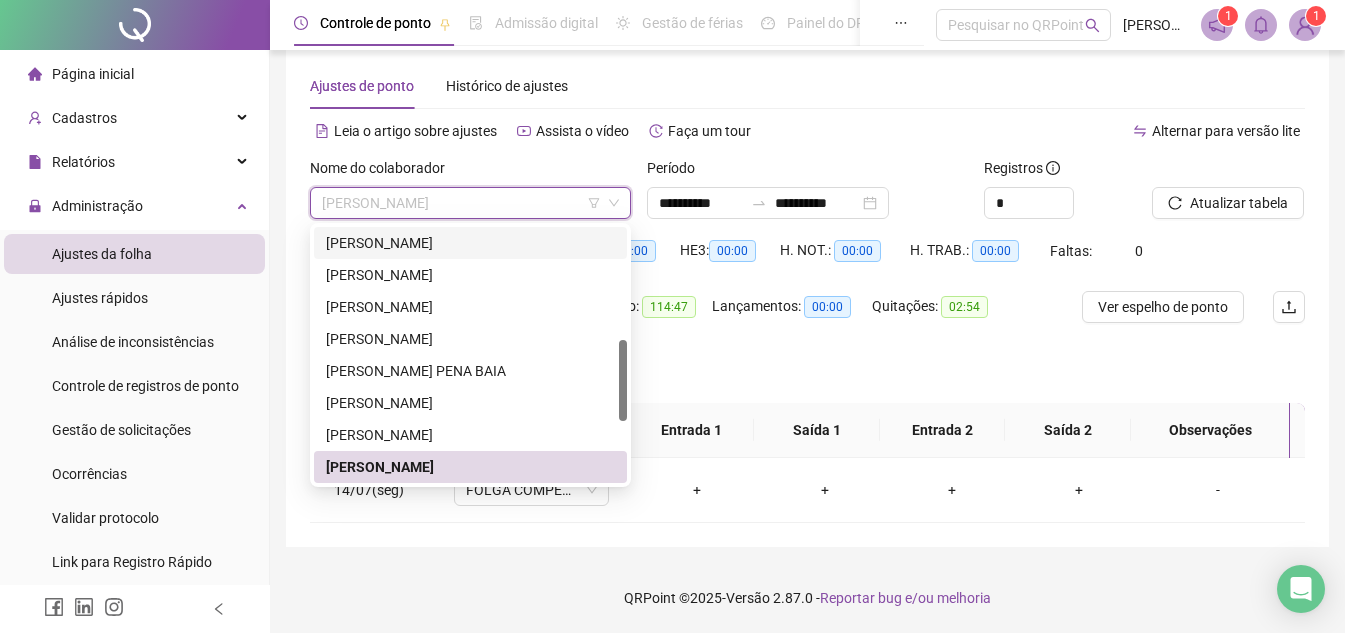 click on "Leia o artigo sobre ajustes Assista o vídeo Faça um tour" at bounding box center (559, 131) 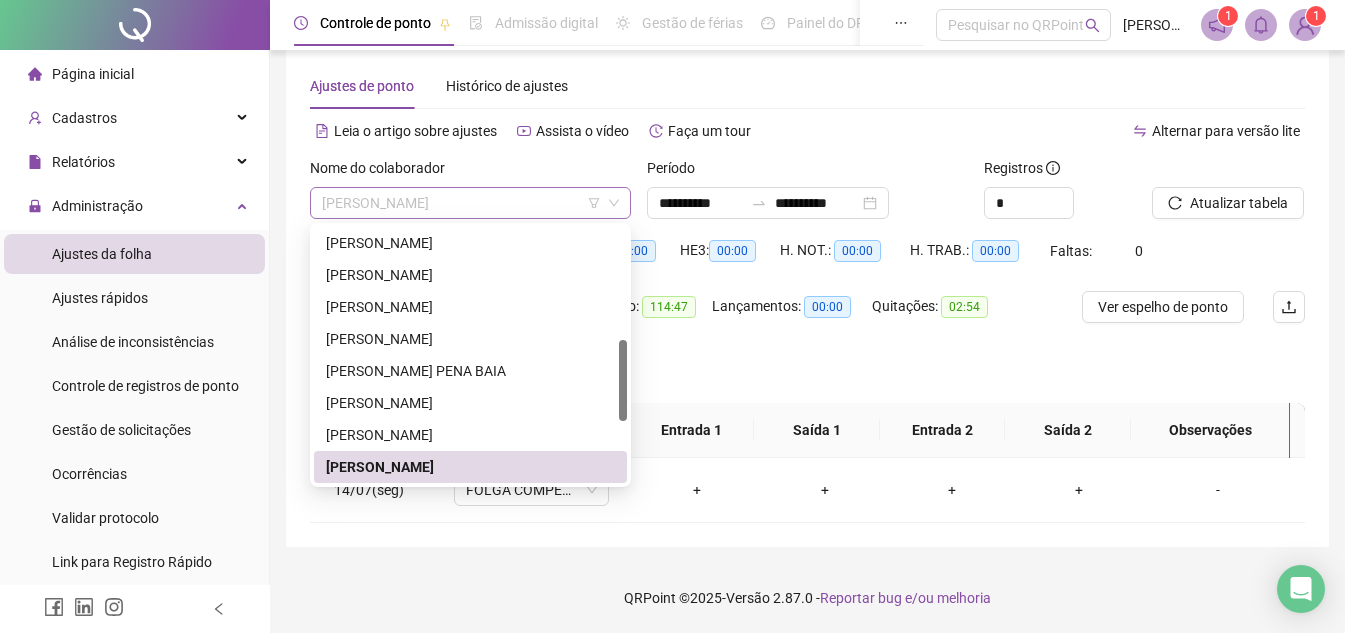 click on "[PERSON_NAME]" at bounding box center (470, 203) 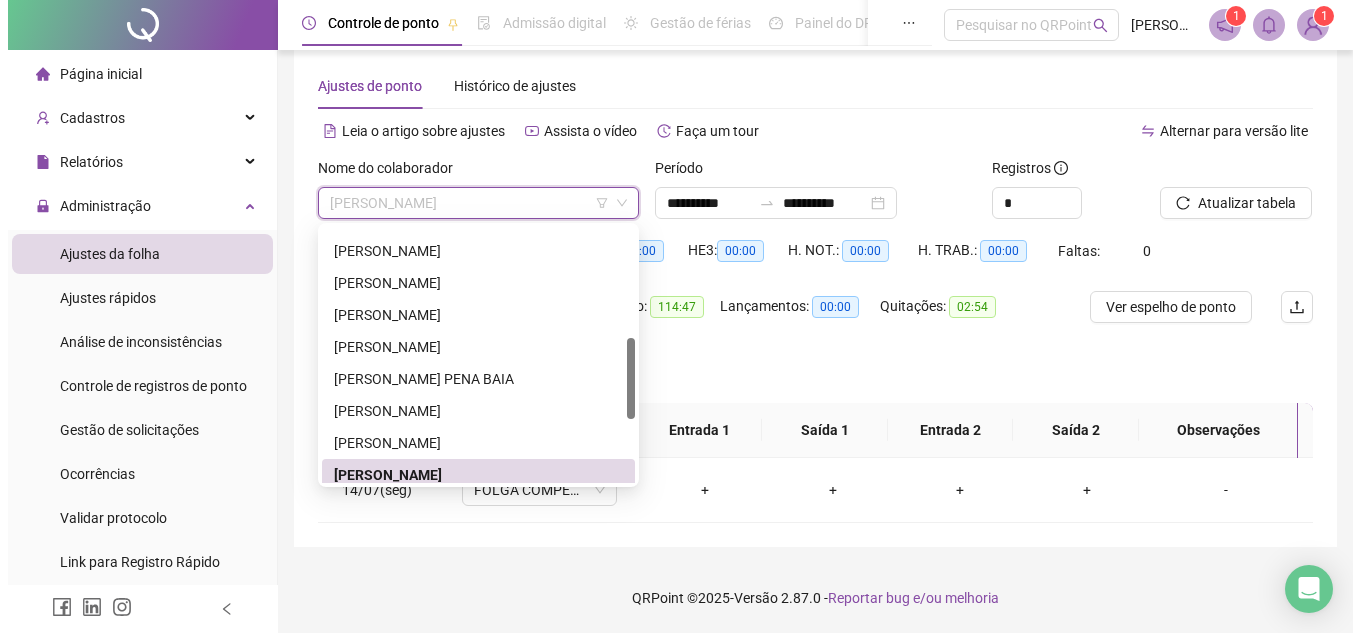 scroll, scrollTop: 244, scrollLeft: 0, axis: vertical 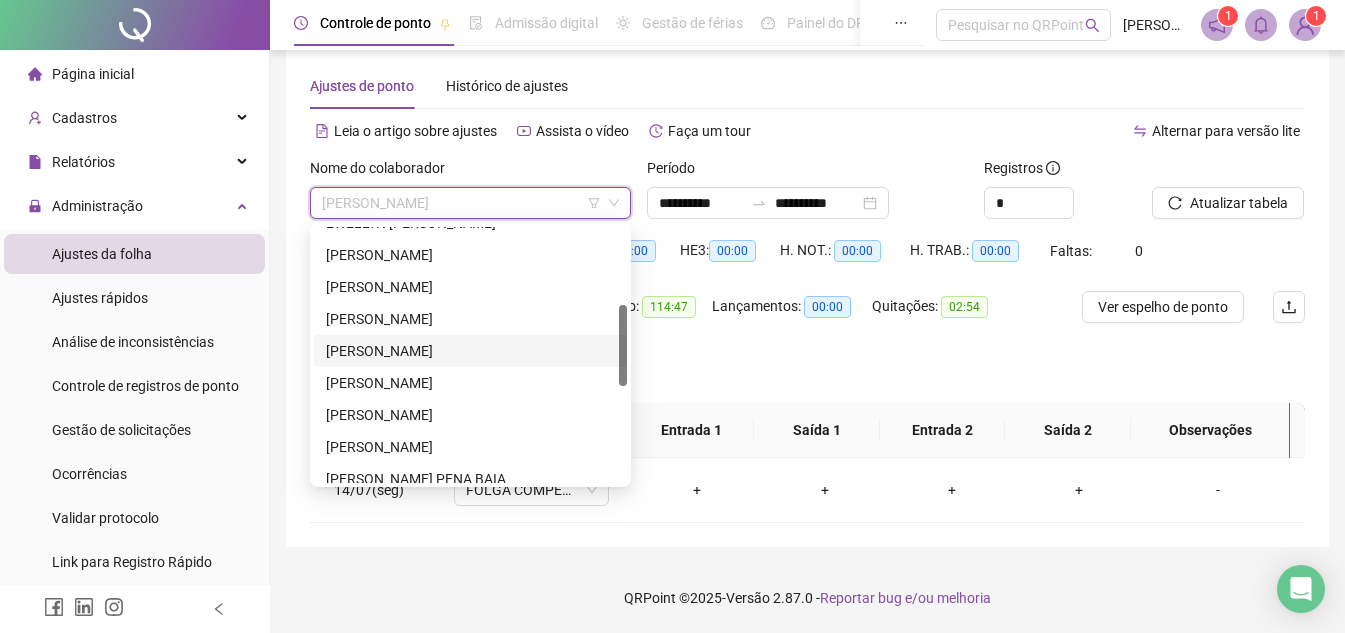click on "[PERSON_NAME]" at bounding box center (470, 351) 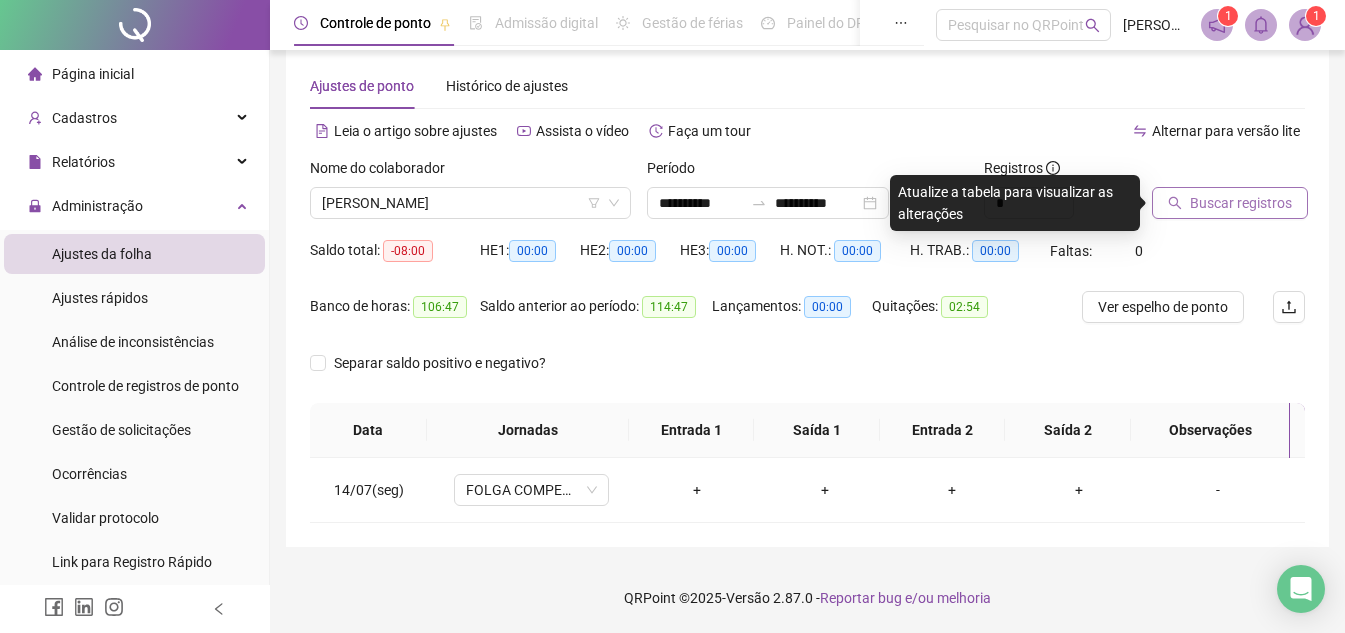 click on "Buscar registros" at bounding box center [1241, 203] 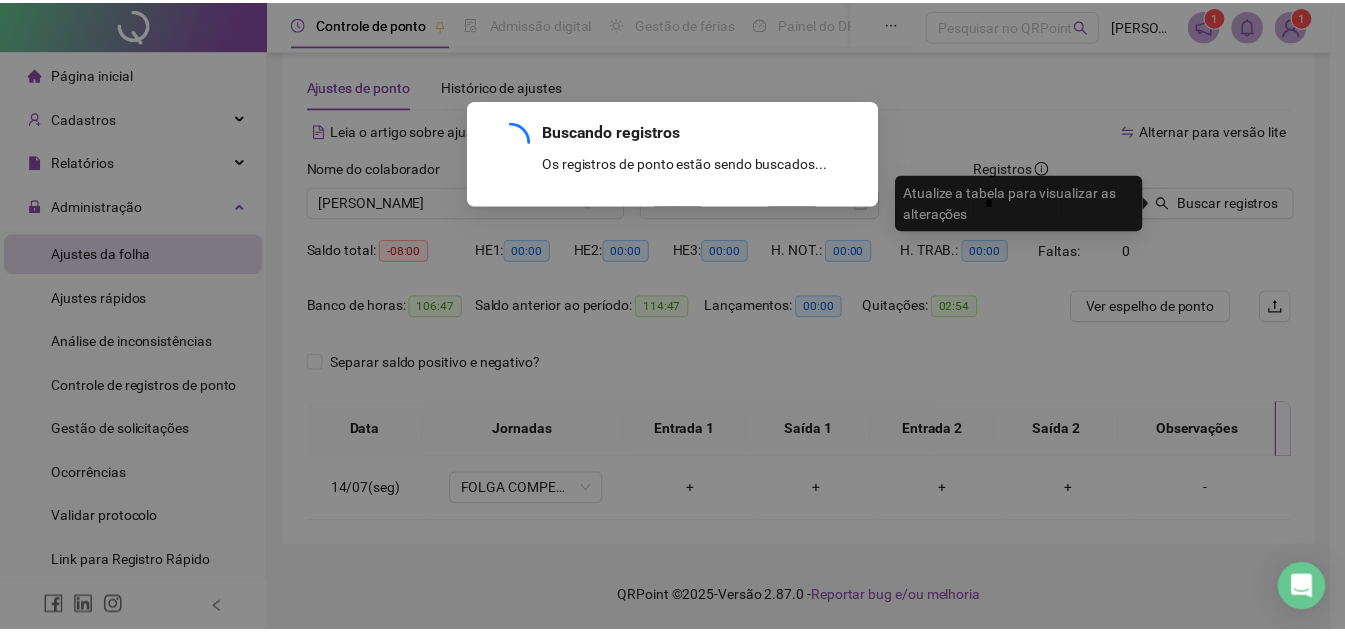 scroll, scrollTop: 3, scrollLeft: 0, axis: vertical 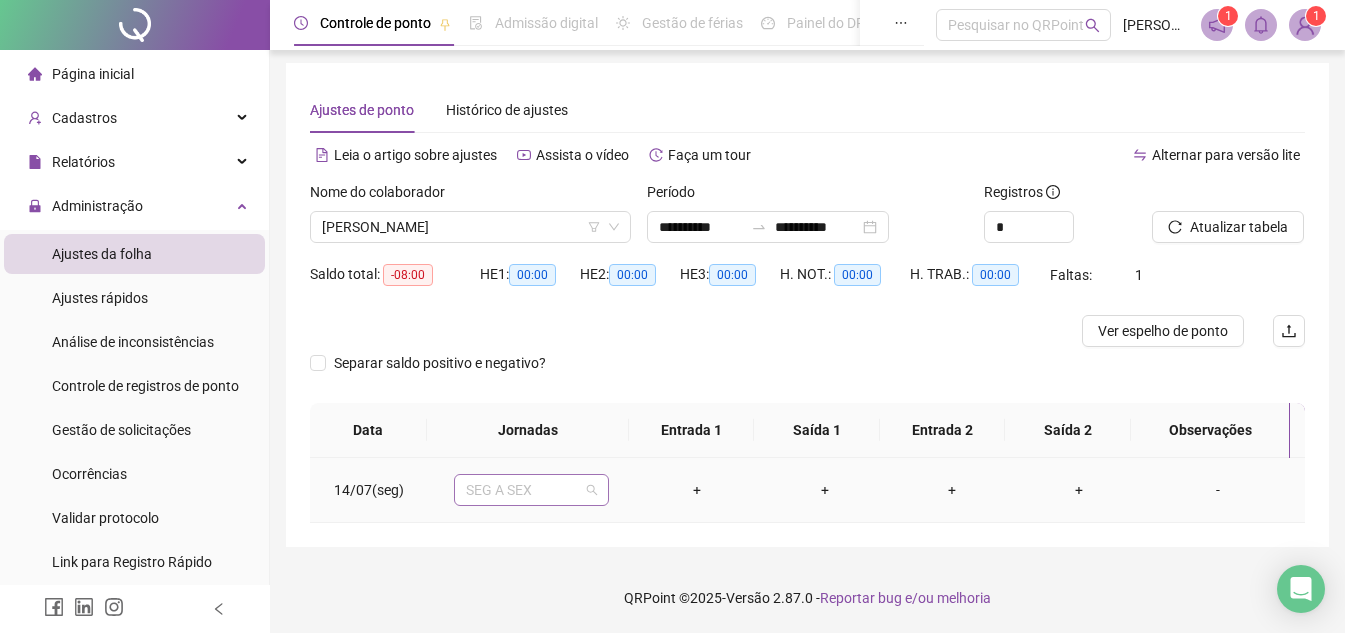 click on "SEG A SEX" at bounding box center [531, 490] 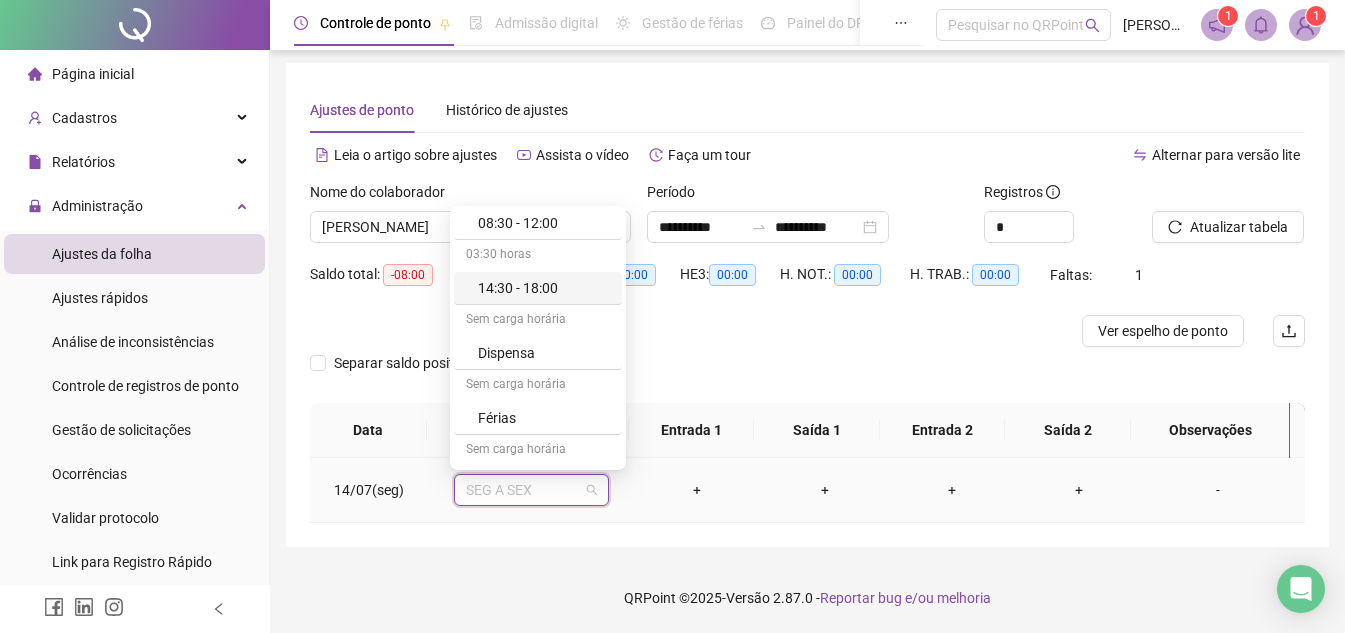 scroll, scrollTop: 200, scrollLeft: 0, axis: vertical 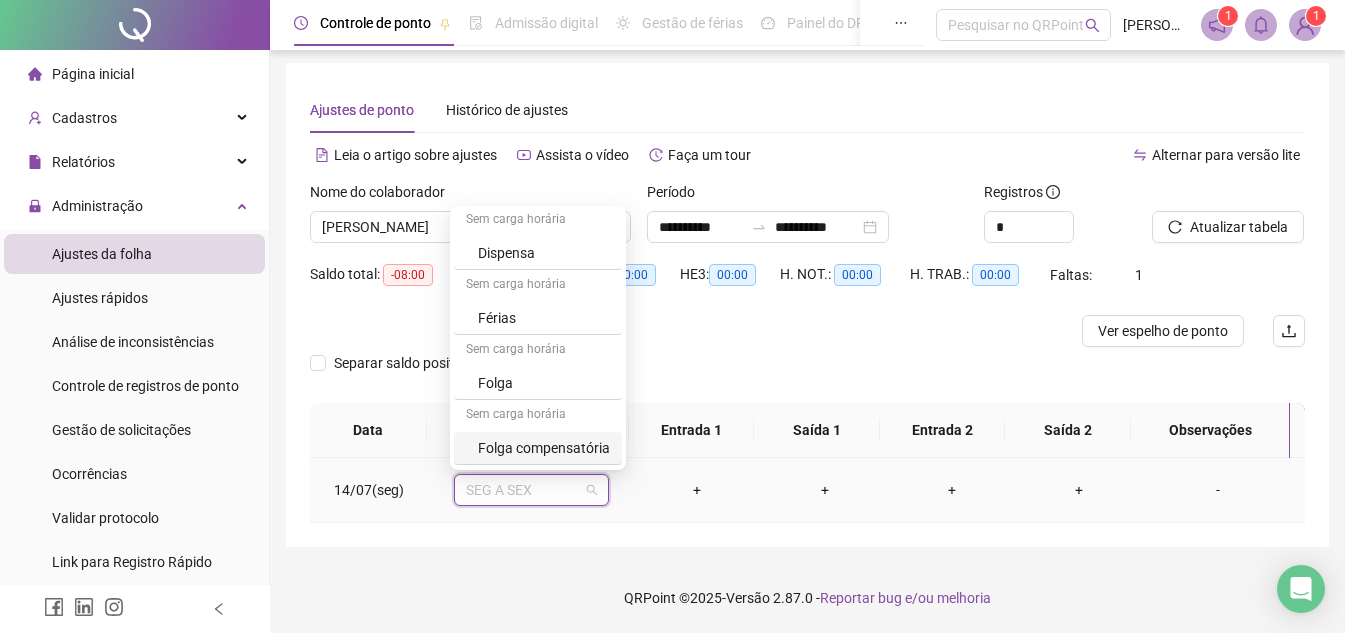 click on "Folga compensatória" at bounding box center [544, 448] 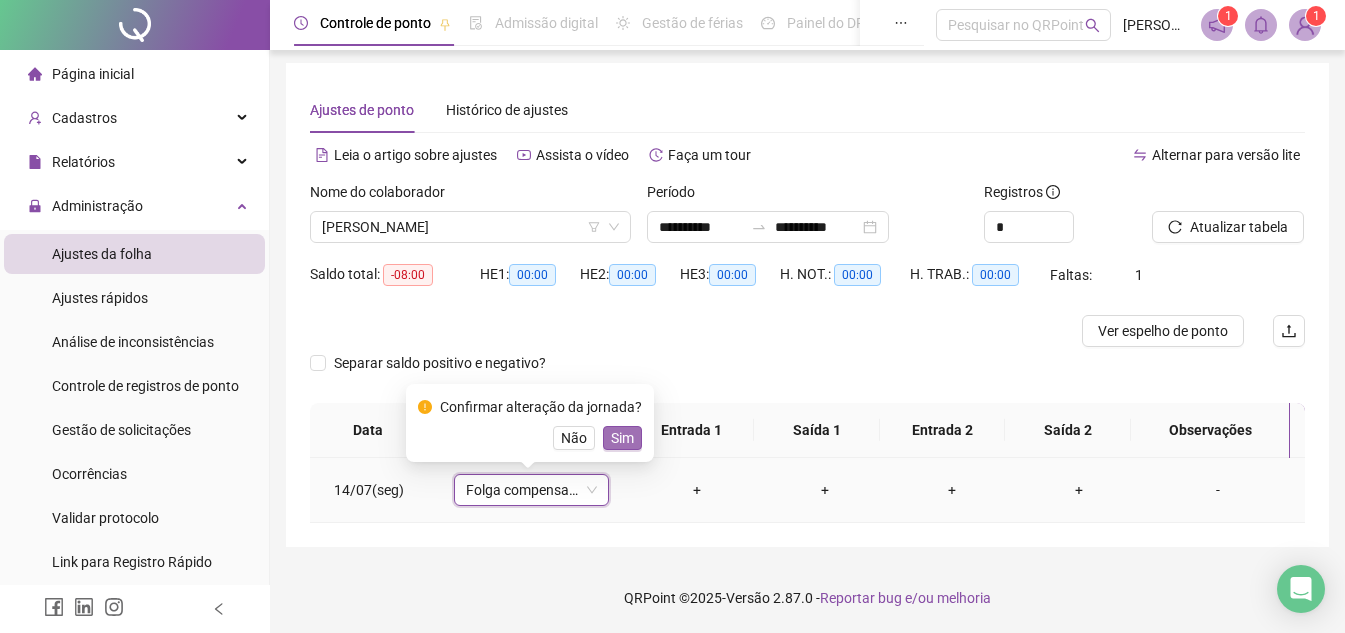 click on "Sim" at bounding box center (622, 438) 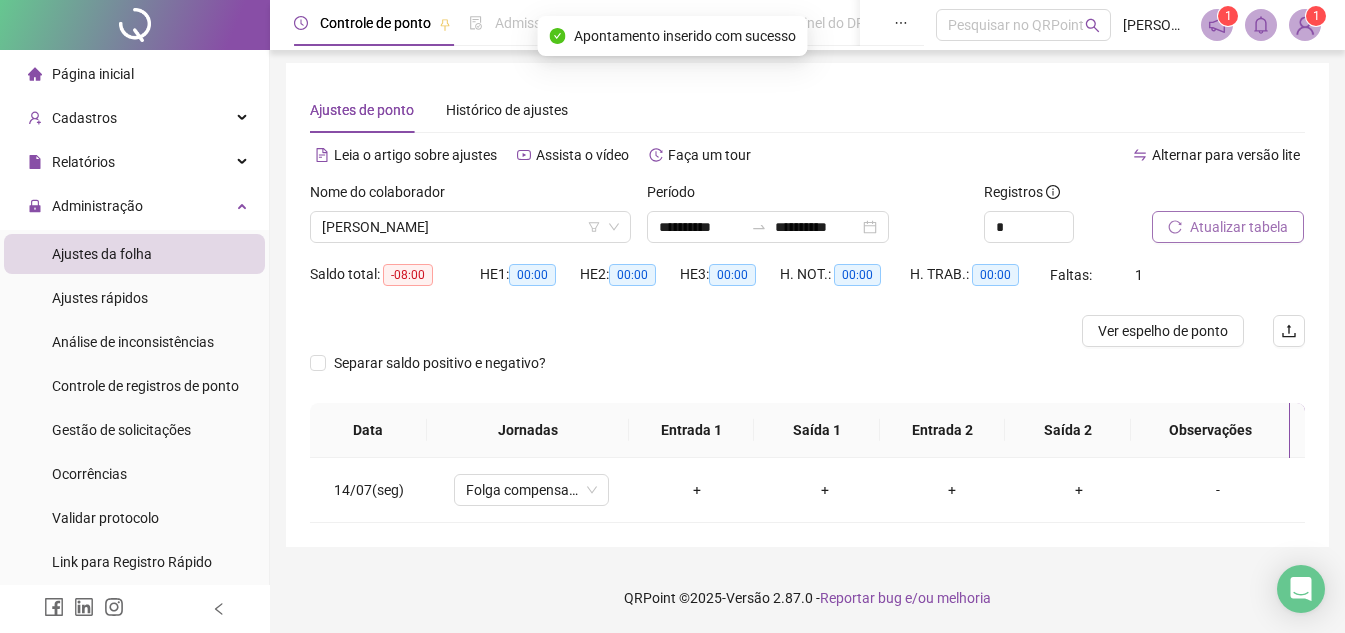 click on "Atualizar tabela" at bounding box center (1239, 227) 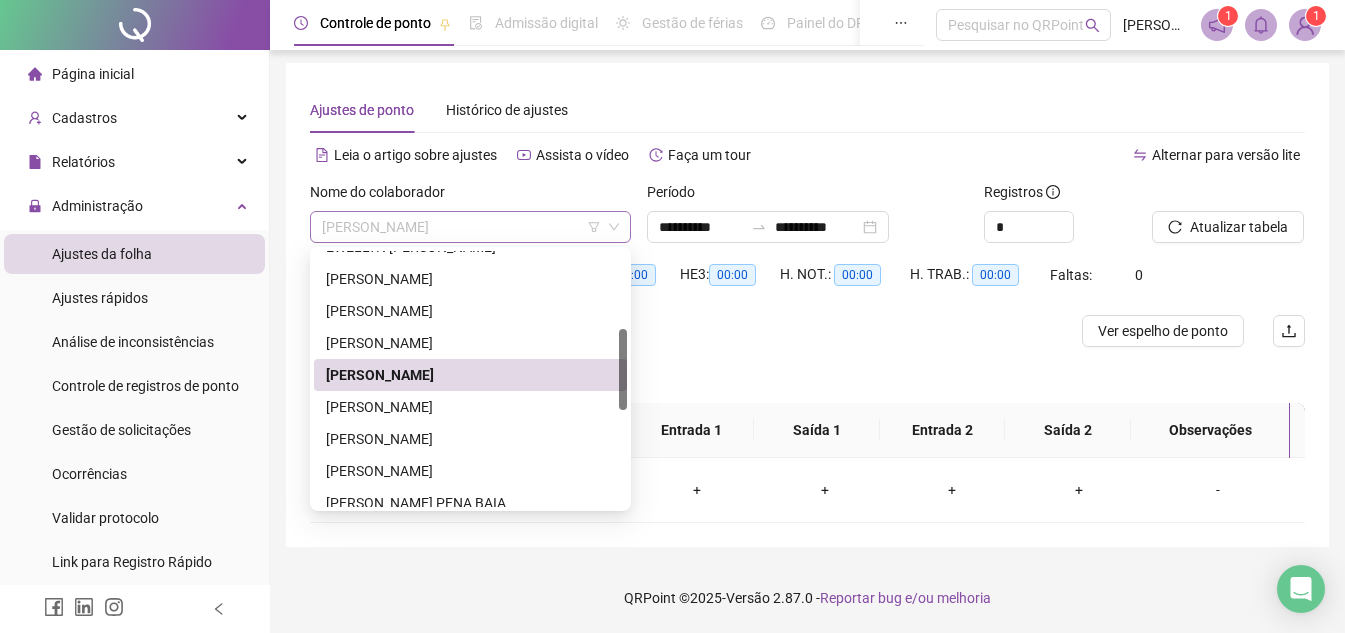 click on "[PERSON_NAME]" at bounding box center [470, 227] 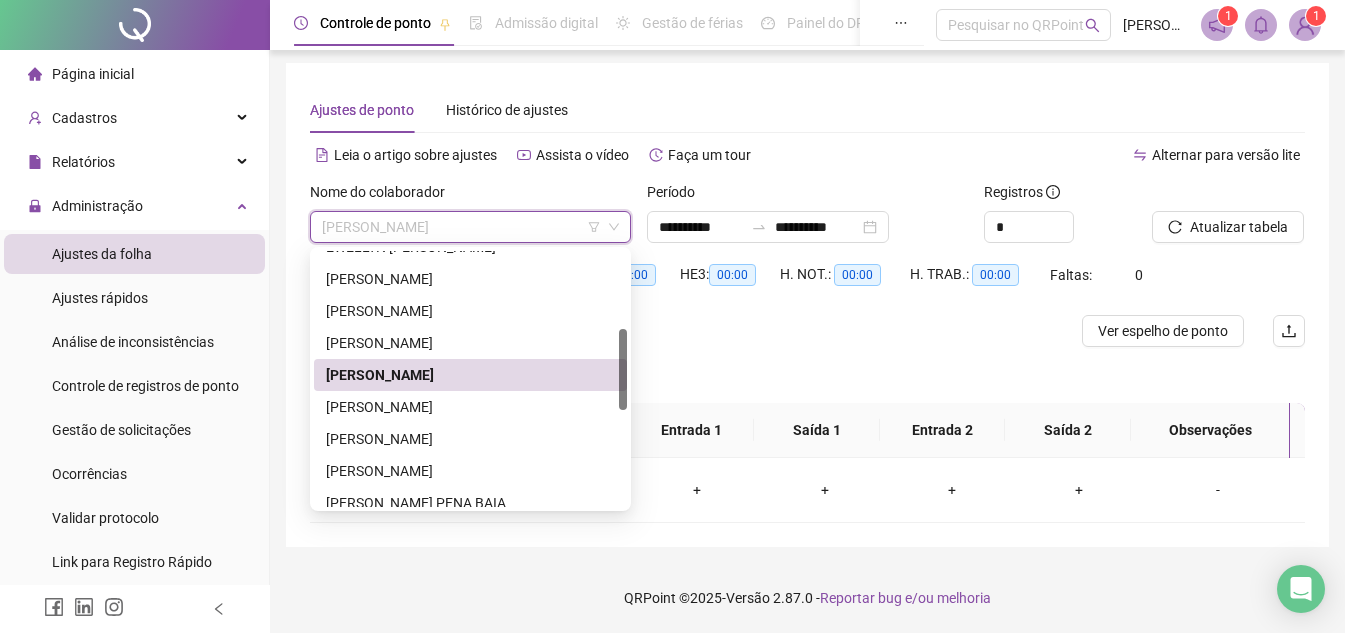 click on "Alternar para versão lite" at bounding box center [1057, 155] 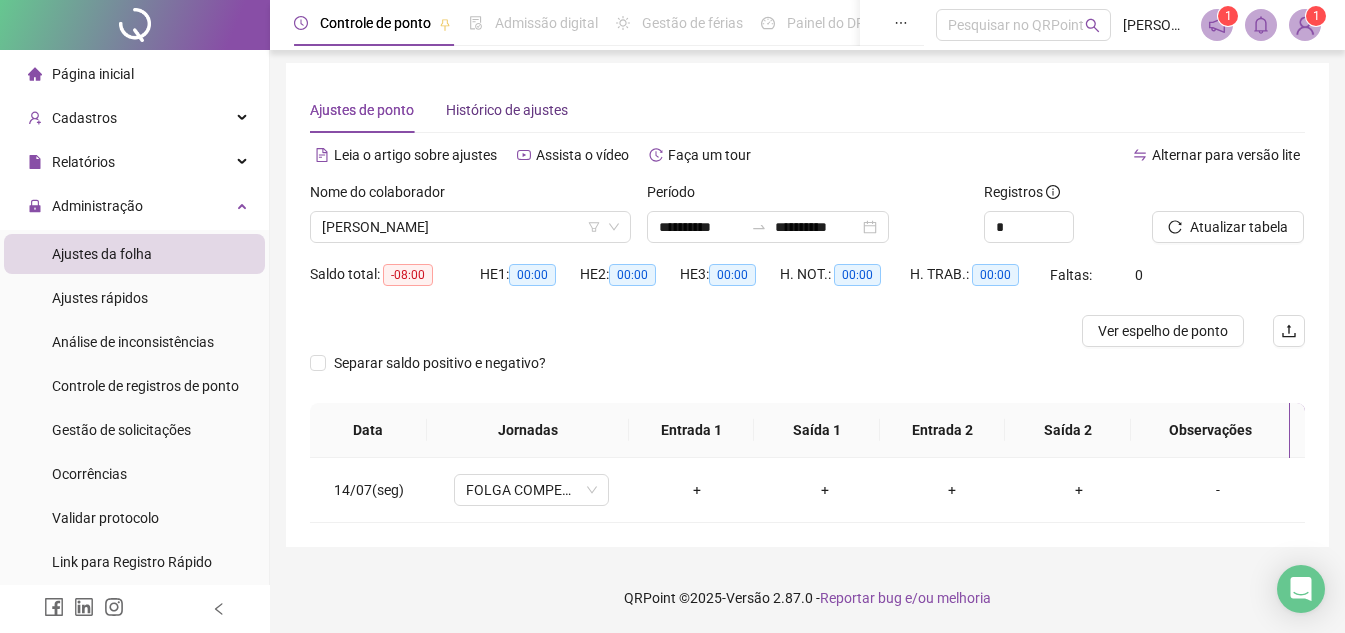 click on "Histórico de ajustes" at bounding box center (507, 110) 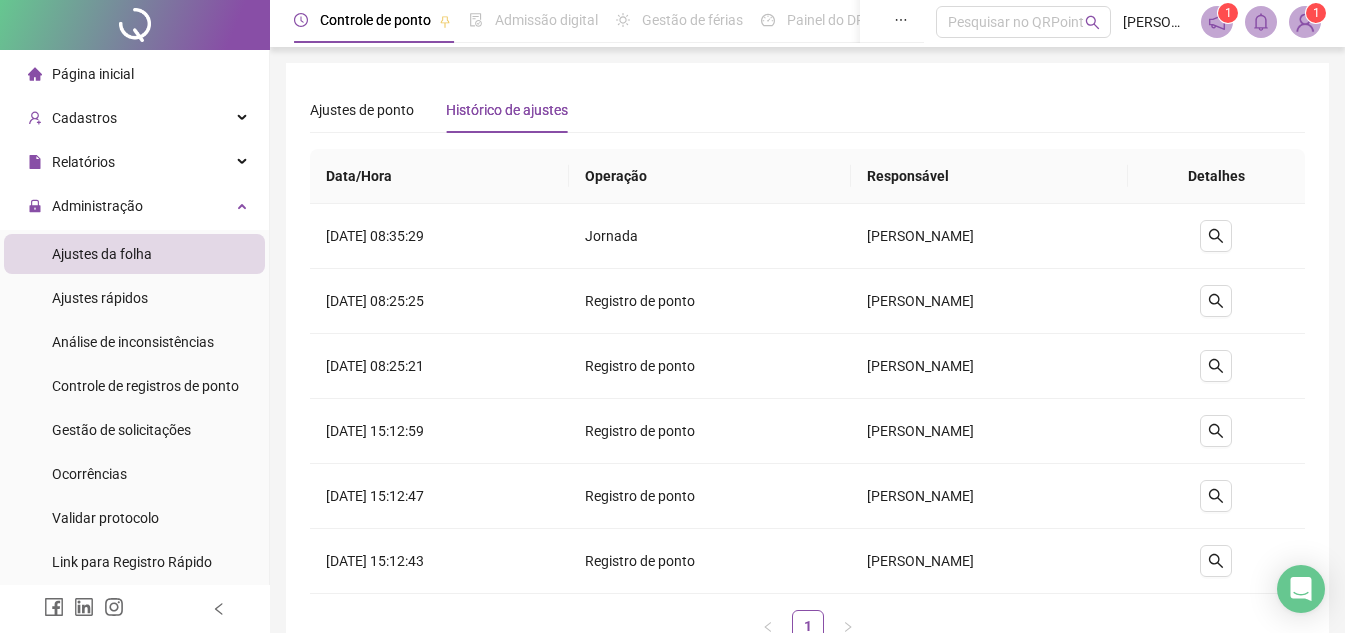 scroll, scrollTop: 0, scrollLeft: 0, axis: both 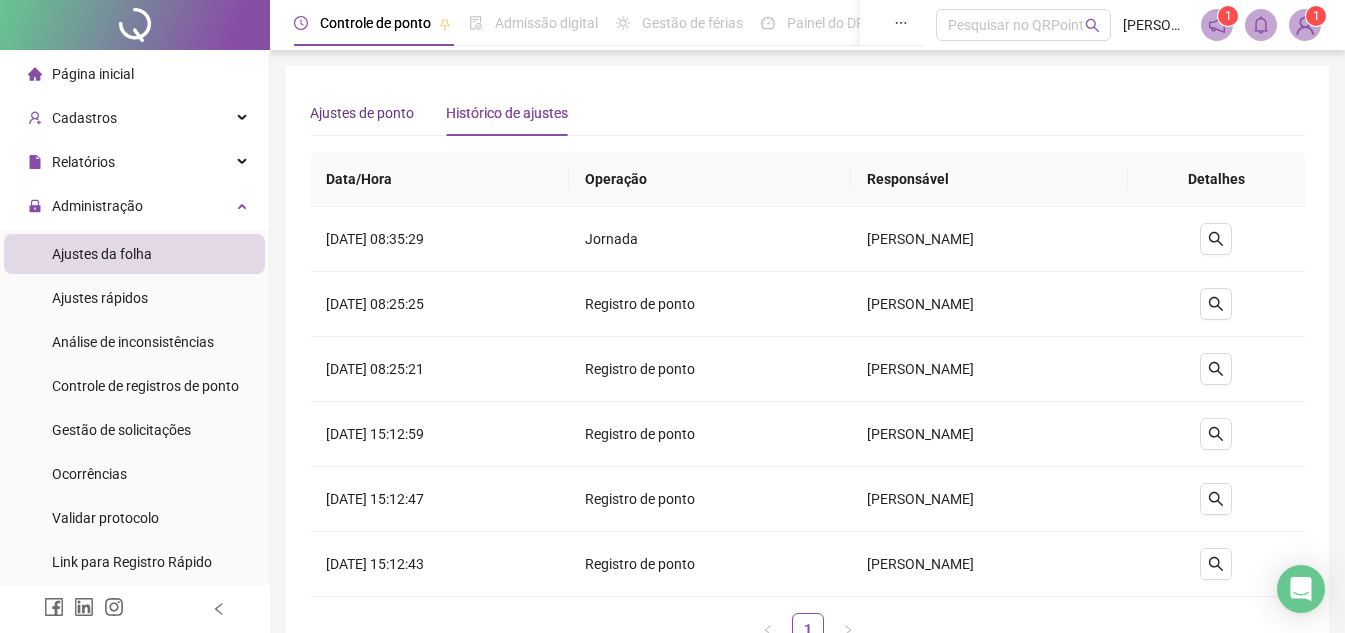 click on "Ajustes de ponto" at bounding box center [362, 113] 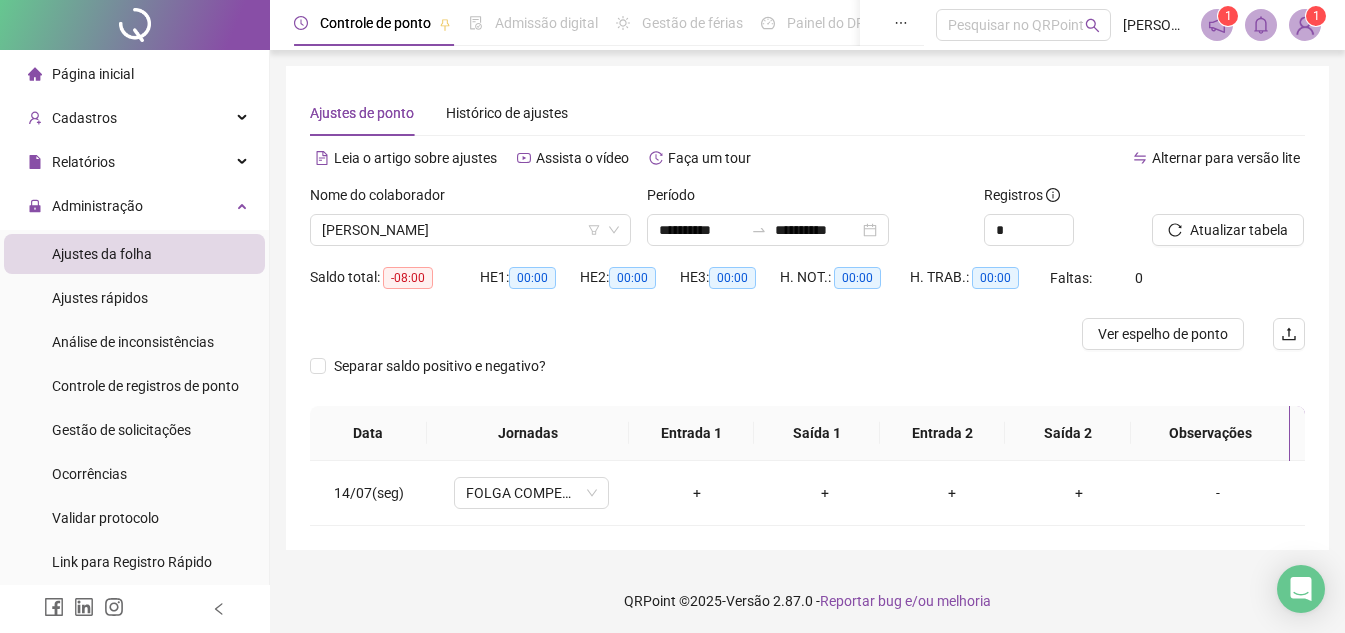 click on "-08:00" at bounding box center [408, 278] 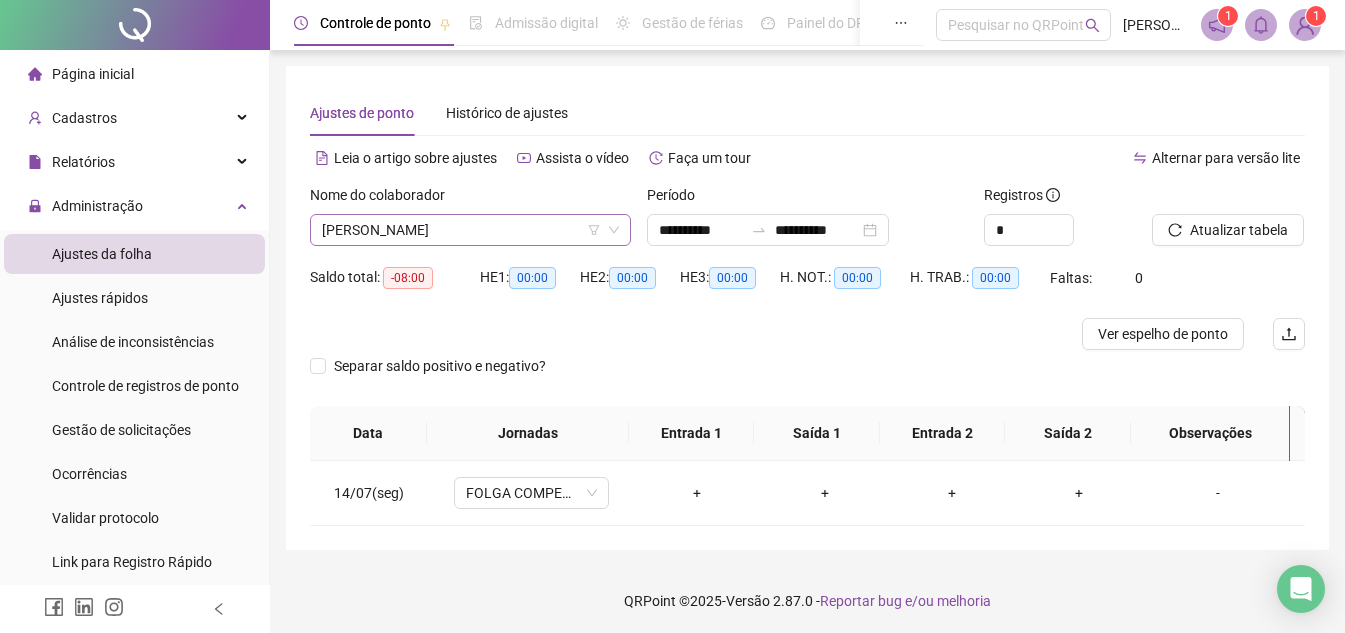click on "[PERSON_NAME]" at bounding box center [470, 230] 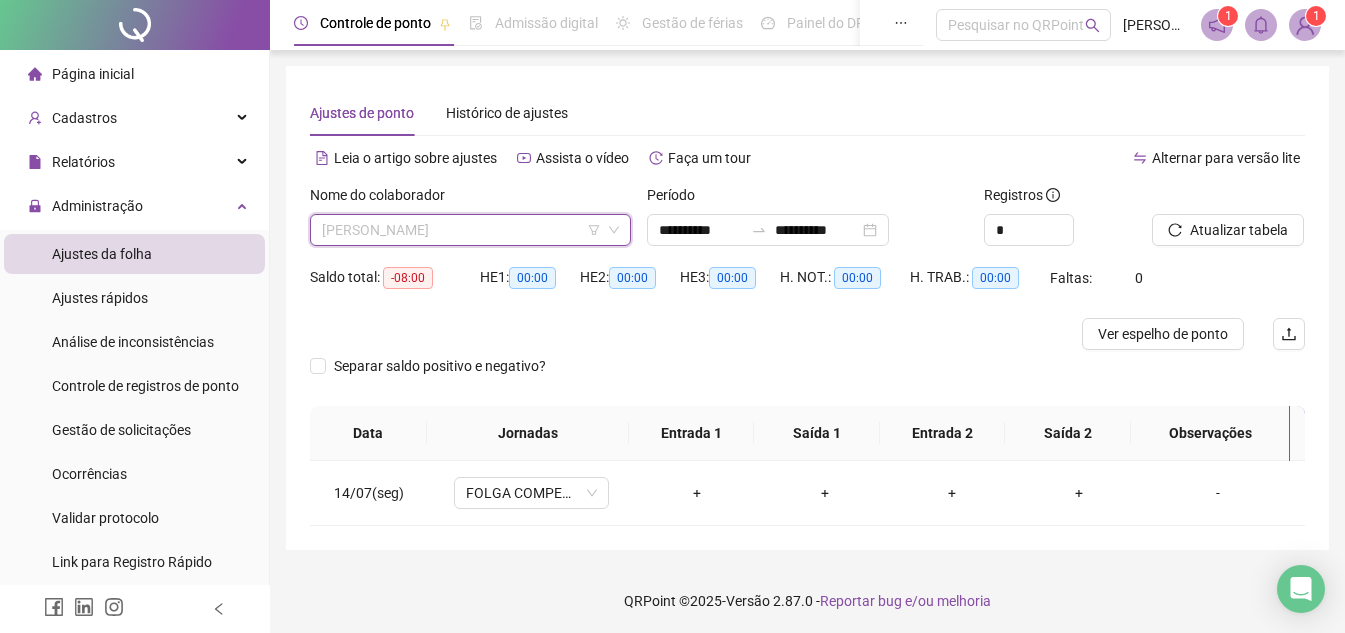 click on "[PERSON_NAME]" at bounding box center [470, 230] 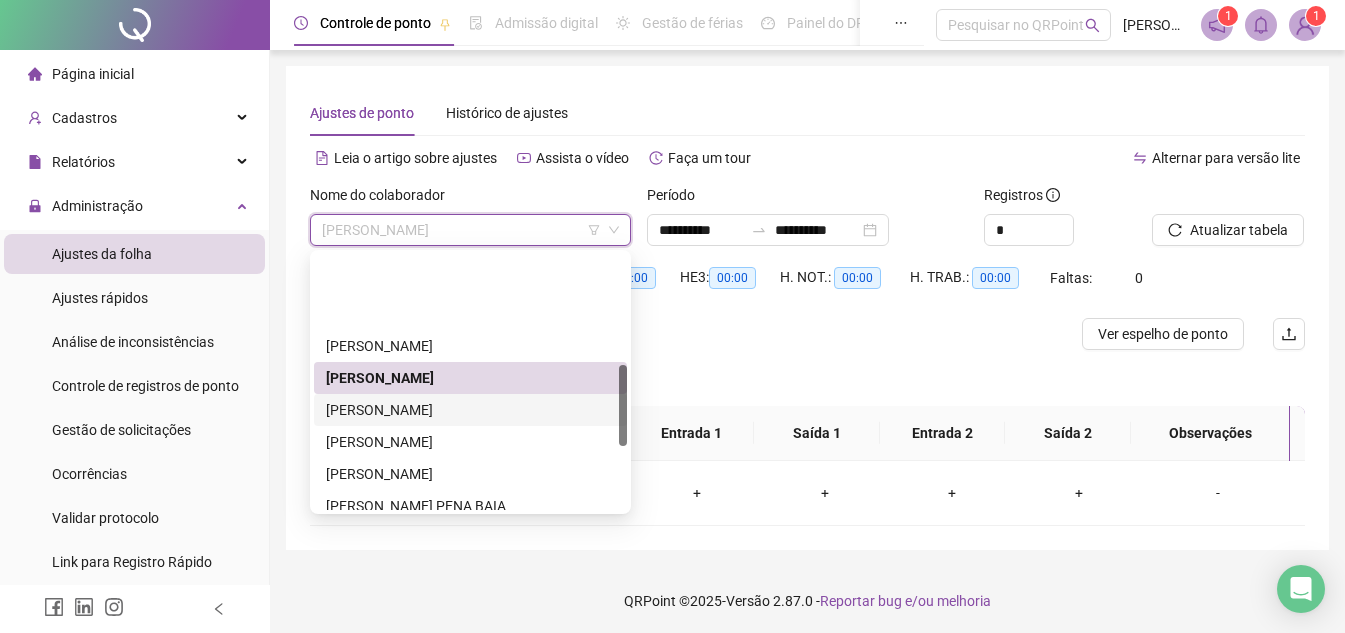 scroll, scrollTop: 544, scrollLeft: 0, axis: vertical 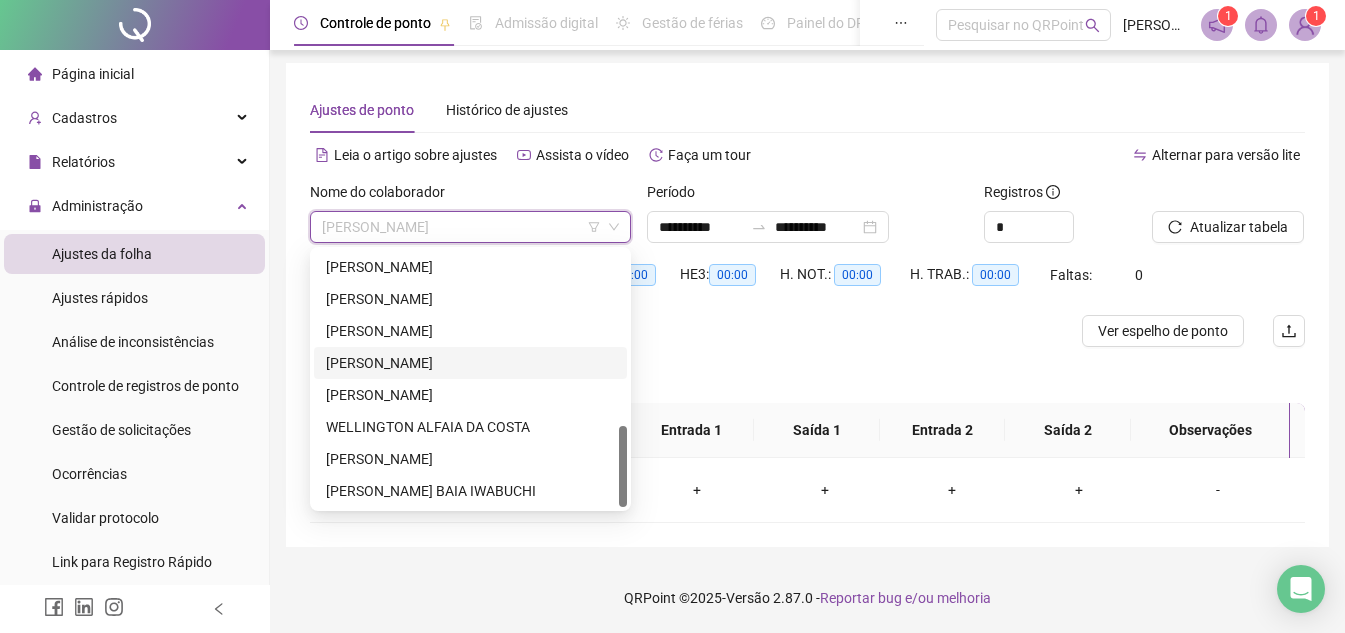 click on "[PERSON_NAME]" at bounding box center [470, 363] 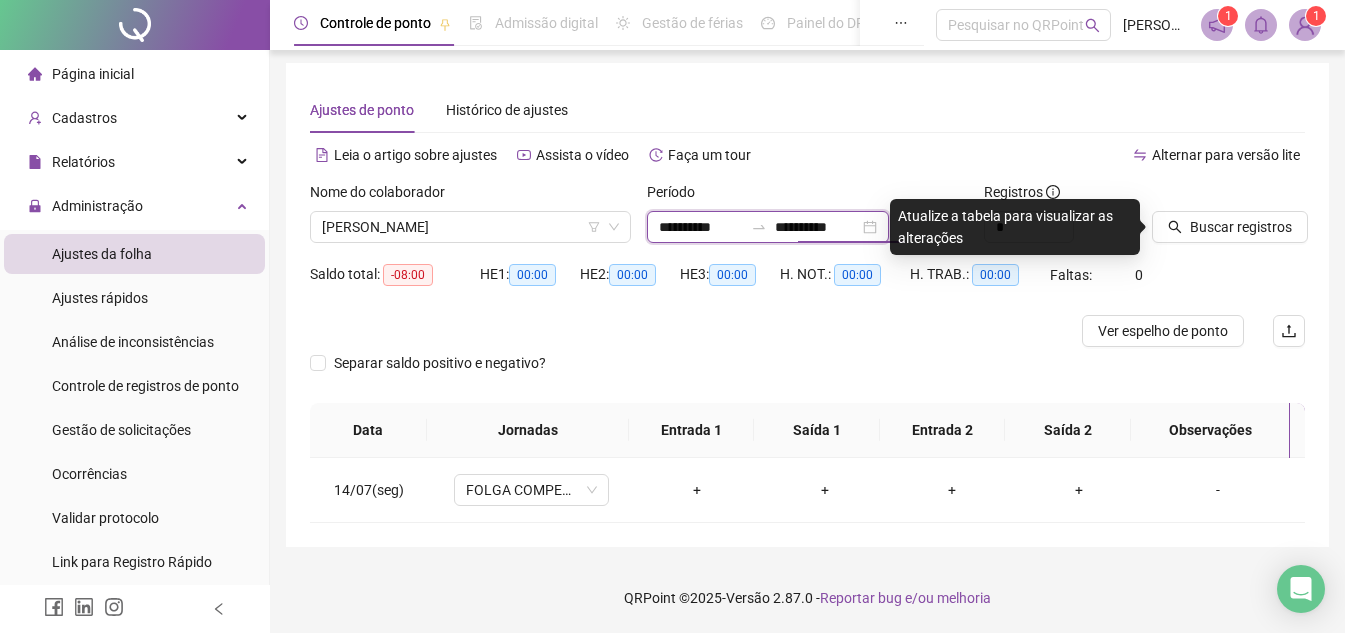 click on "**********" at bounding box center (817, 227) 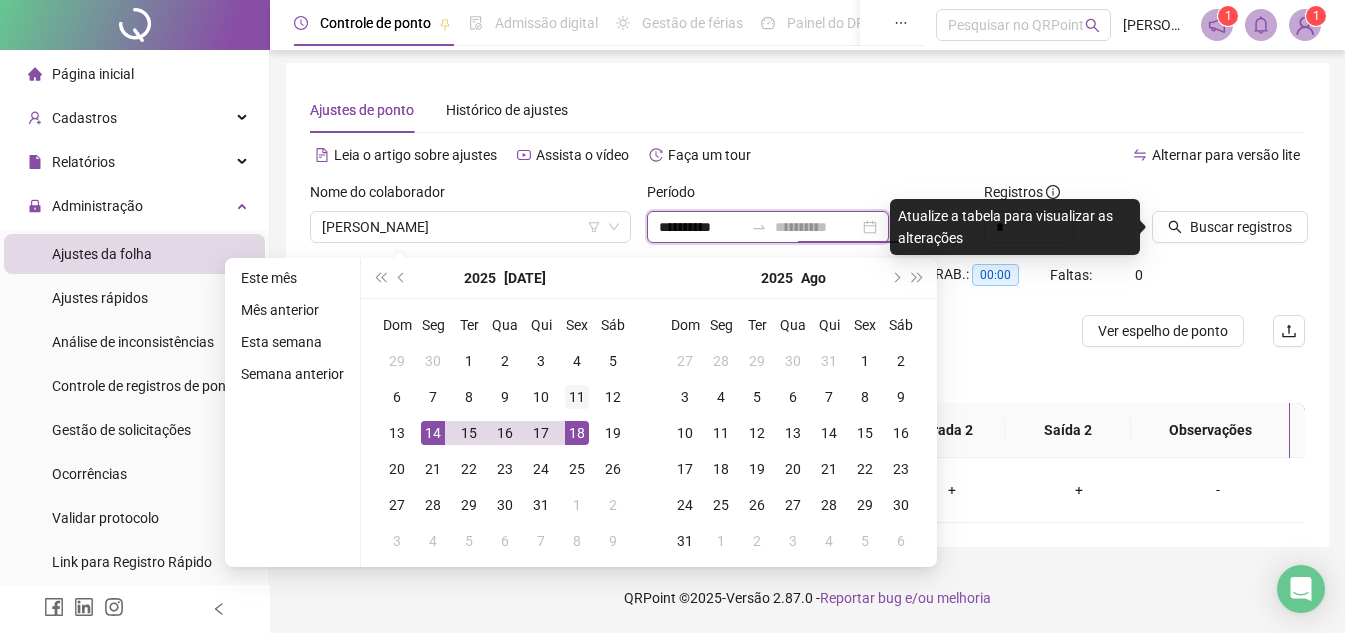 type on "**********" 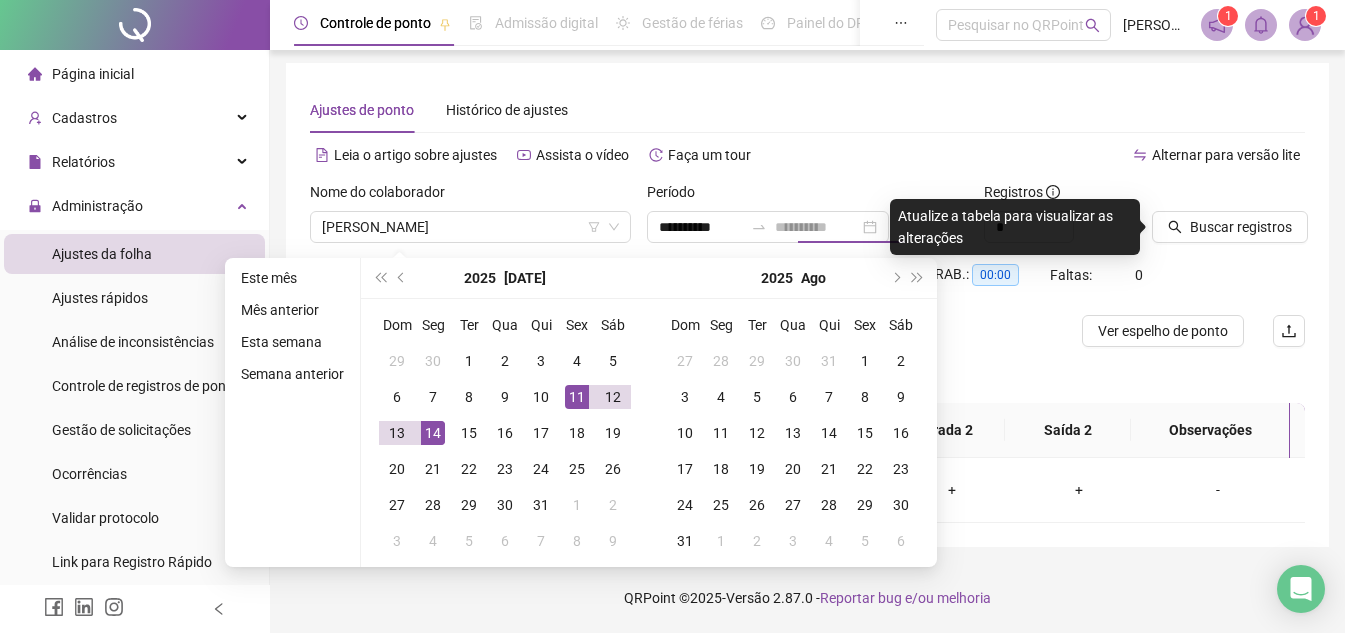 click on "11" at bounding box center (577, 397) 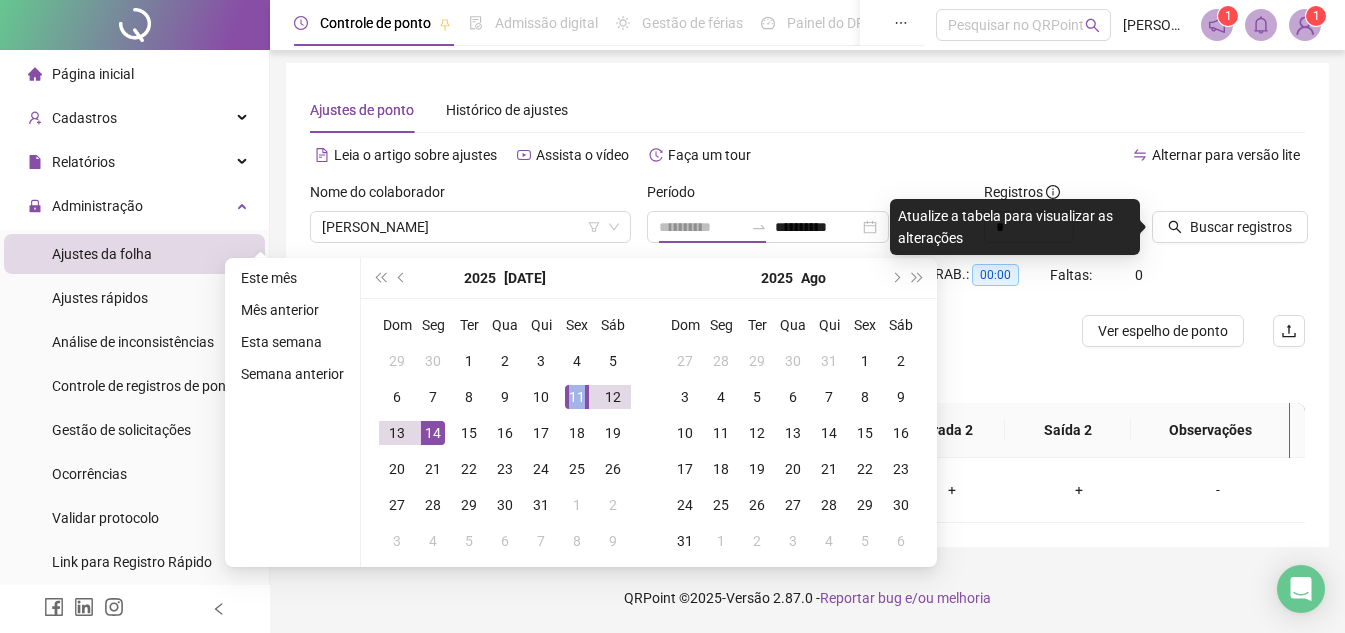 click on "11" at bounding box center (577, 397) 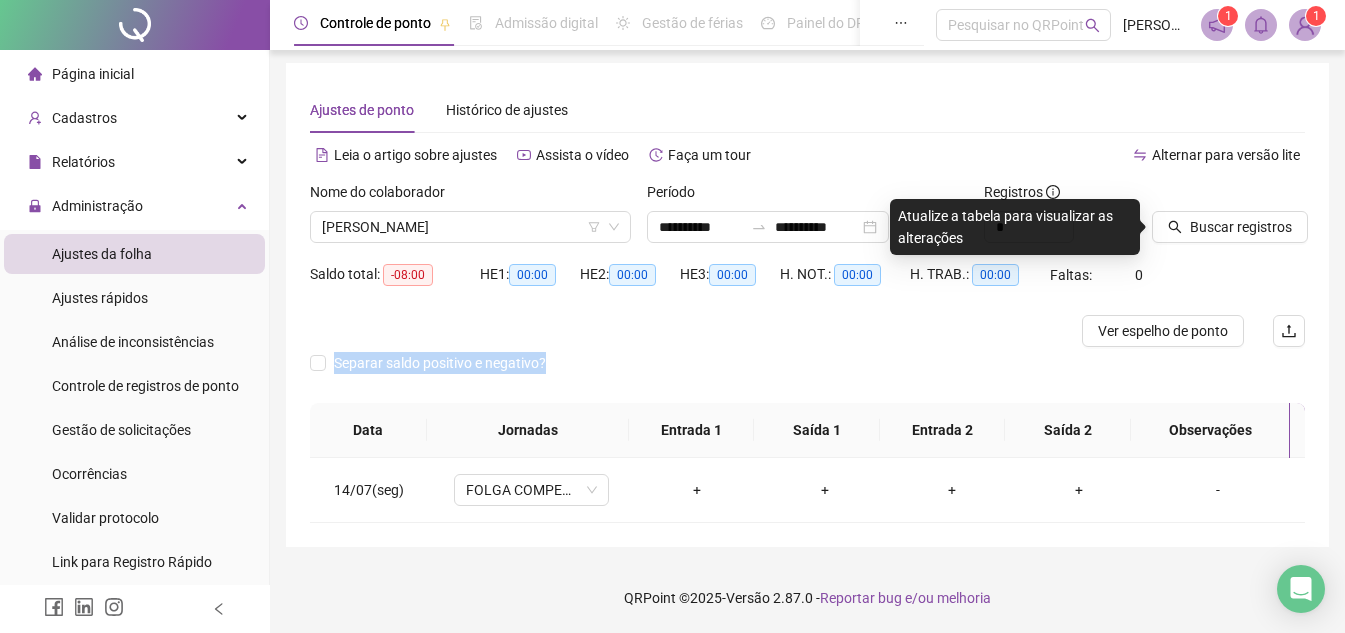 click on "Separar saldo positivo e negativo?" at bounding box center [445, 375] 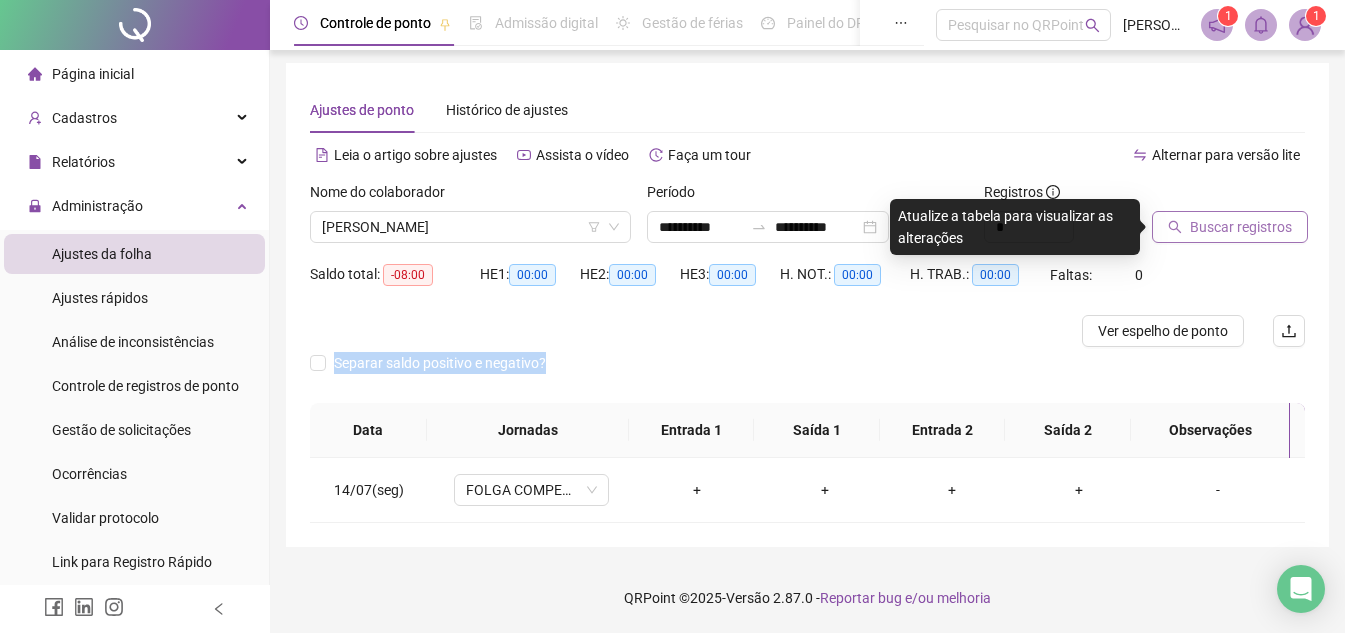click on "Buscar registros" at bounding box center [1230, 227] 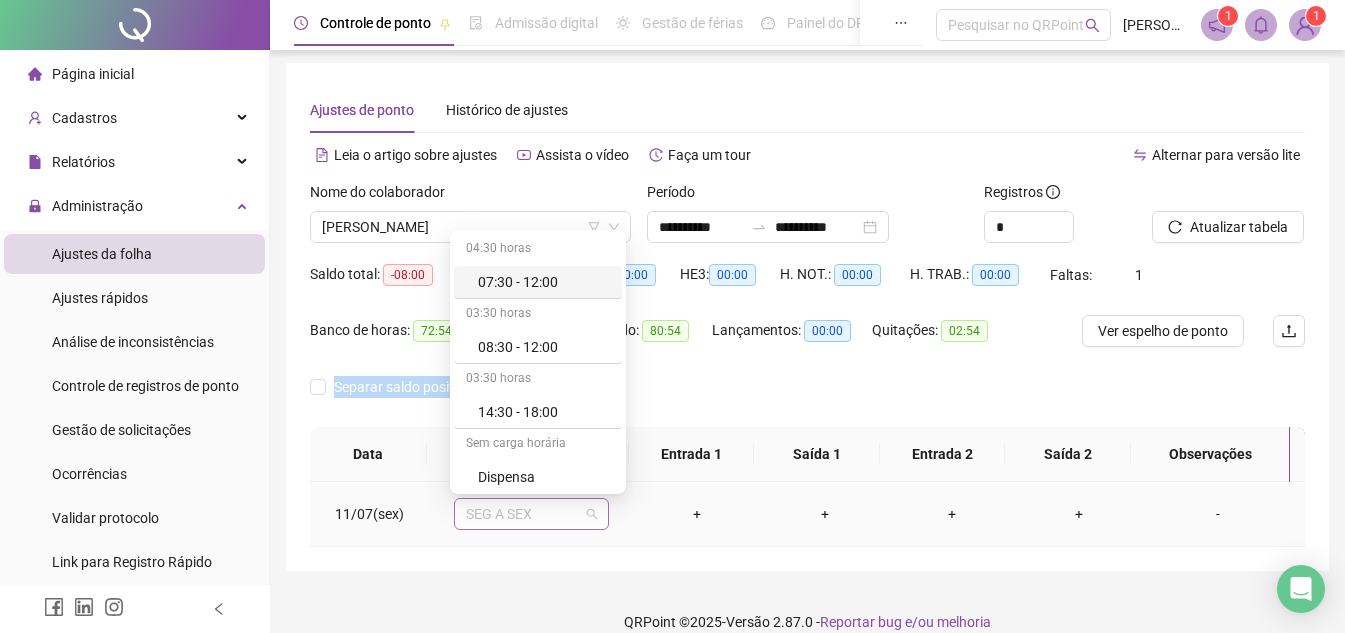 click on "SEG A SEX" at bounding box center (531, 514) 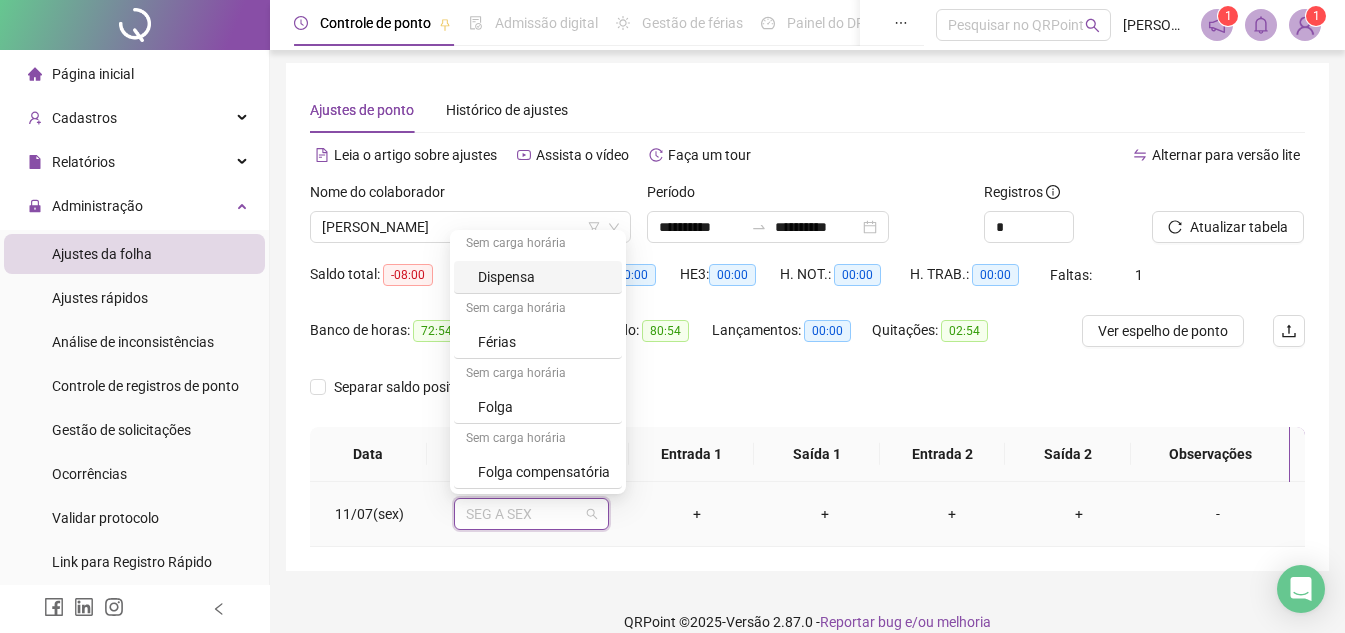 scroll, scrollTop: 300, scrollLeft: 0, axis: vertical 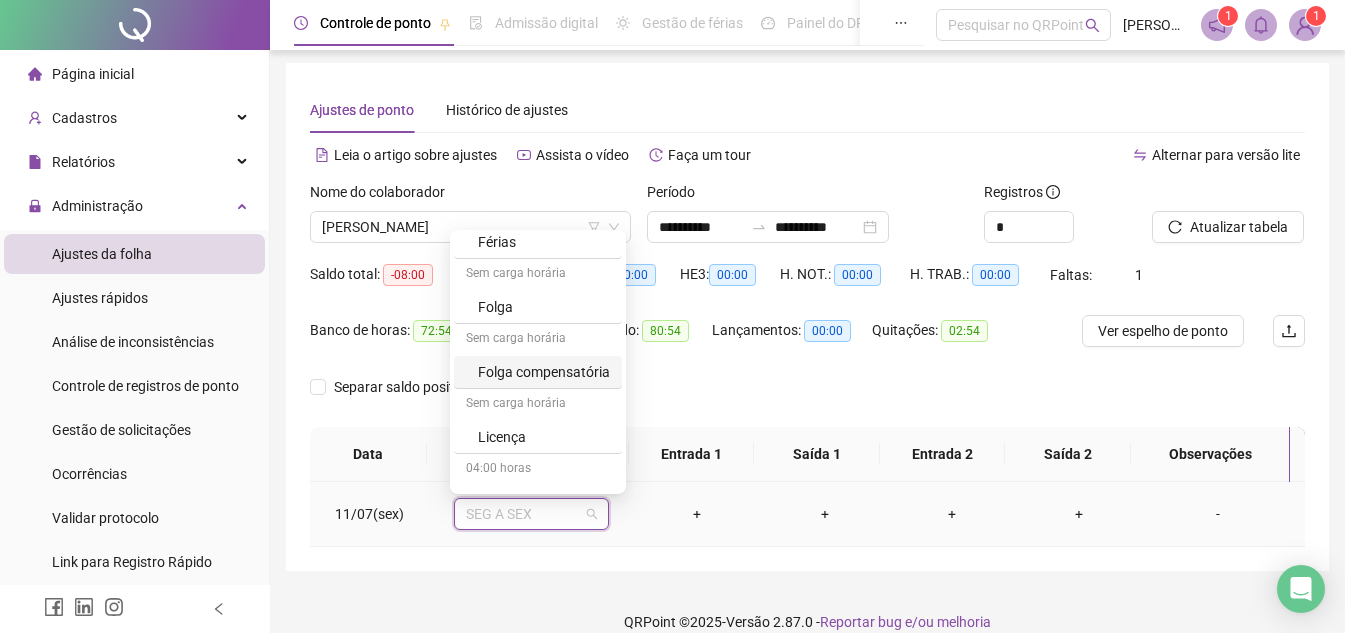 click on "Sem carga horária" at bounding box center [538, 340] 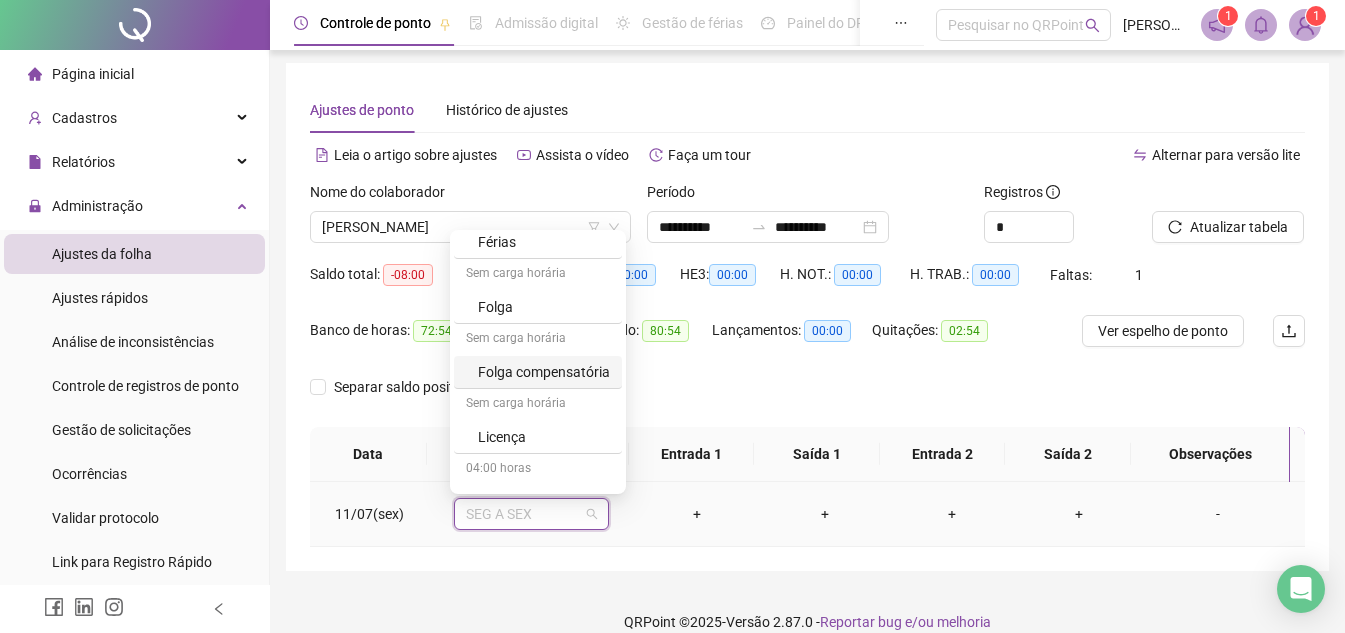 click on "Folga compensatória" at bounding box center (544, 372) 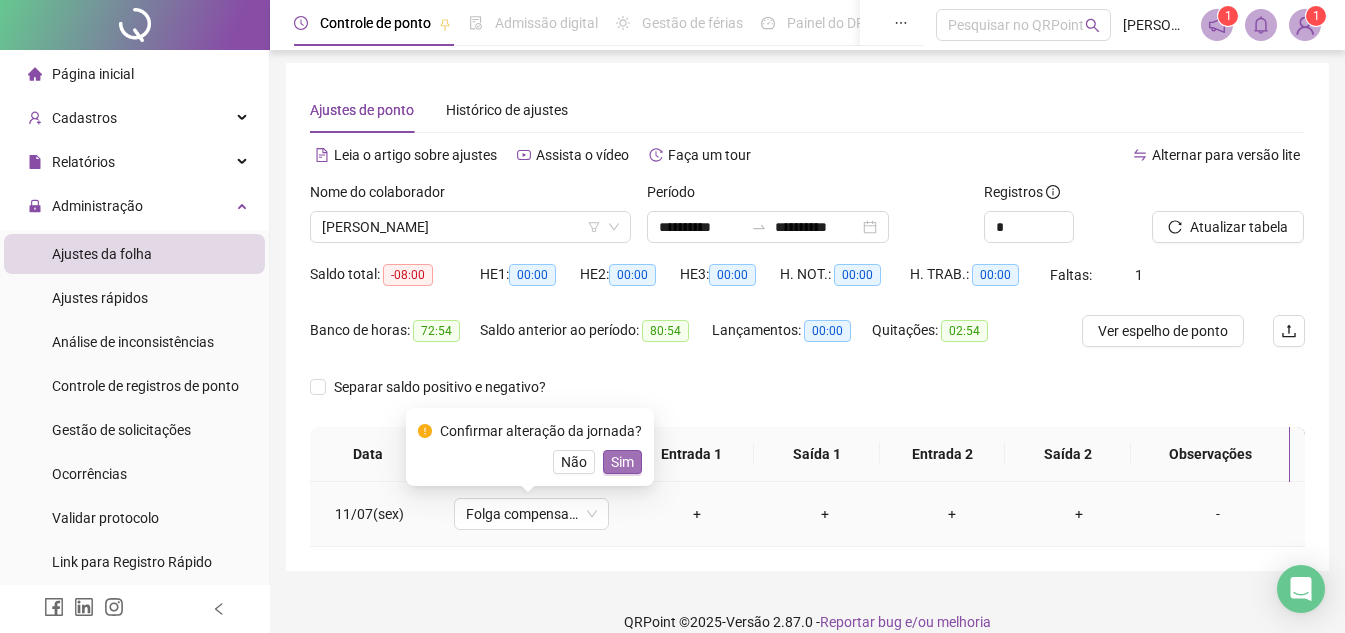 click on "Sim" at bounding box center [622, 462] 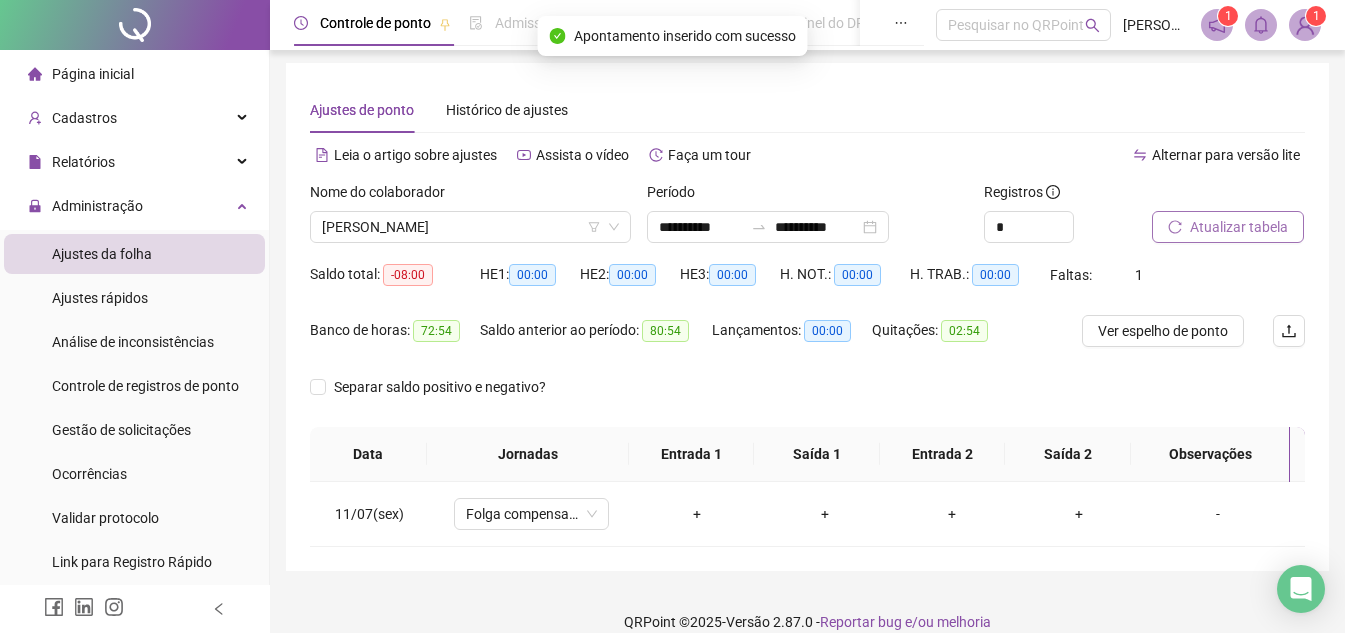 click on "Atualizar tabela" at bounding box center [1228, 227] 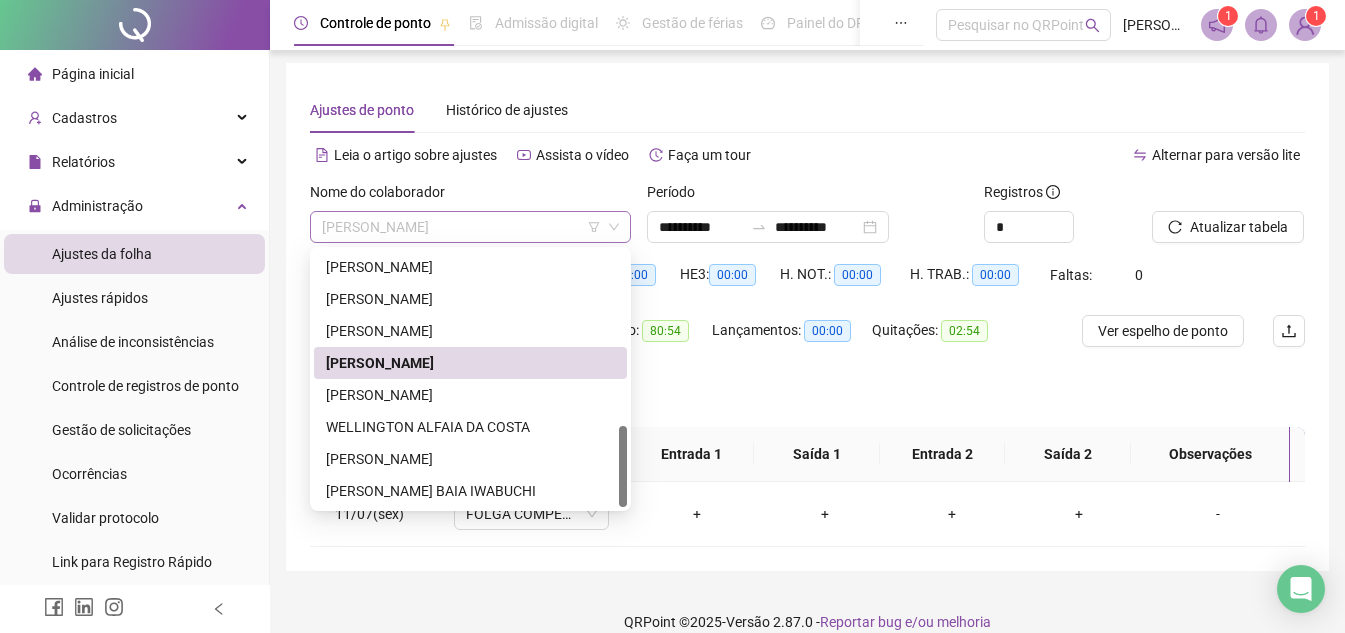 click on "[PERSON_NAME]" at bounding box center (470, 227) 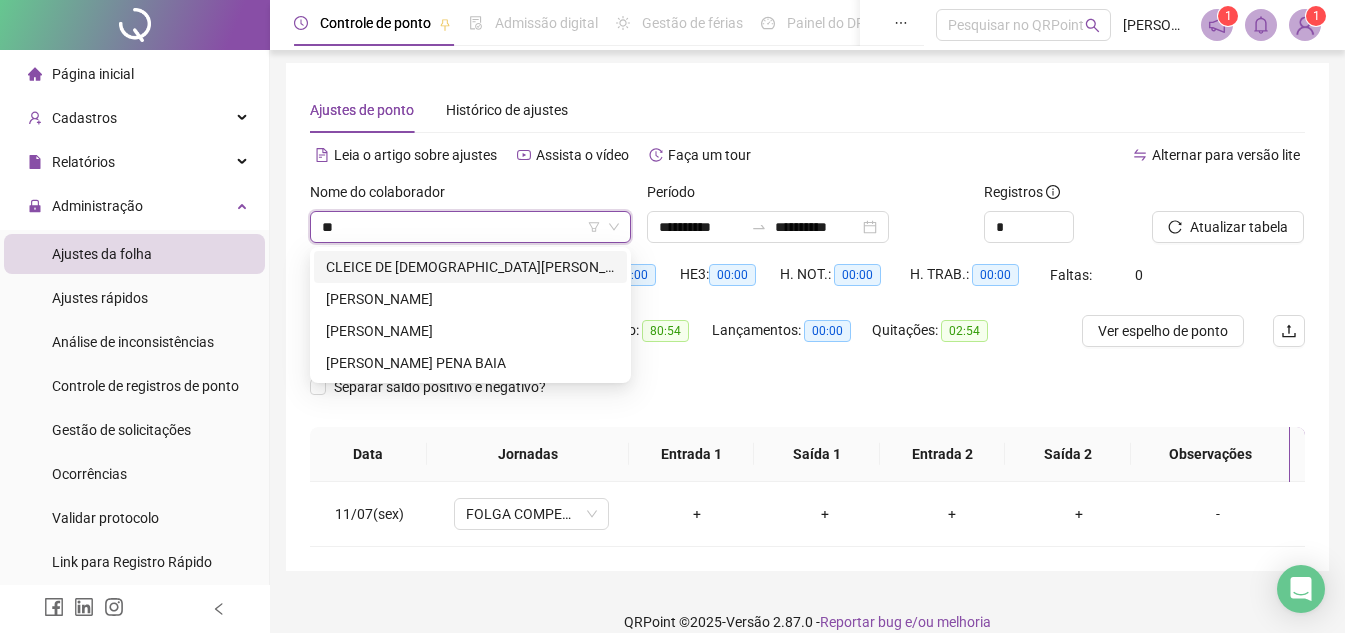 scroll, scrollTop: 0, scrollLeft: 0, axis: both 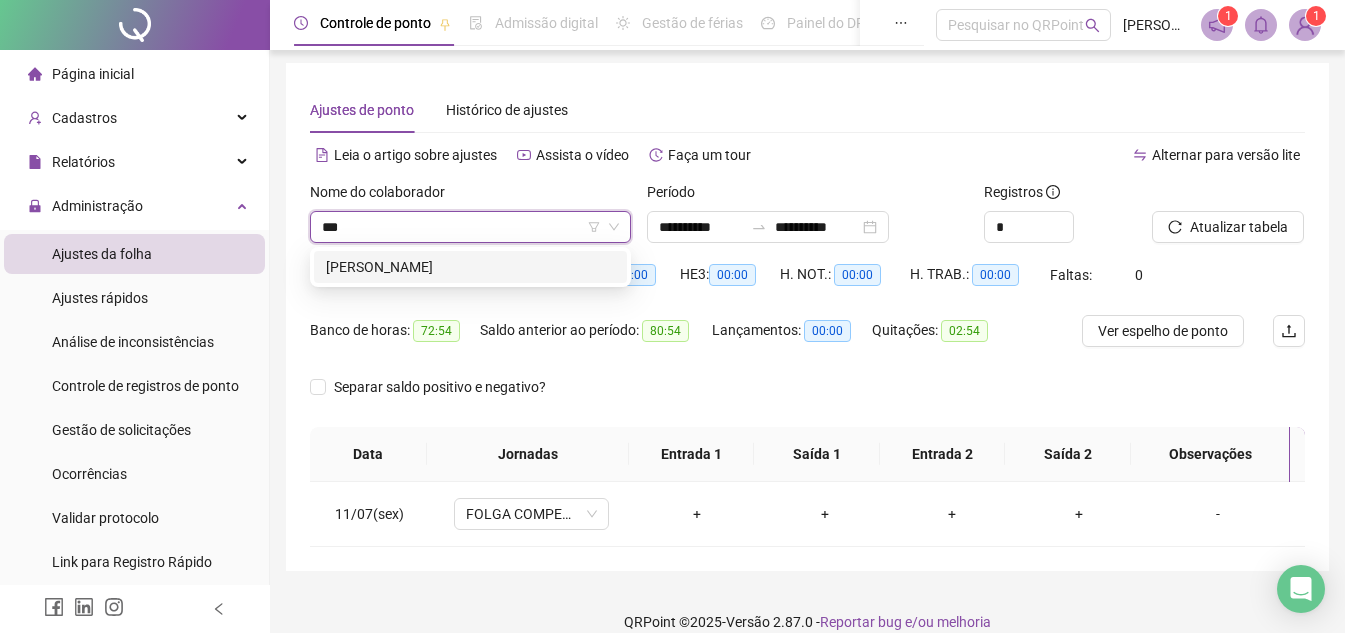 click on "[PERSON_NAME]" at bounding box center [470, 267] 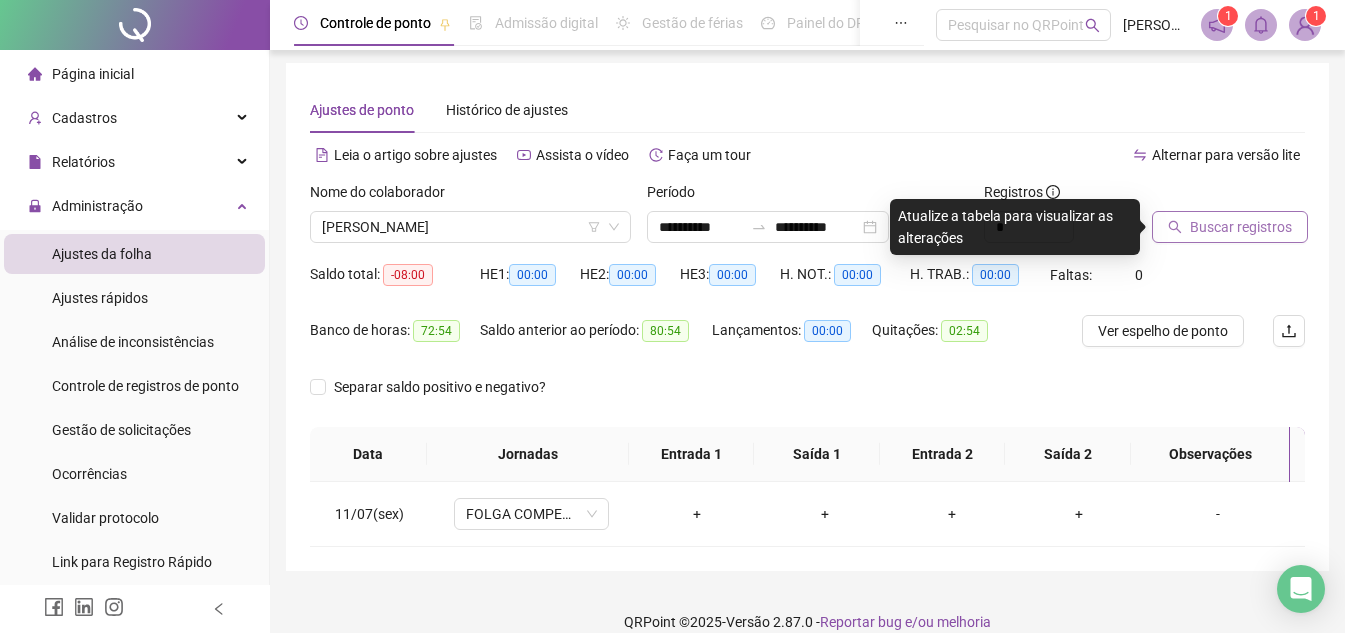 click on "Buscar registros" at bounding box center (1241, 227) 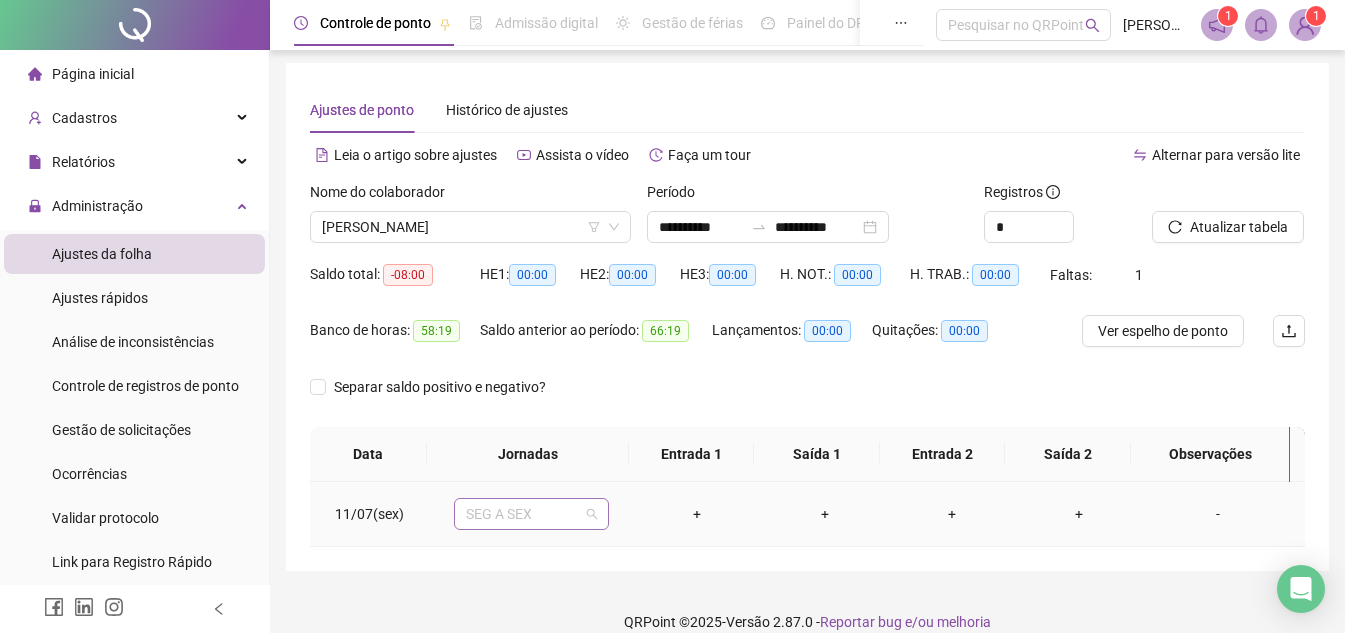 click on "SEG A SEX" at bounding box center [531, 514] 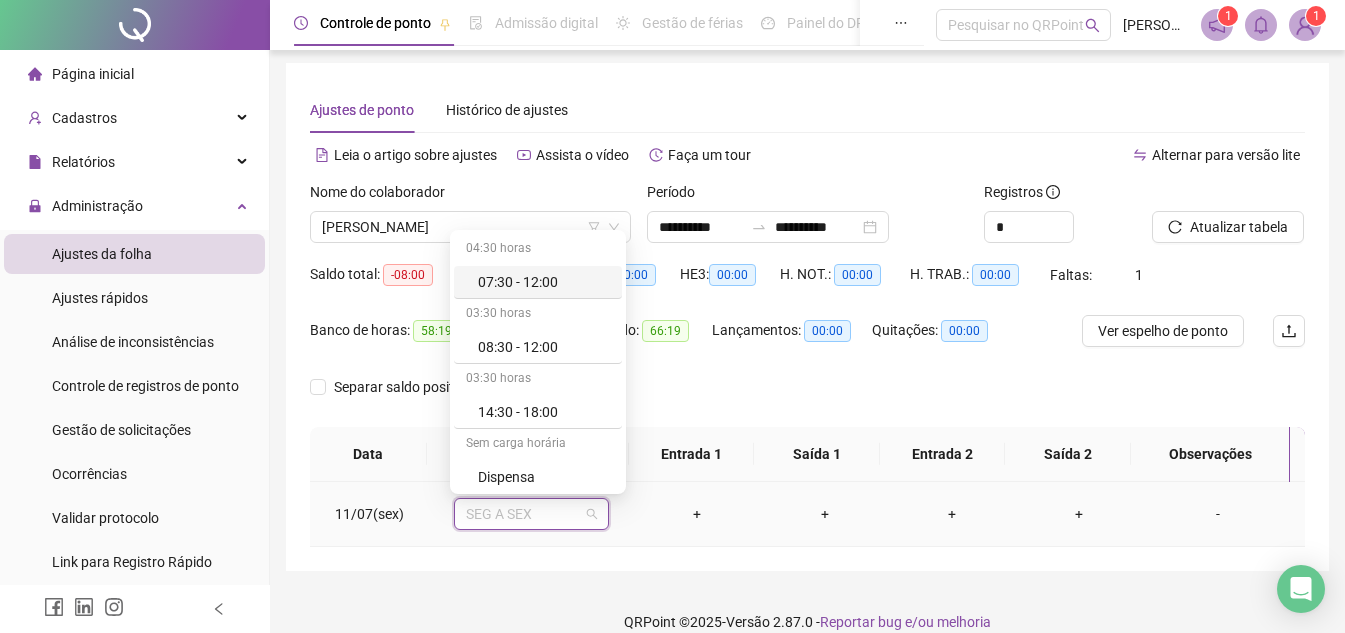 scroll, scrollTop: 27, scrollLeft: 0, axis: vertical 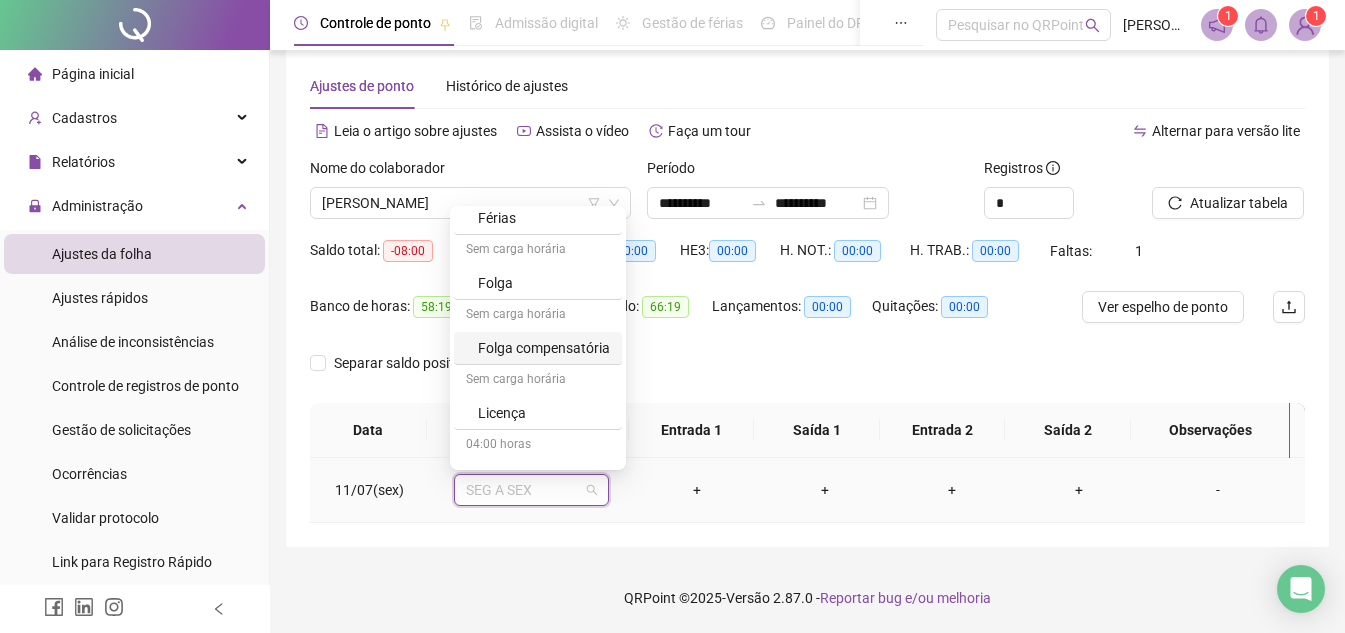 click on "Sem carga horária" at bounding box center (538, 316) 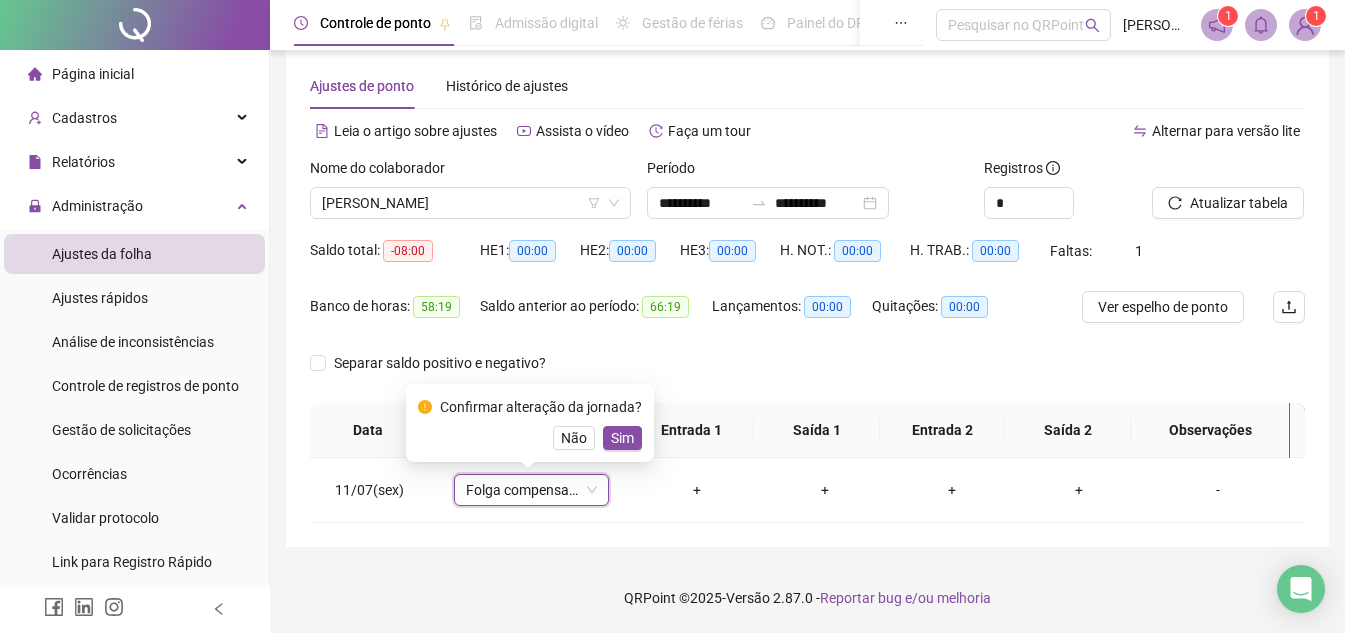 click at bounding box center (1203, 172) 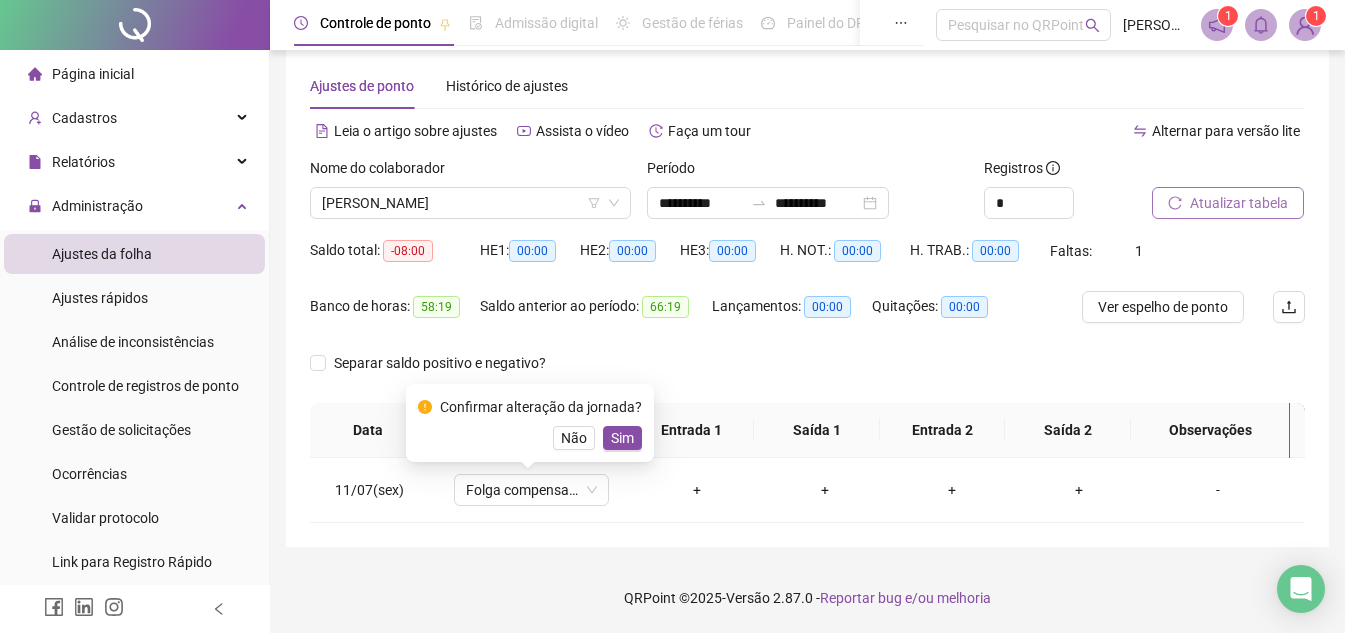 click on "Atualizar tabela" at bounding box center [1239, 203] 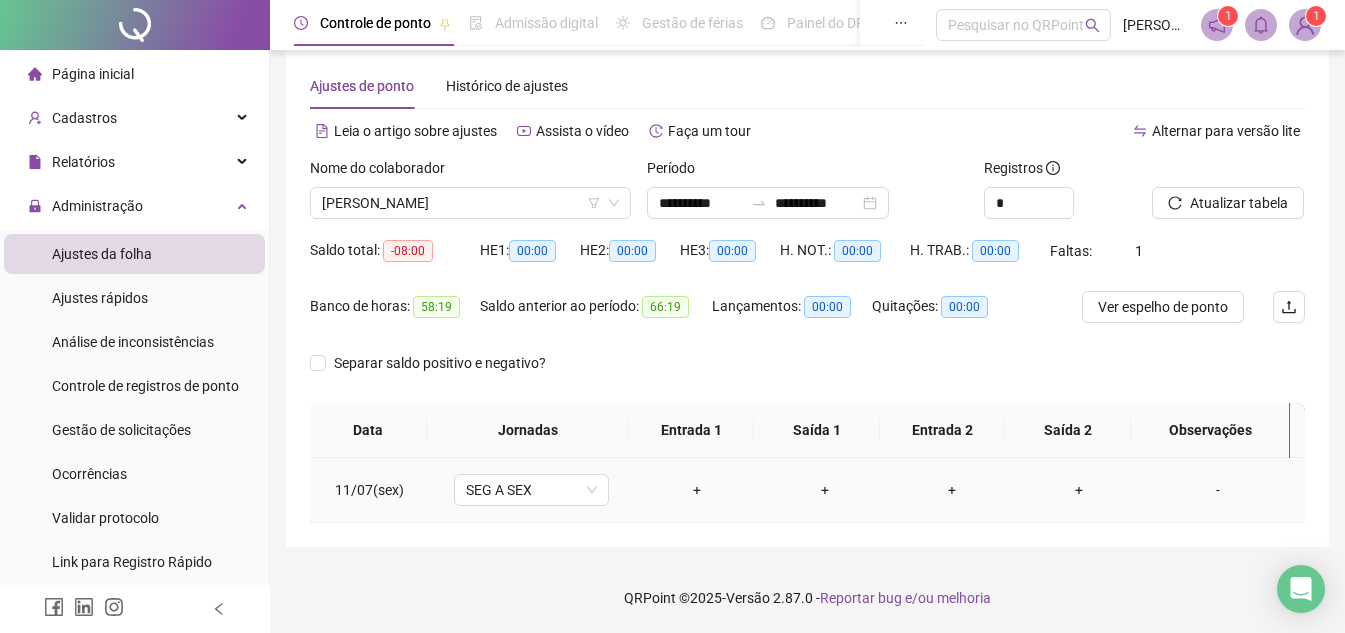 click on "SEG A SEX" at bounding box center (531, 490) 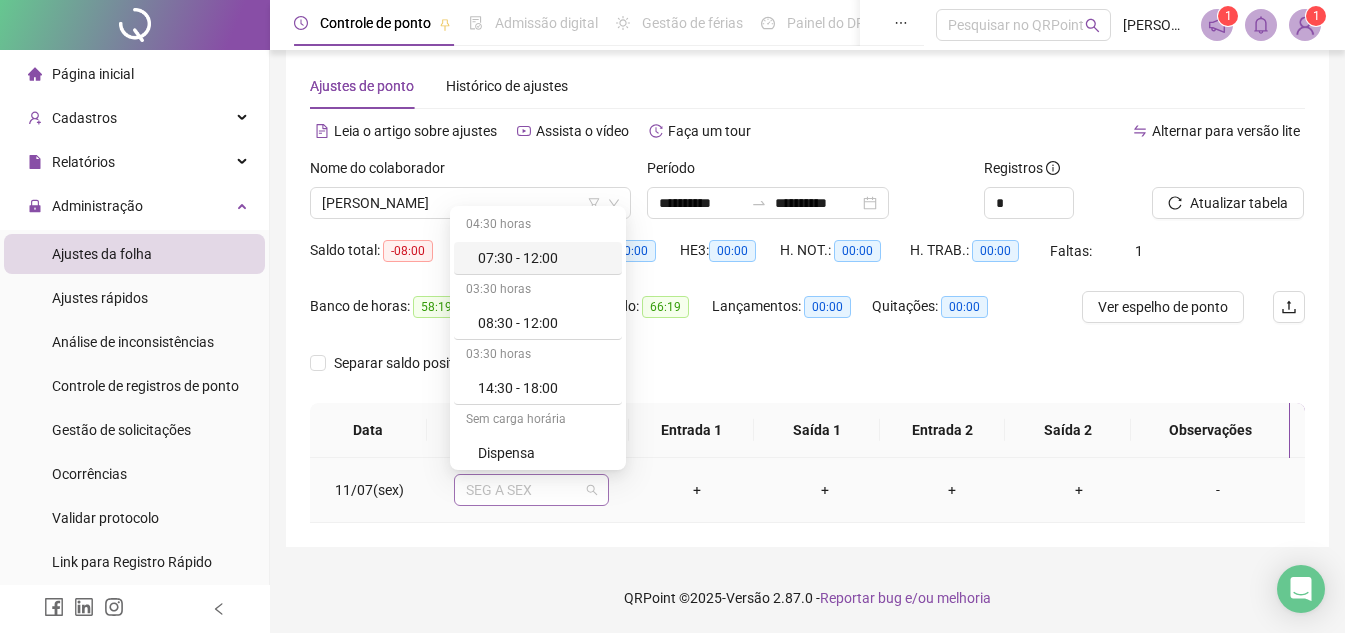 click on "SEG A SEX" at bounding box center (531, 490) 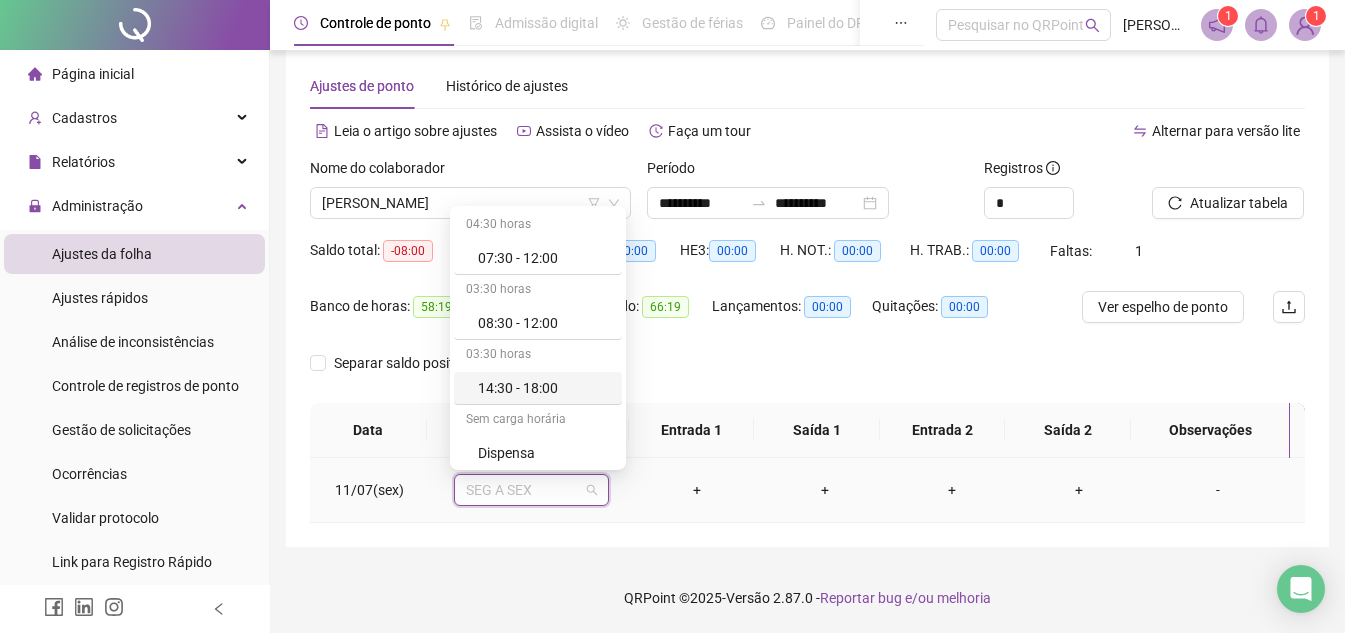 scroll, scrollTop: 200, scrollLeft: 0, axis: vertical 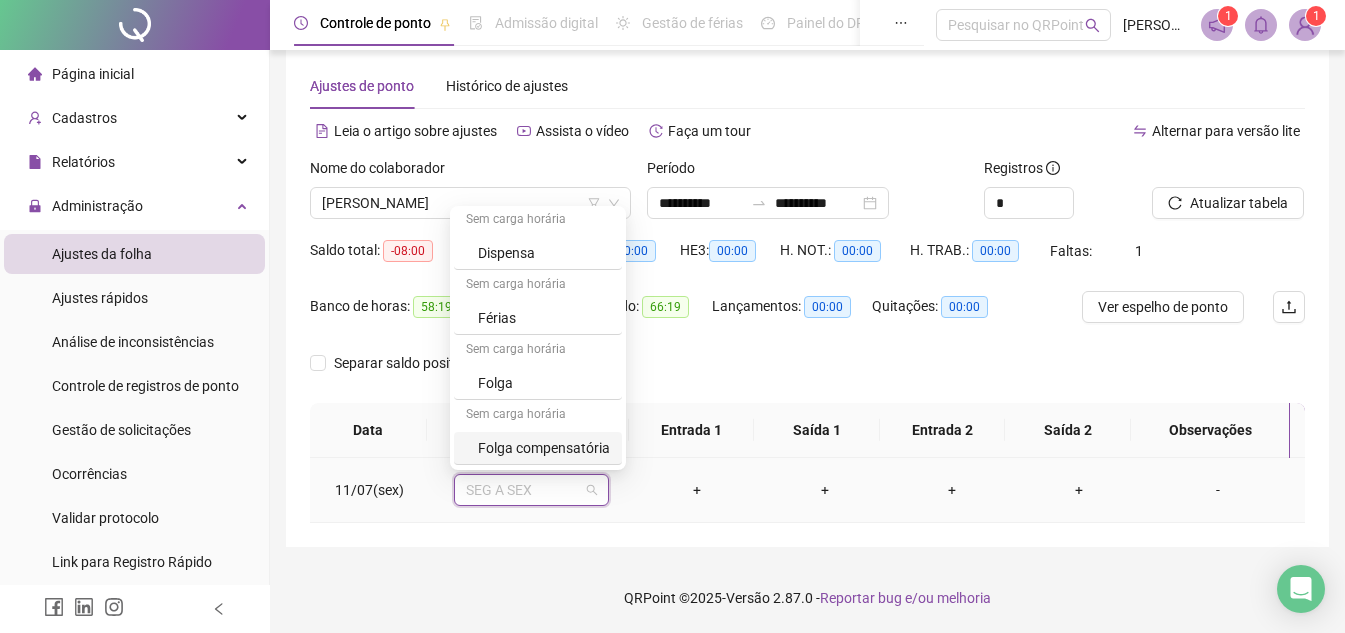 click on "Folga compensatória" at bounding box center [544, 448] 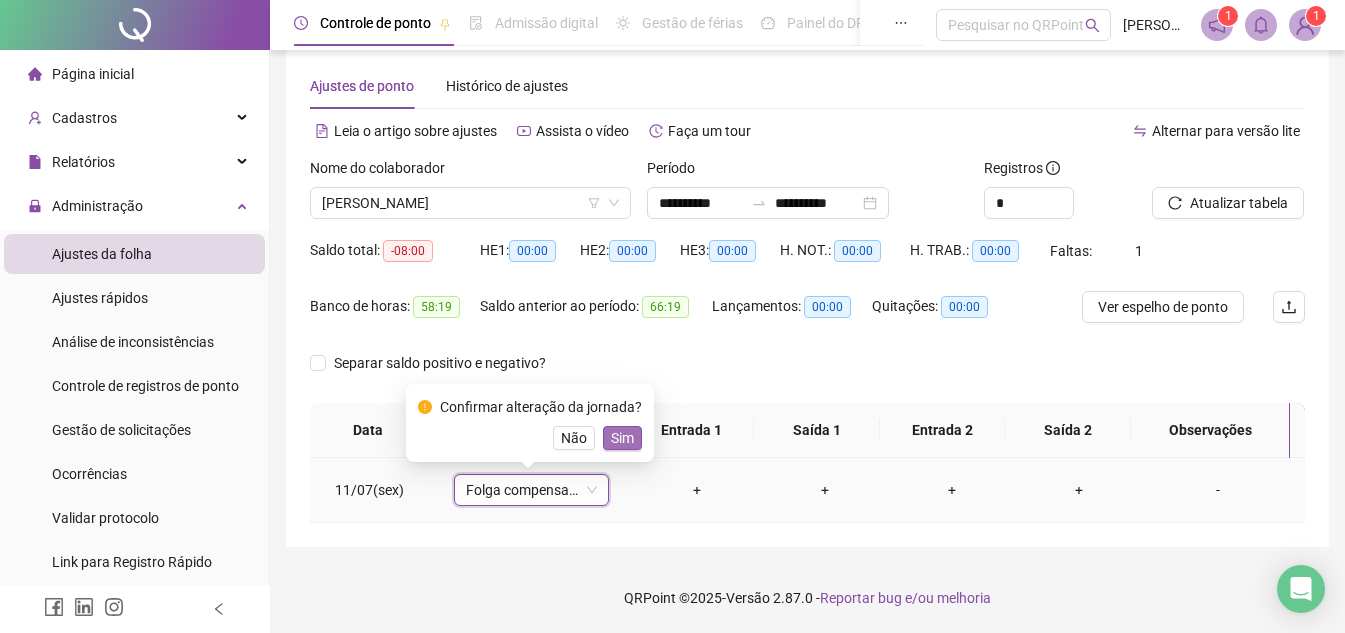 click on "Sim" at bounding box center [622, 438] 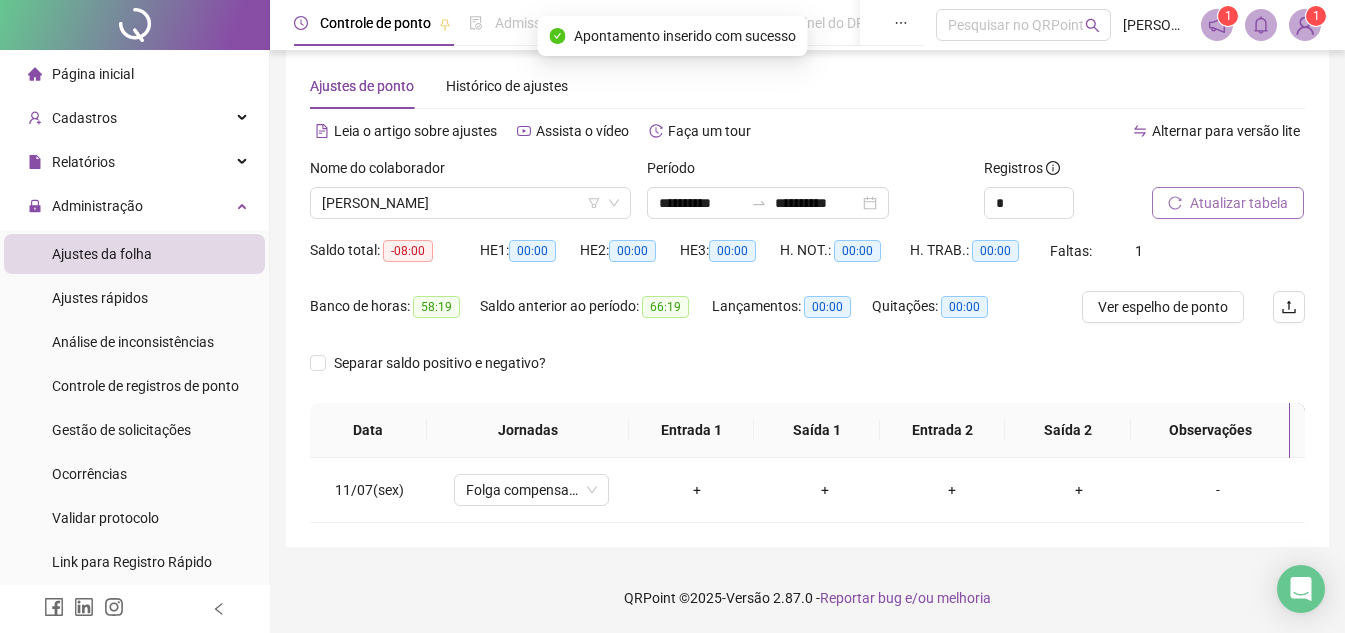 click on "Atualizar tabela" at bounding box center (1239, 203) 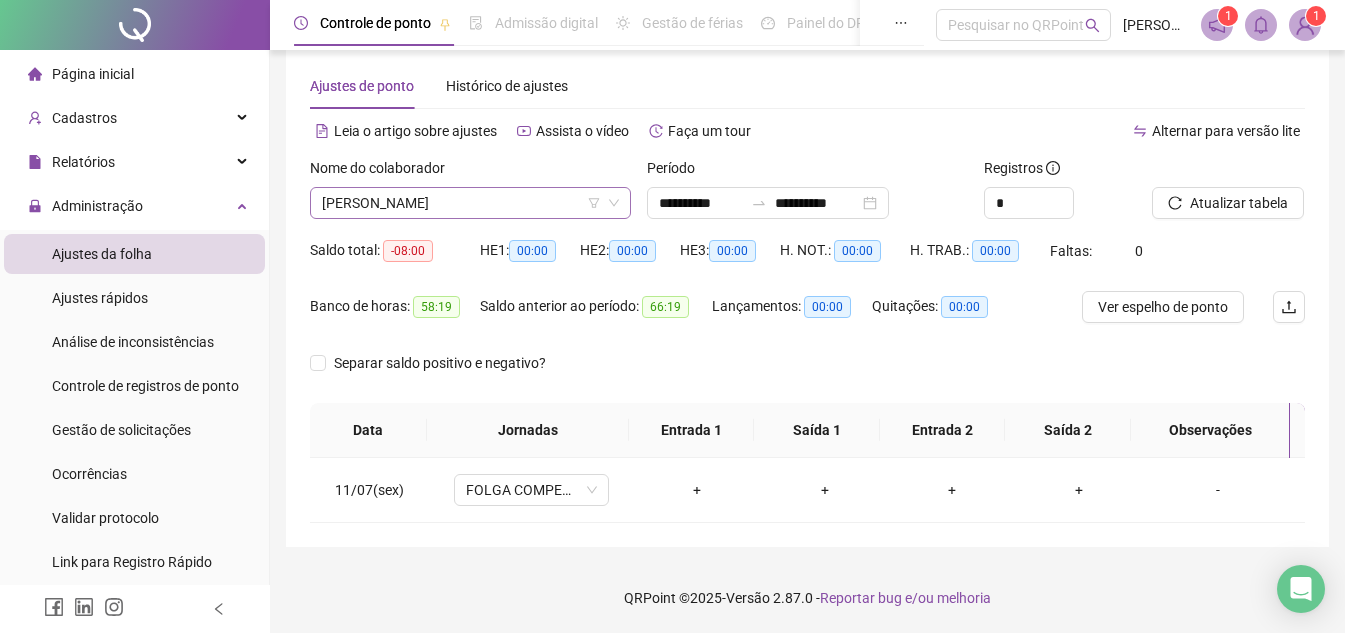 type 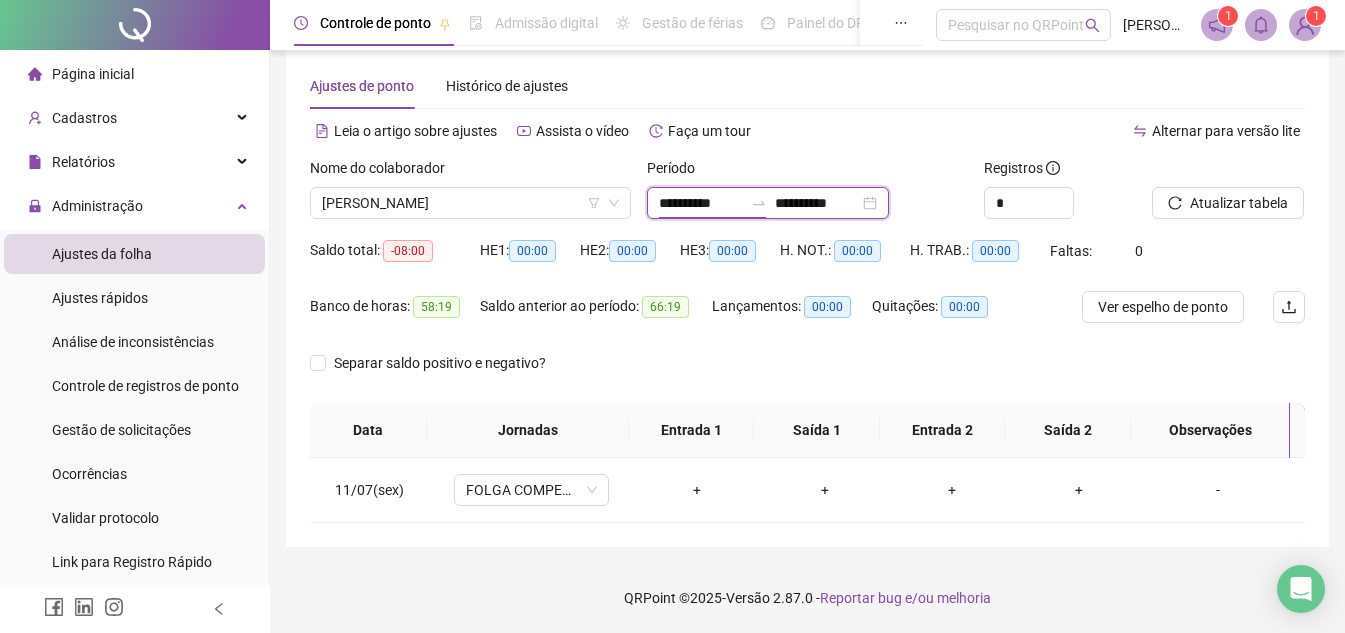 click on "**********" at bounding box center (701, 203) 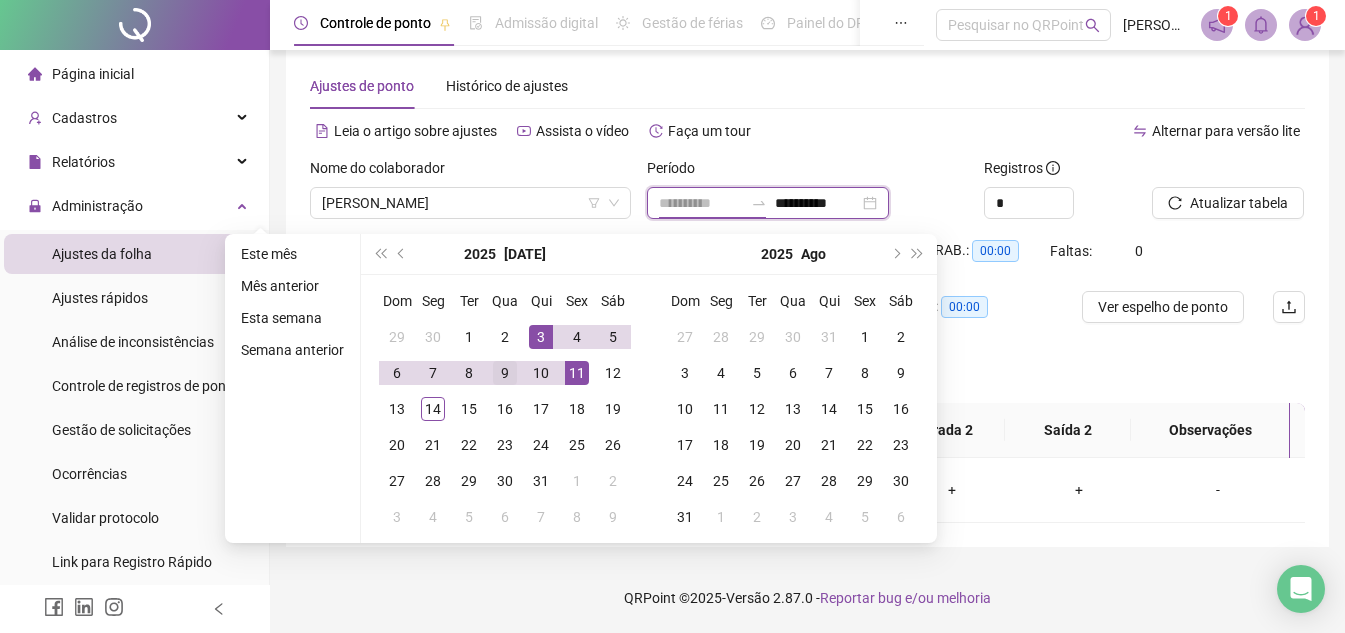 type on "**********" 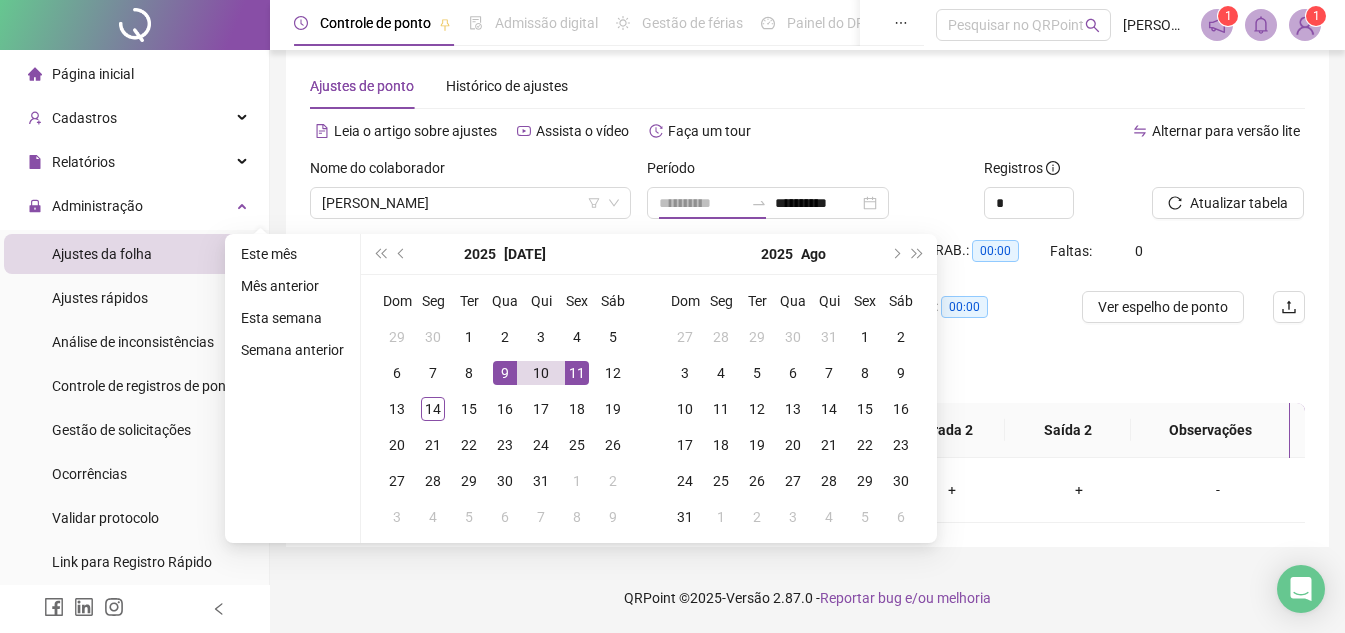 click on "9" at bounding box center [505, 373] 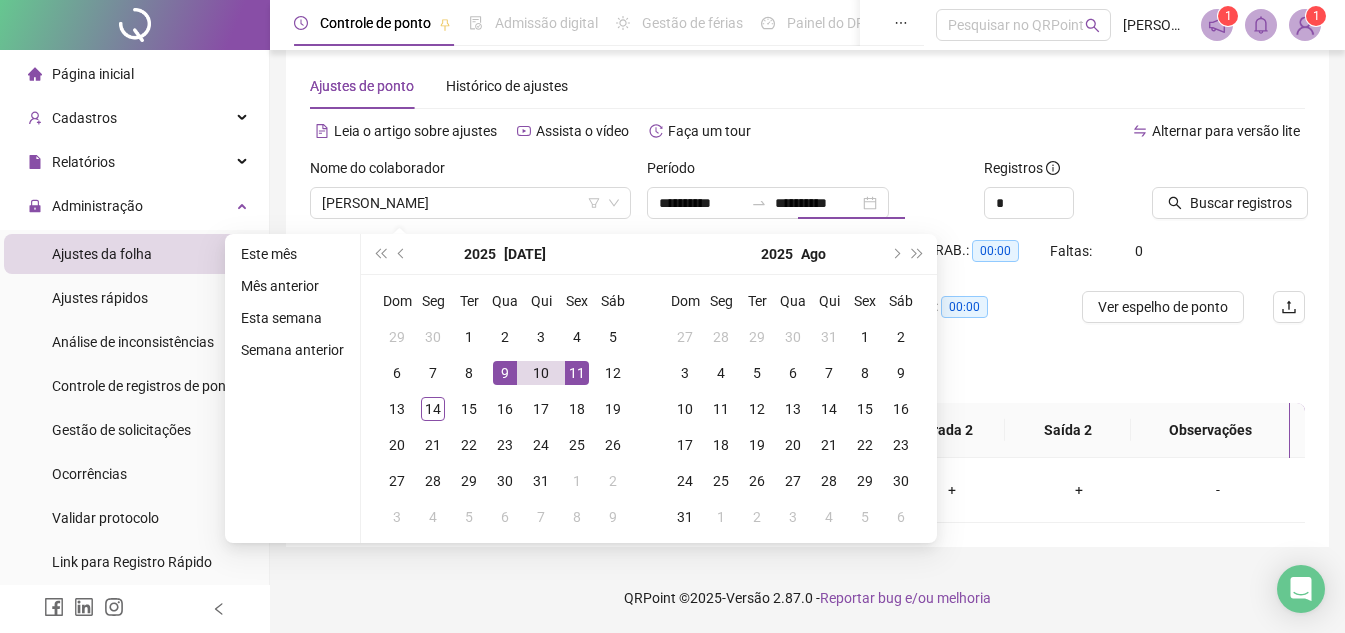type on "**********" 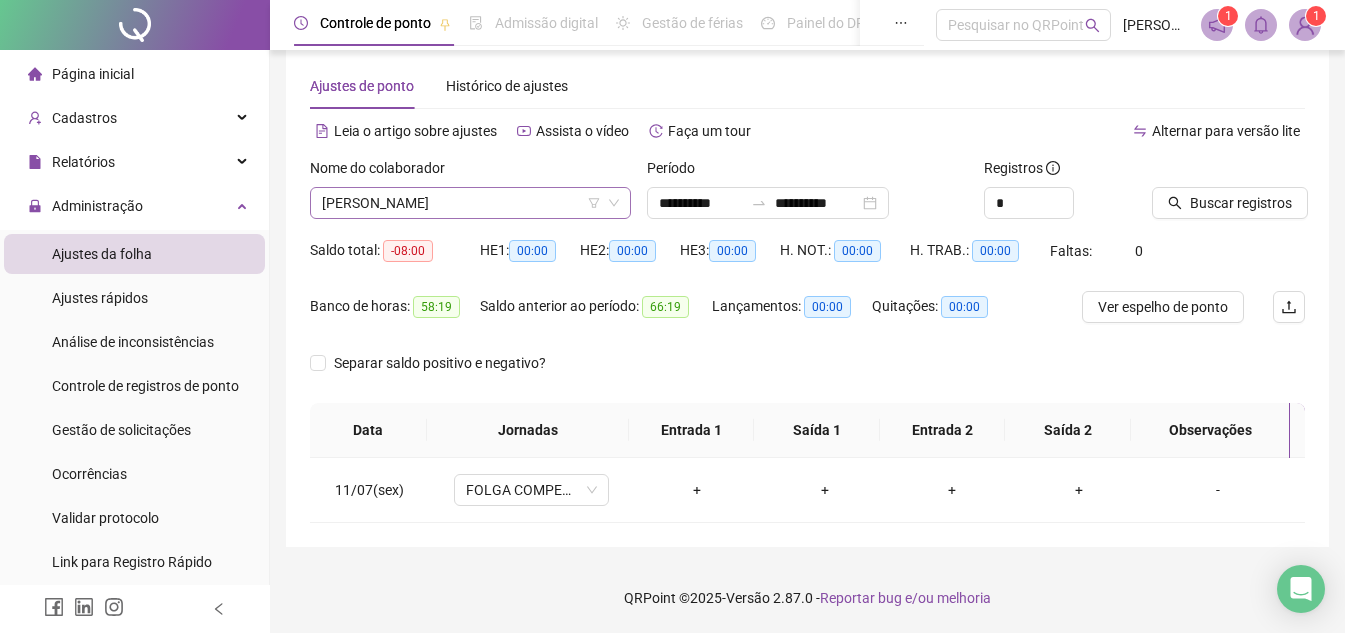 click on "[PERSON_NAME]" at bounding box center (470, 203) 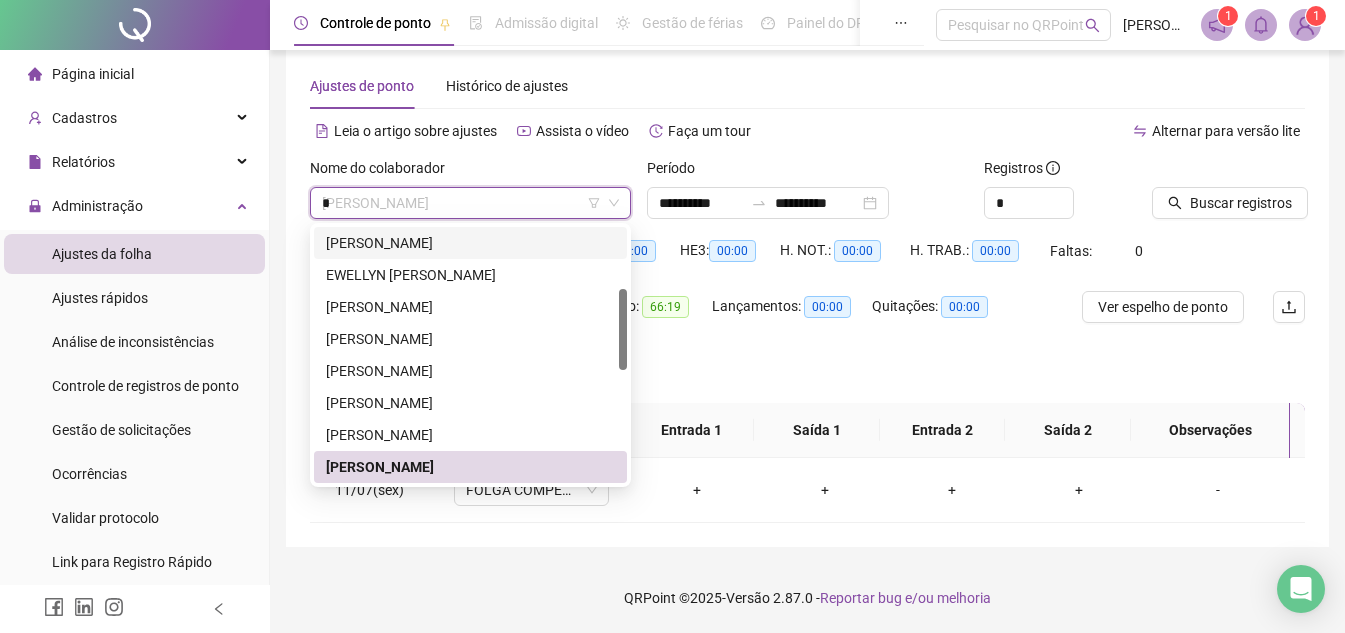 scroll, scrollTop: 0, scrollLeft: 0, axis: both 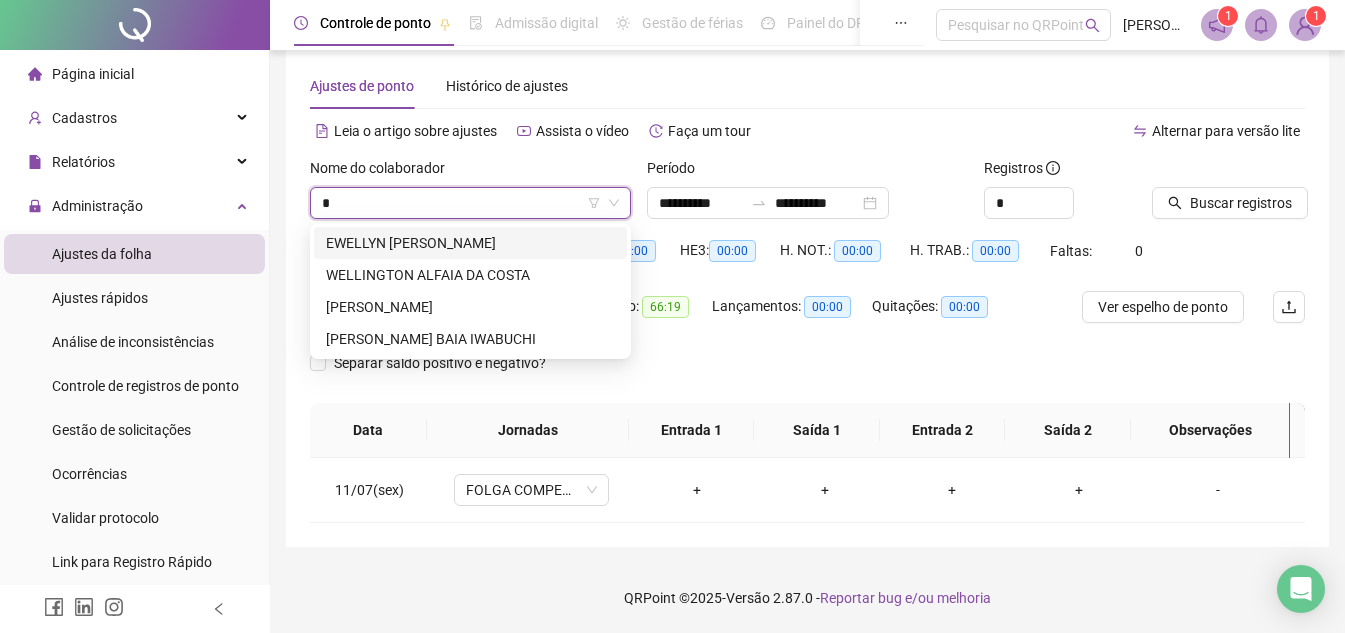 type on "**" 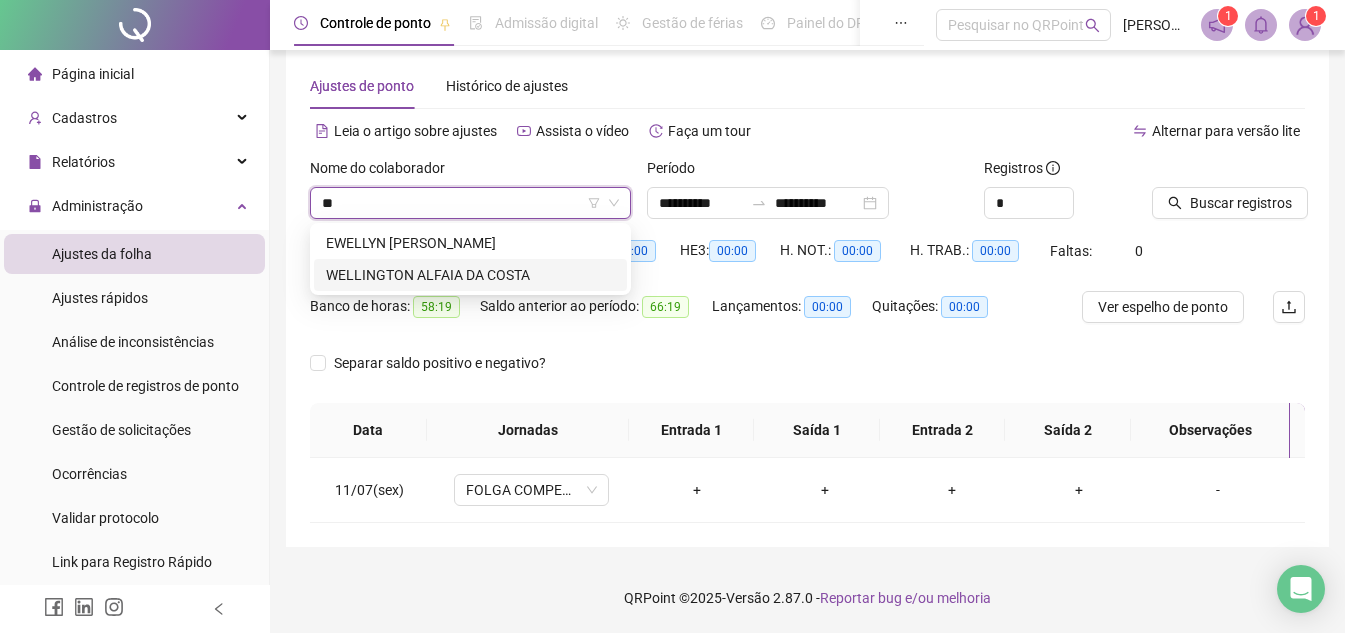click on "WELLINGTON ALFAIA DA COSTA" at bounding box center [470, 275] 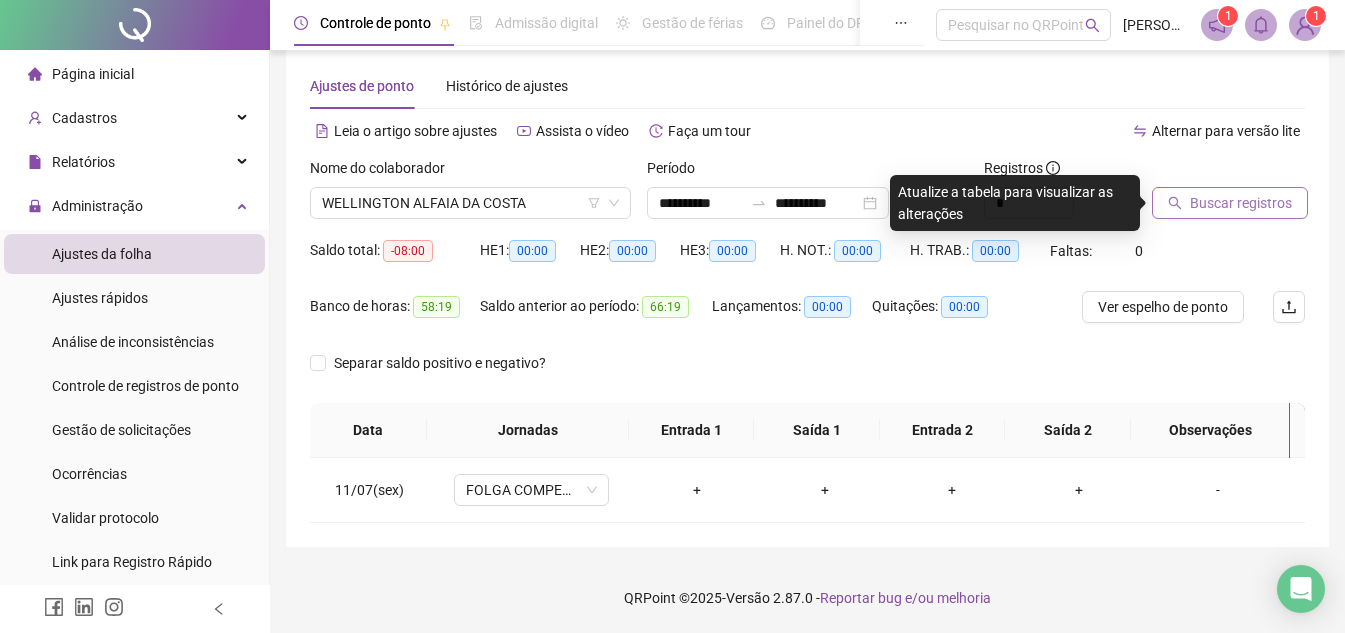 click on "Buscar registros" at bounding box center (1241, 203) 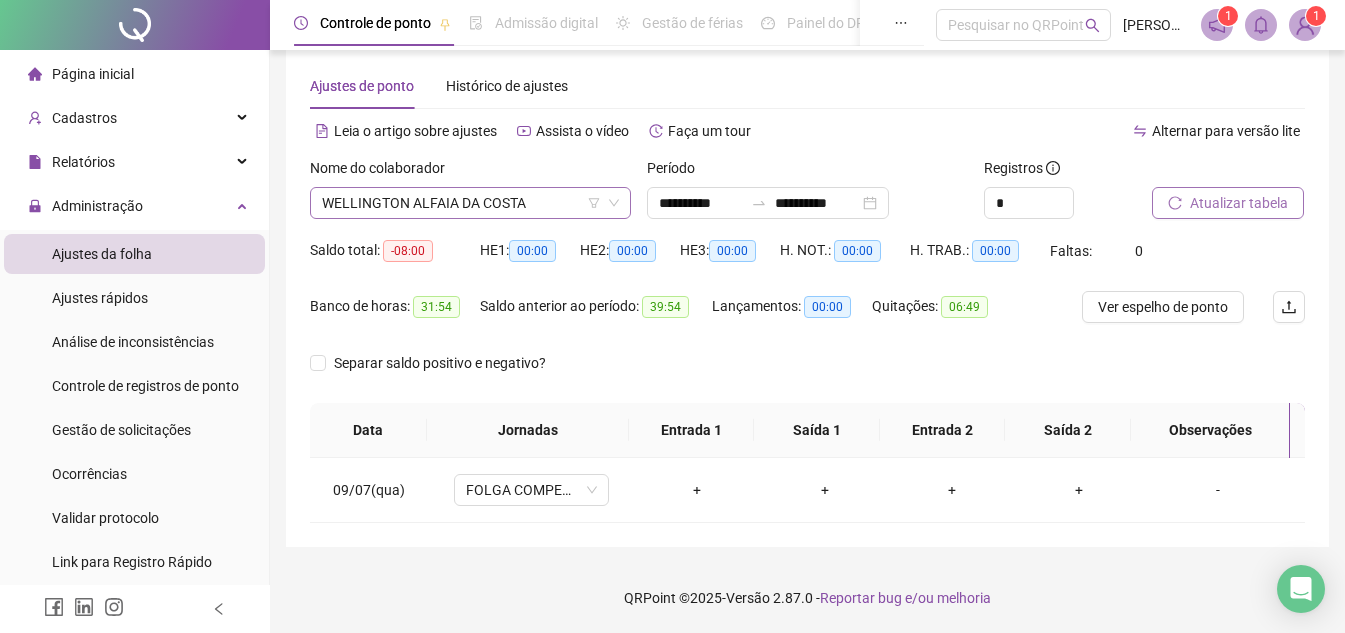 click on "WELLINGTON ALFAIA DA COSTA" at bounding box center [470, 203] 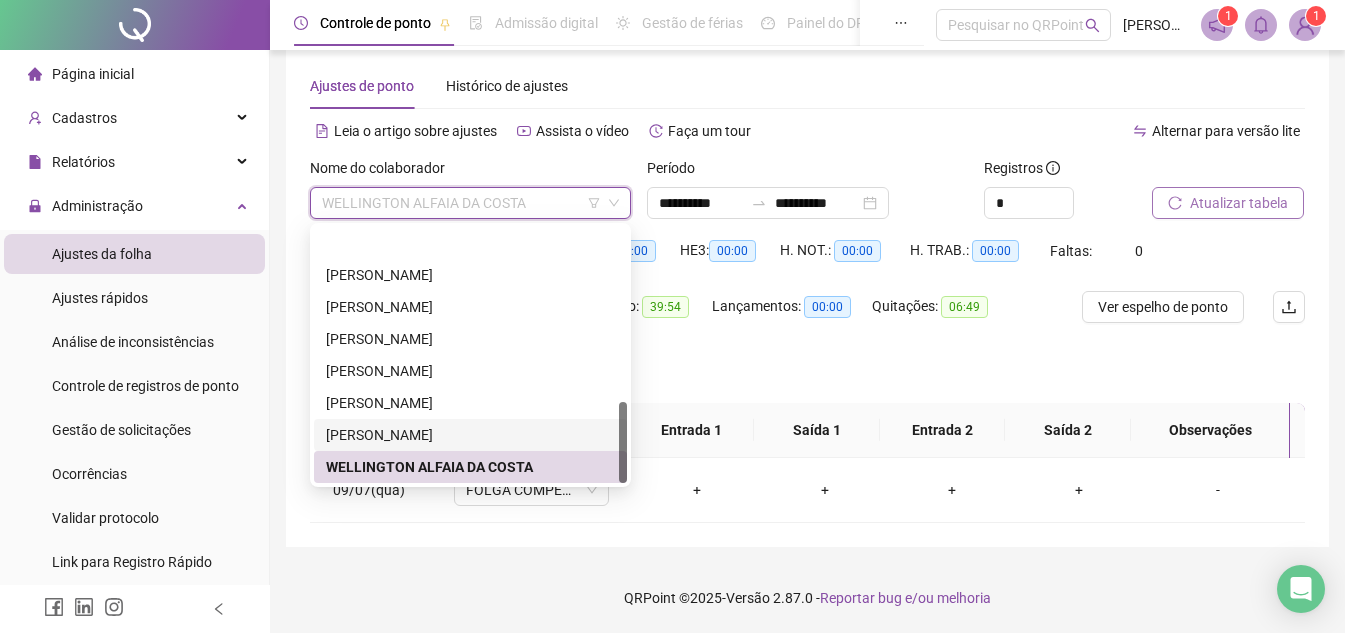 scroll, scrollTop: 544, scrollLeft: 0, axis: vertical 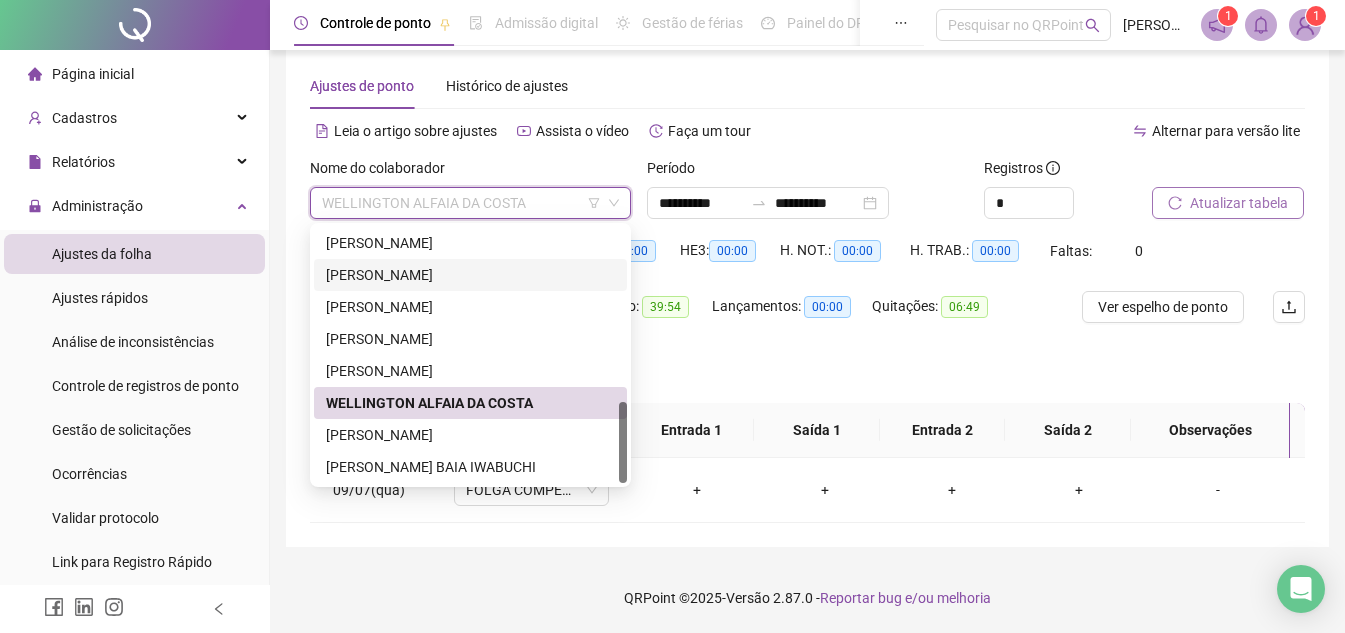 click on "[PERSON_NAME]" at bounding box center (470, 275) 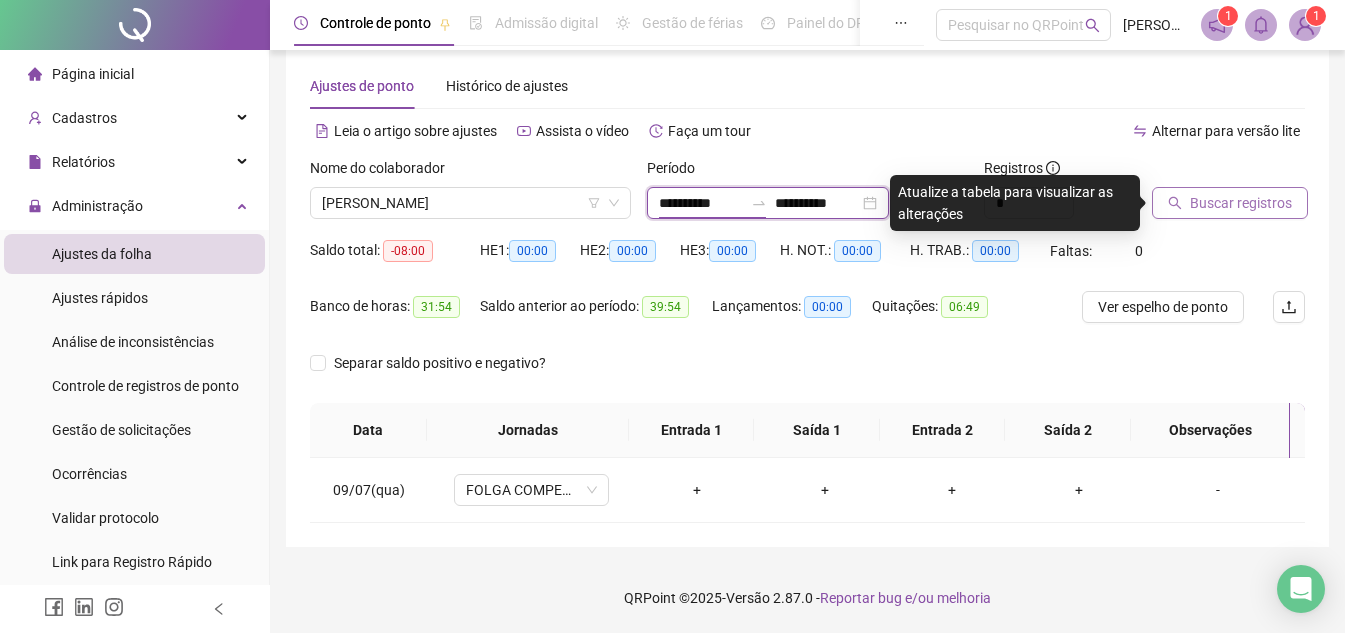 click on "**********" at bounding box center (701, 203) 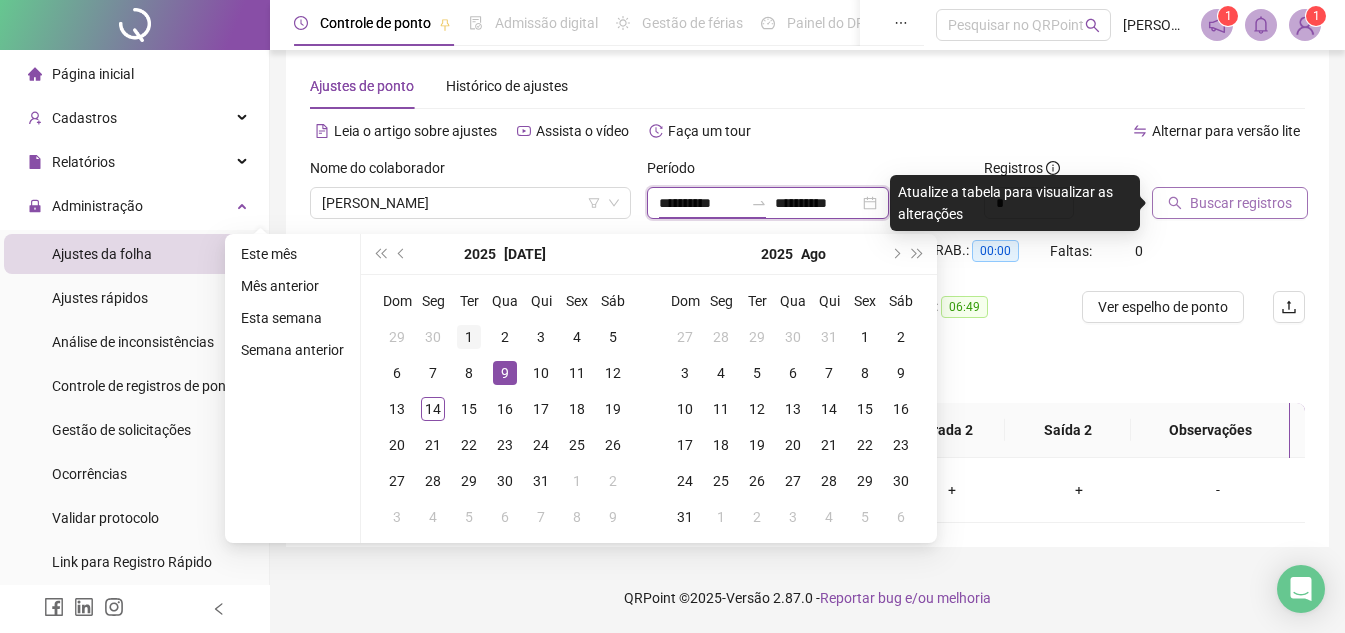 type on "**********" 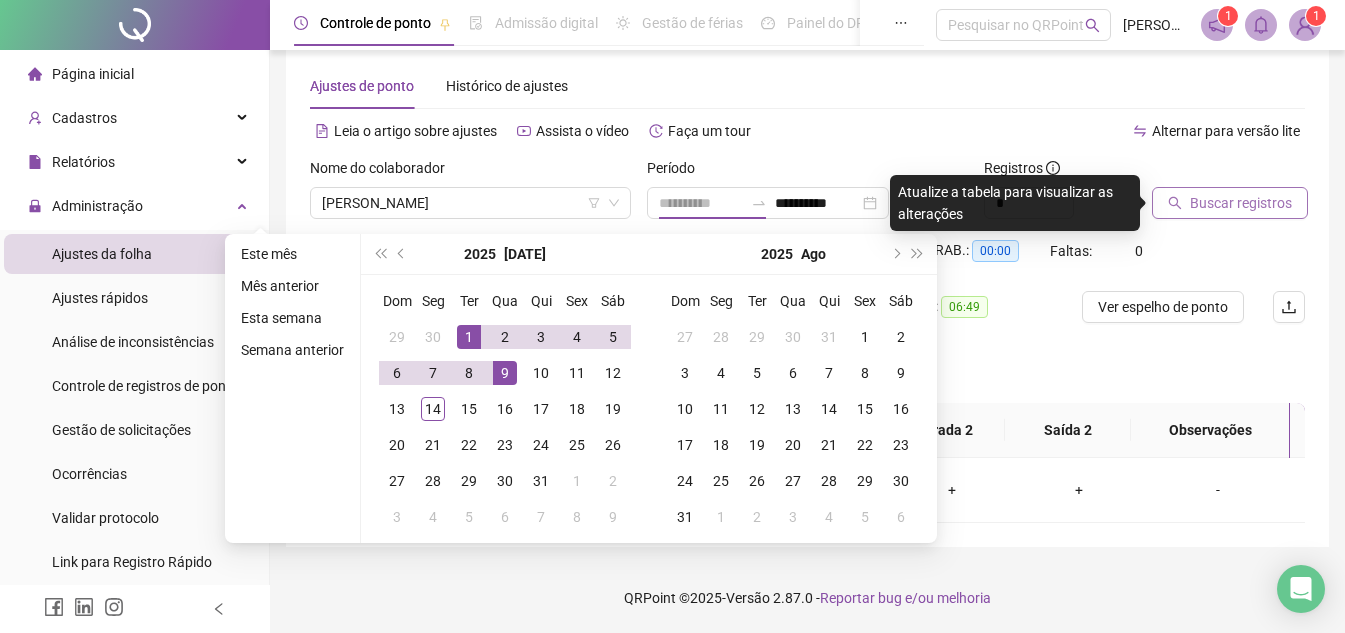 click on "1" at bounding box center [469, 337] 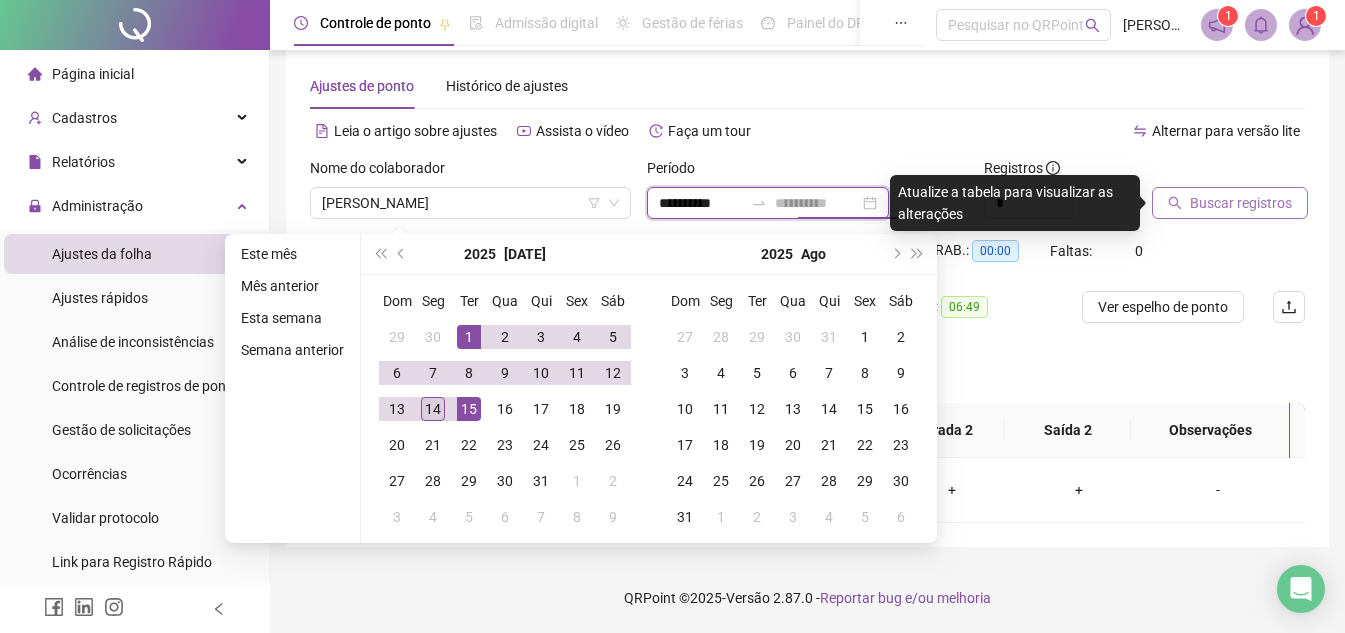 type on "**********" 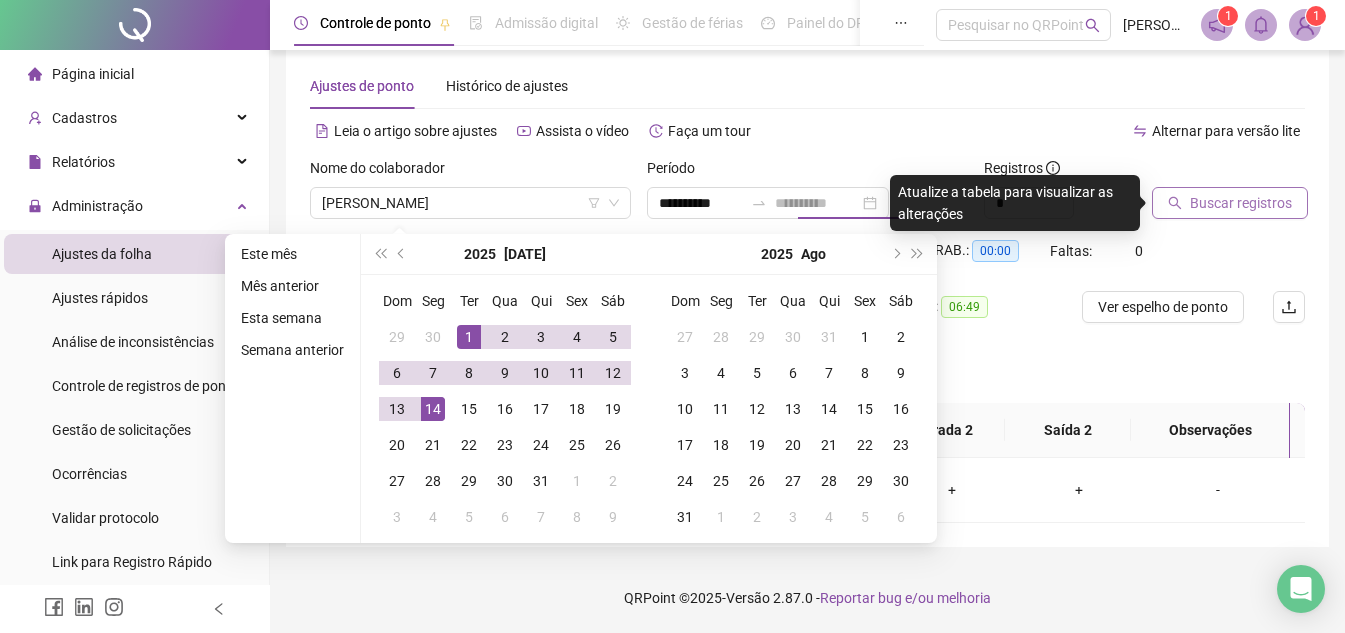 click on "14" at bounding box center [433, 409] 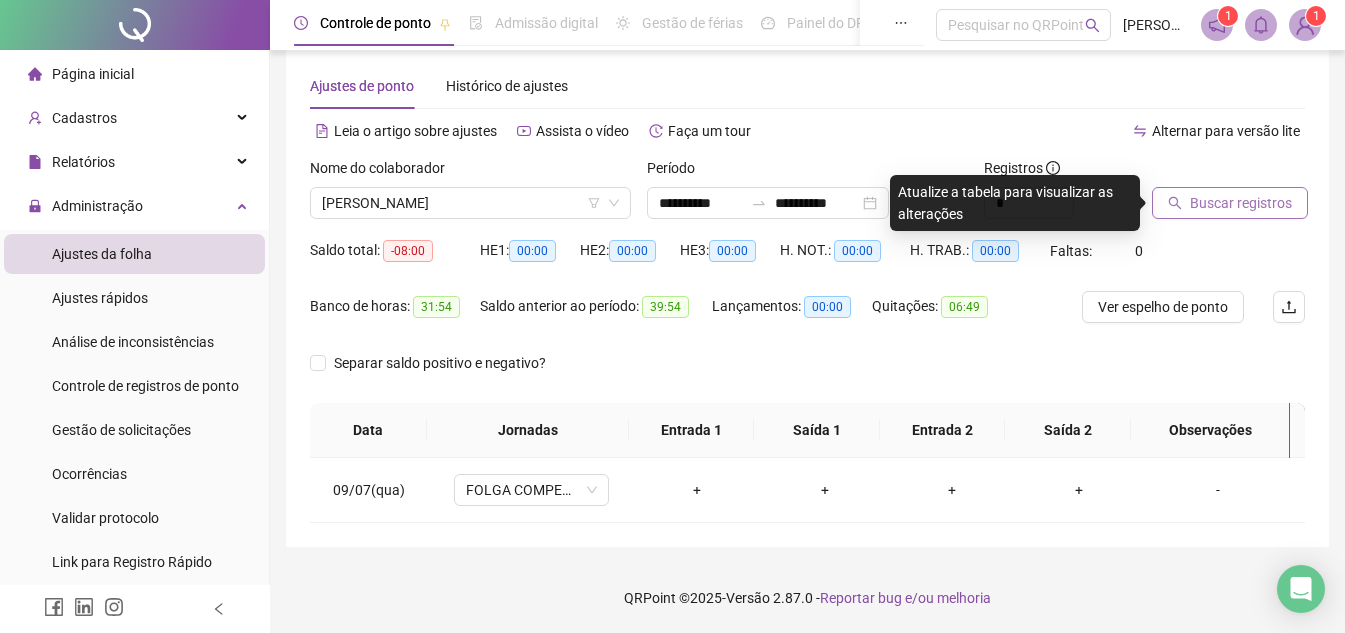 click on "Buscar registros" at bounding box center (1241, 203) 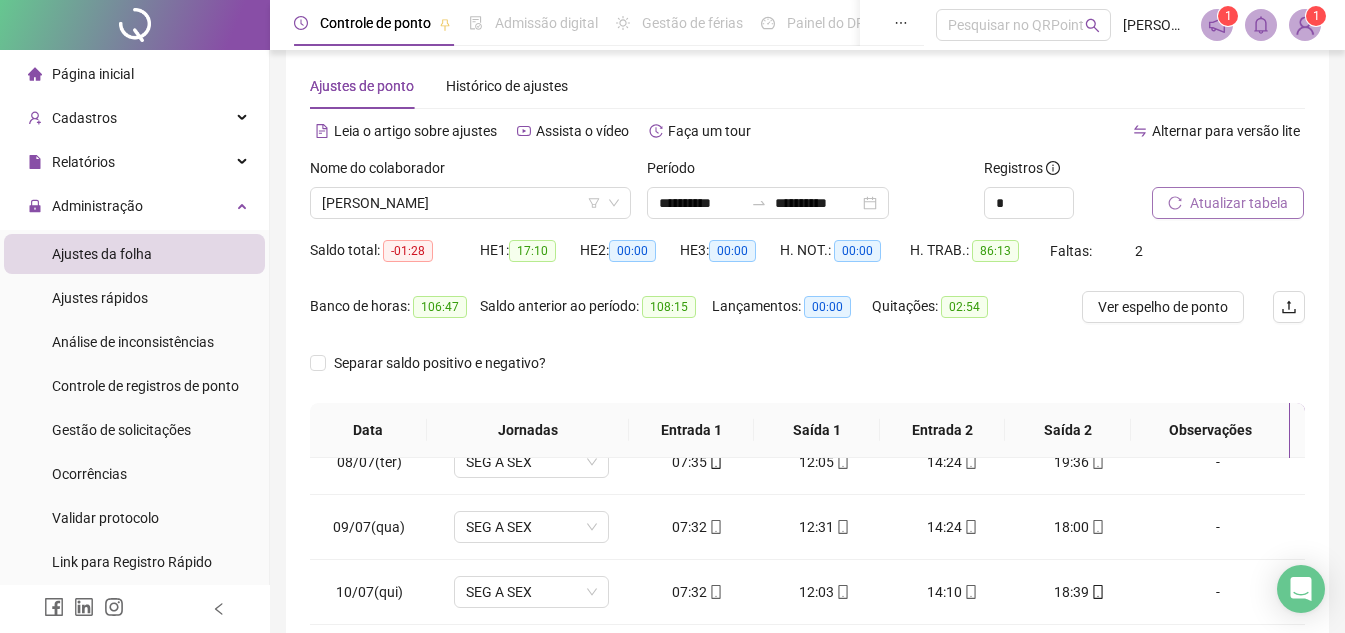 scroll, scrollTop: 0, scrollLeft: 0, axis: both 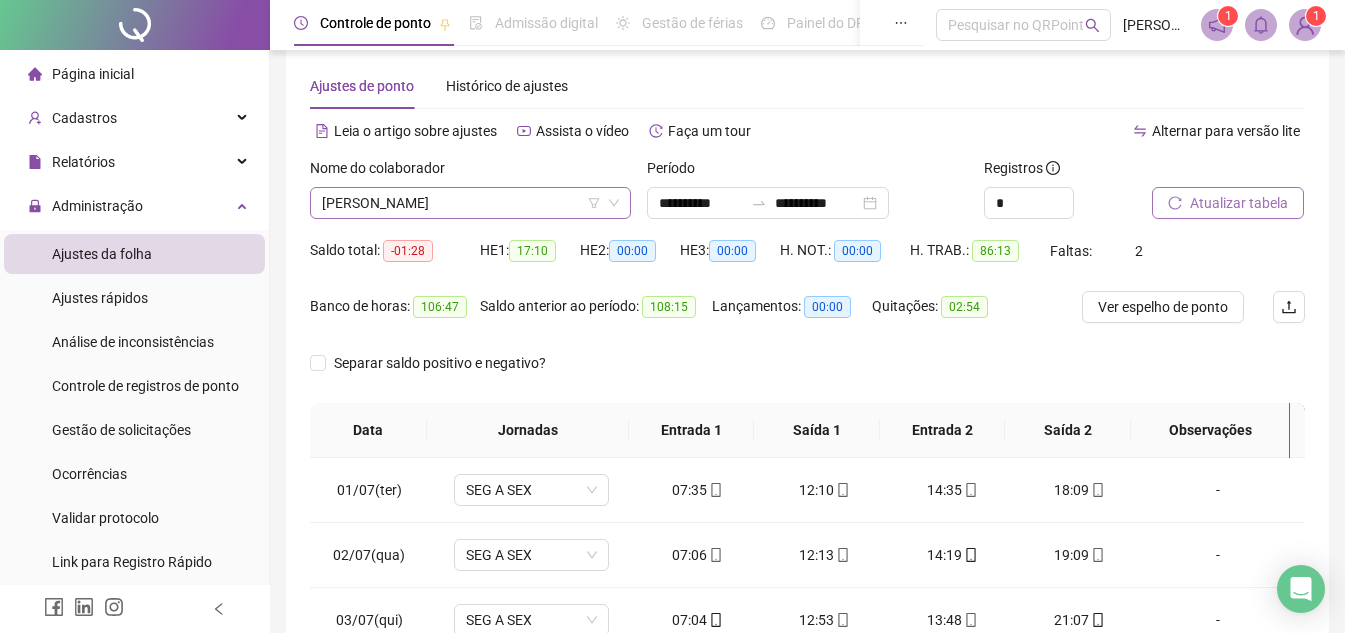 click on "[PERSON_NAME]" at bounding box center [470, 203] 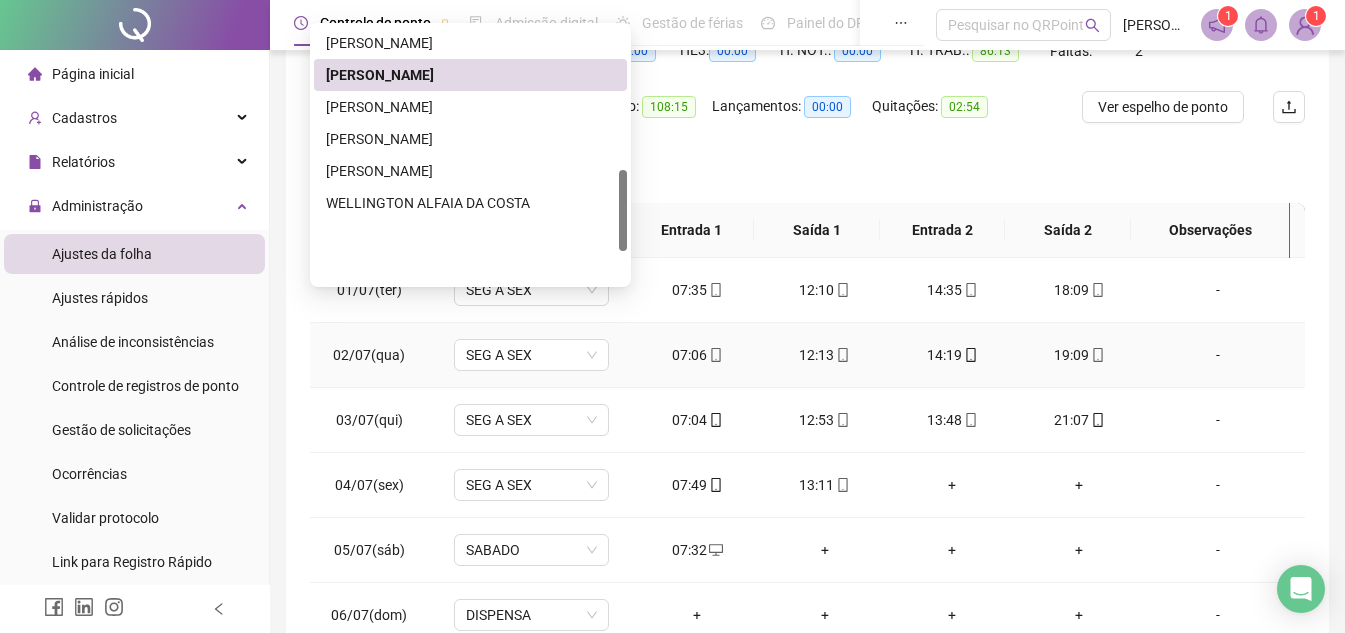 scroll, scrollTop: 127, scrollLeft: 0, axis: vertical 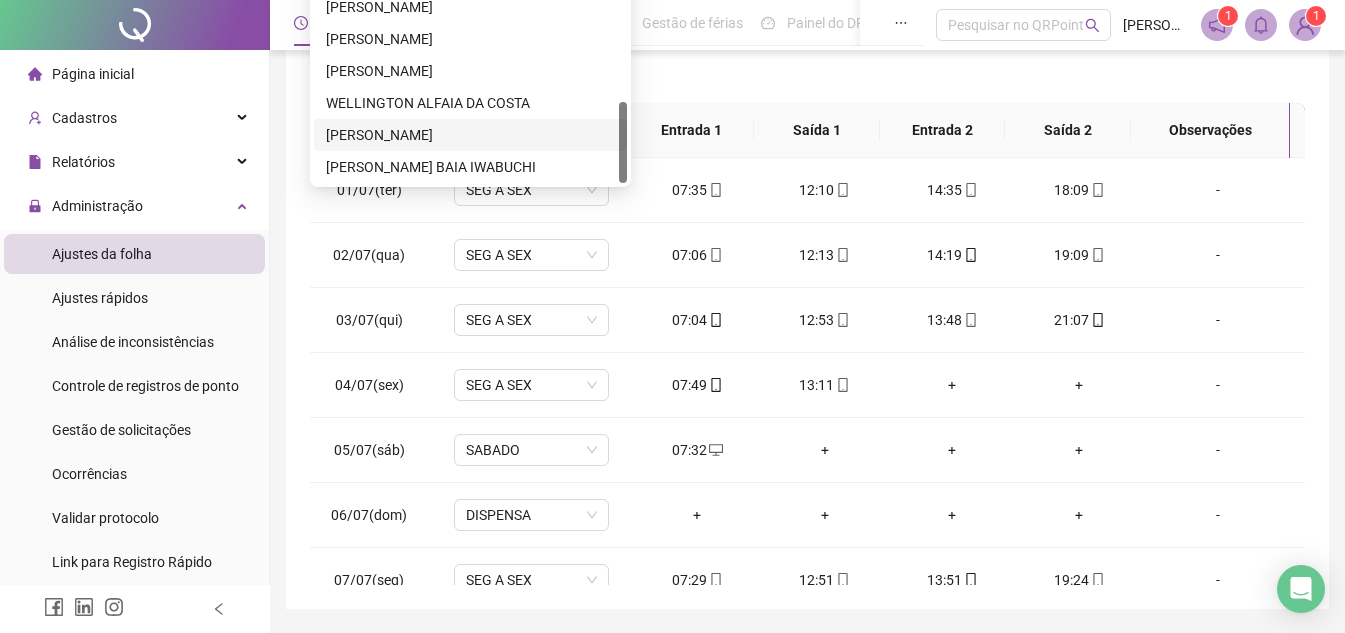 click on "[PERSON_NAME]" at bounding box center [470, 135] 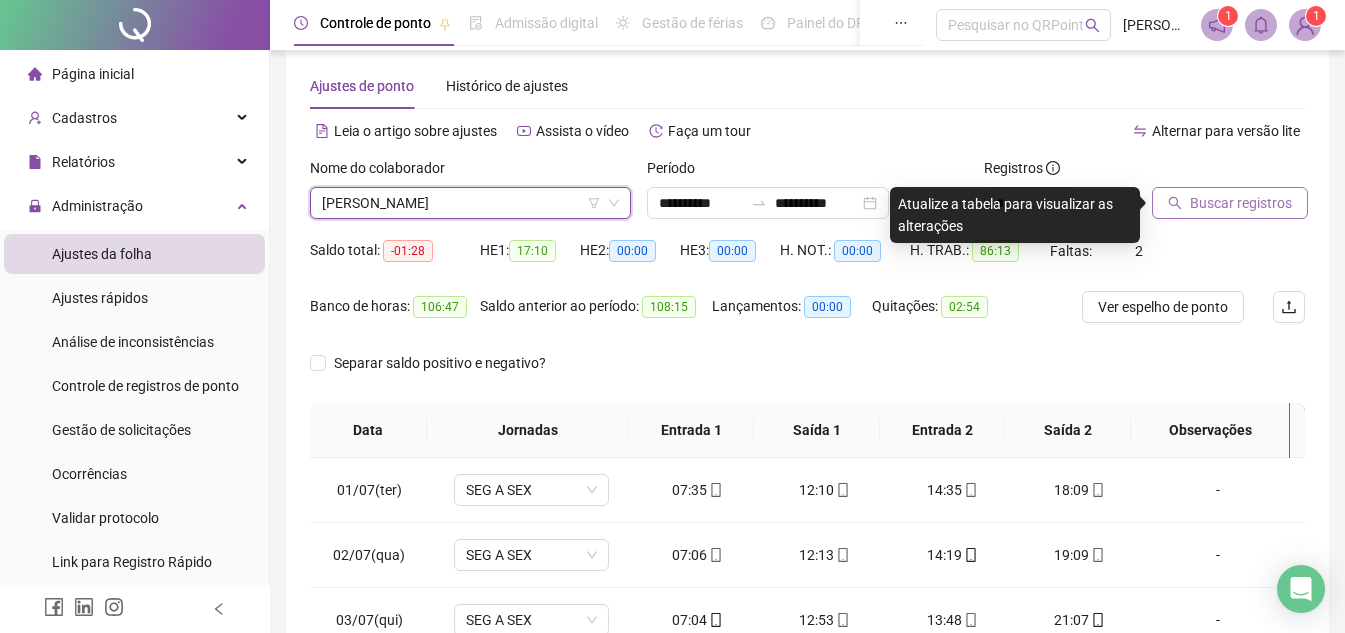 scroll, scrollTop: 0, scrollLeft: 0, axis: both 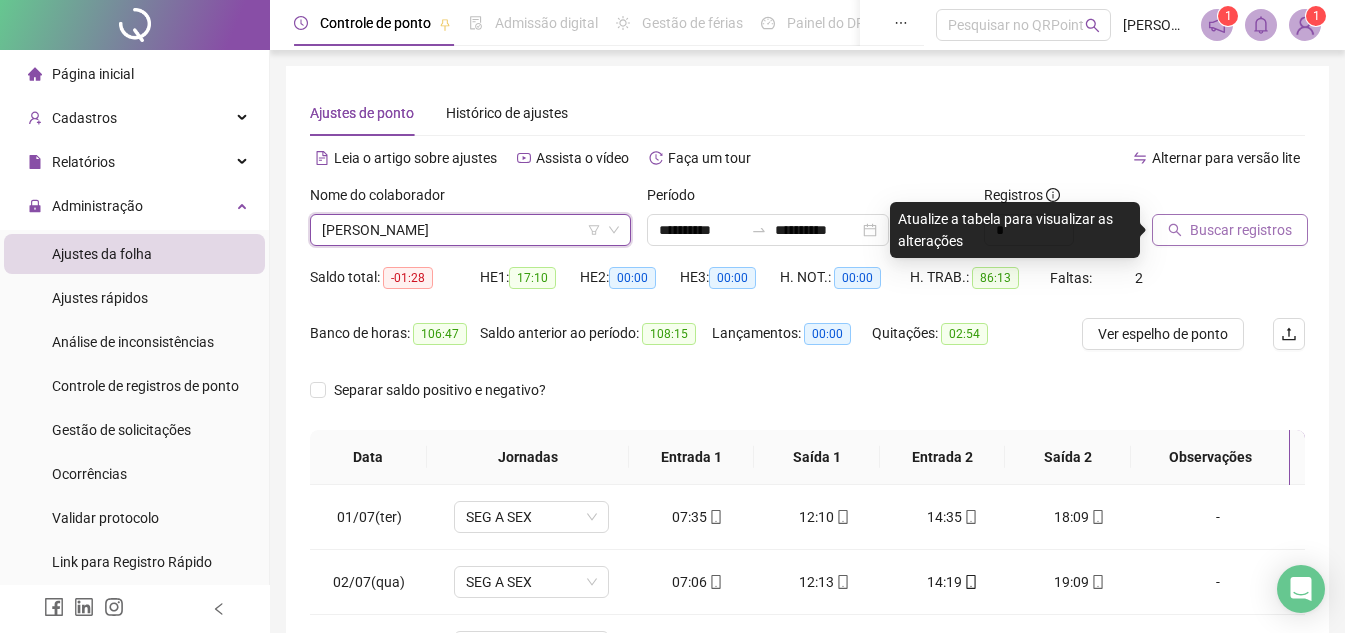 click on "Buscar registros" at bounding box center (1230, 230) 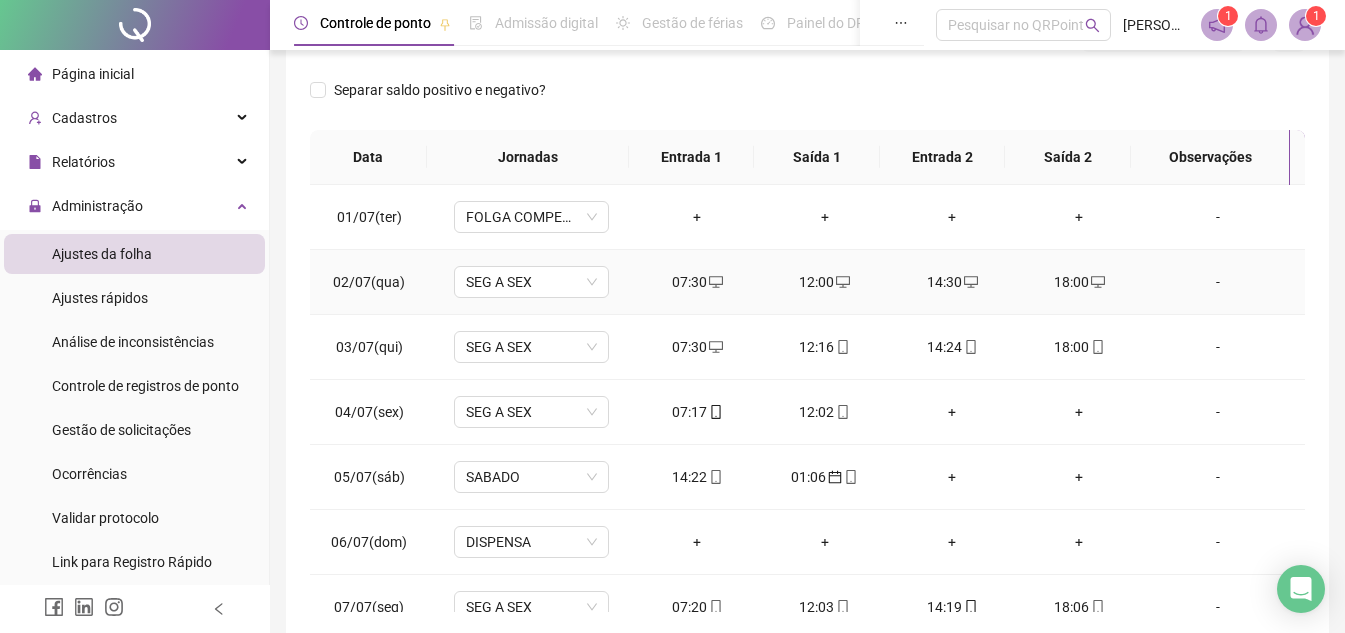 scroll, scrollTop: 389, scrollLeft: 0, axis: vertical 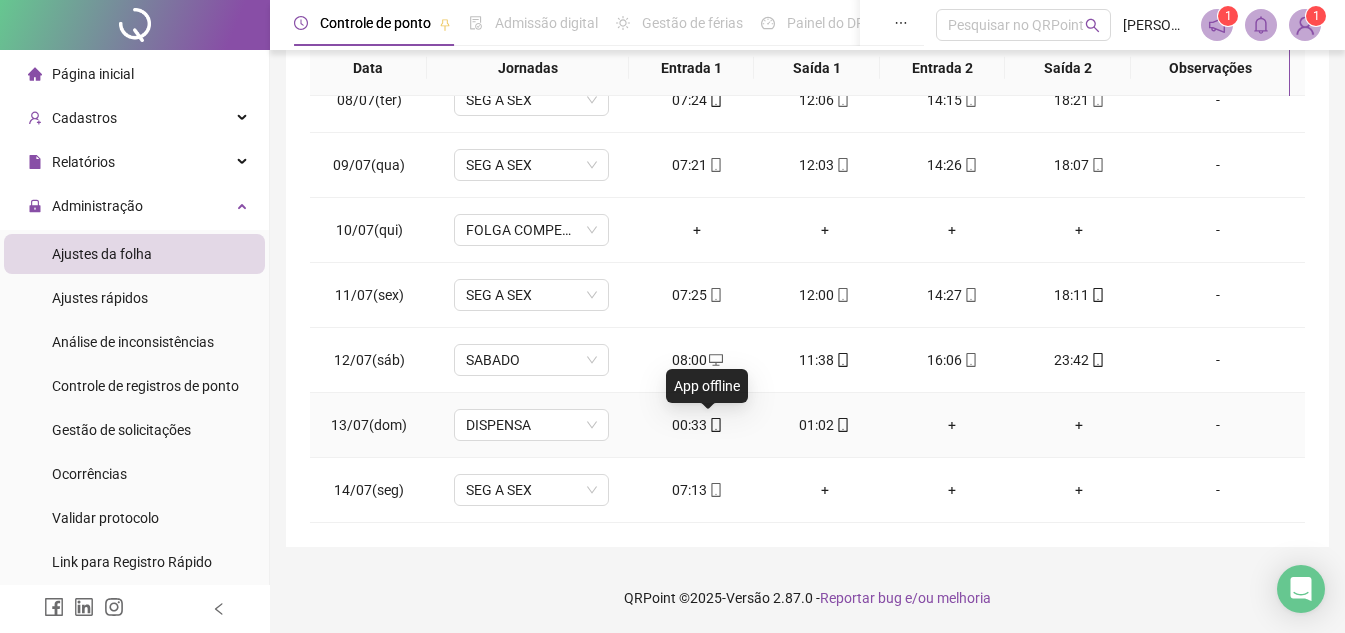 click 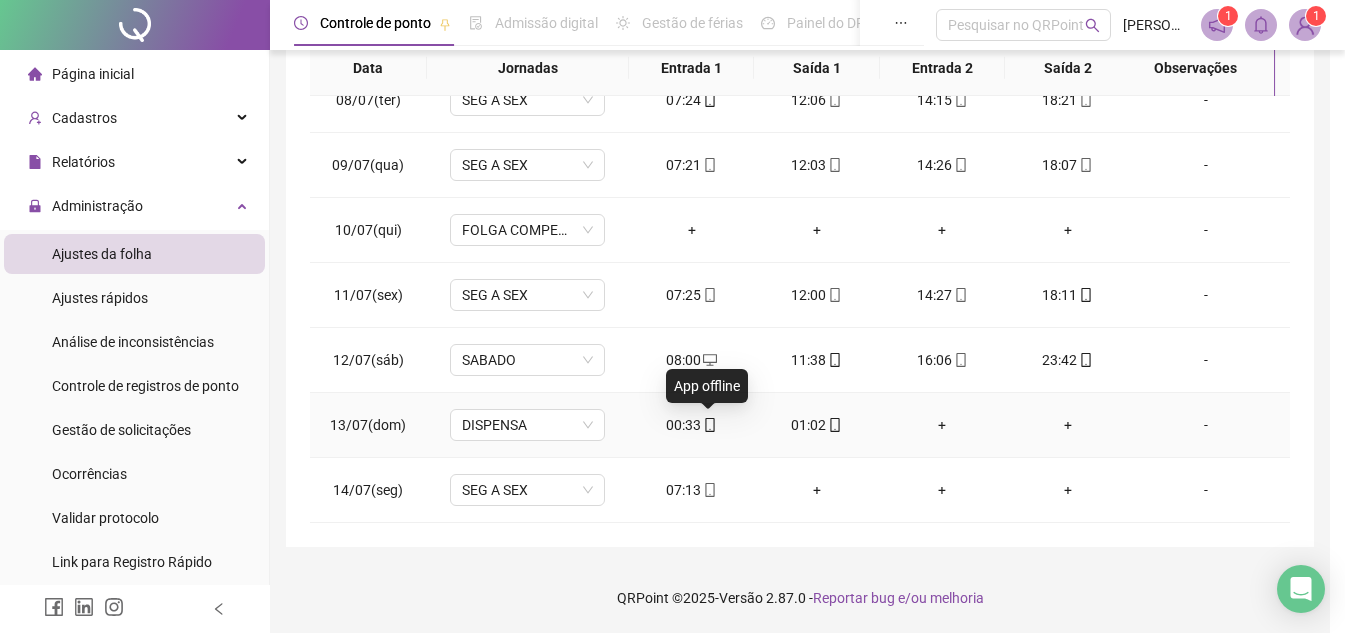 type on "**********" 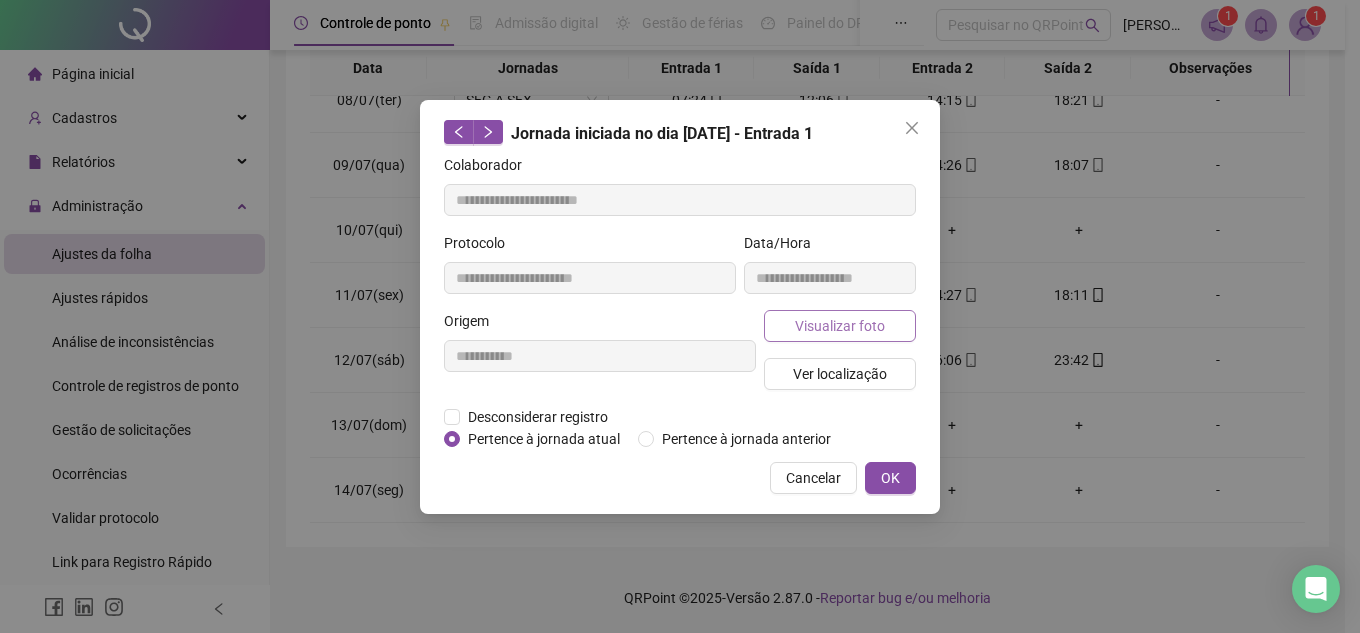 click on "Visualizar foto" at bounding box center (840, 326) 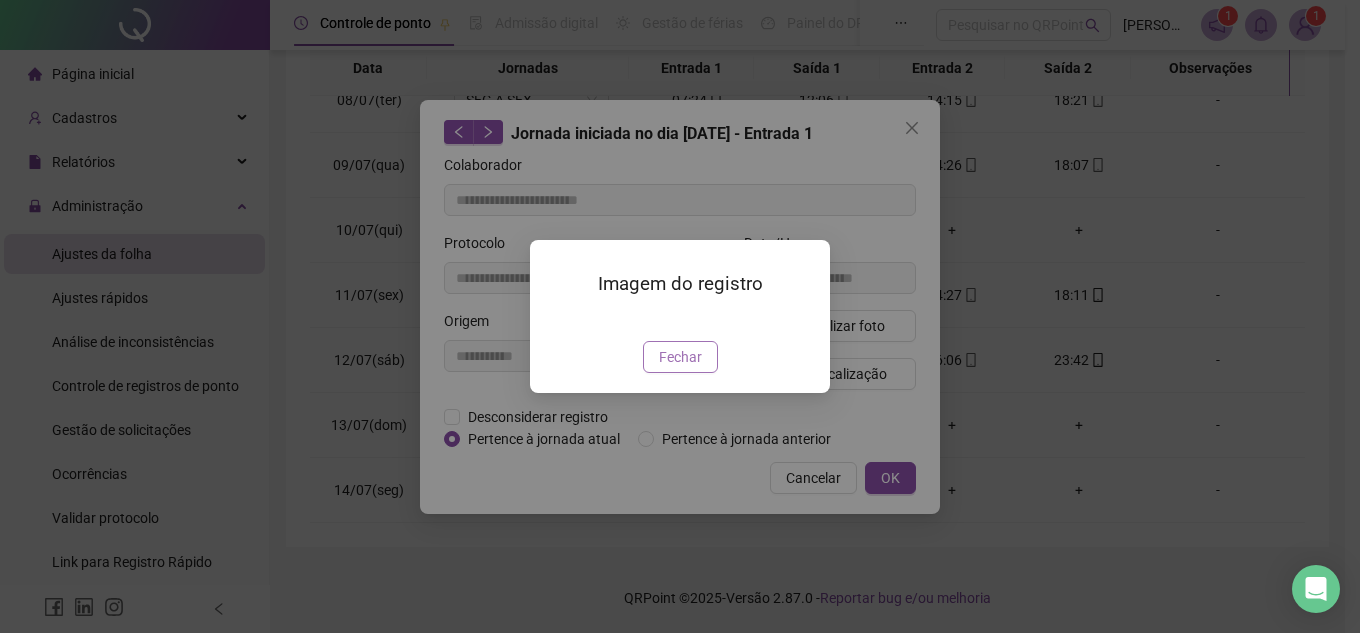 click on "Fechar" at bounding box center (680, 357) 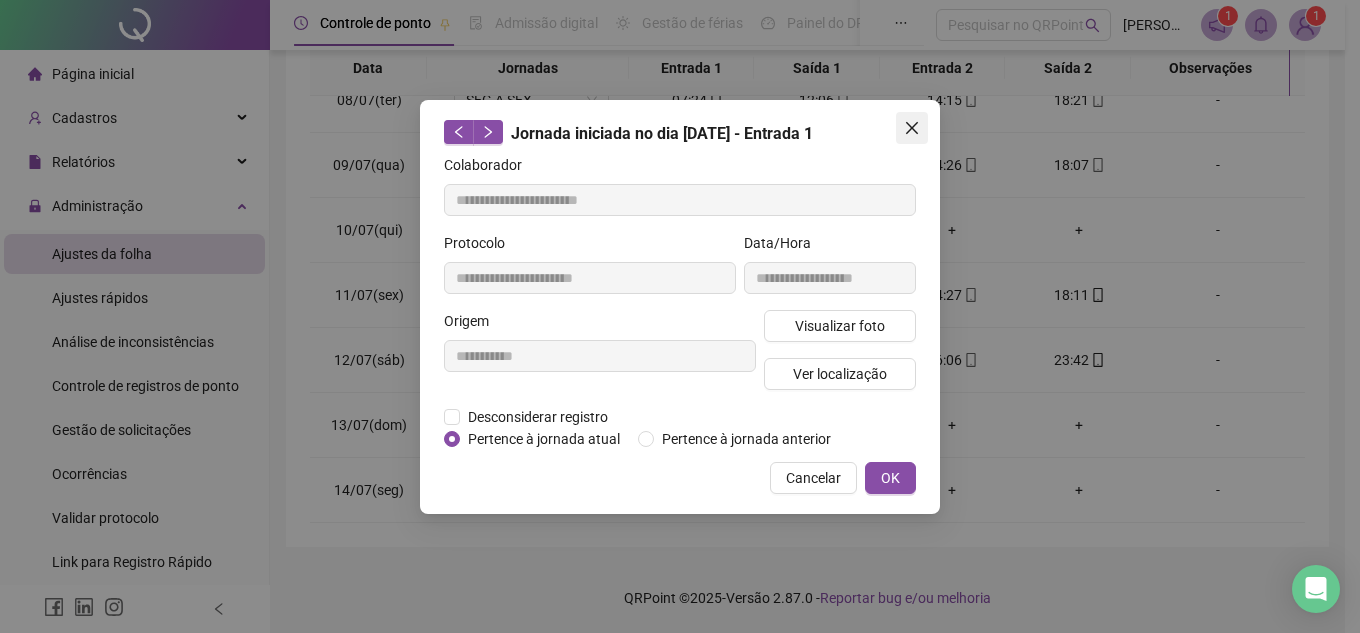 click at bounding box center (912, 128) 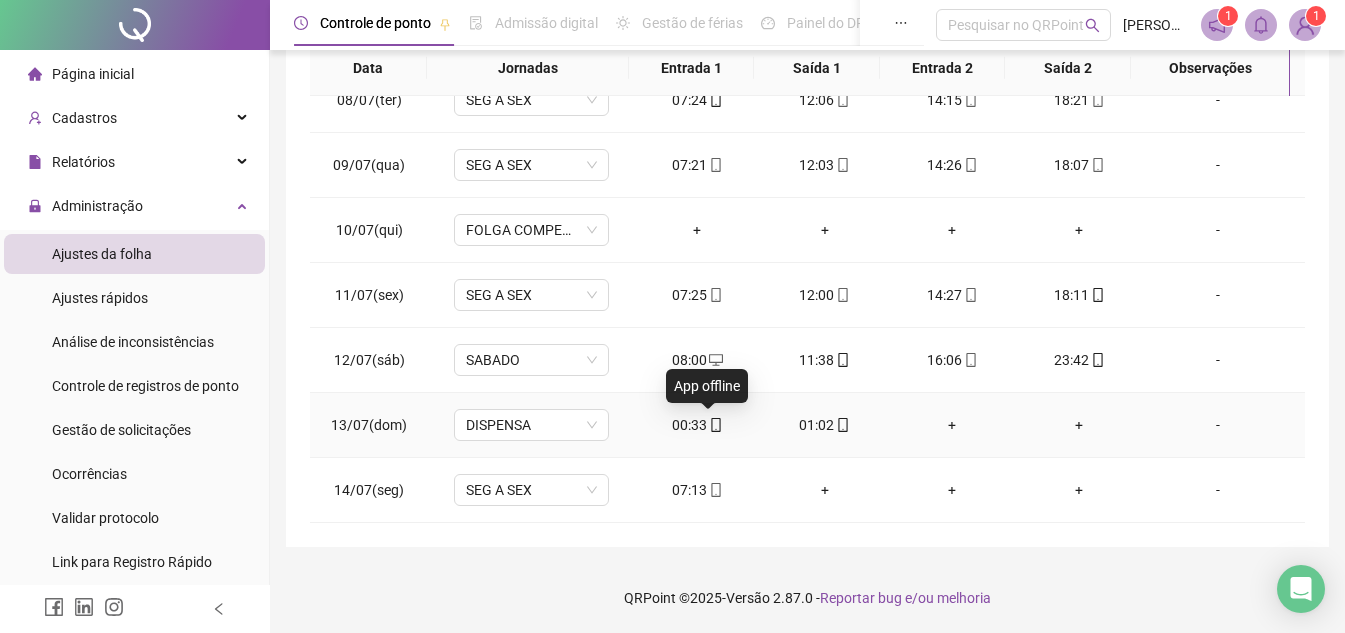 click at bounding box center (715, 425) 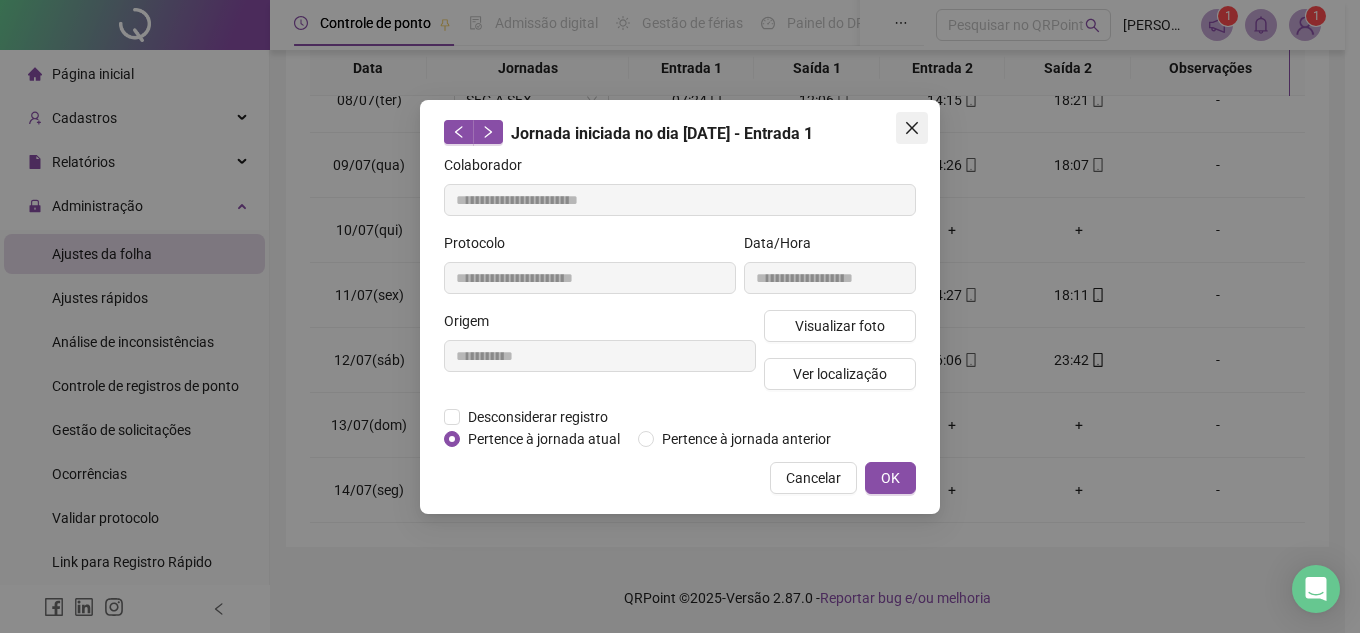 click at bounding box center (912, 128) 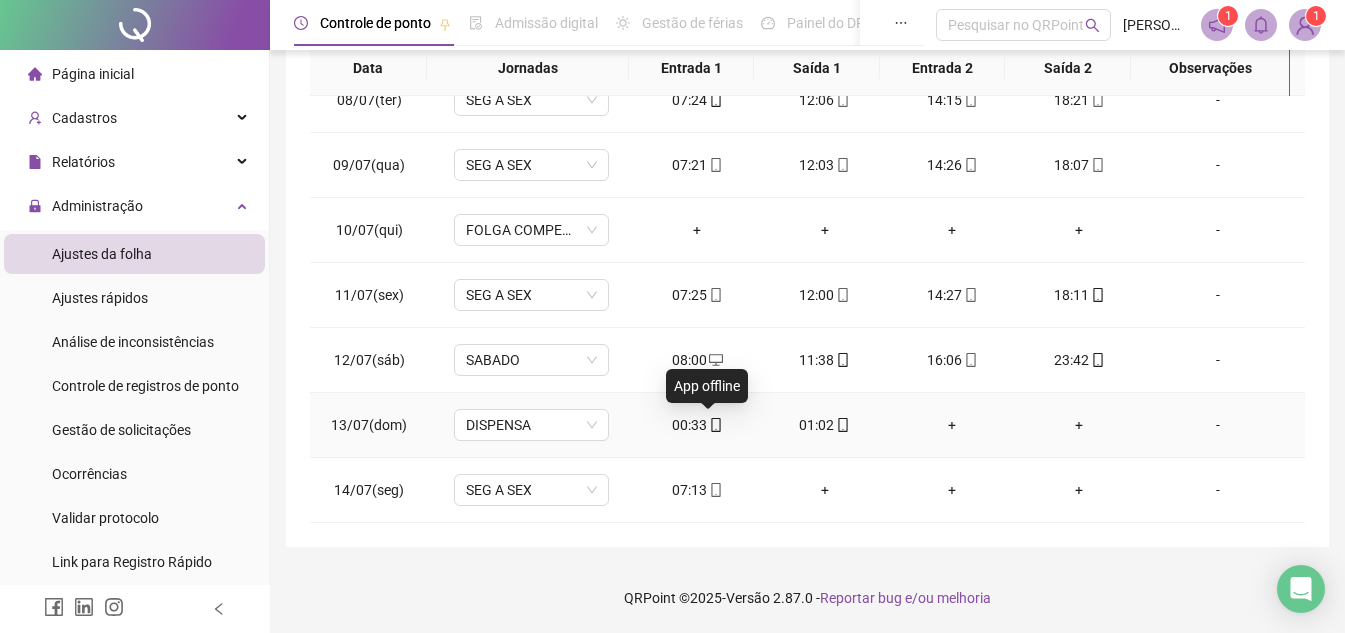 drag, startPoint x: 708, startPoint y: 417, endPoint x: 748, endPoint y: 463, distance: 60.959003 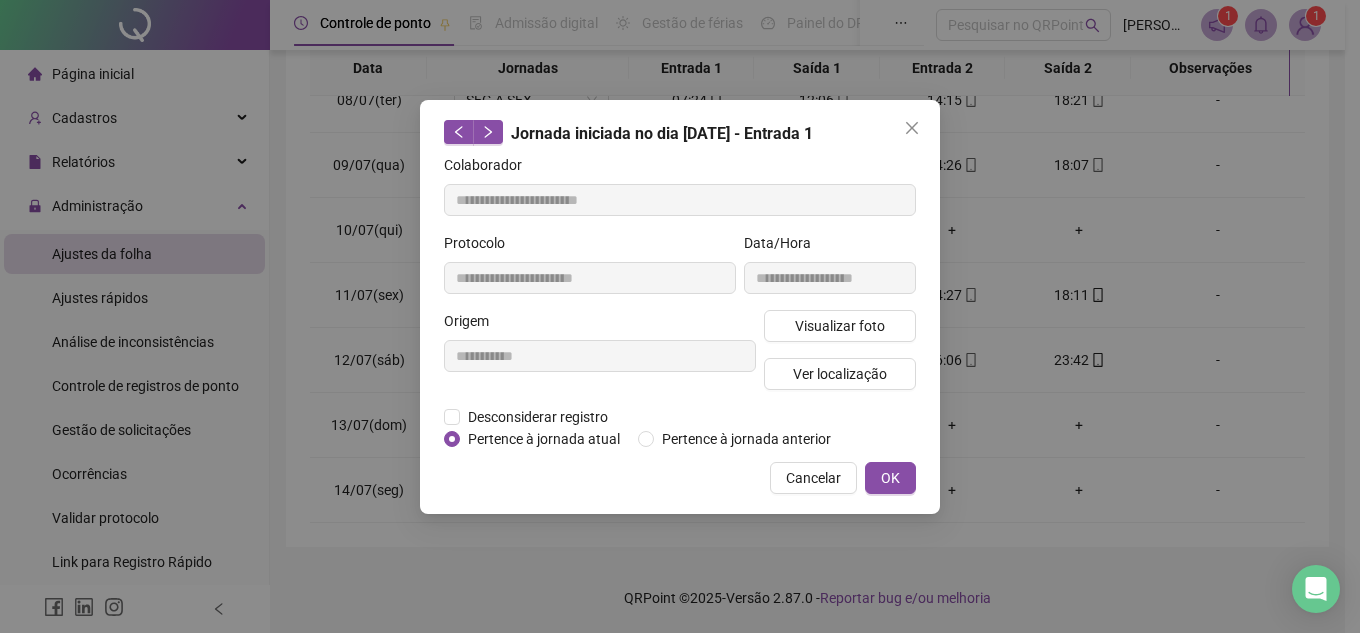drag, startPoint x: 927, startPoint y: 128, endPoint x: 921, endPoint y: 182, distance: 54.33231 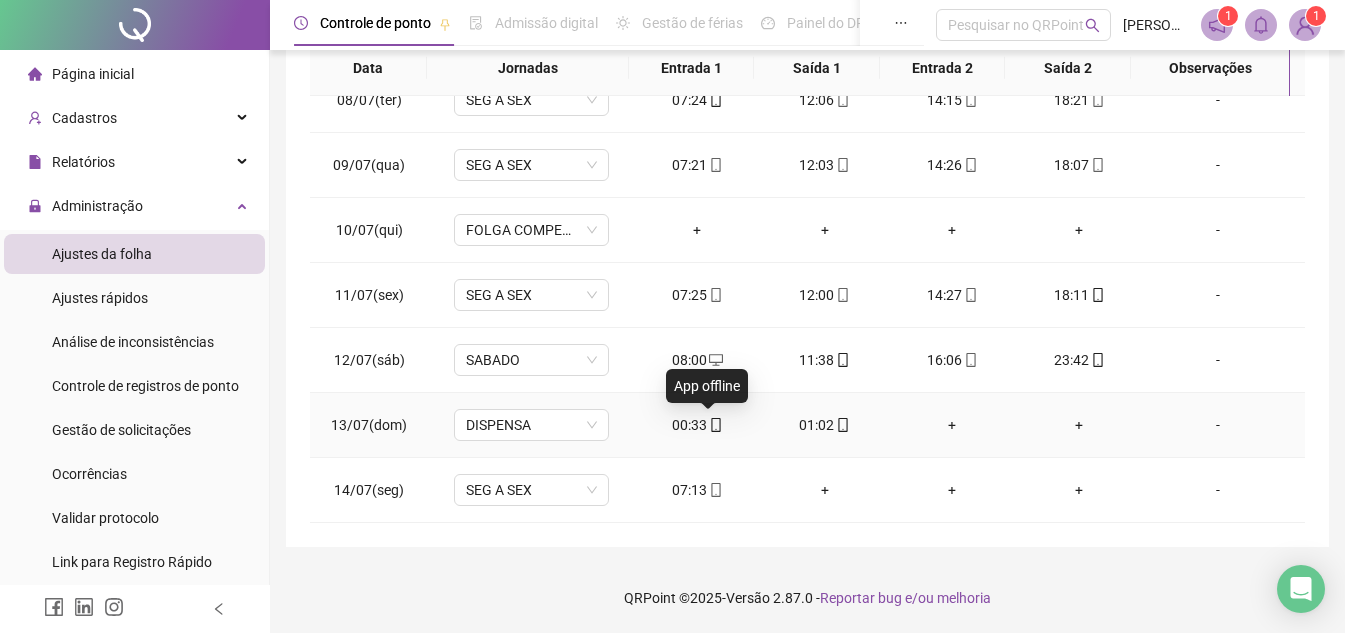 click 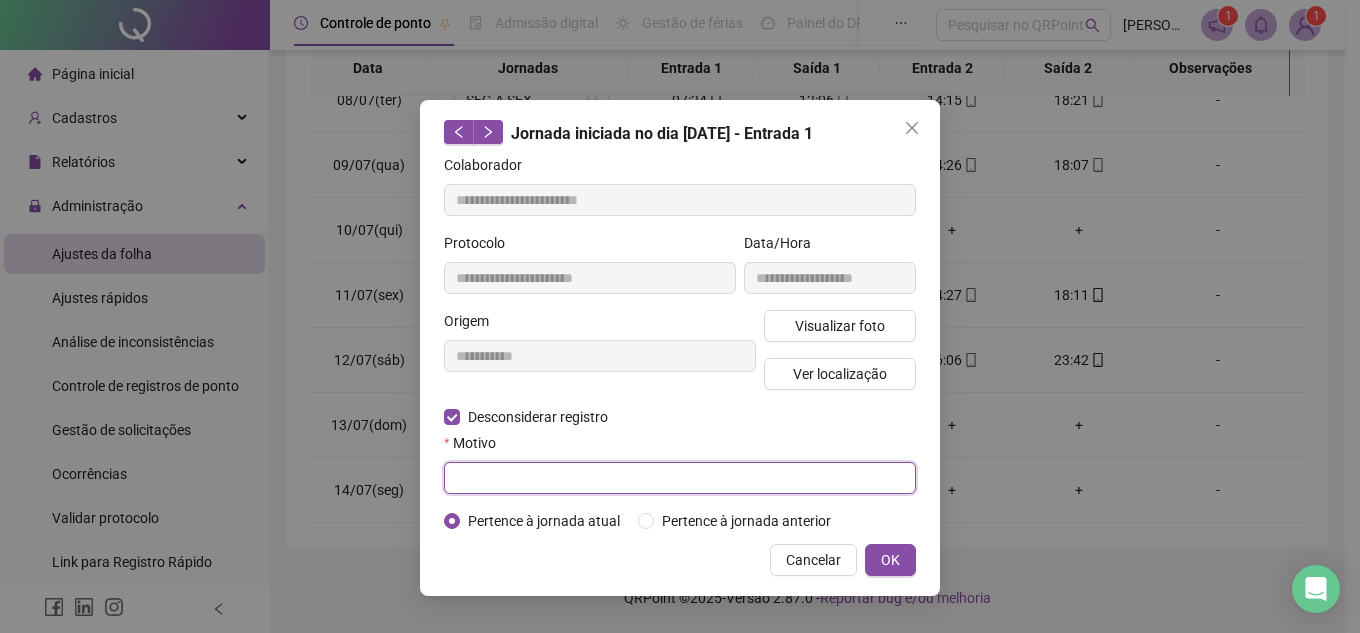 click at bounding box center (680, 478) 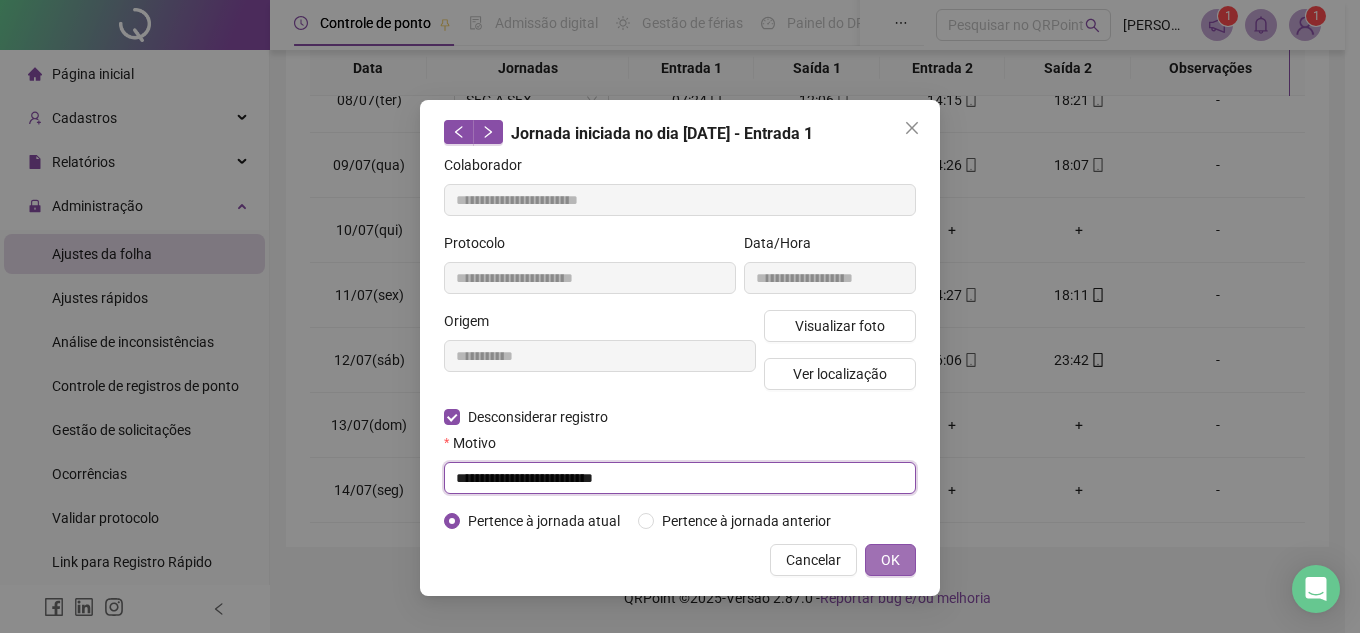 type on "**********" 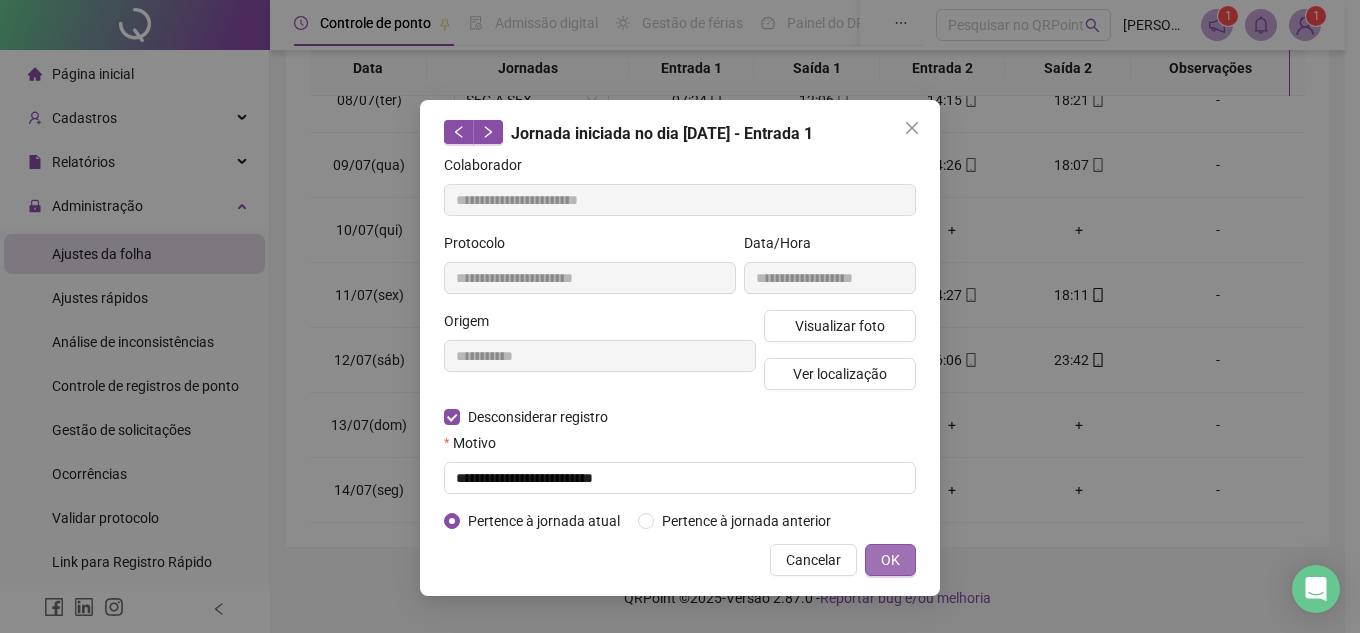 click on "OK" at bounding box center (890, 560) 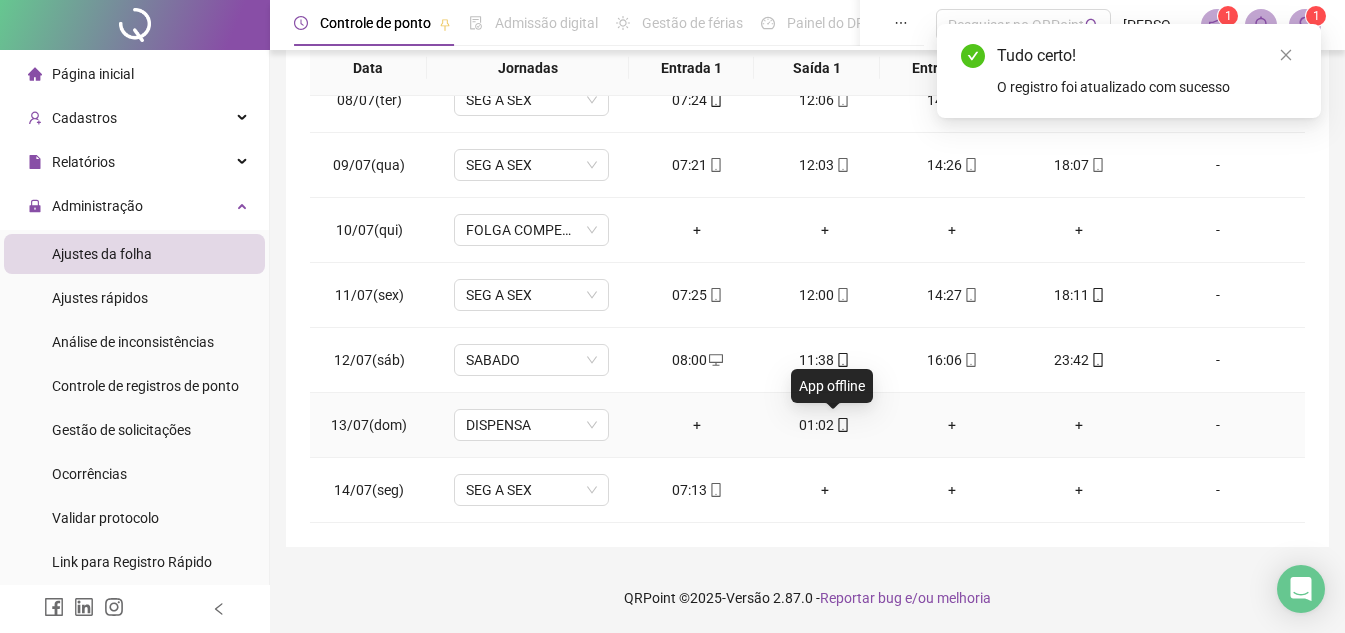 click 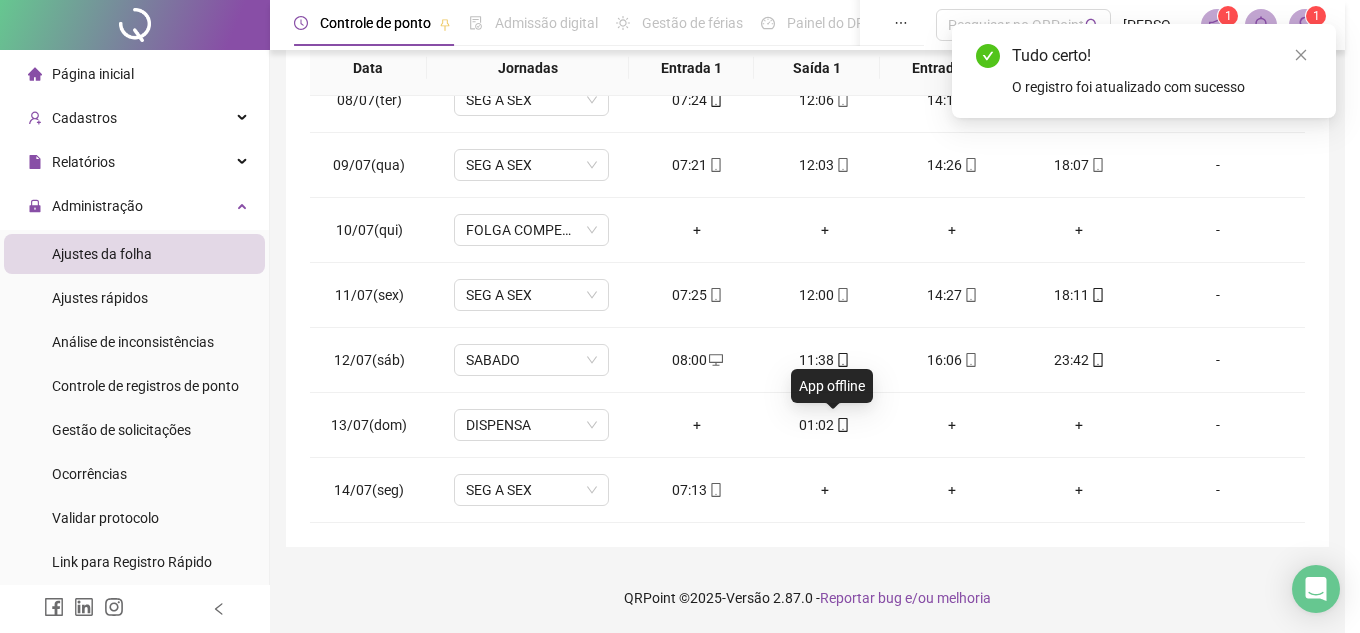 type on "**********" 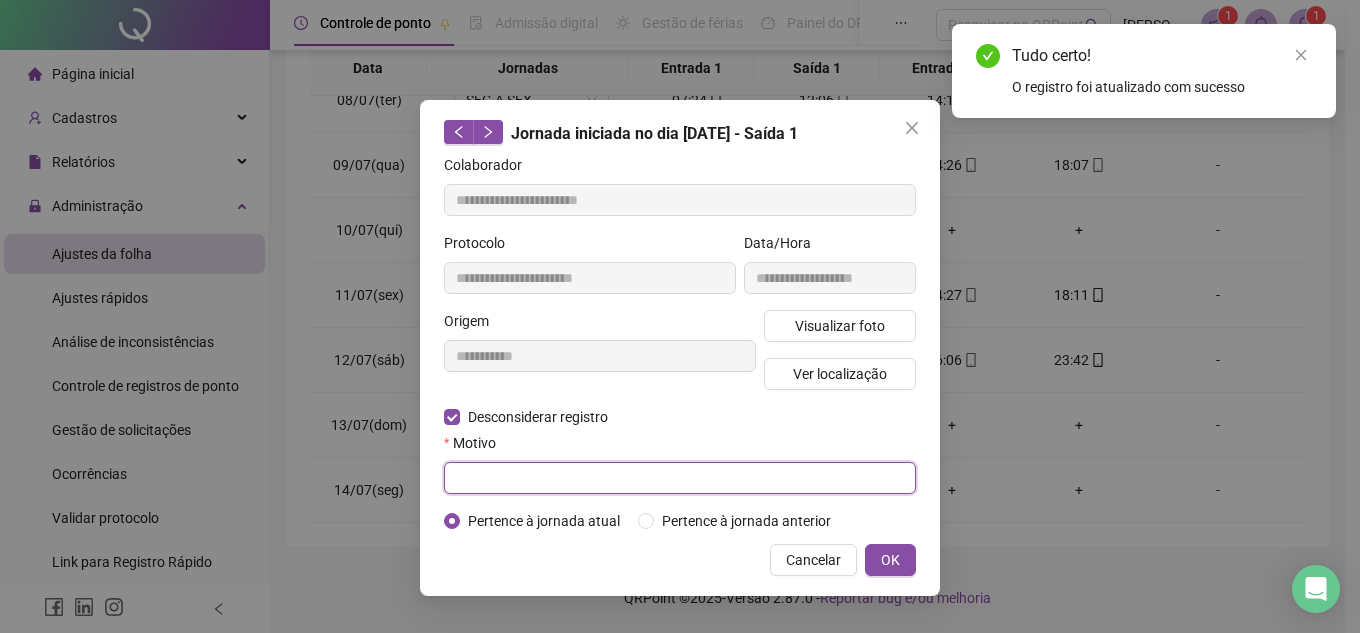 click at bounding box center (680, 478) 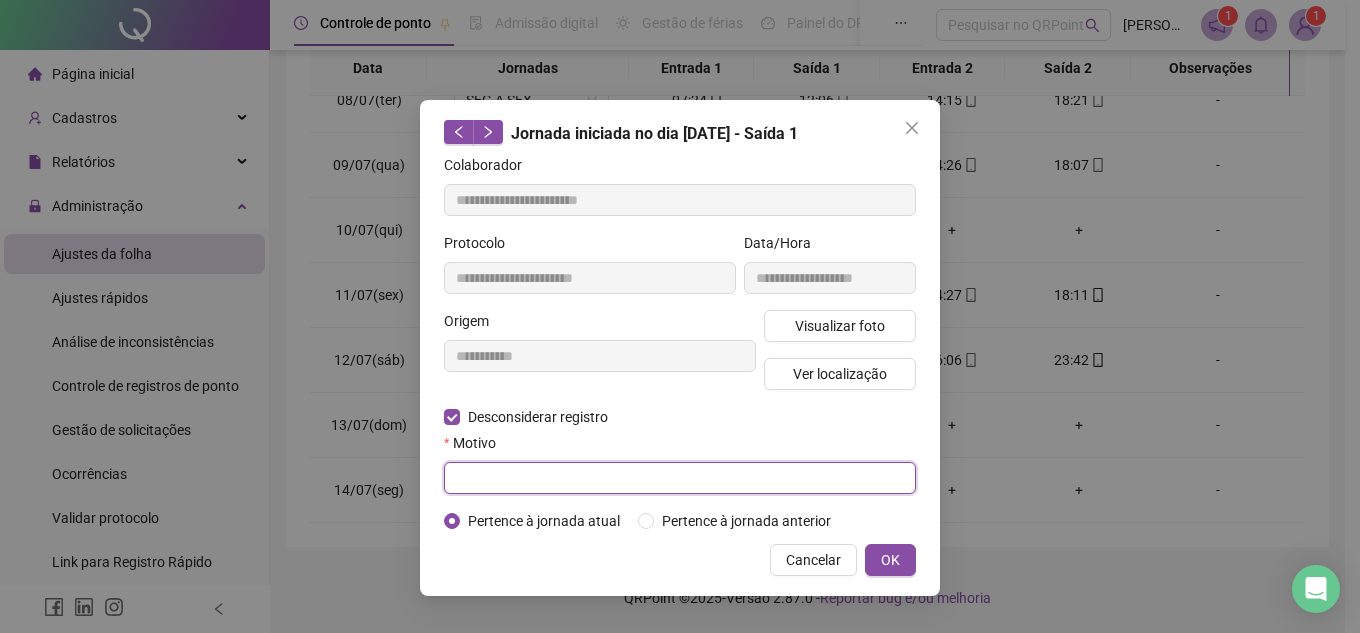 paste on "**********" 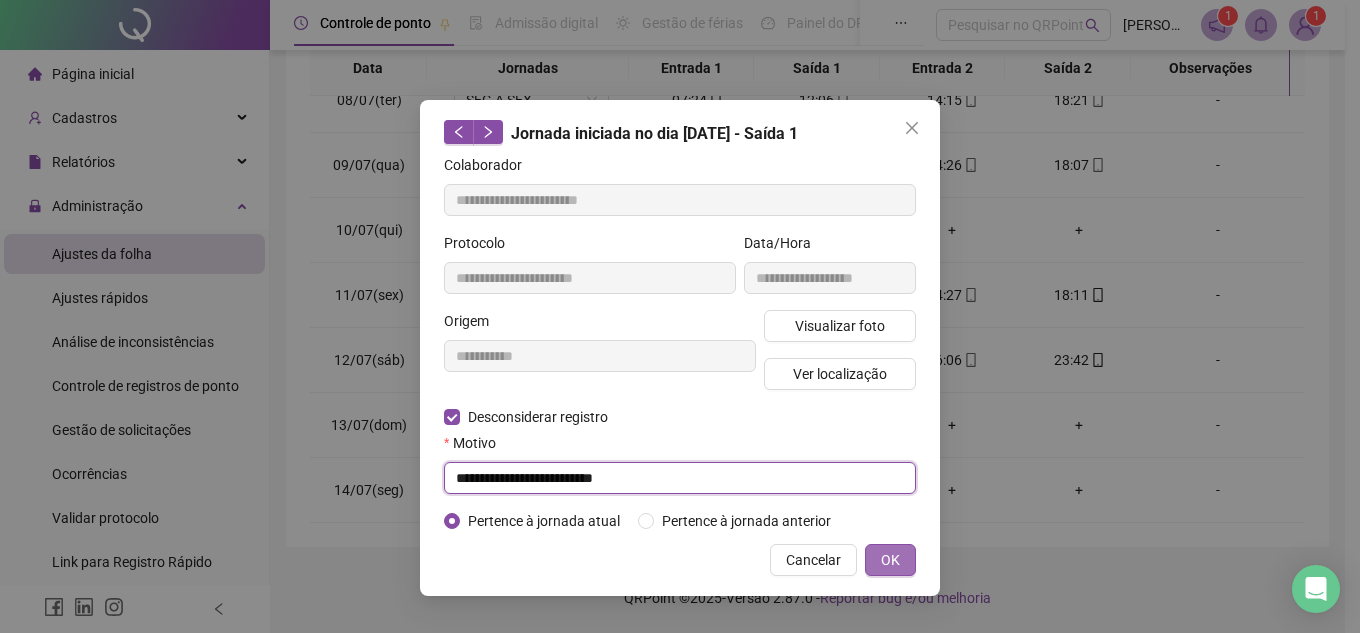 type on "**********" 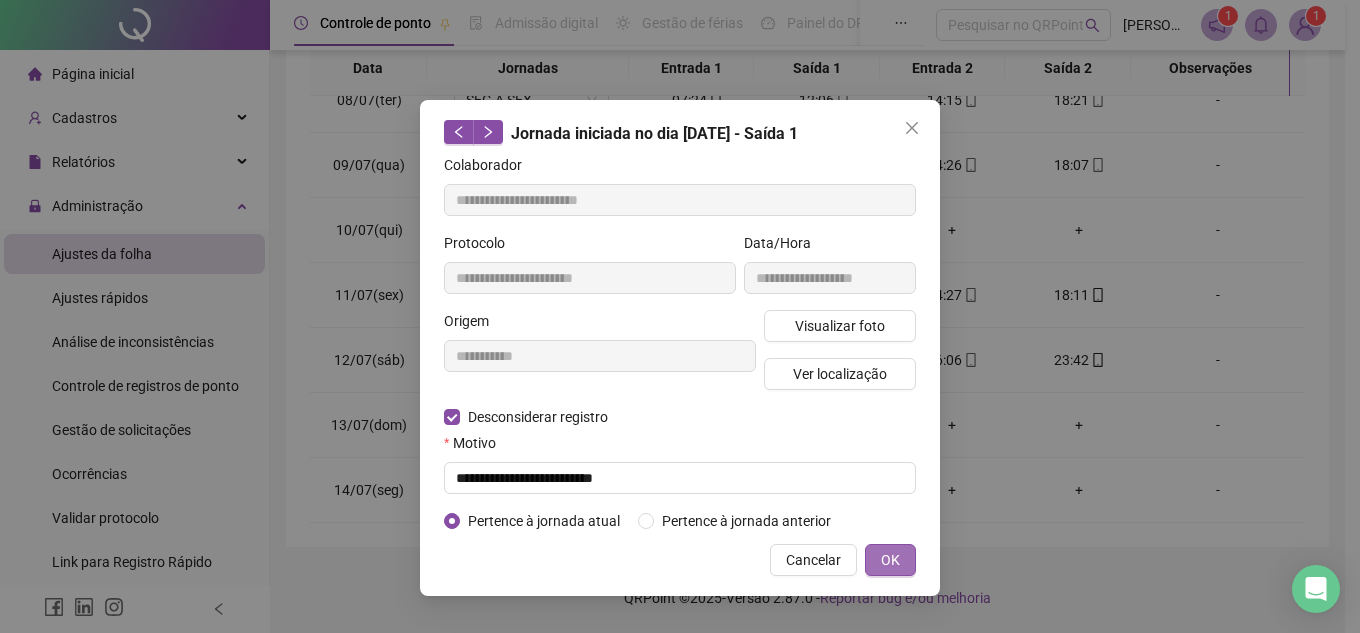 click on "OK" at bounding box center (890, 560) 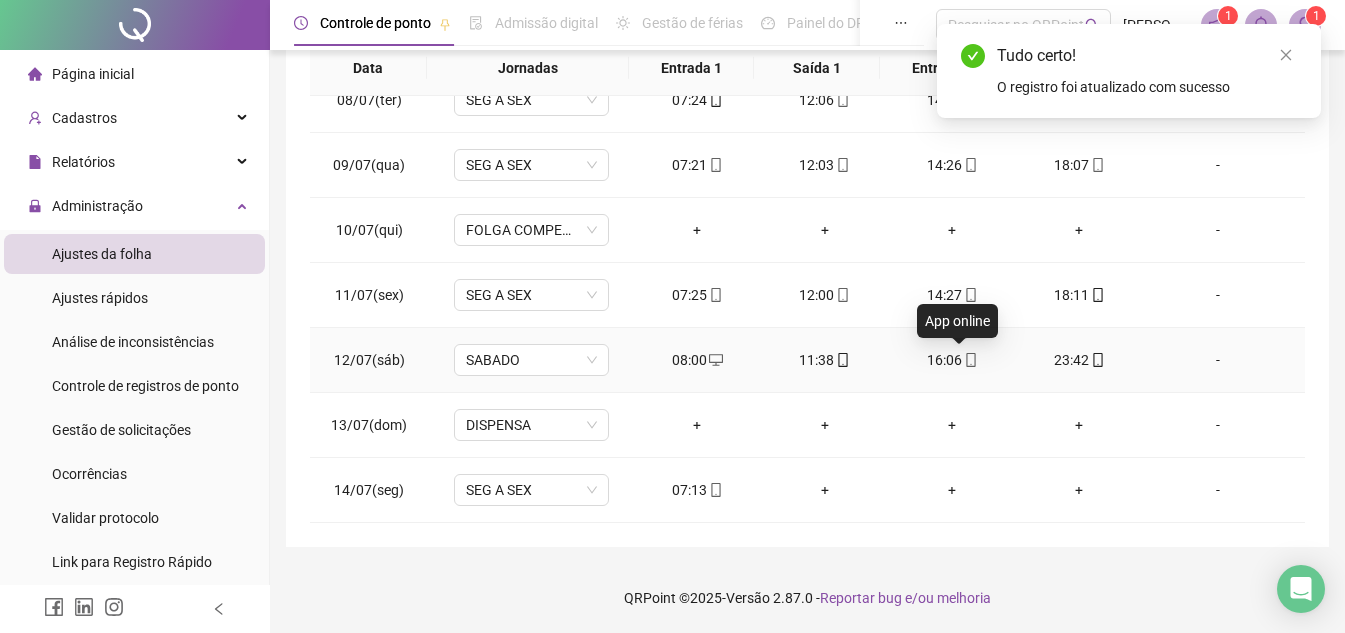 click 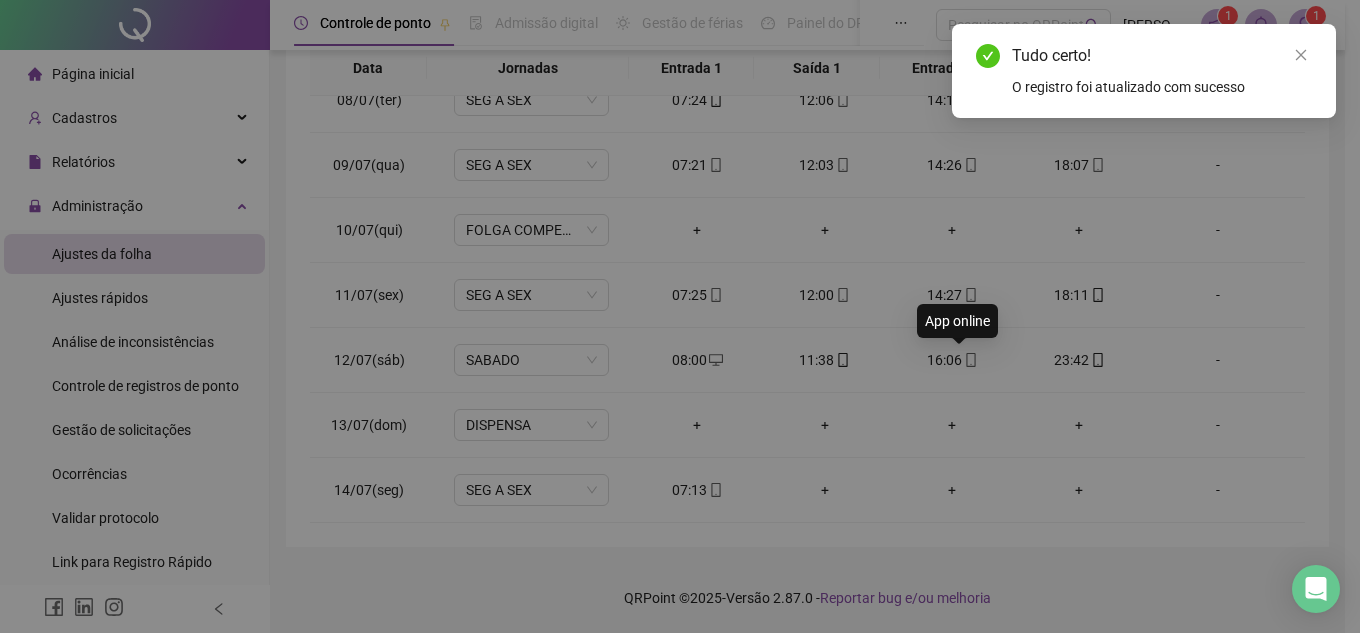 type on "**********" 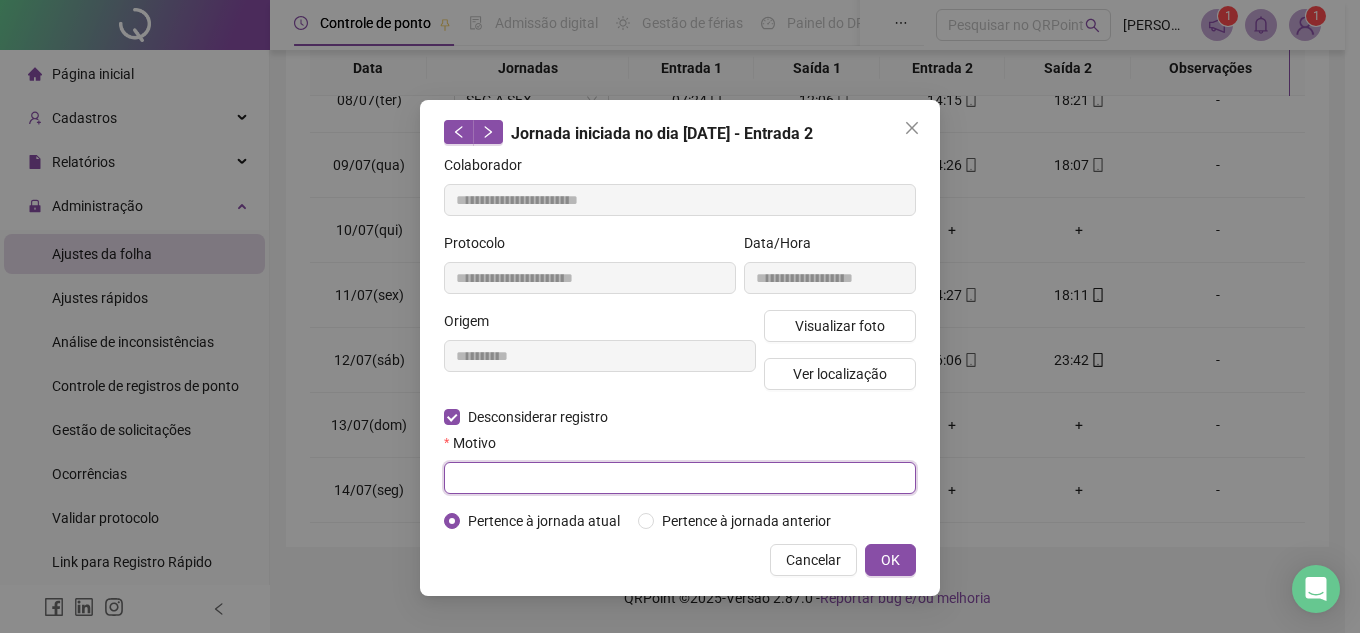 click at bounding box center [680, 478] 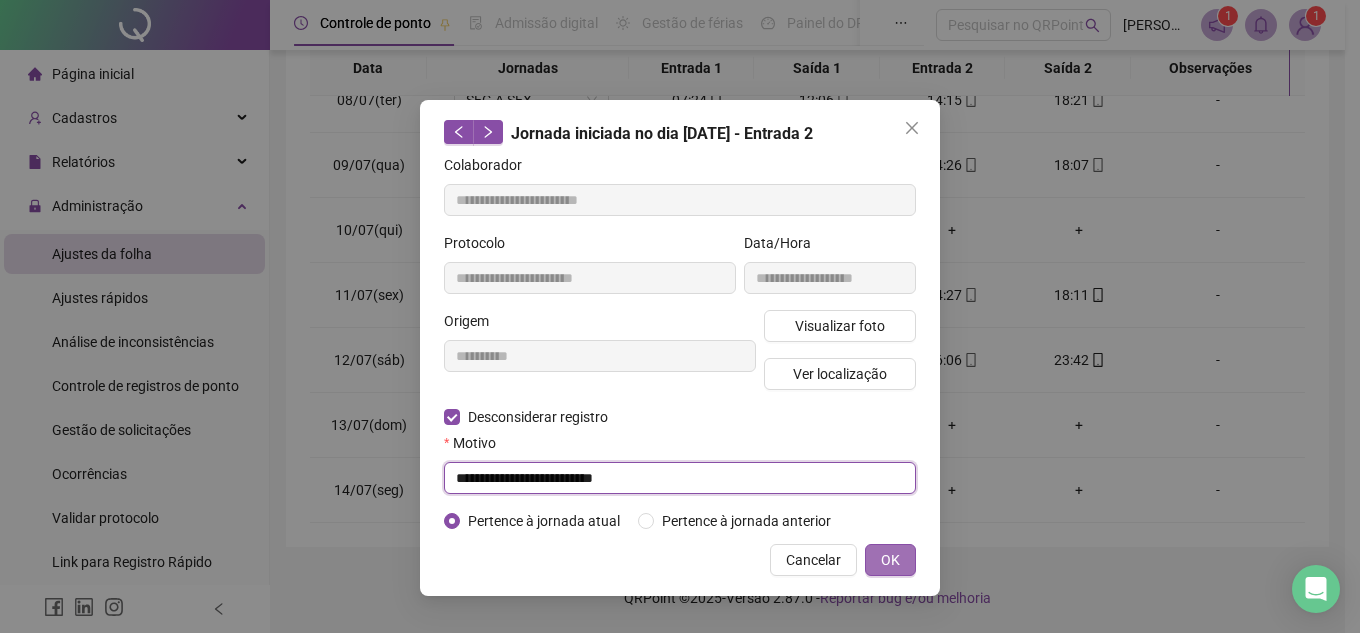 type on "**********" 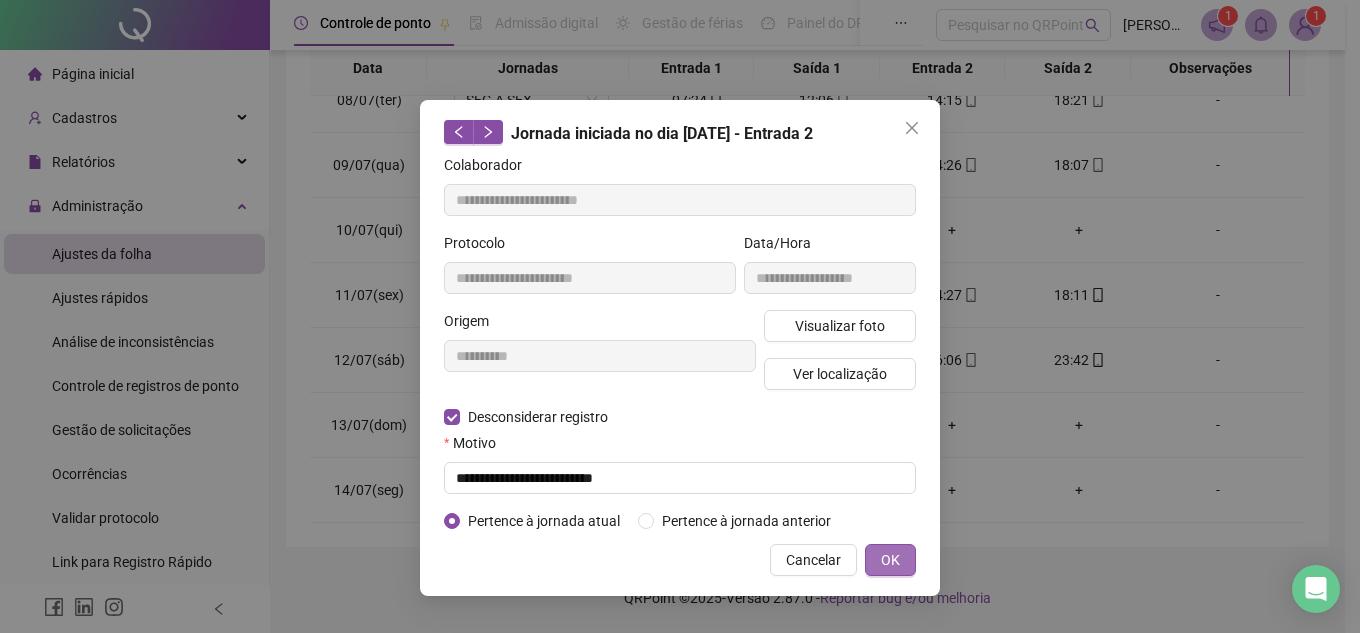 click on "OK" at bounding box center (890, 560) 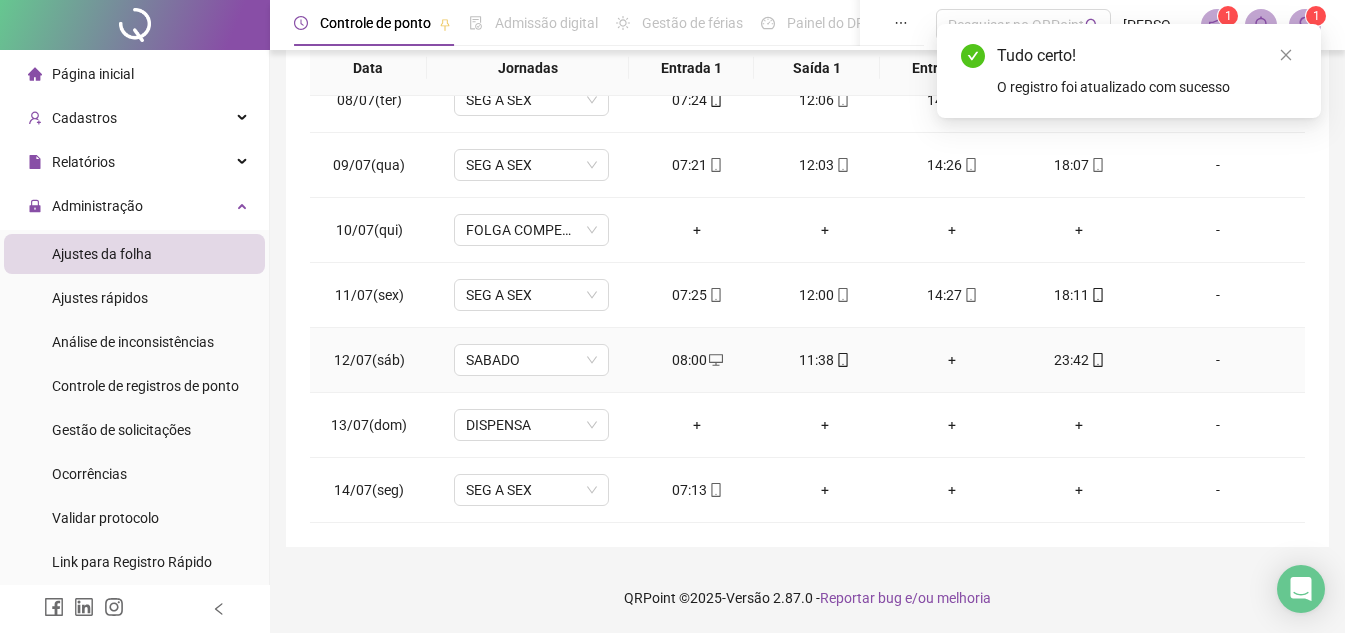 click on "+" at bounding box center (951, 360) 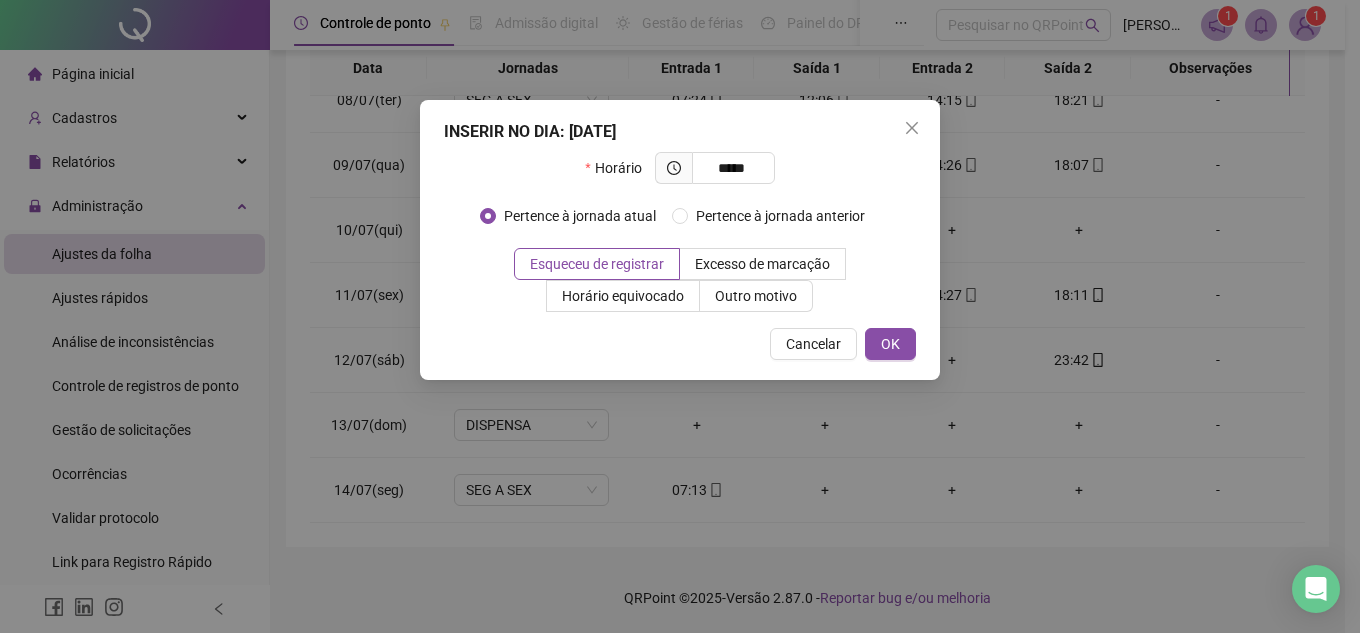 type on "*****" 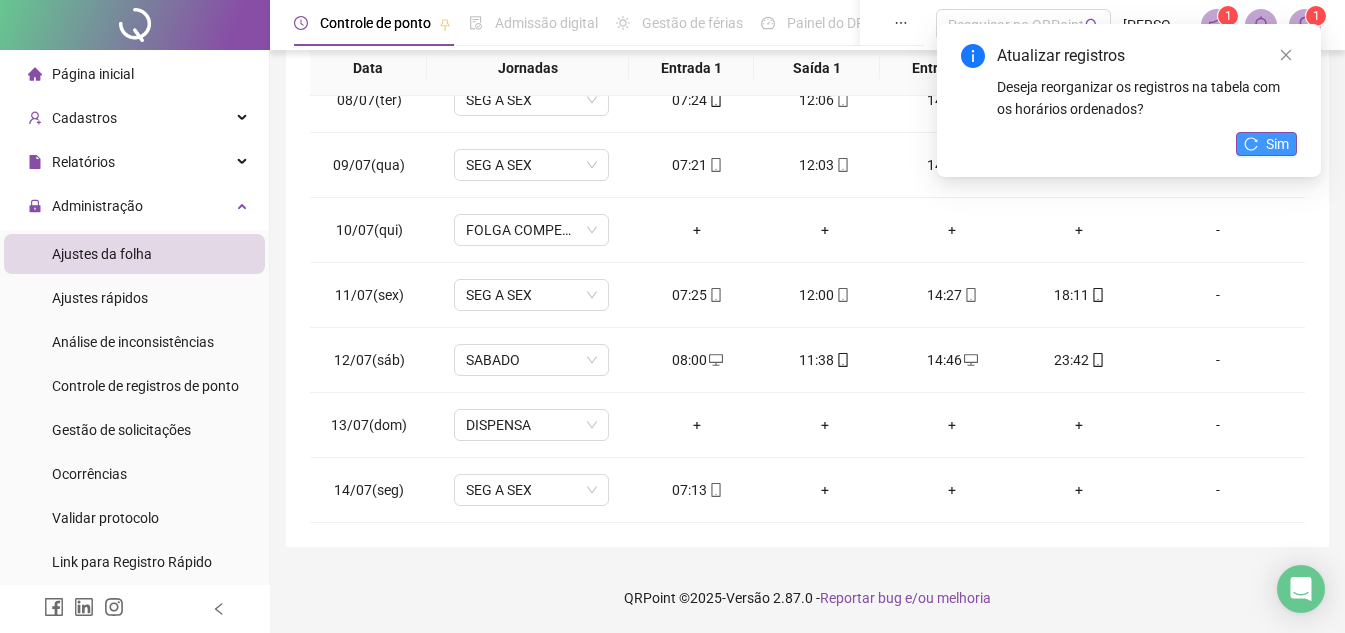 click 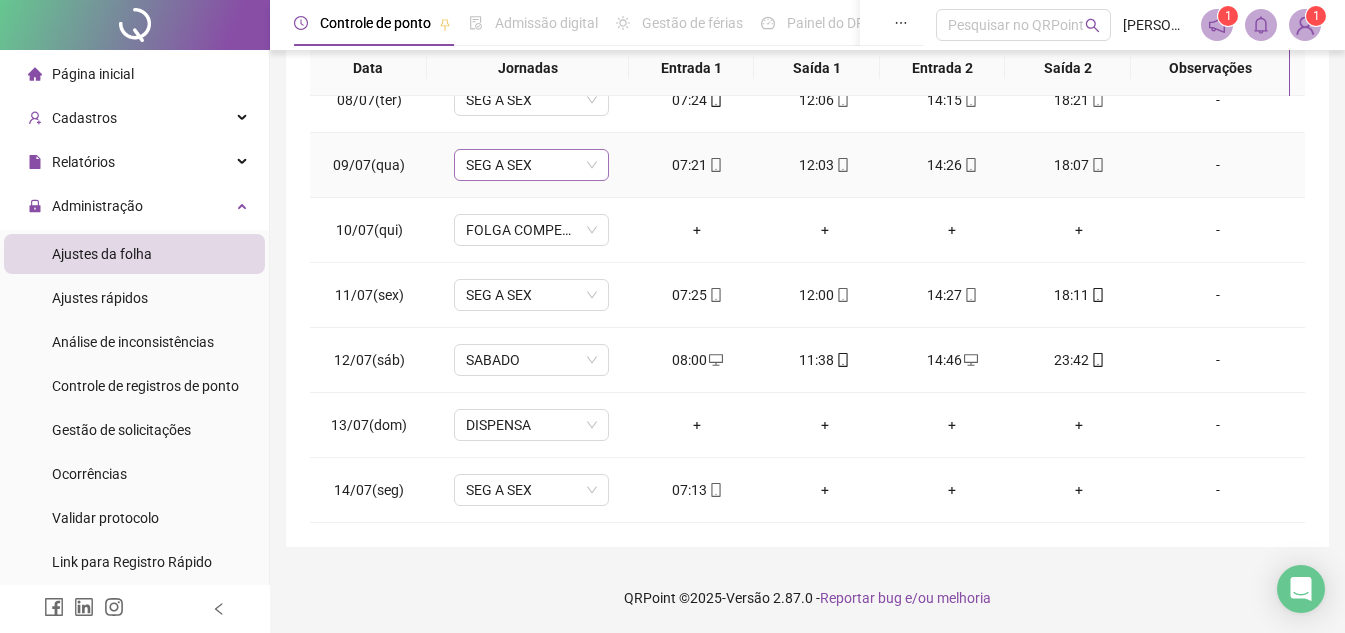 scroll, scrollTop: 0, scrollLeft: 0, axis: both 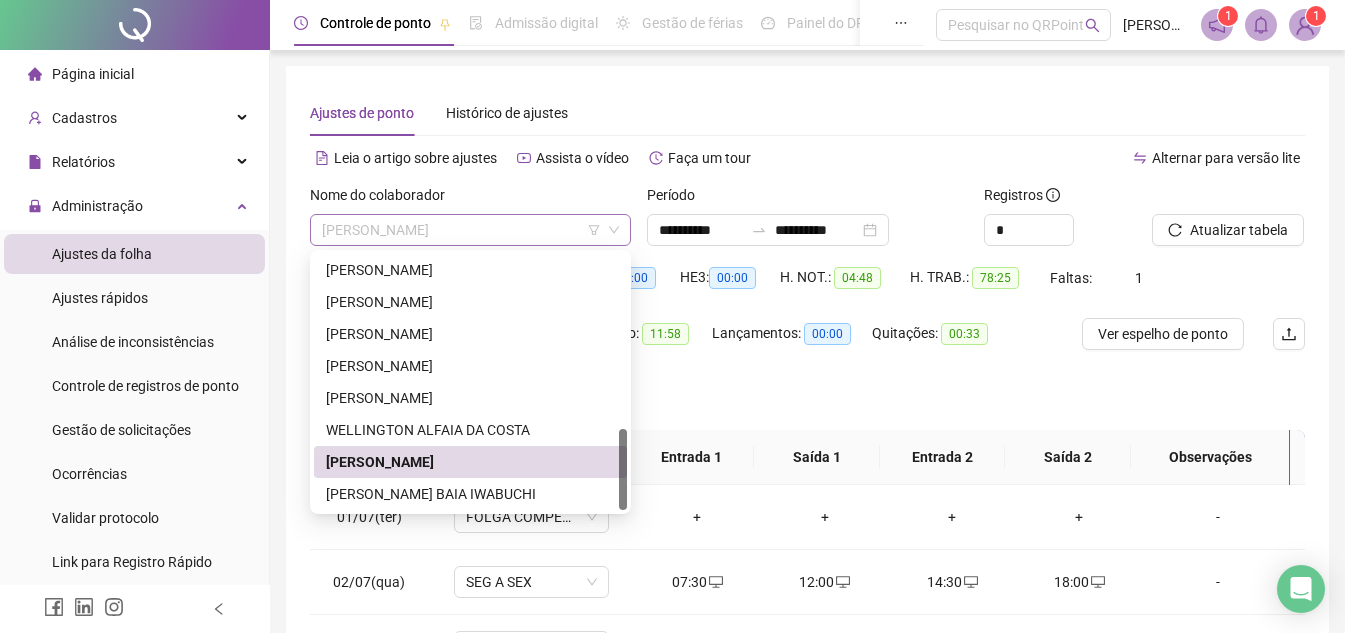 click on "[PERSON_NAME]" at bounding box center (470, 230) 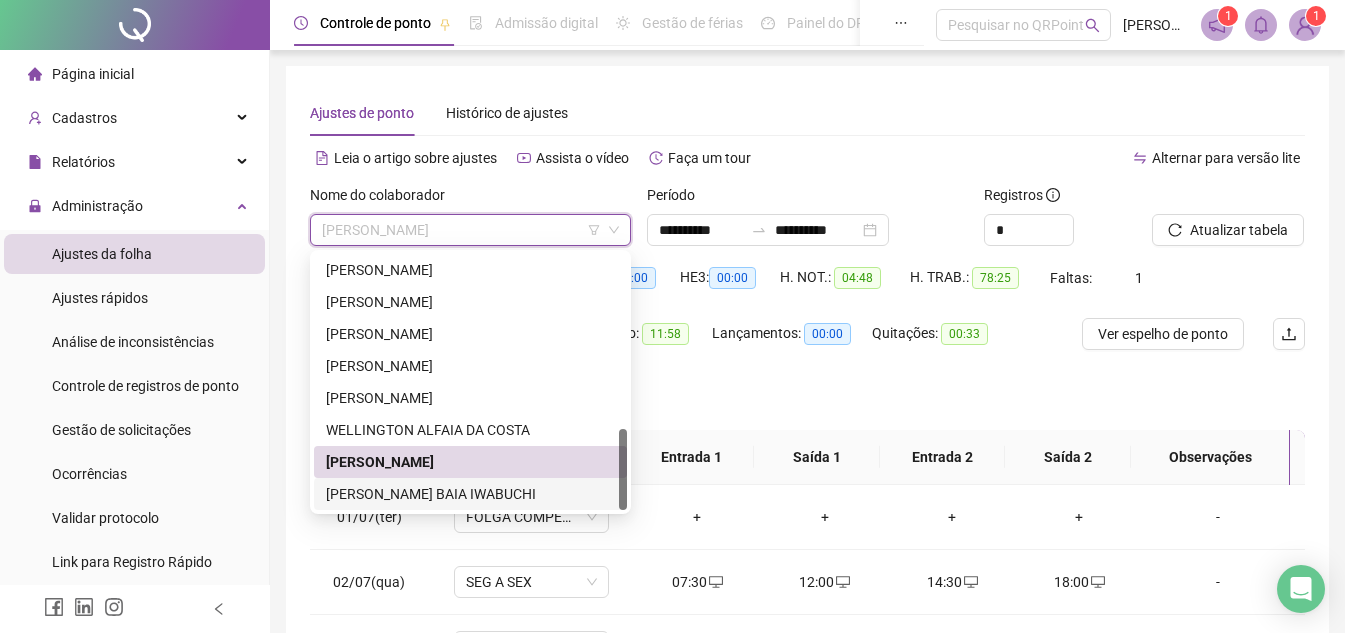 click on "[PERSON_NAME] BAIA IWABUCHI" at bounding box center (470, 494) 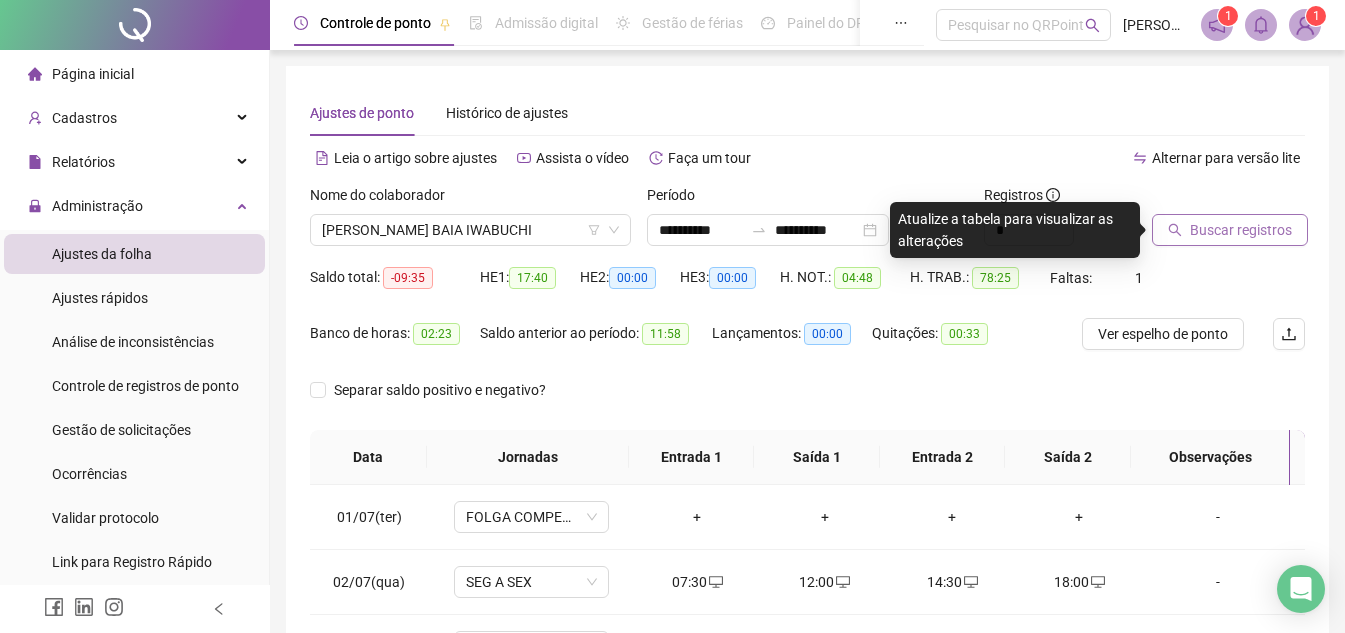 click on "Buscar registros" at bounding box center [1241, 230] 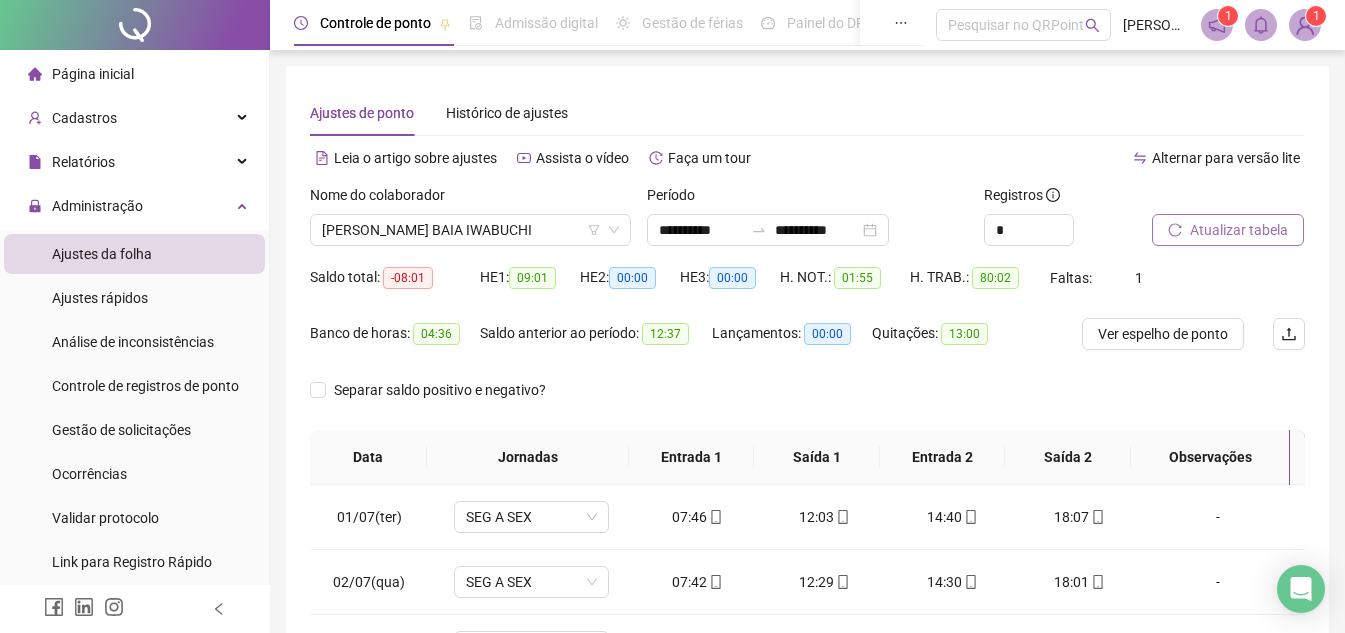 scroll, scrollTop: 389, scrollLeft: 0, axis: vertical 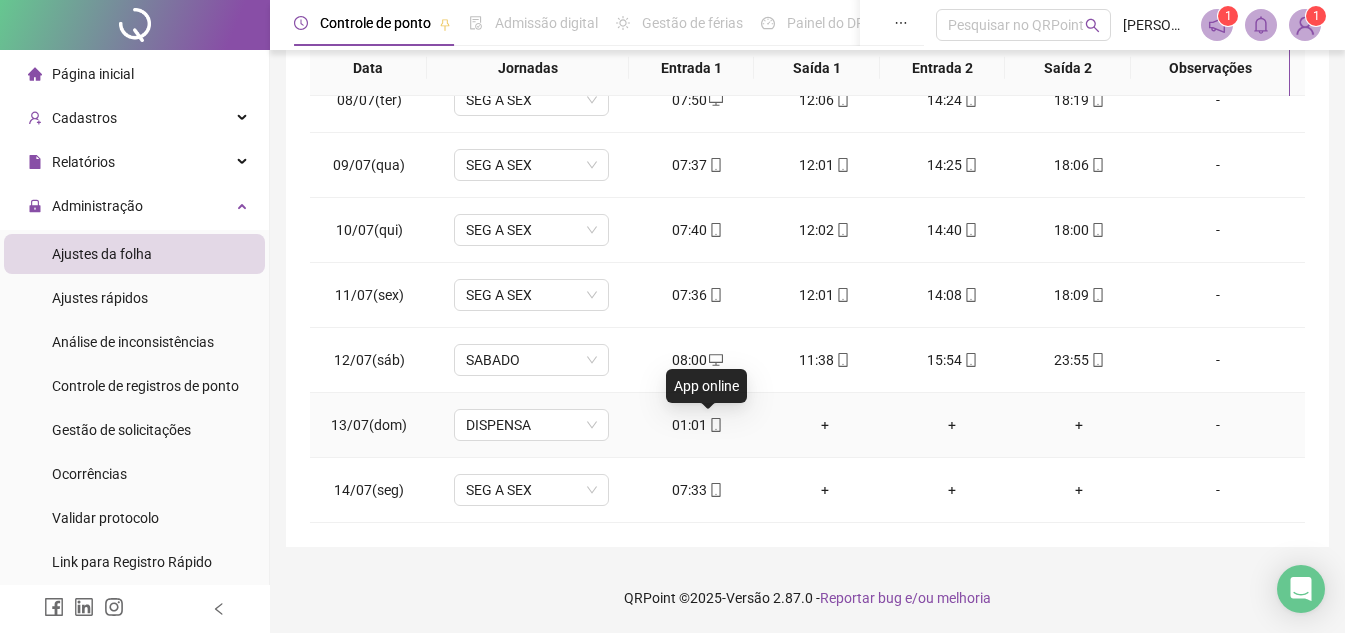 click 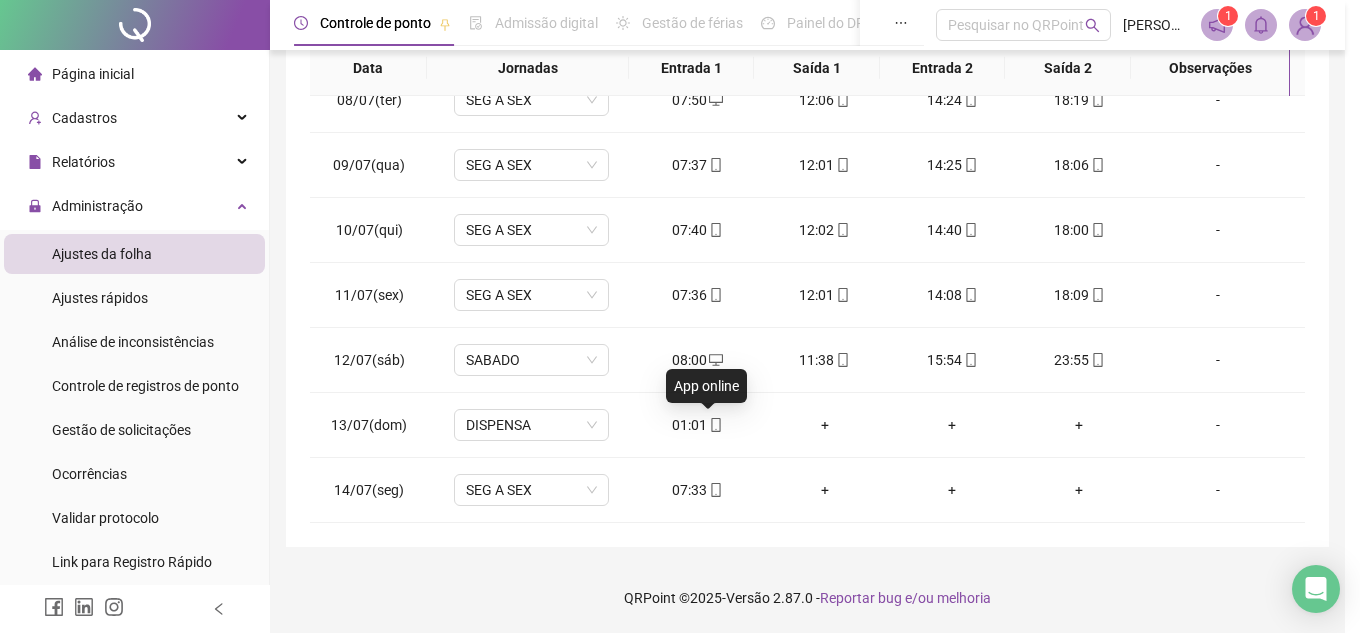 type on "**********" 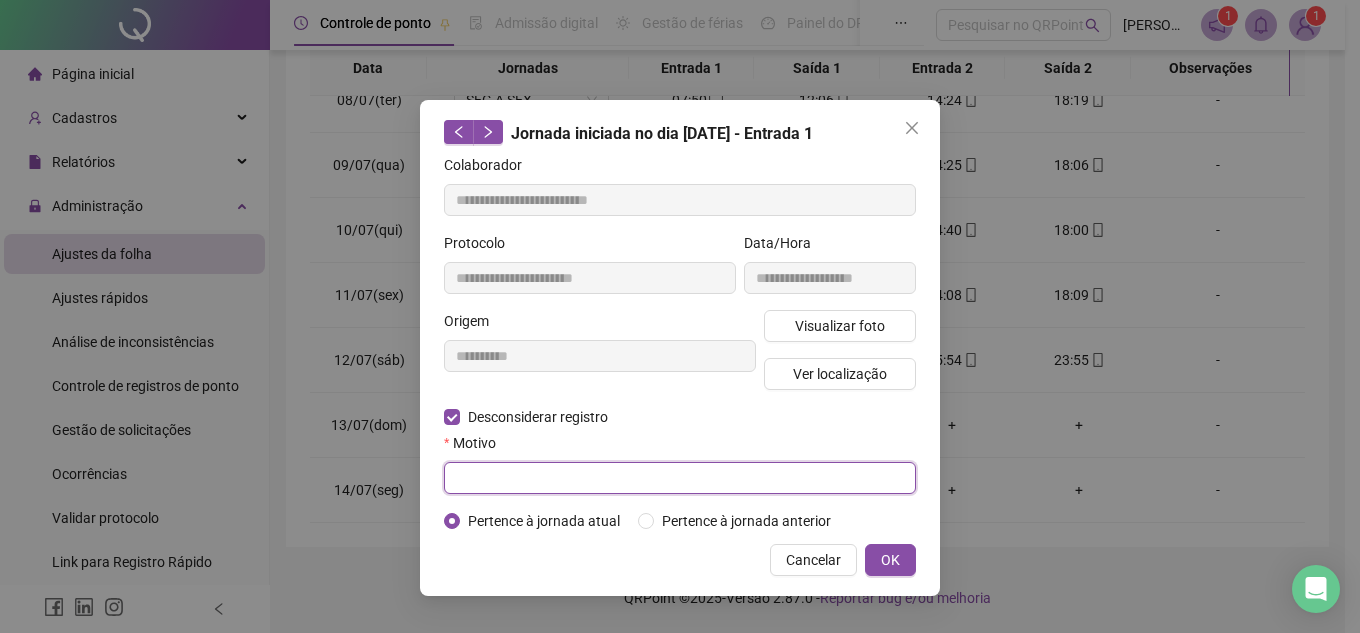 click at bounding box center [680, 478] 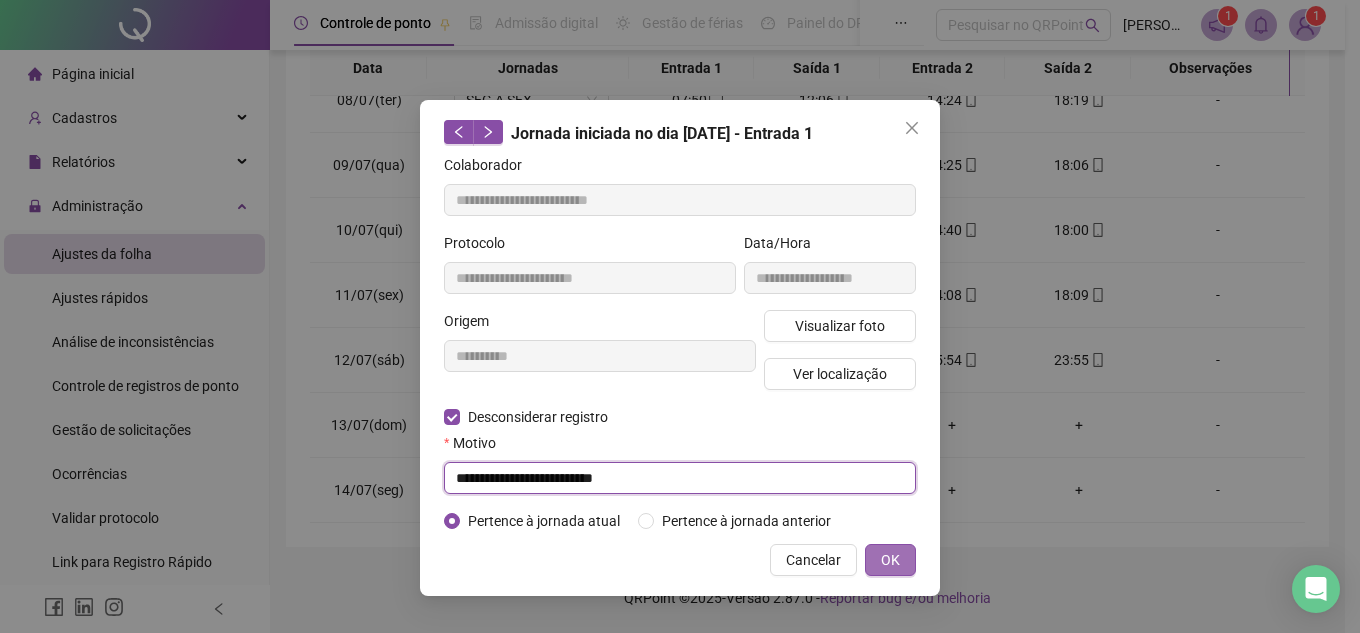 type on "**********" 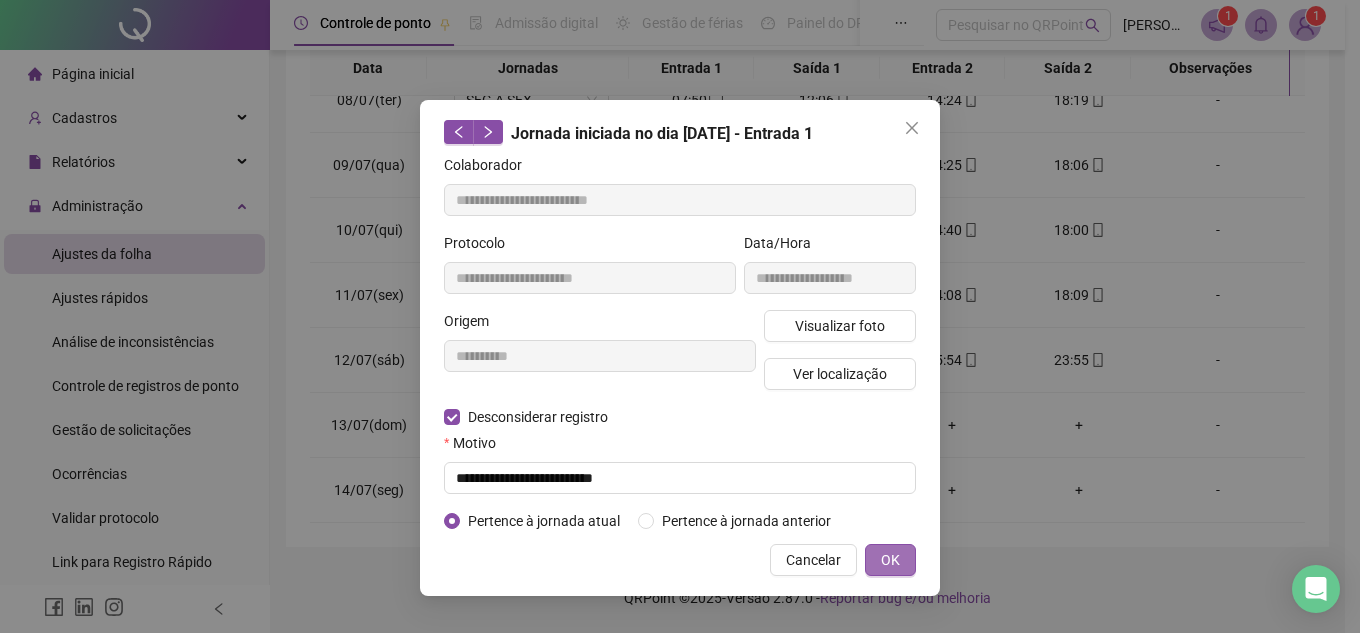 click on "OK" at bounding box center [890, 560] 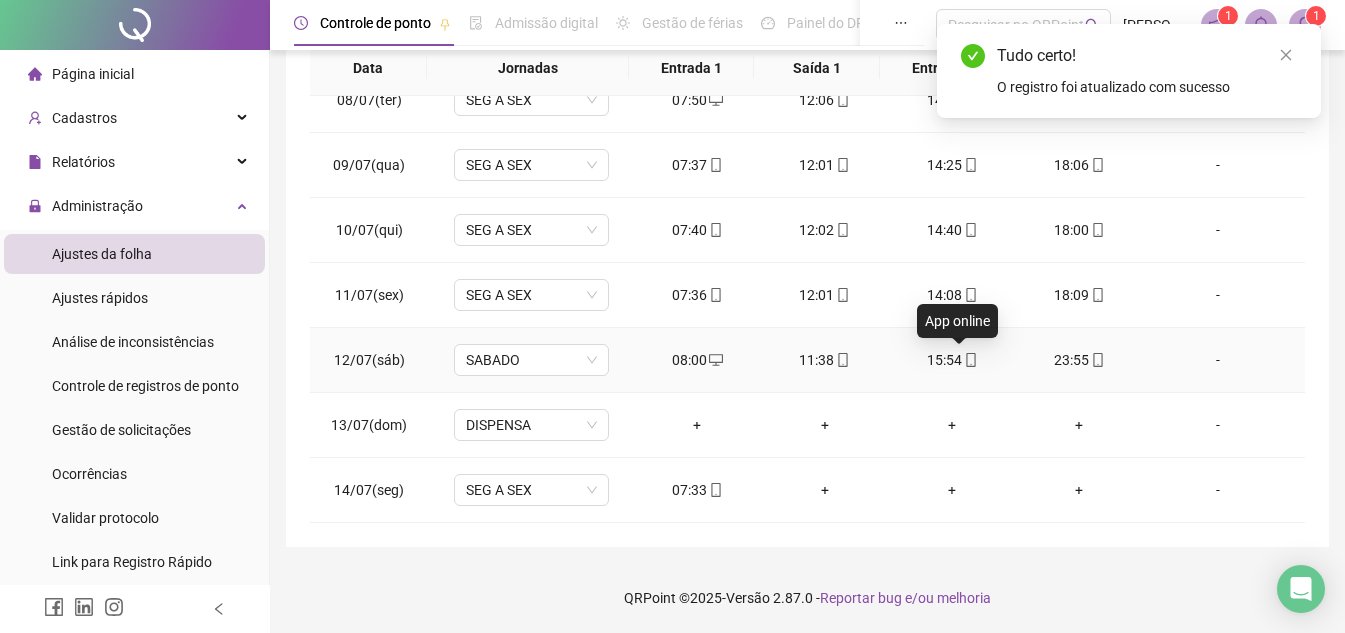 click 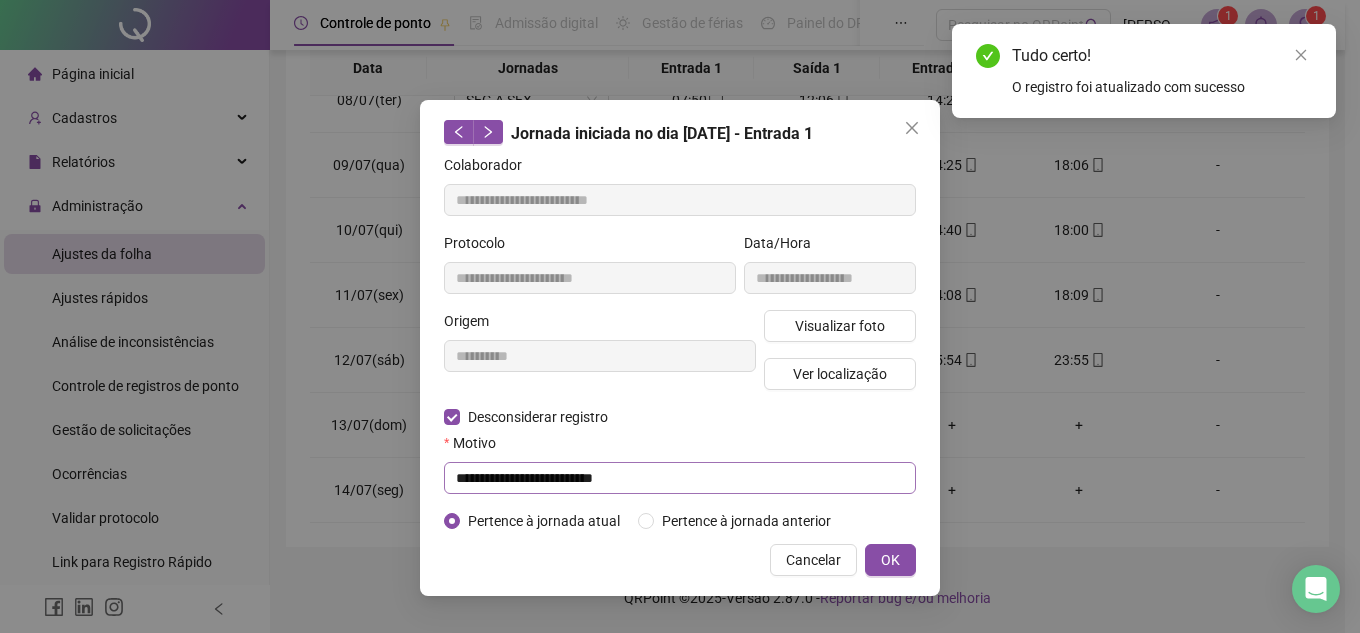 type on "**********" 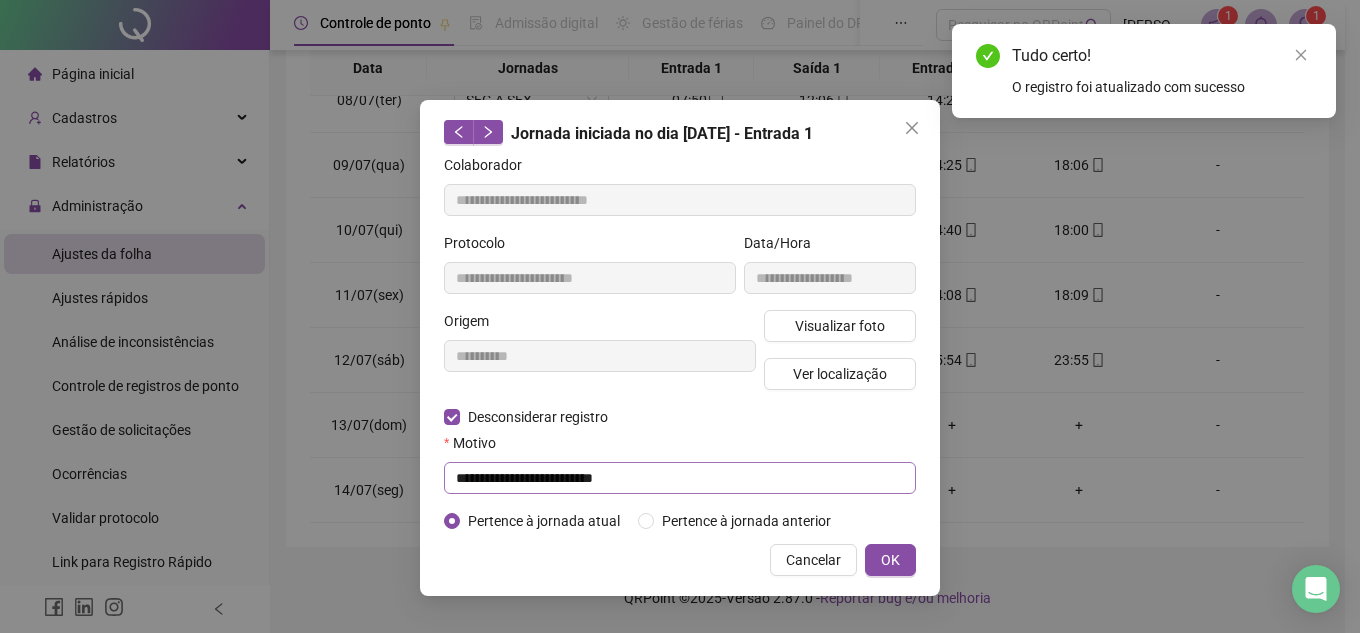 type on "**********" 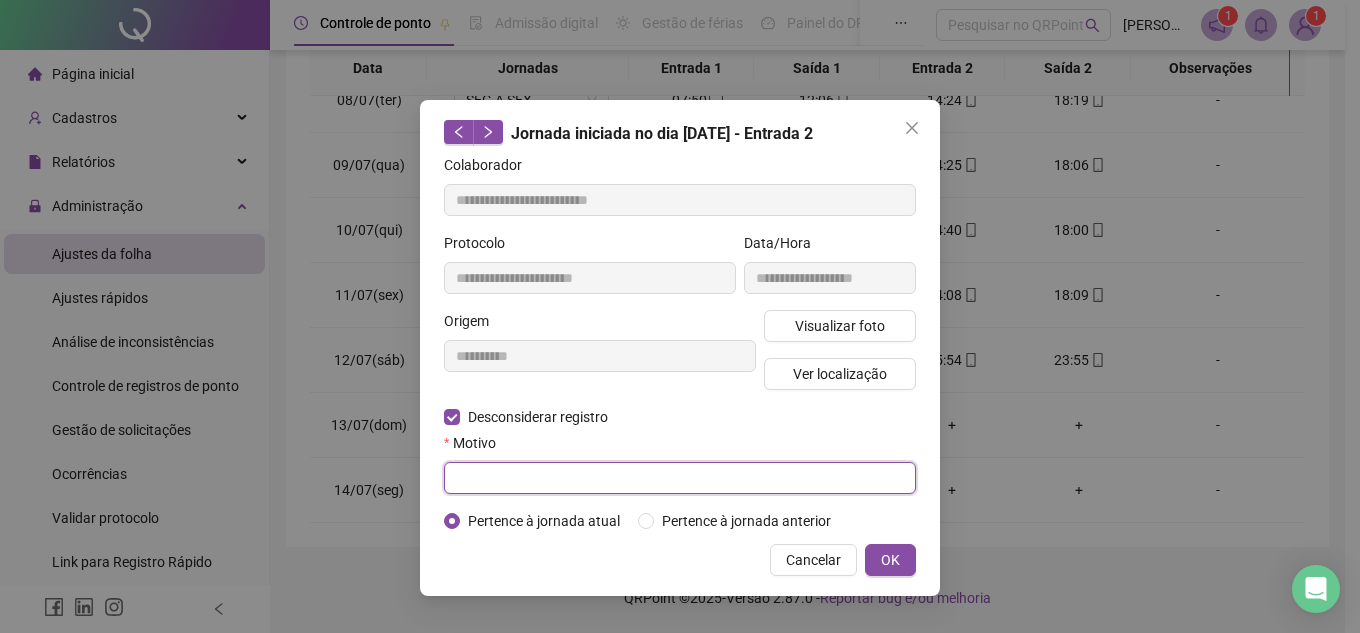 click at bounding box center (680, 478) 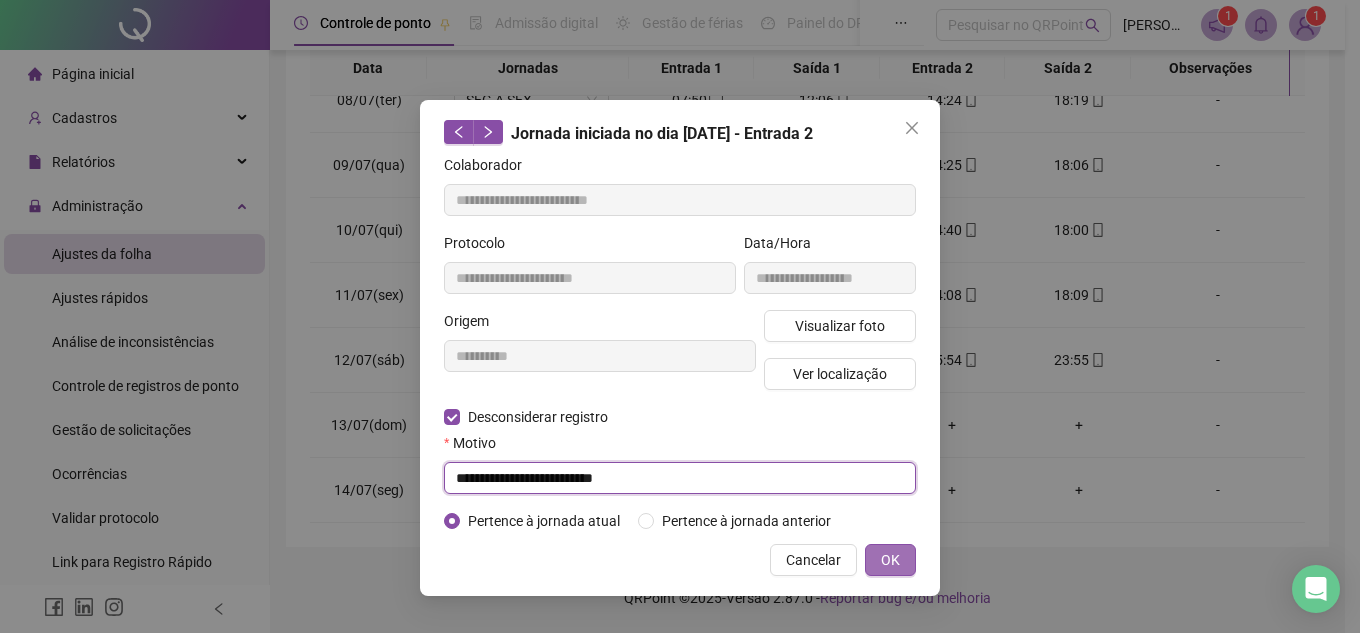 type on "**********" 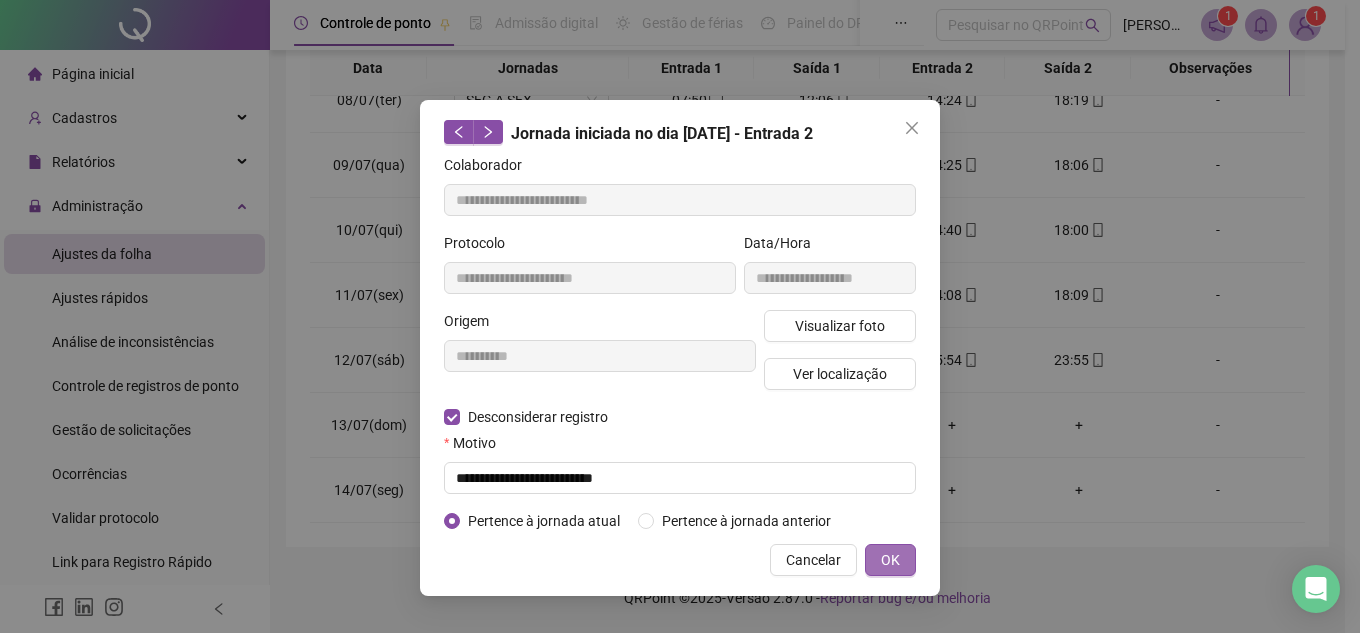 click on "OK" at bounding box center [890, 560] 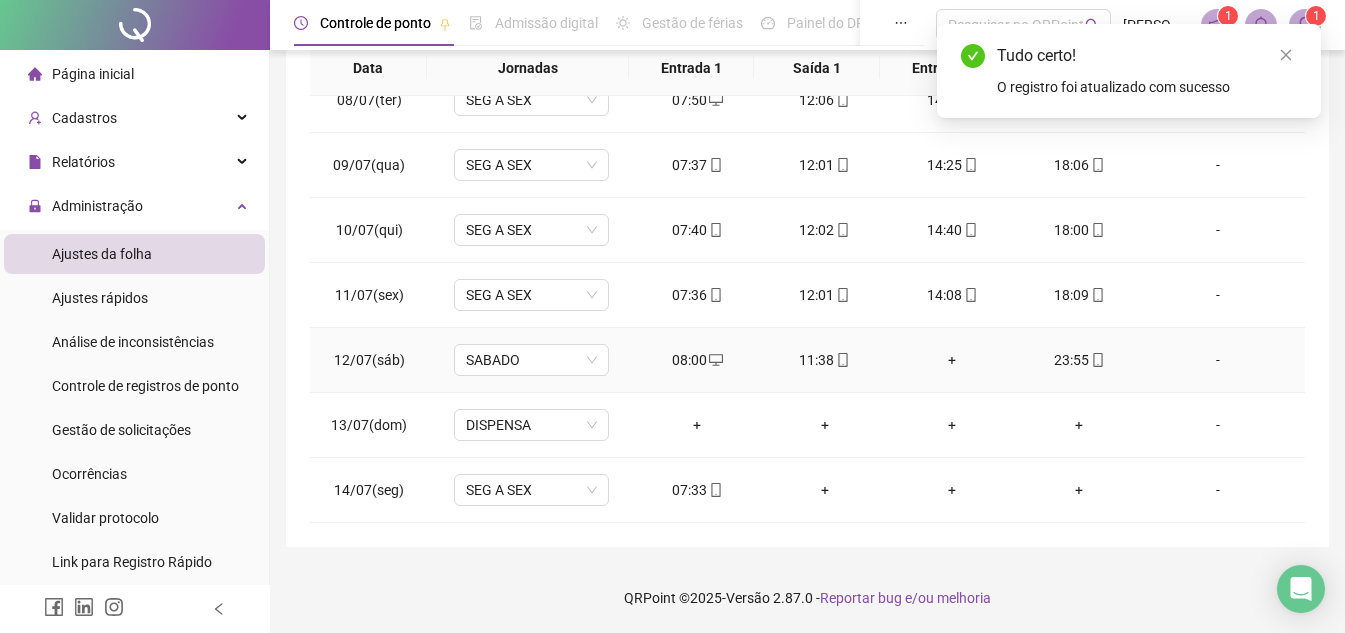 click on "+" at bounding box center [951, 360] 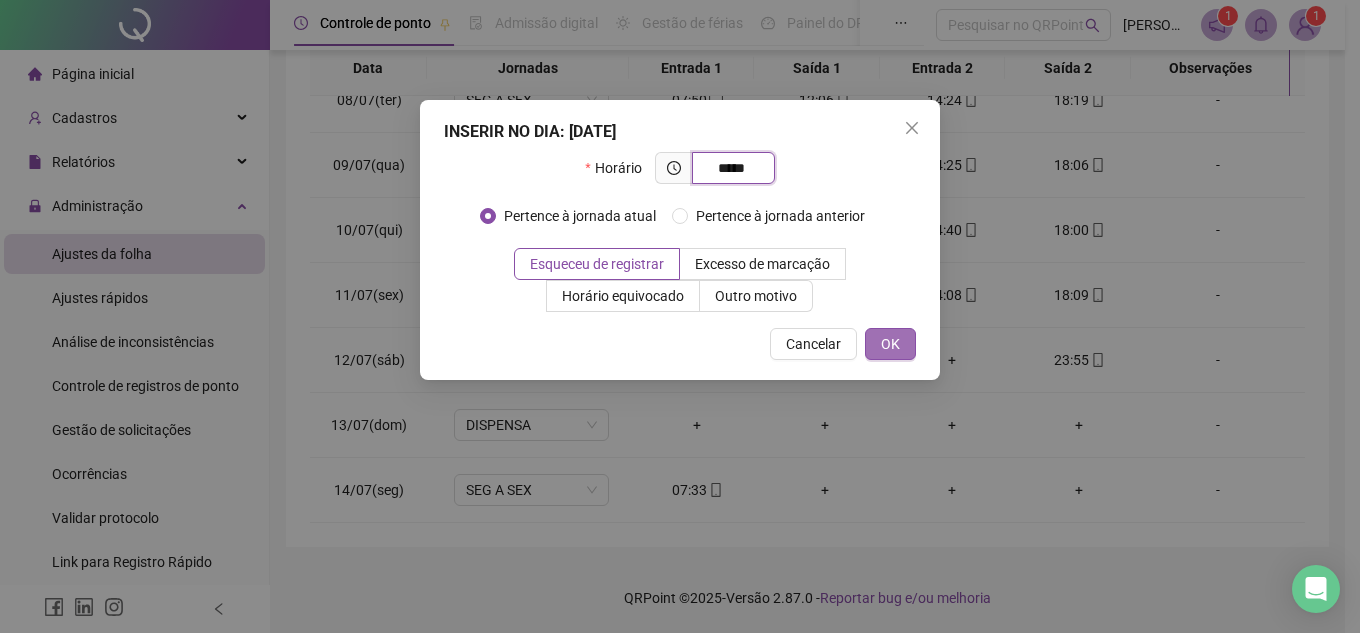 type on "*****" 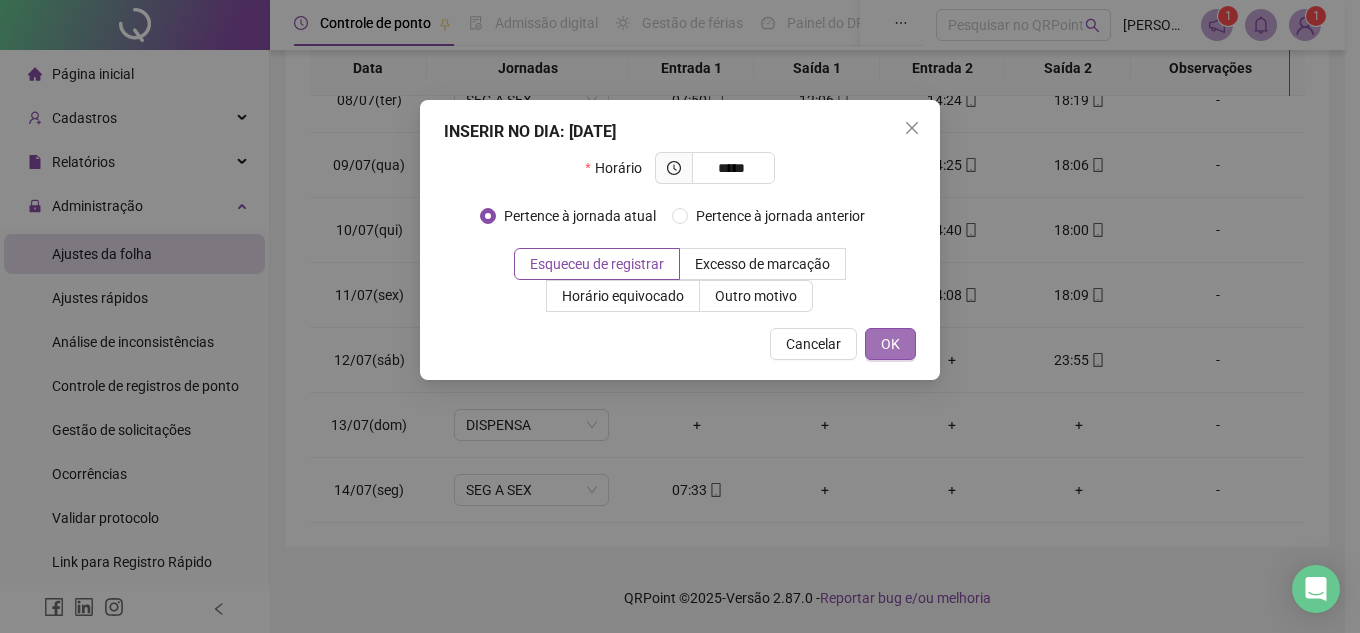 click on "OK" at bounding box center [890, 344] 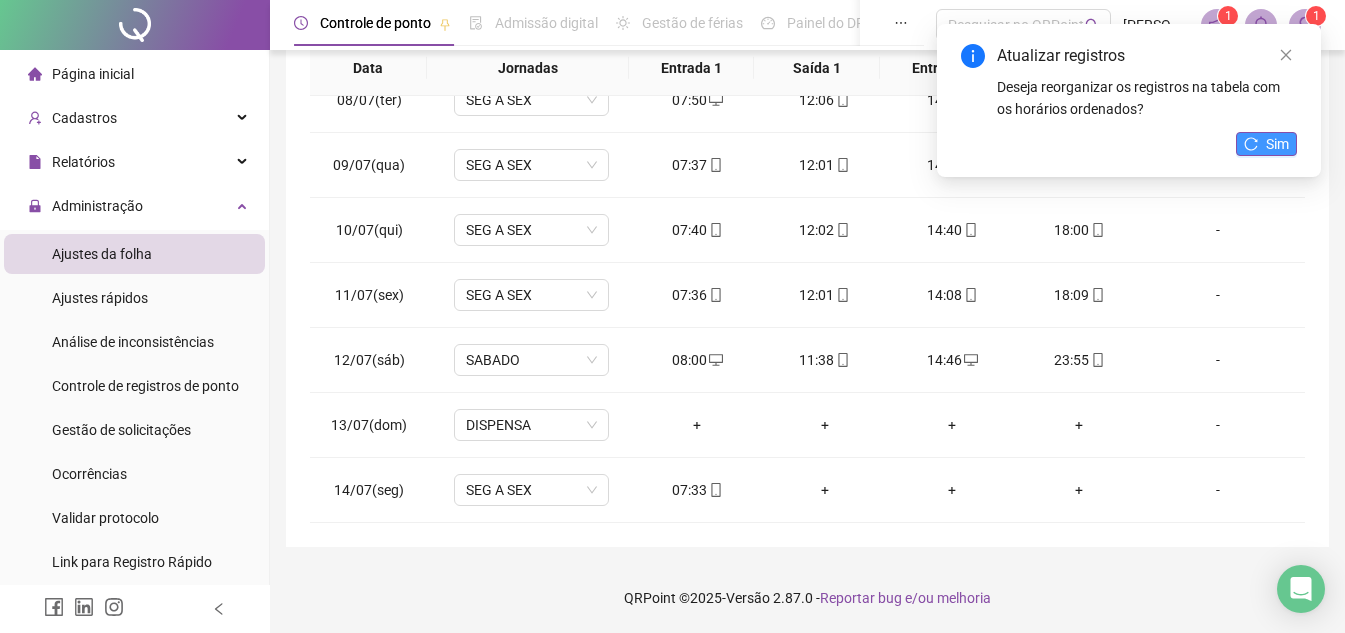 click 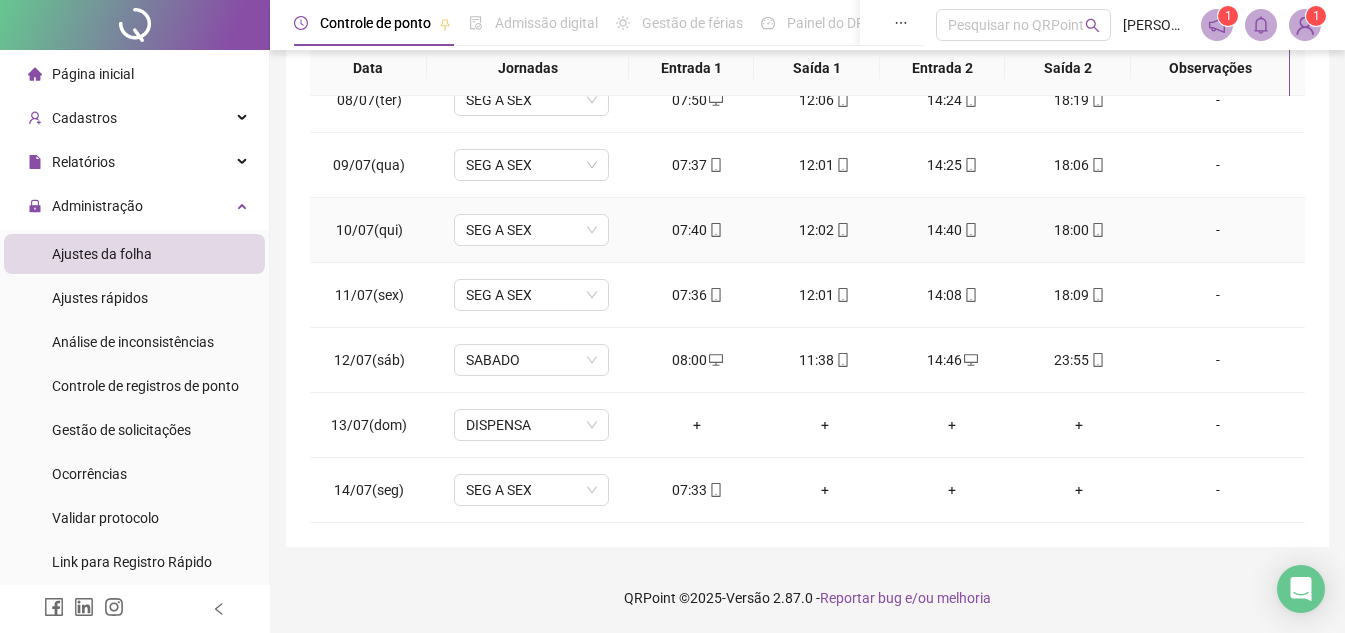 scroll, scrollTop: 0, scrollLeft: 0, axis: both 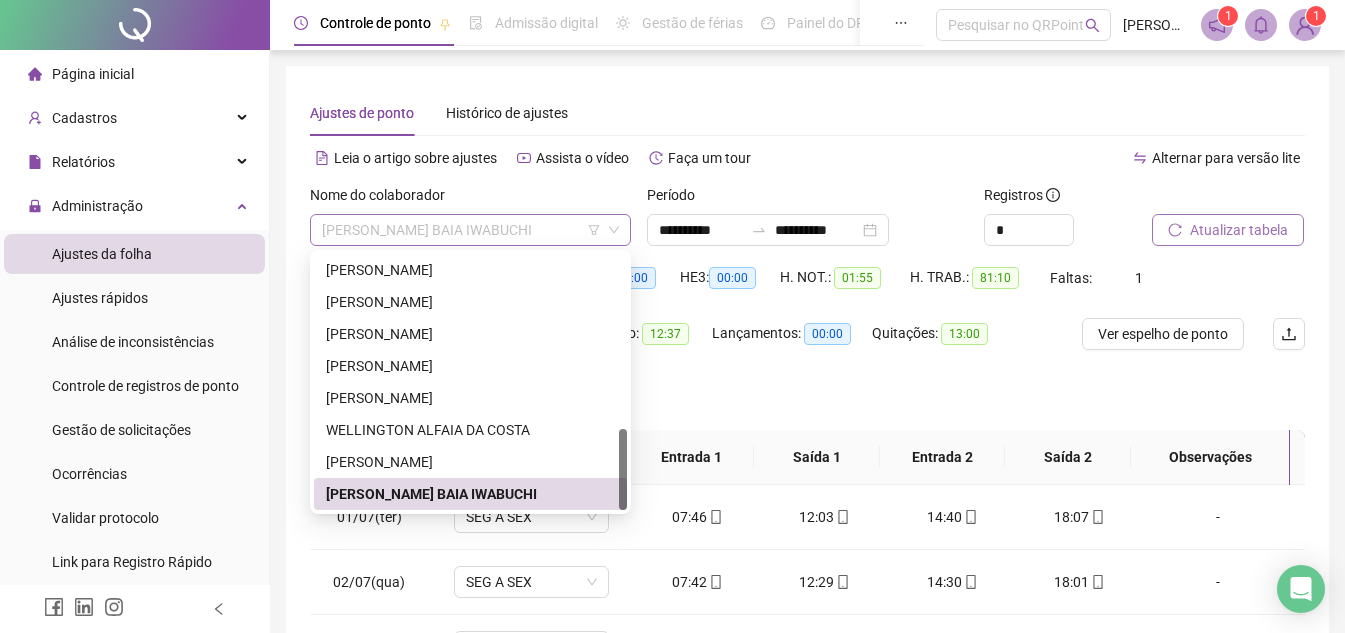 click on "[PERSON_NAME] BAIA IWABUCHI" at bounding box center [470, 230] 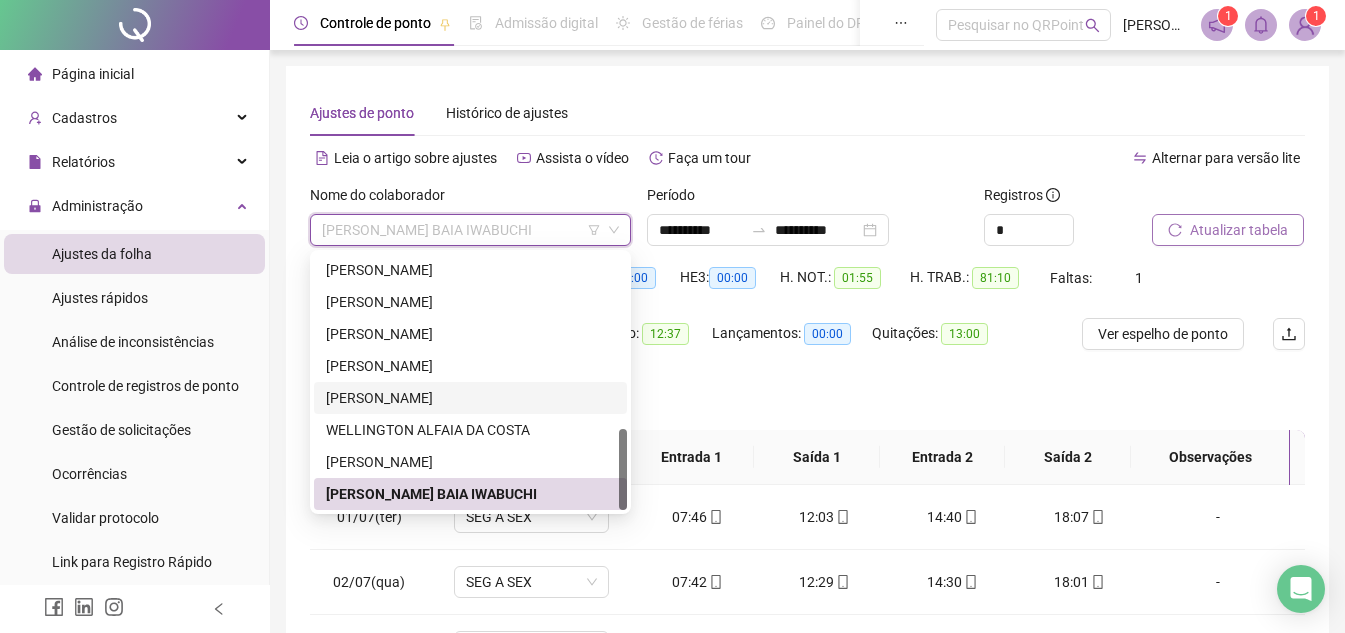 click on "[PERSON_NAME]" at bounding box center [470, 398] 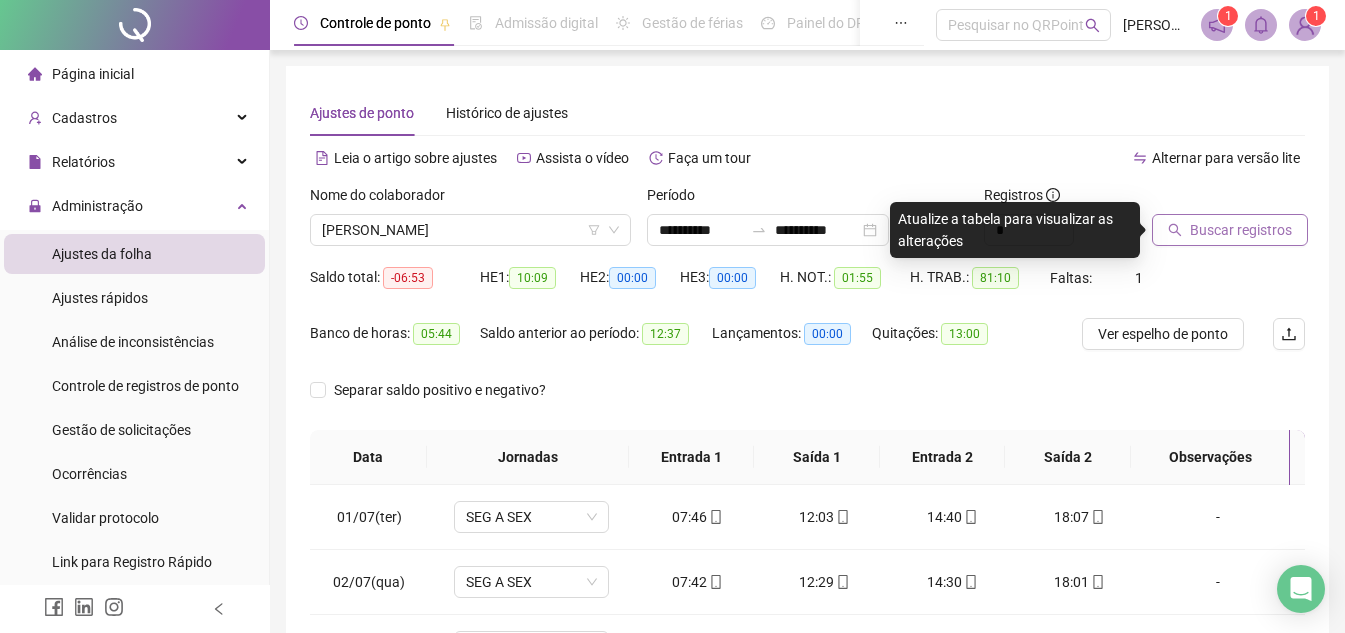click on "Buscar registros" at bounding box center (1241, 230) 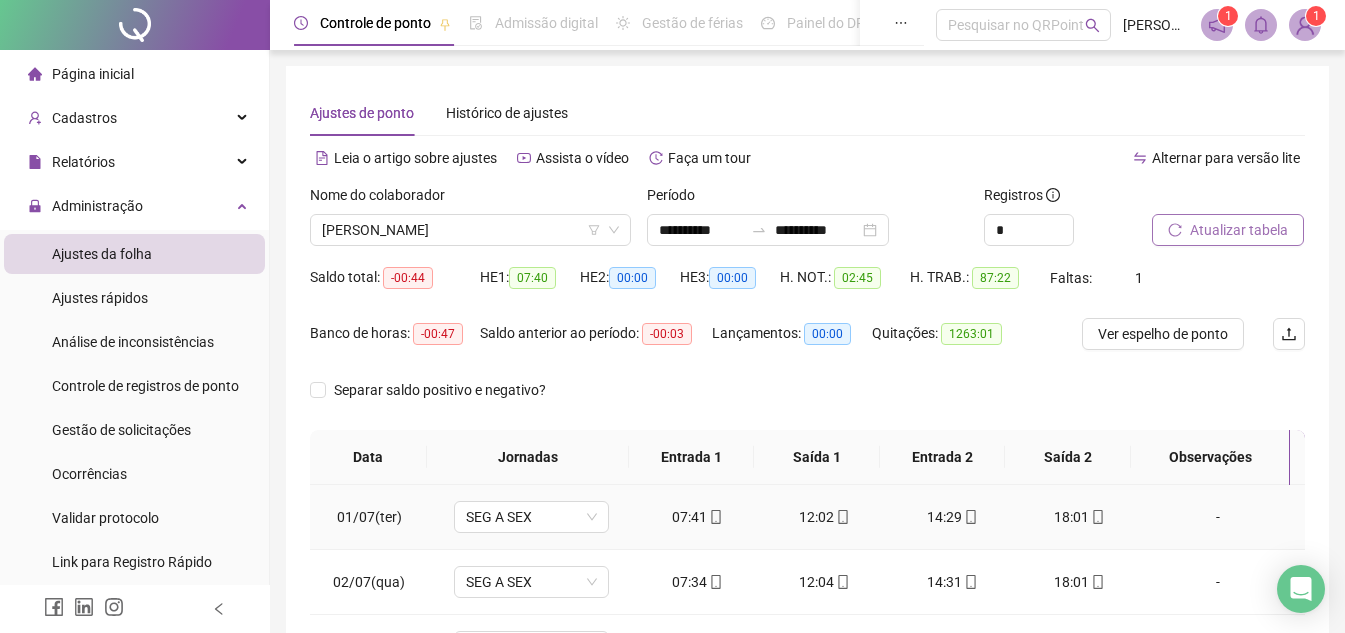 scroll, scrollTop: 389, scrollLeft: 0, axis: vertical 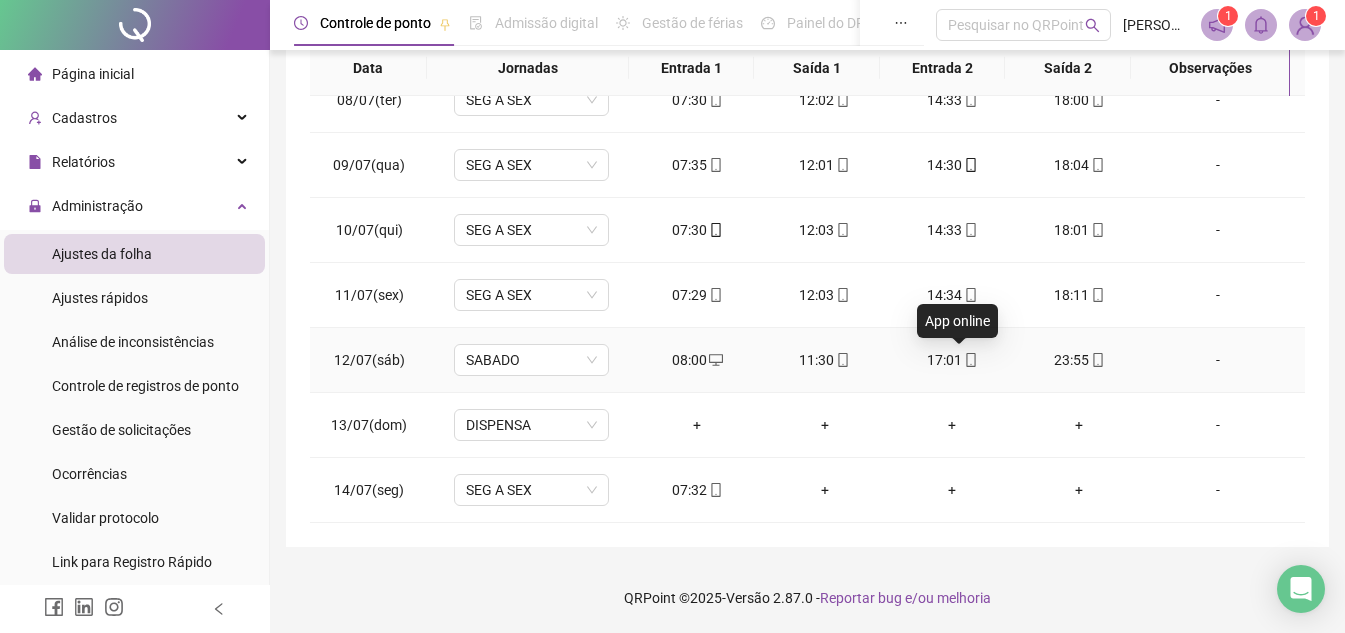 click 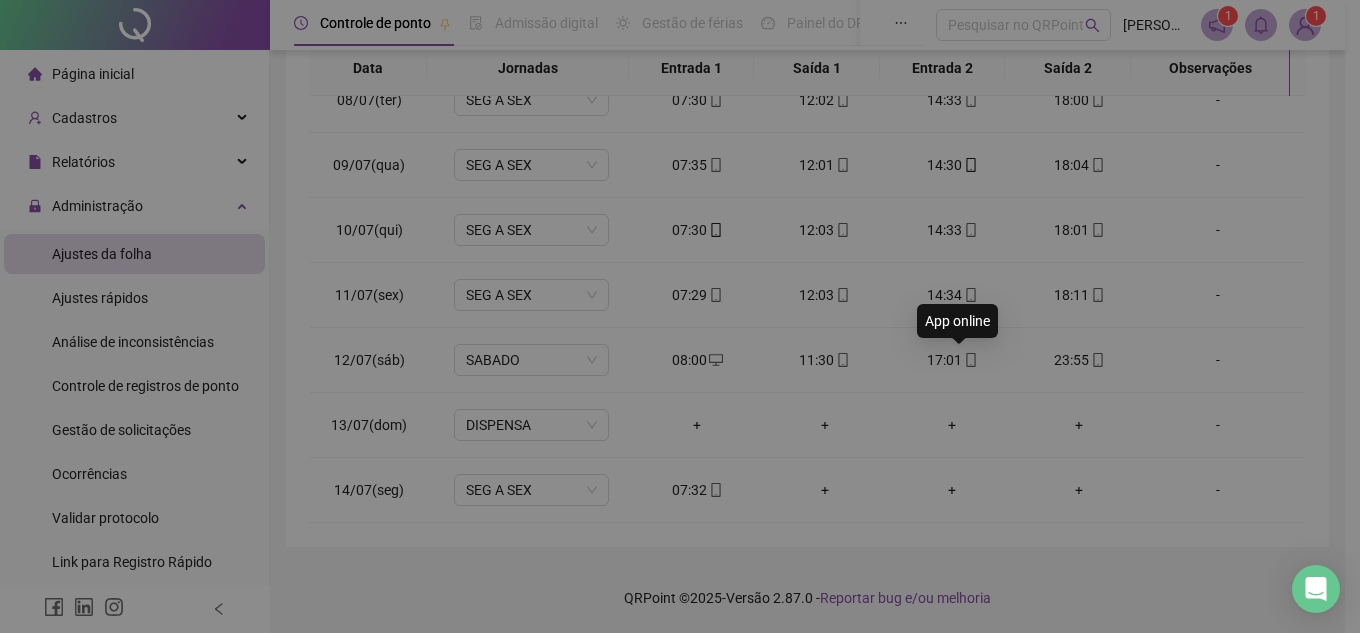 type on "**********" 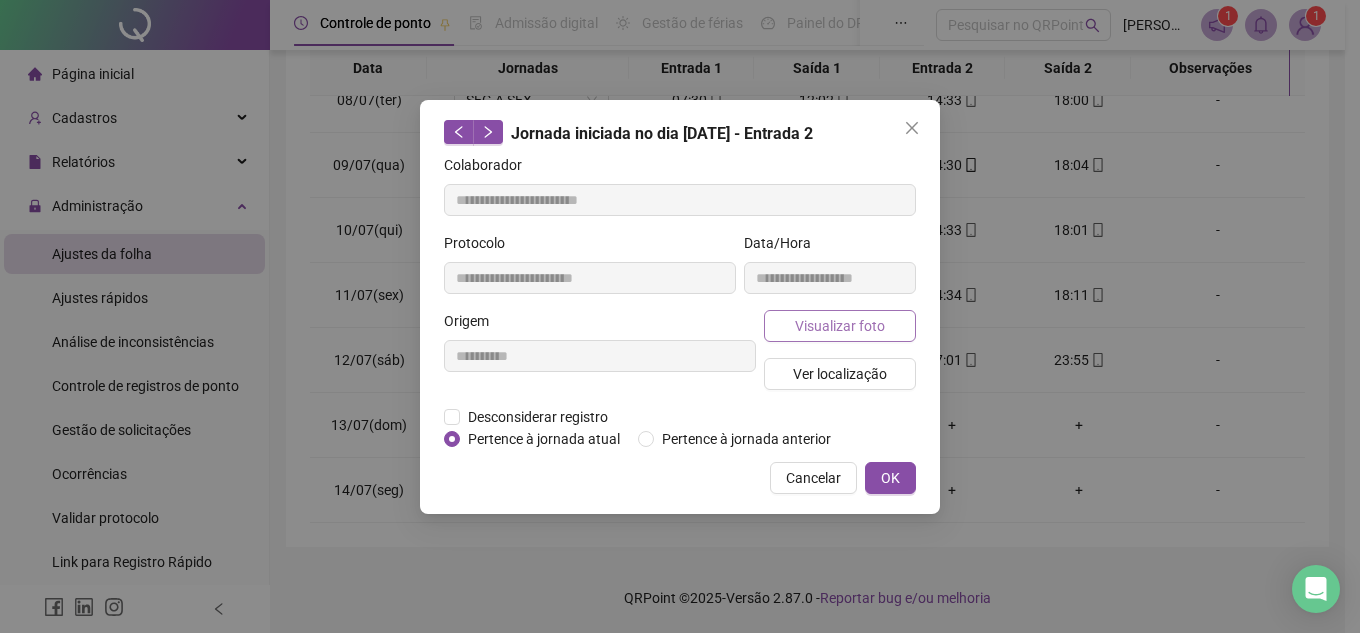 click on "Visualizar foto" at bounding box center (840, 326) 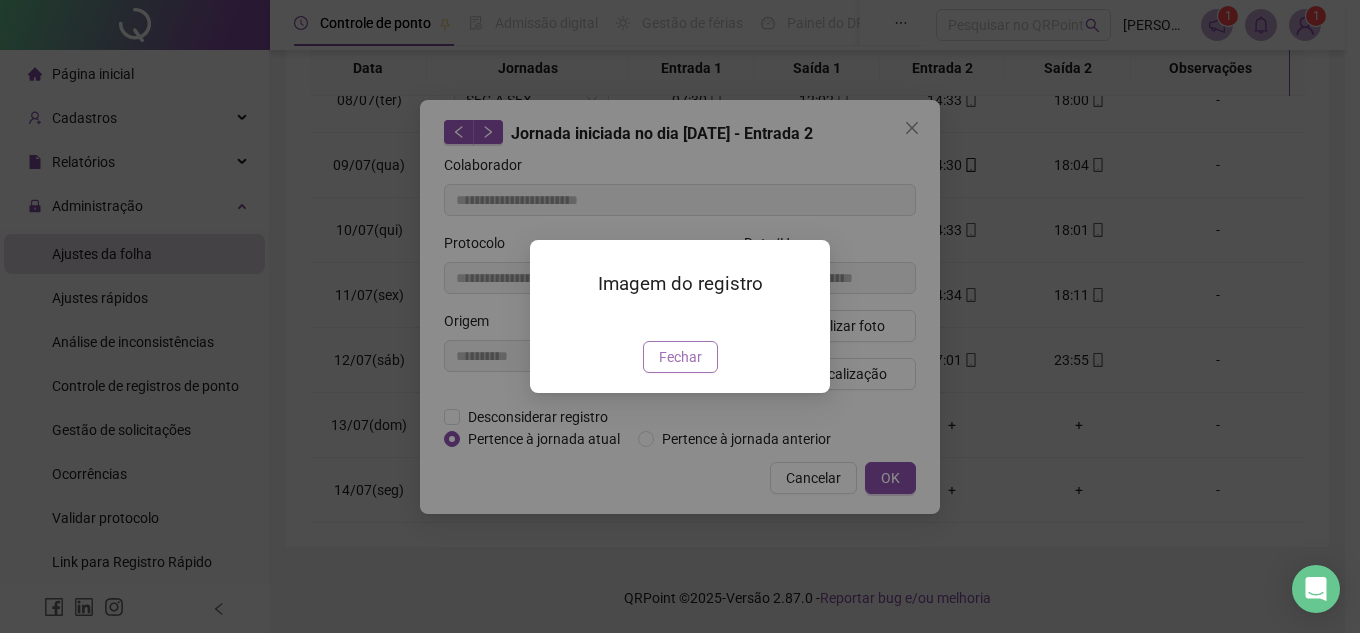 click on "Fechar" at bounding box center (680, 357) 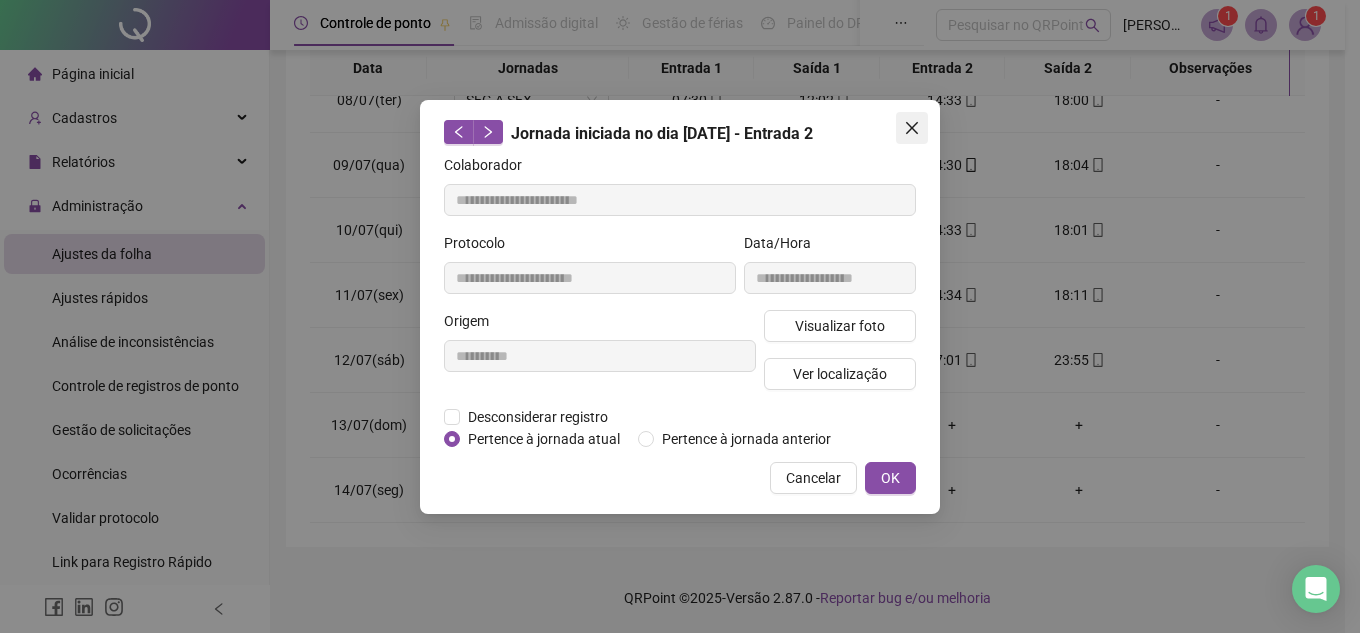 click 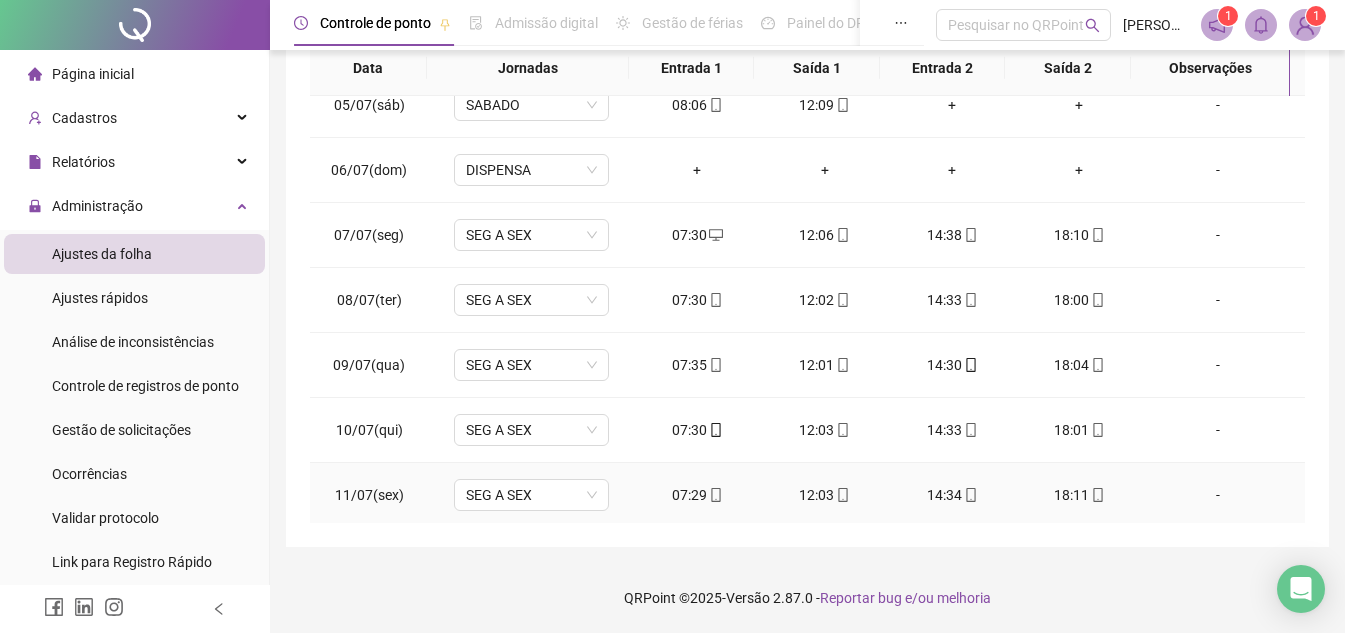 scroll, scrollTop: 0, scrollLeft: 0, axis: both 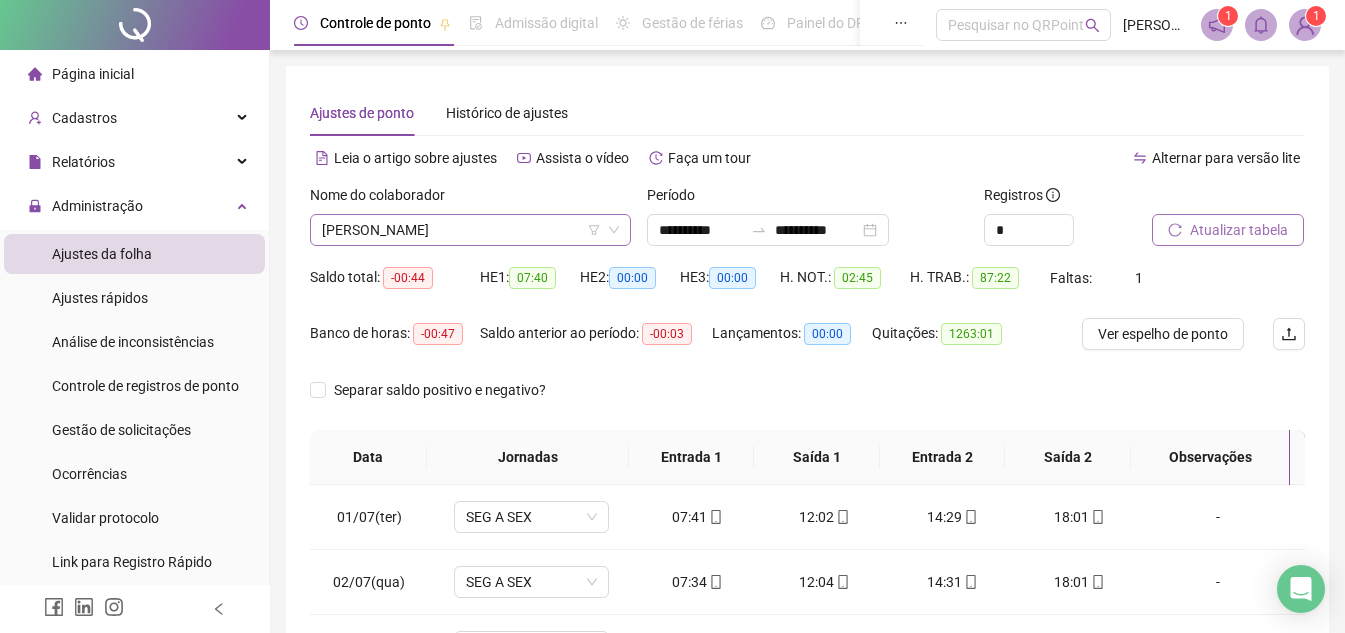 click on "[PERSON_NAME]" at bounding box center [470, 230] 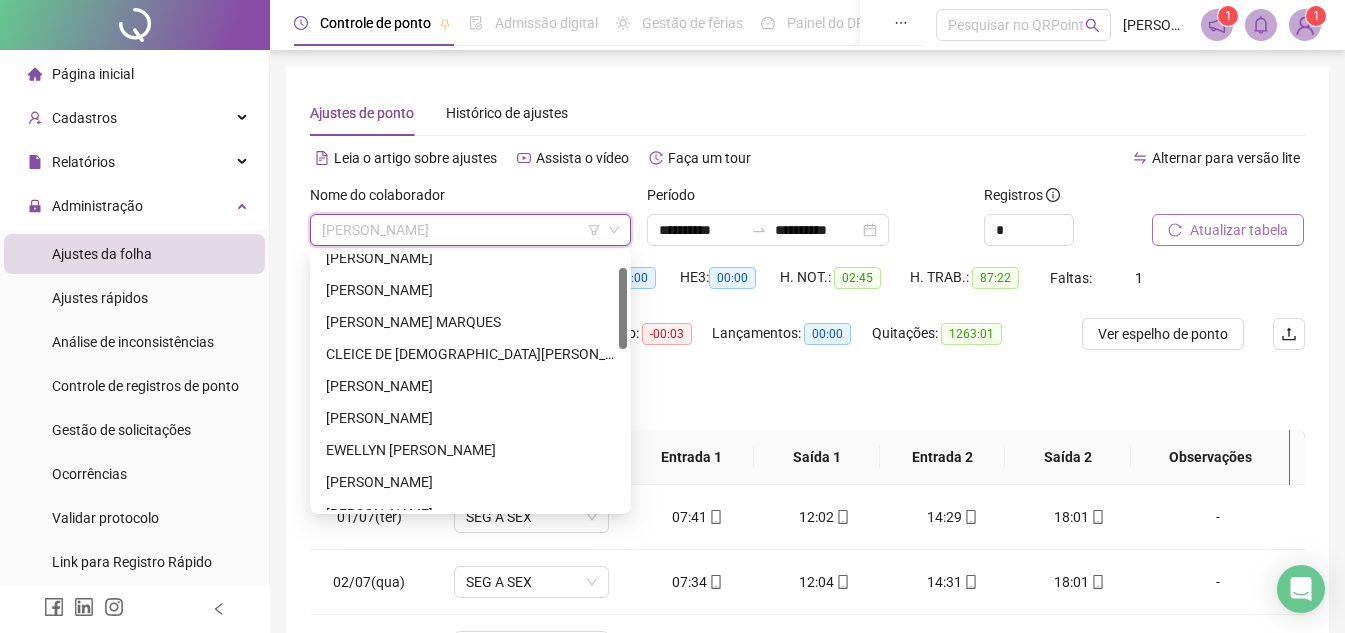 scroll, scrollTop: 0, scrollLeft: 0, axis: both 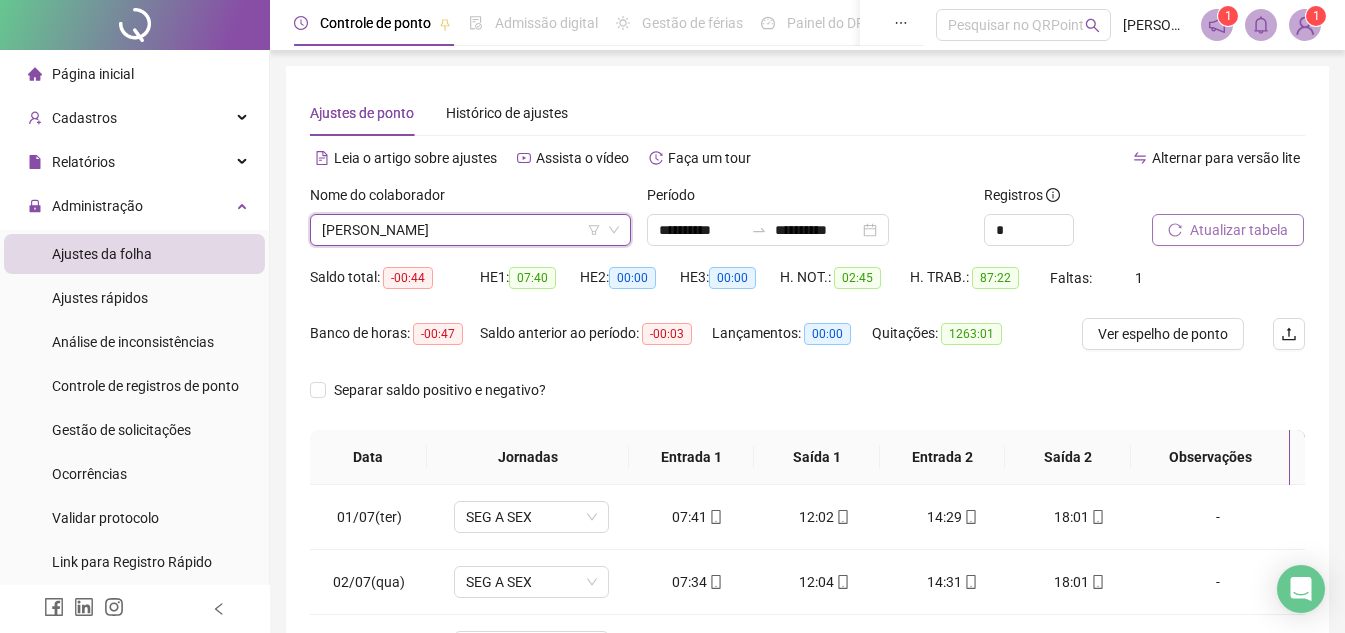 click on "Separar saldo positivo e negativo?" at bounding box center [807, 402] 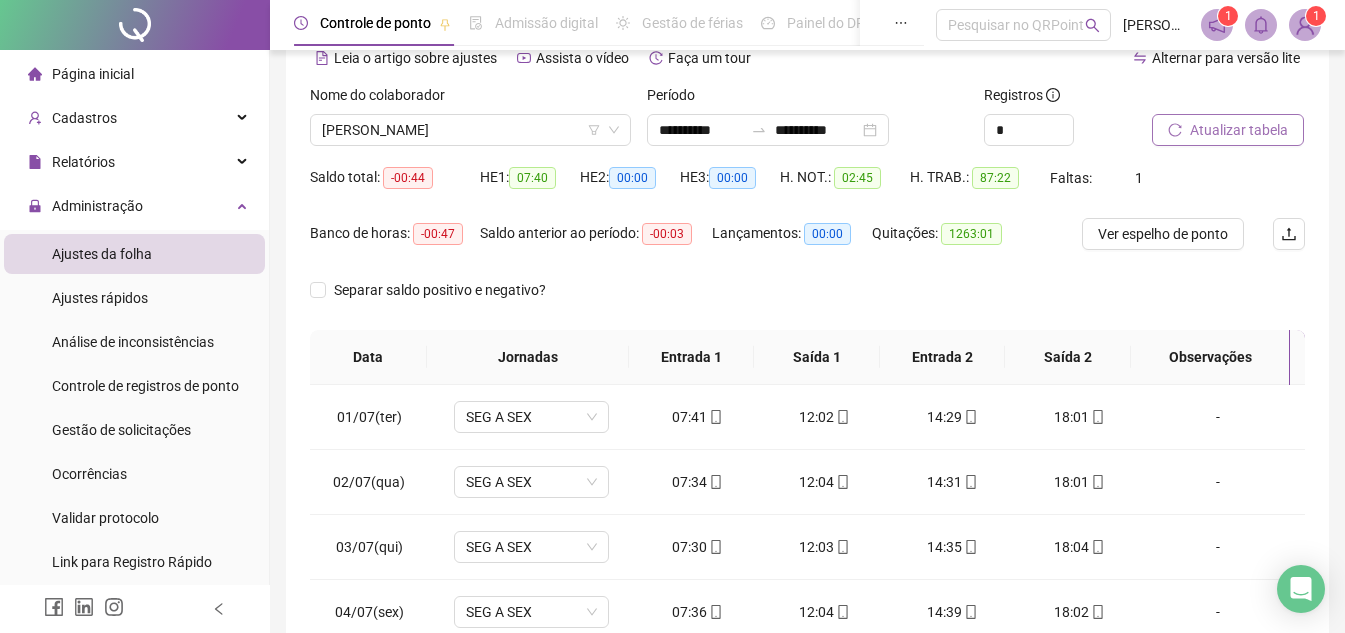 scroll, scrollTop: 389, scrollLeft: 0, axis: vertical 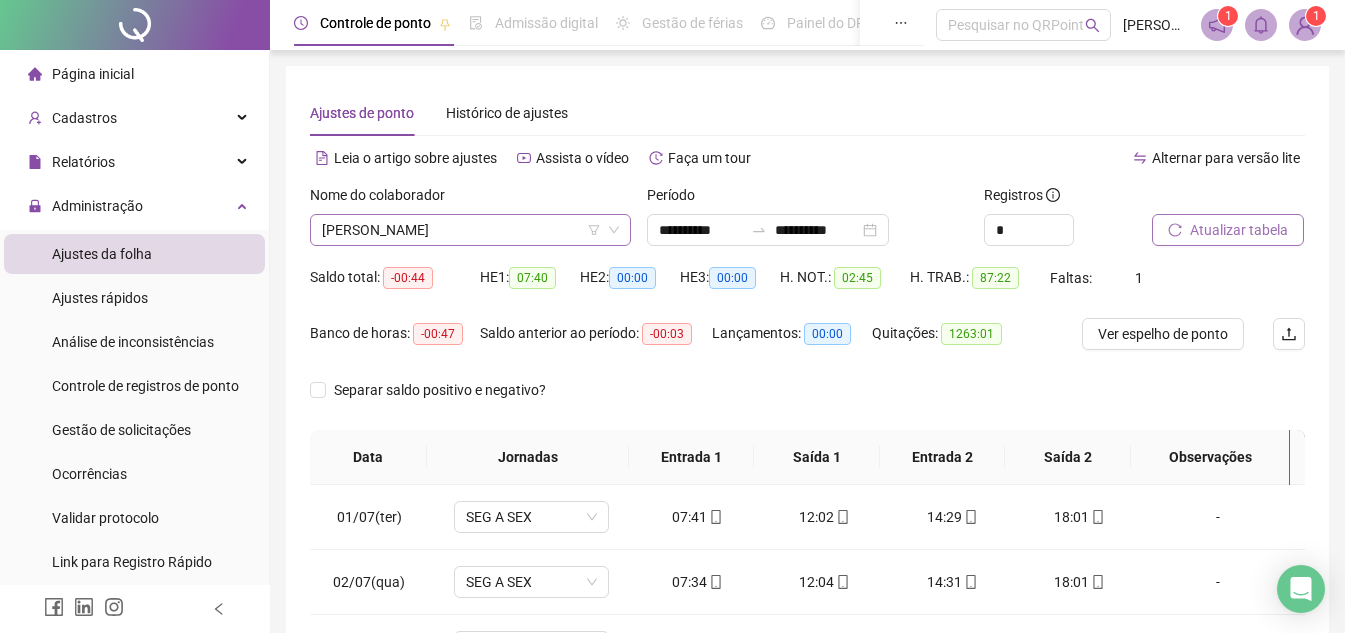 click on "[PERSON_NAME]" at bounding box center (470, 230) 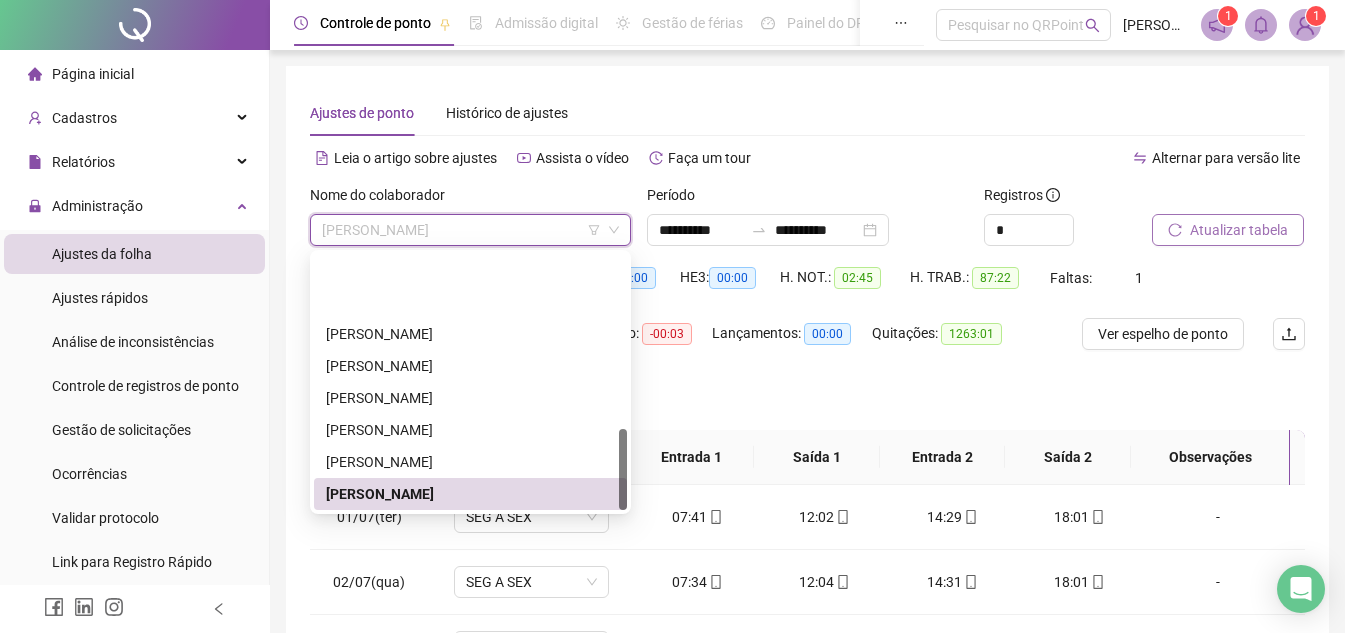 scroll, scrollTop: 544, scrollLeft: 0, axis: vertical 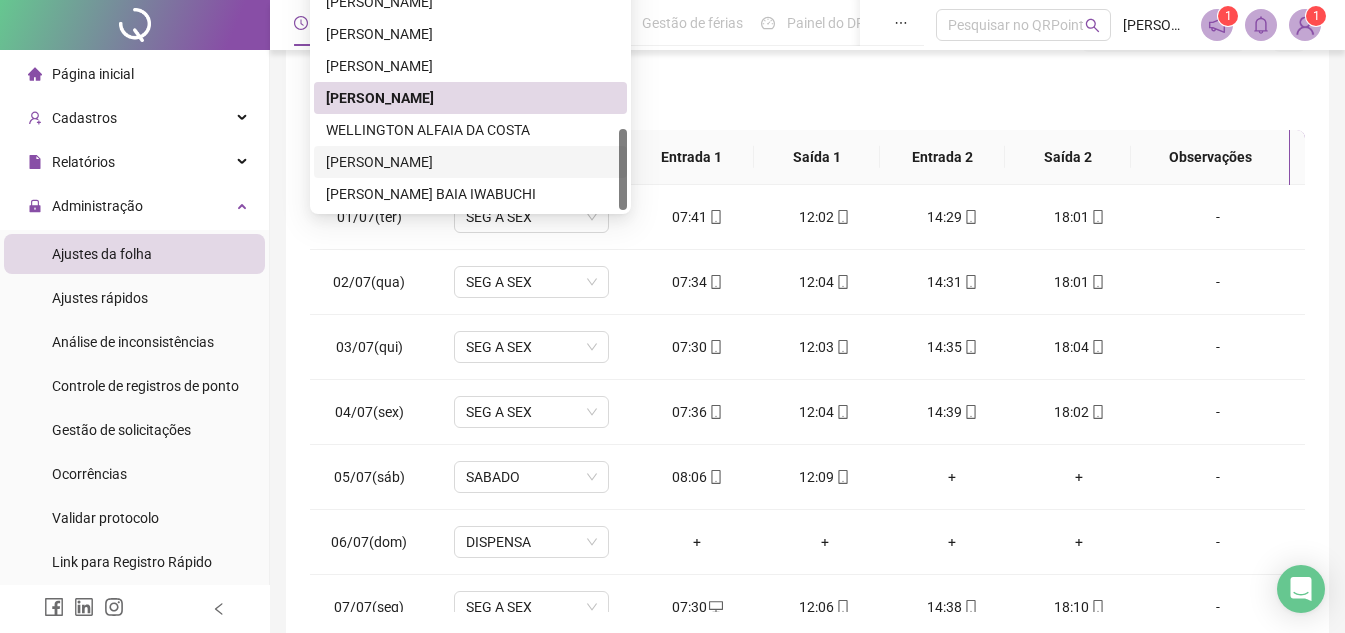 click on "[PERSON_NAME]" at bounding box center (470, 162) 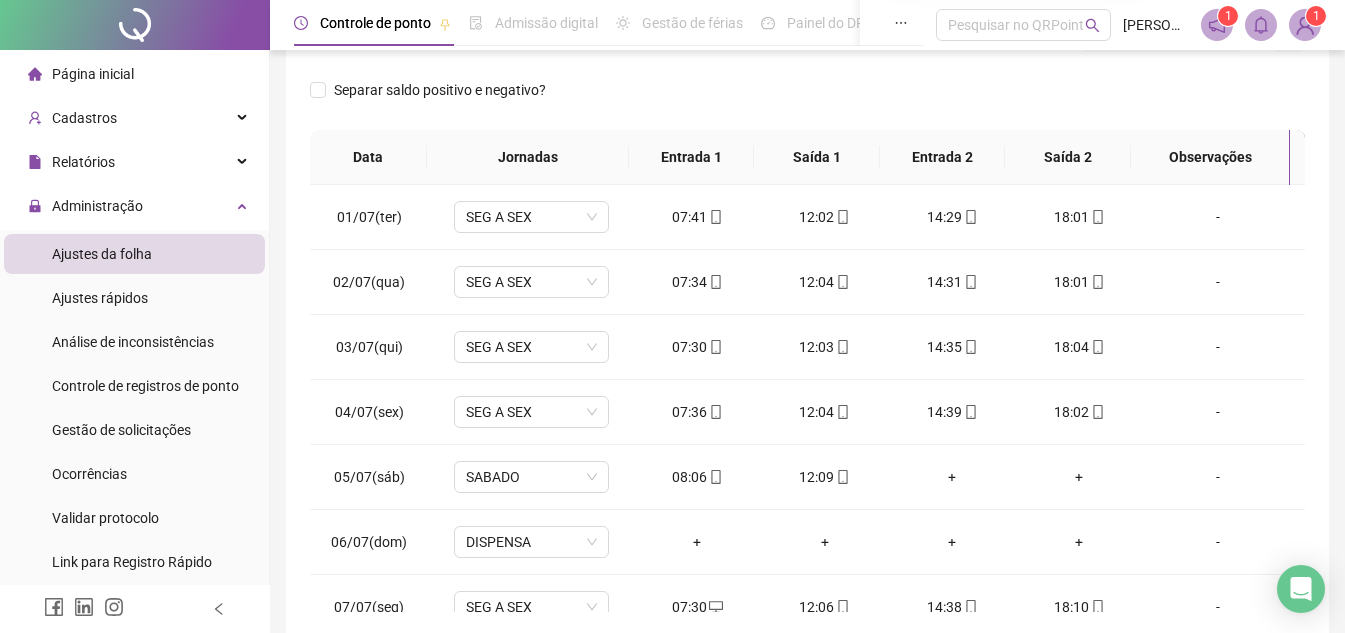 scroll, scrollTop: 0, scrollLeft: 0, axis: both 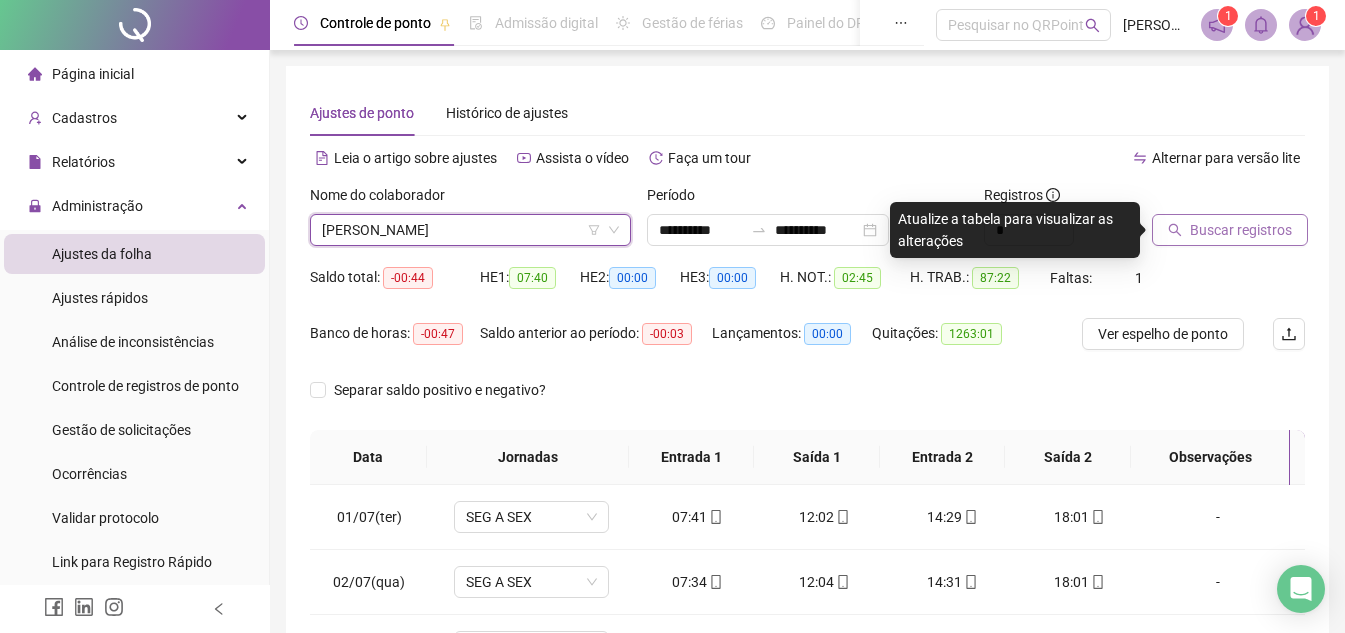 click on "Buscar registros" at bounding box center (1241, 230) 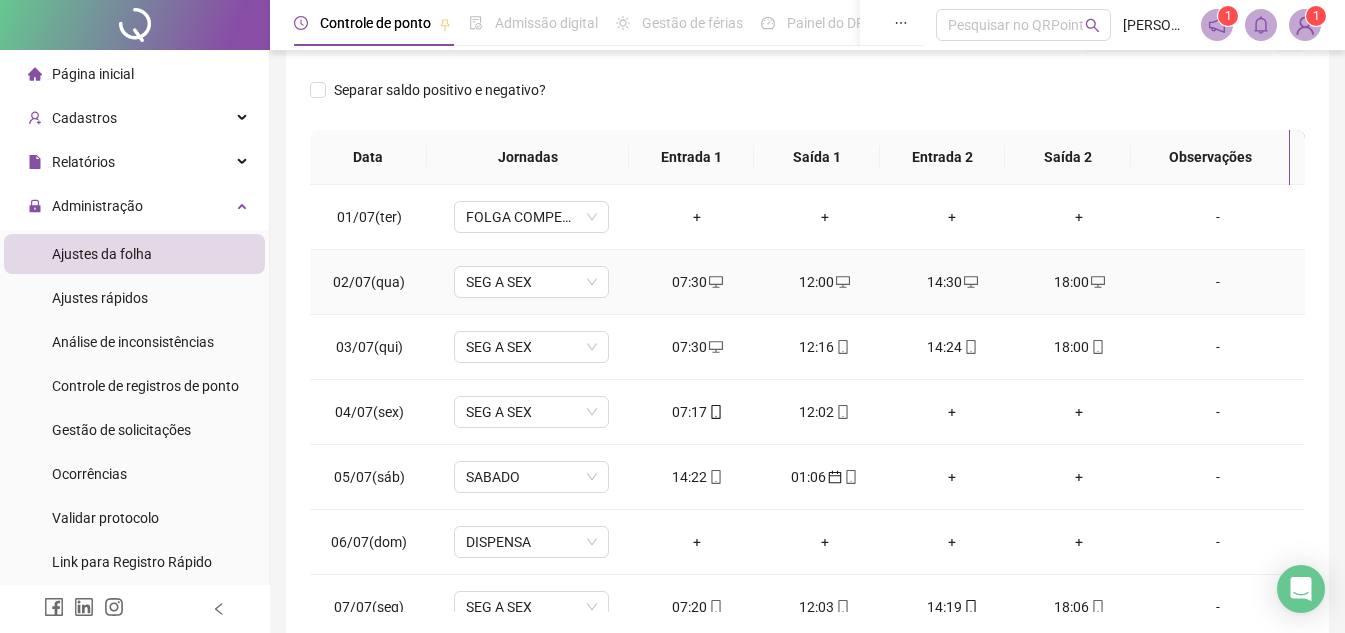 scroll, scrollTop: 389, scrollLeft: 0, axis: vertical 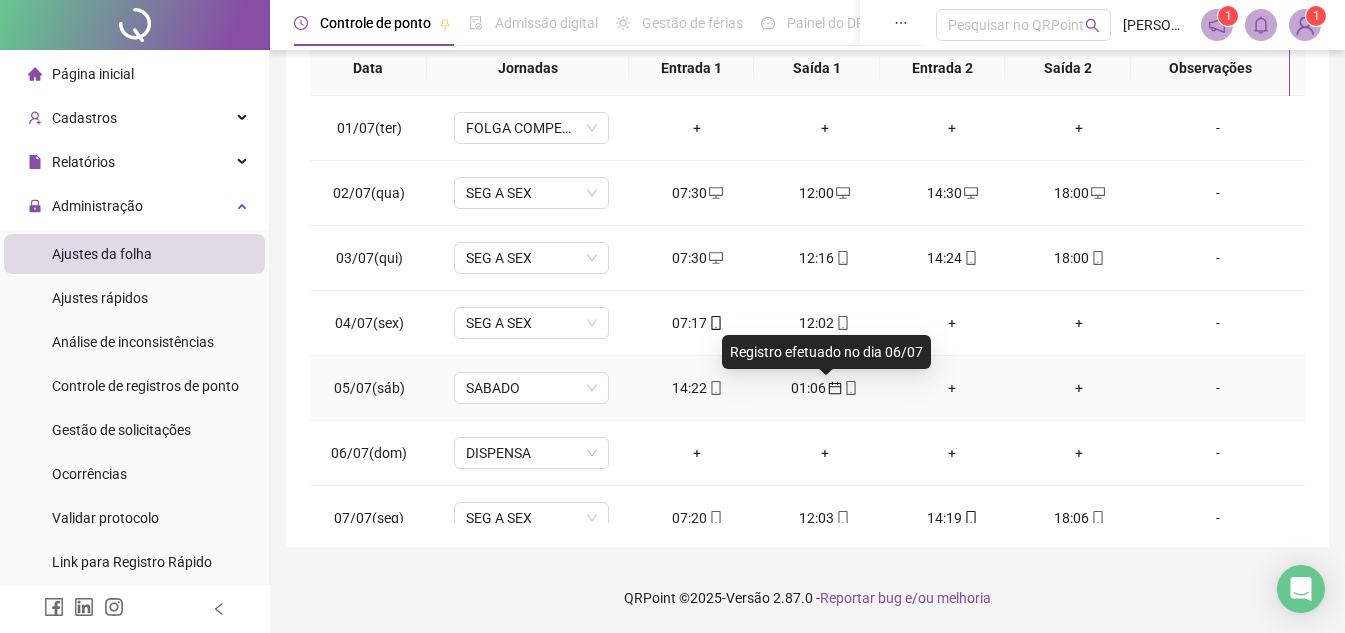 click 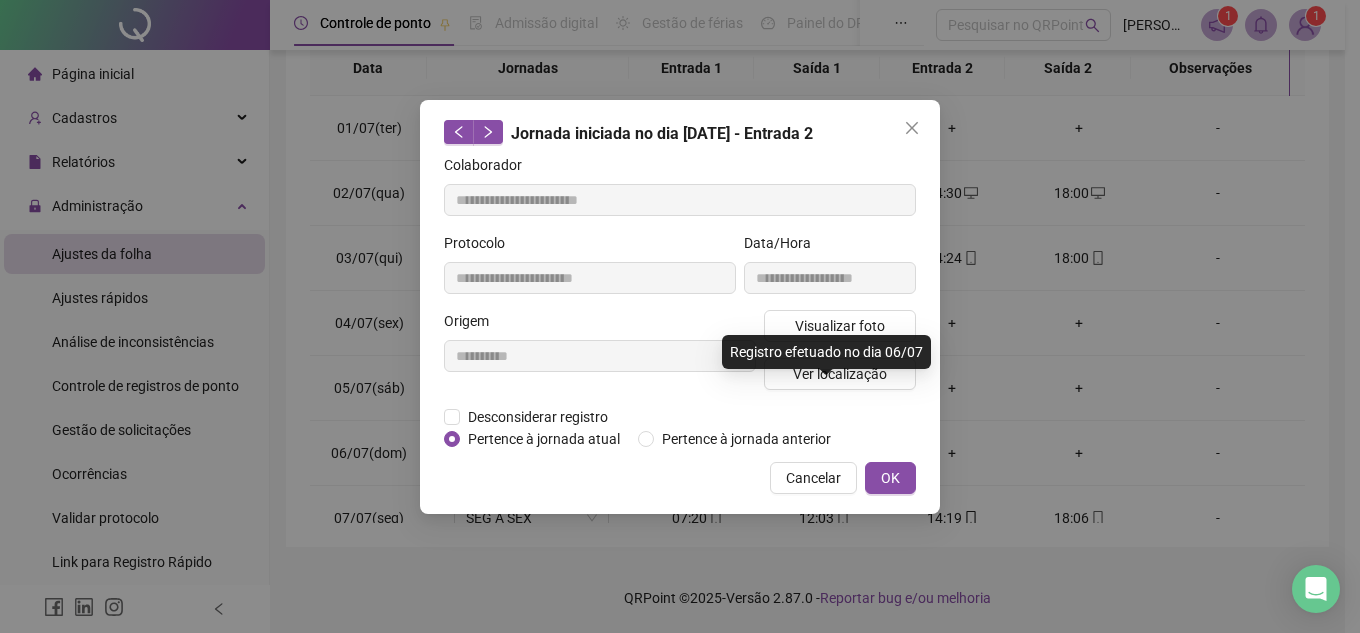 type on "**********" 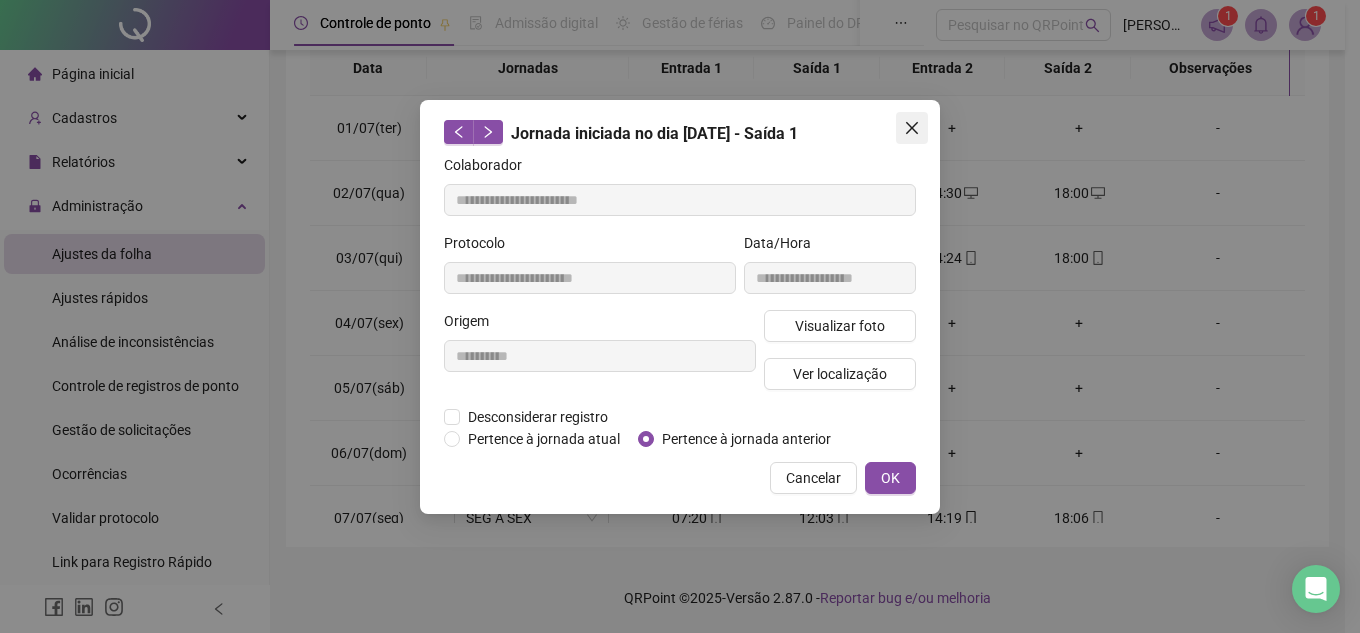 click 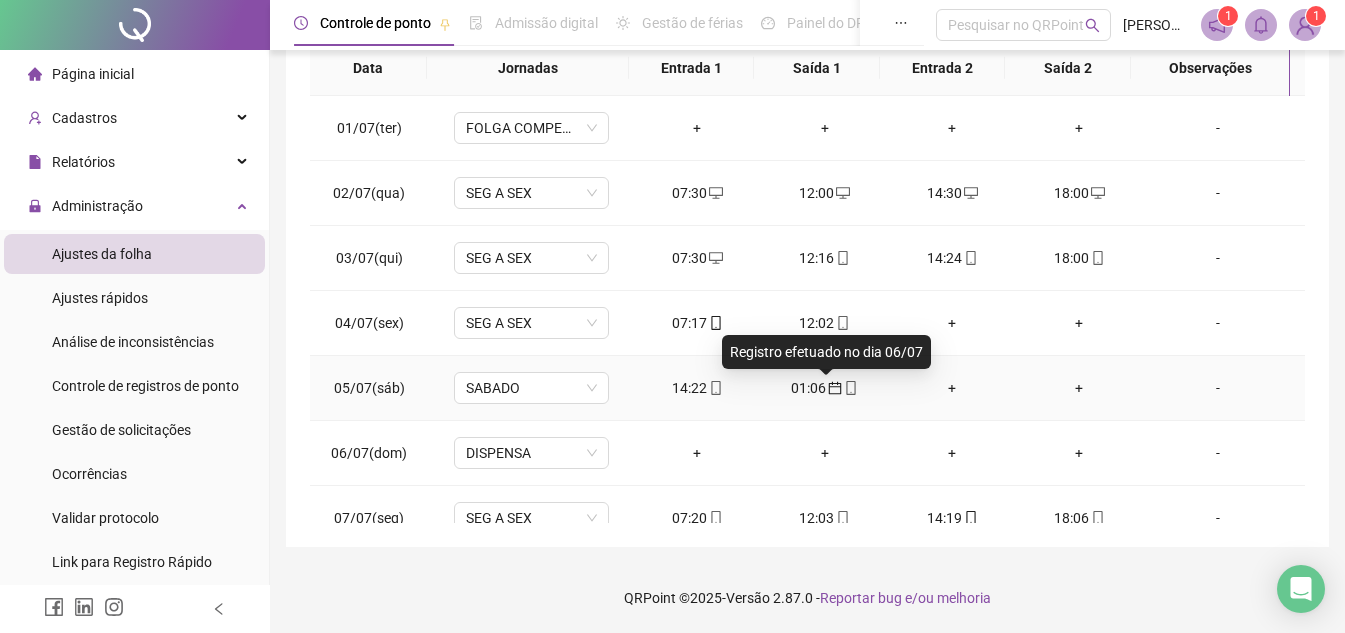 click 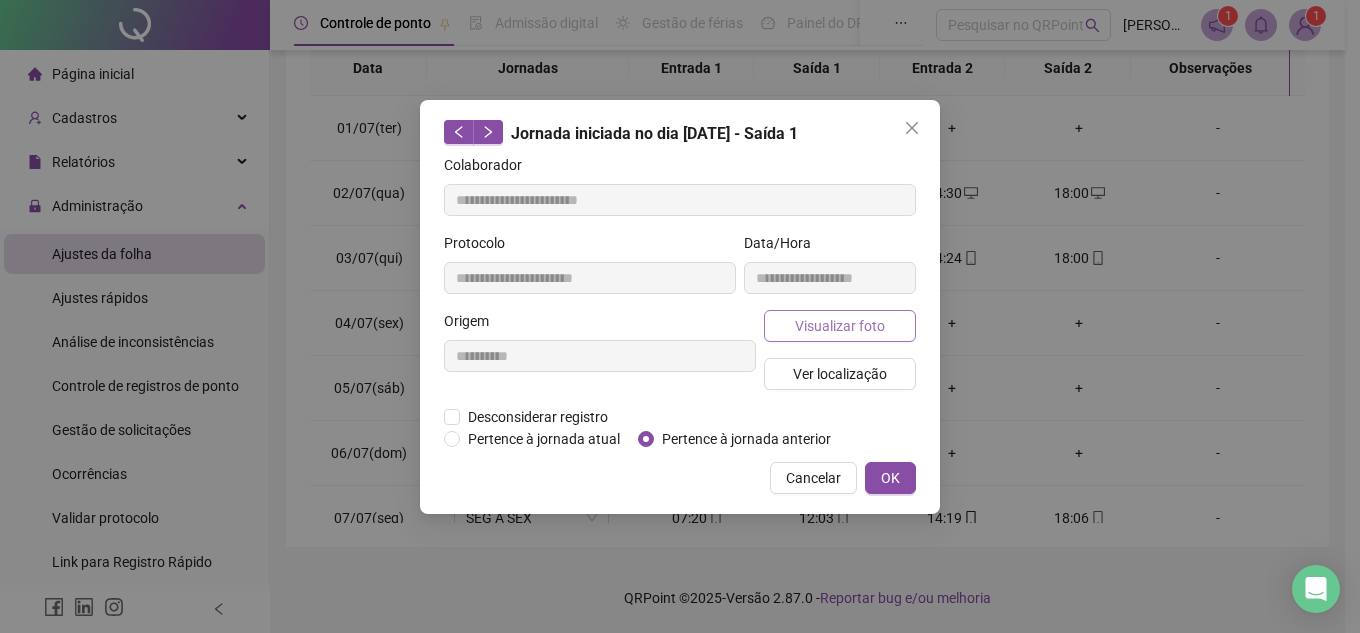 click on "Visualizar foto" at bounding box center [840, 326] 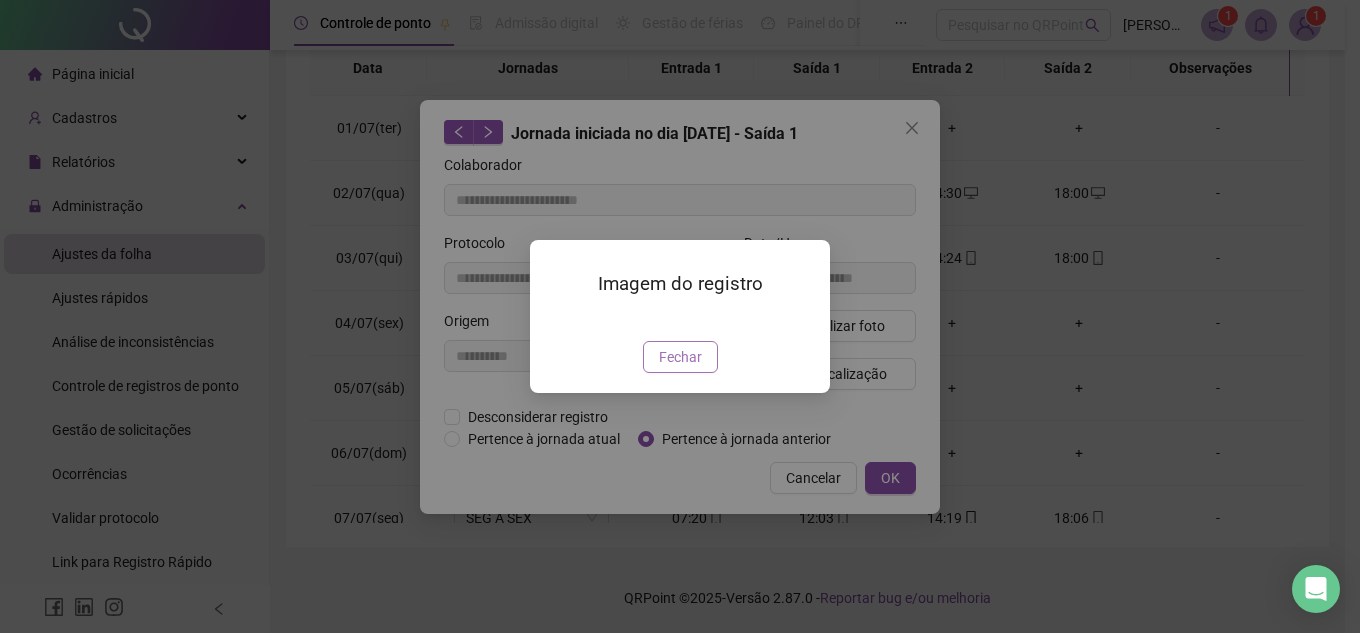 click on "Fechar" at bounding box center [680, 357] 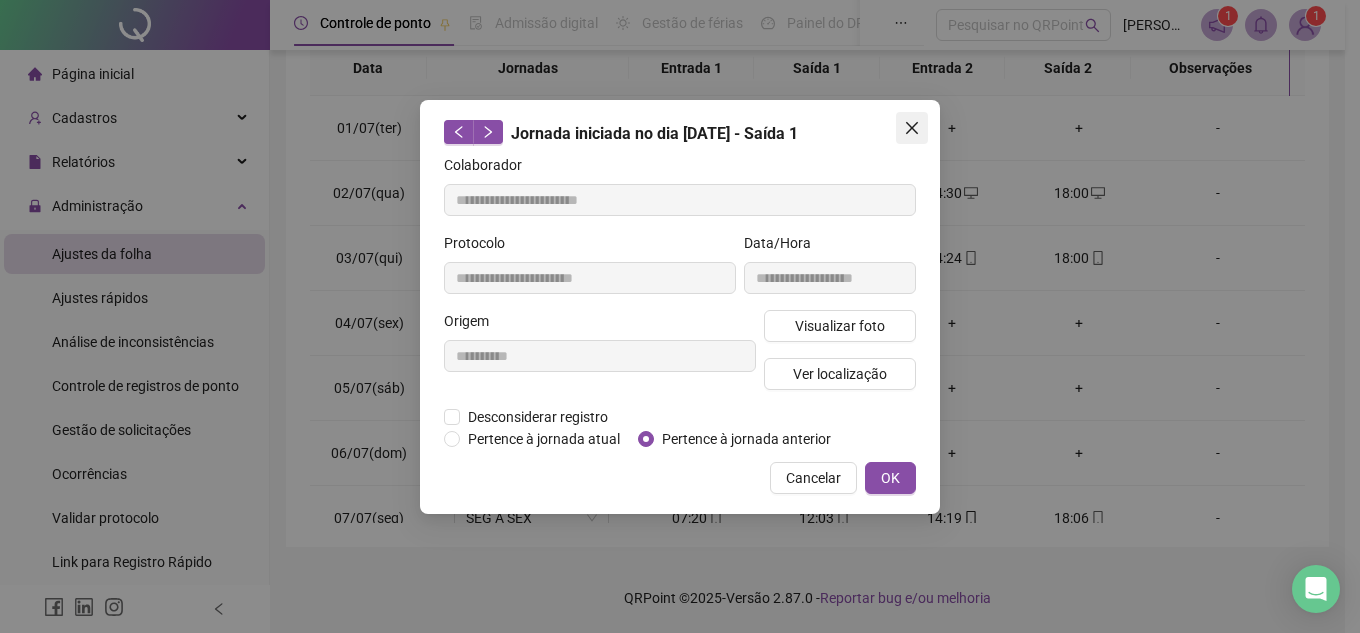 click 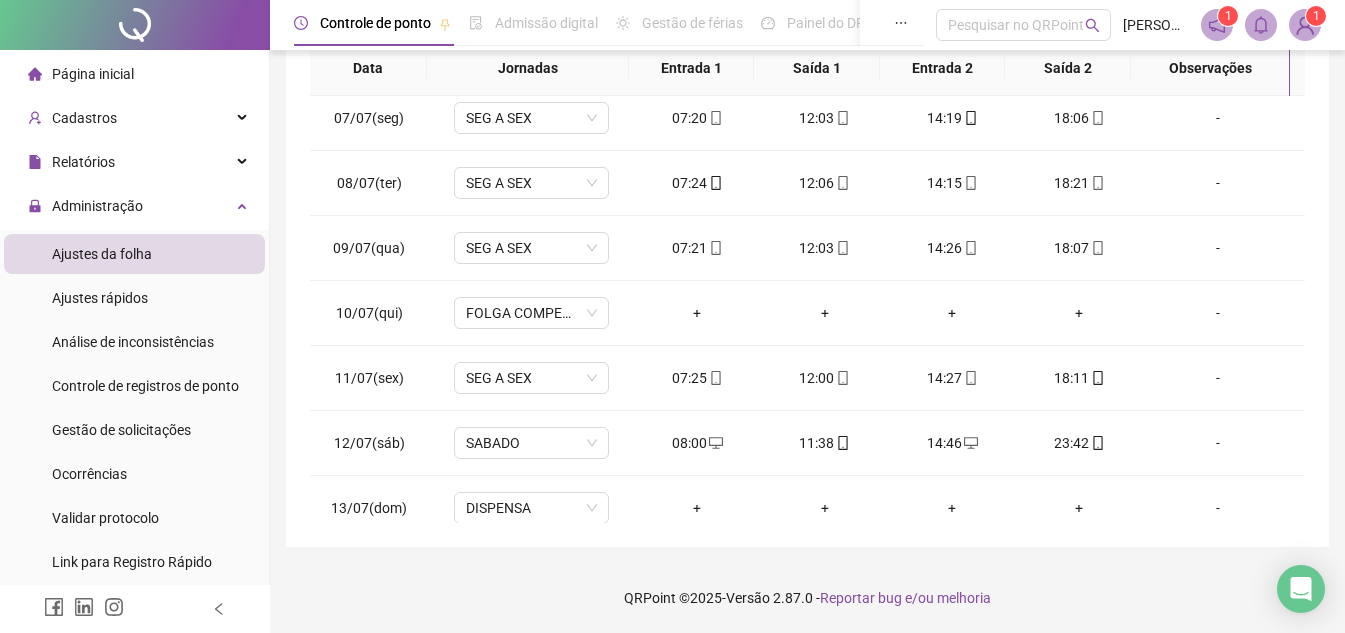scroll, scrollTop: 483, scrollLeft: 0, axis: vertical 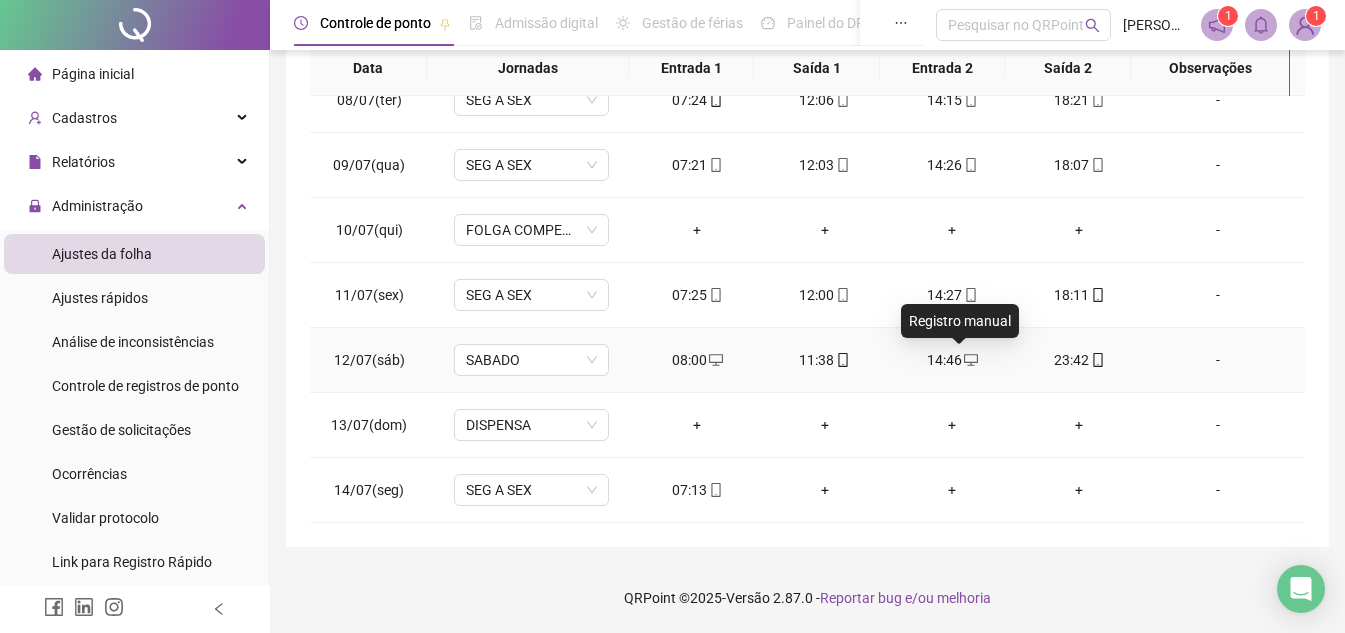 click 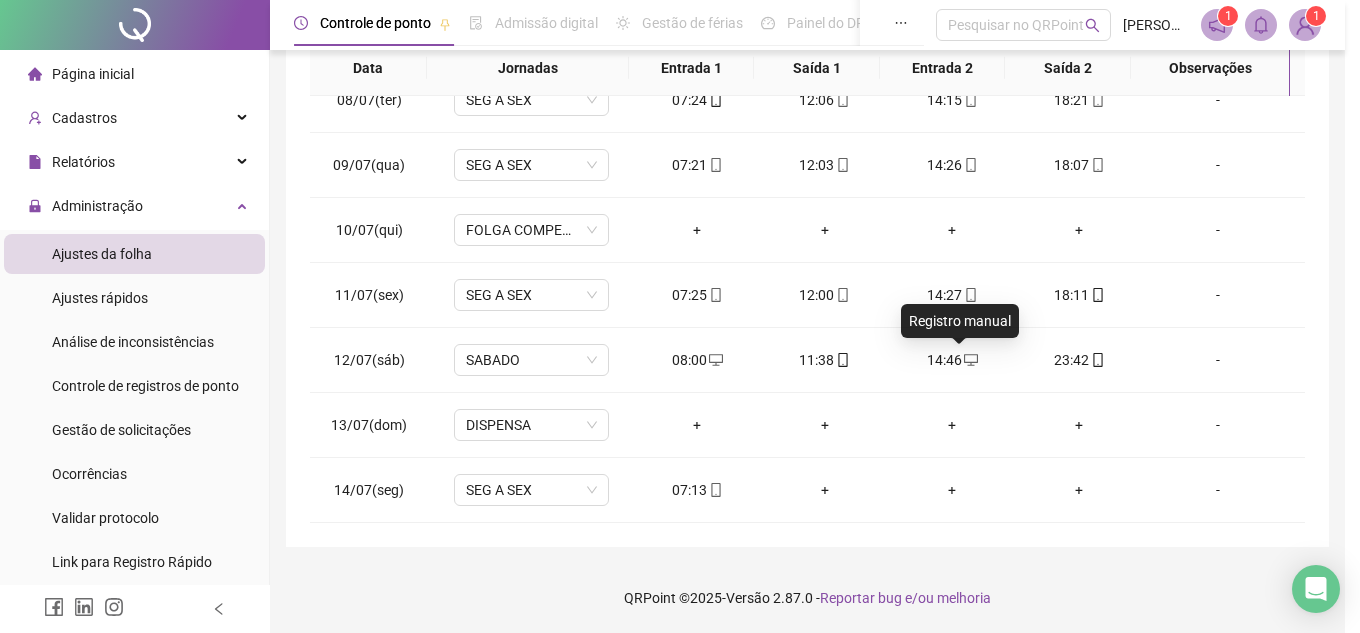 type on "**********" 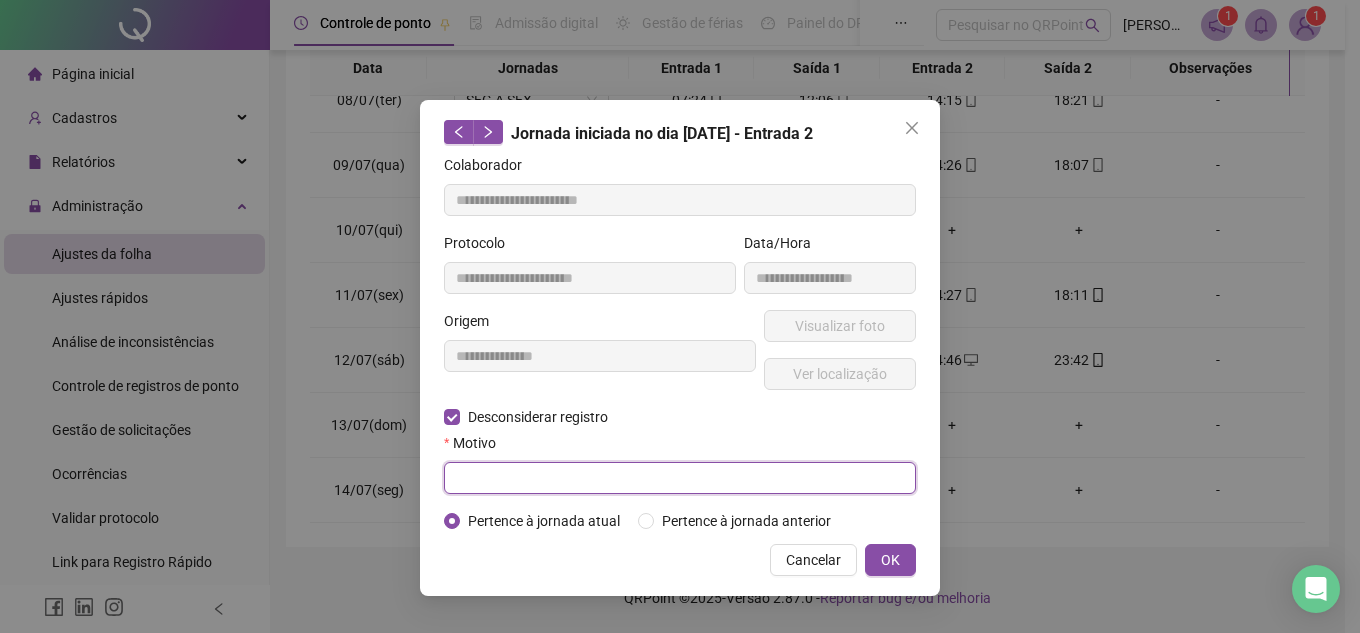 click at bounding box center [680, 478] 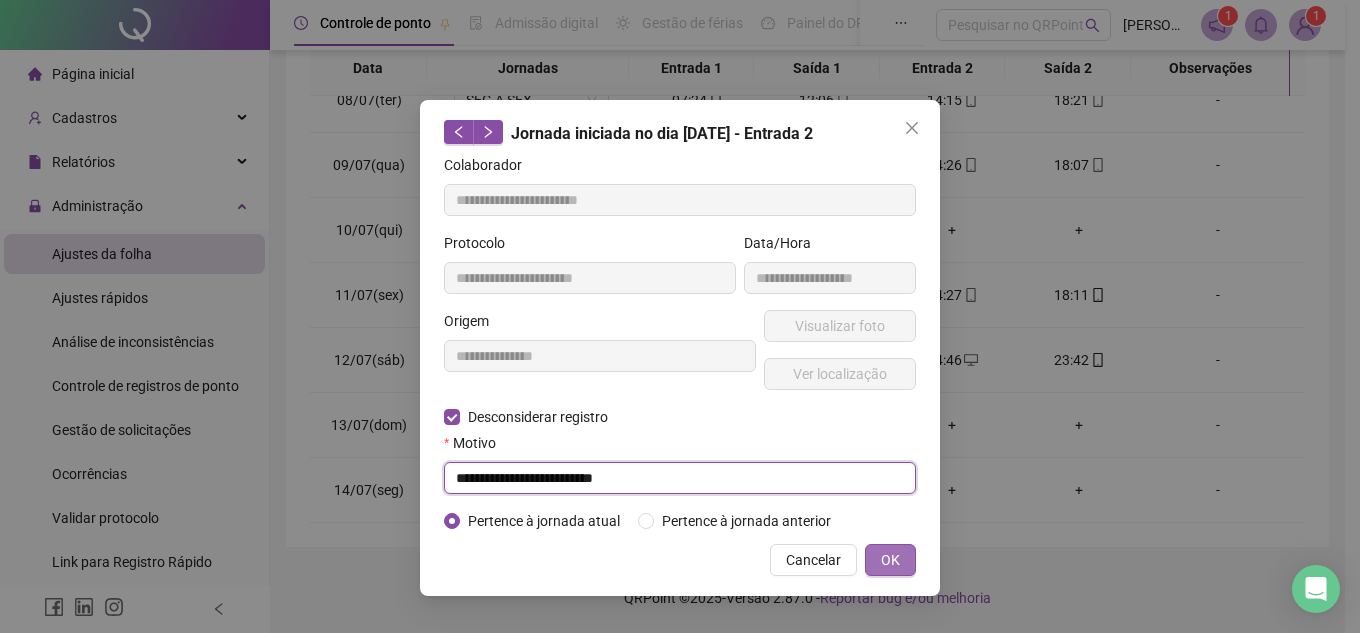 type on "**********" 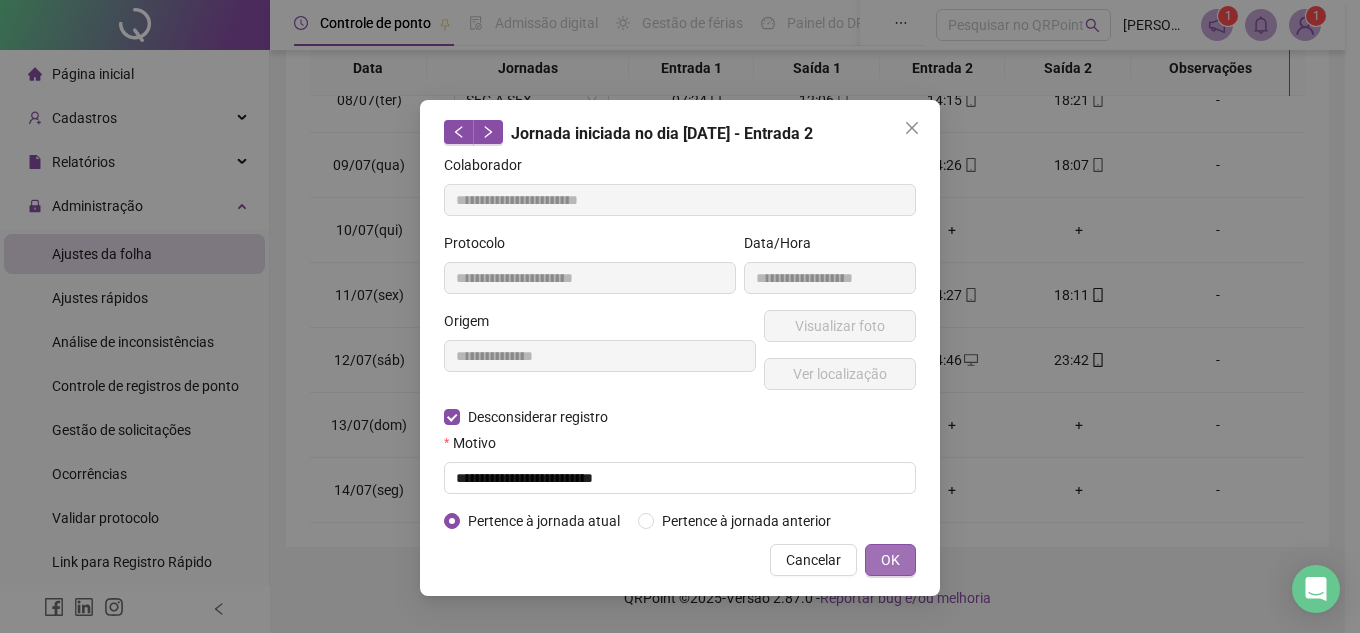 click on "OK" at bounding box center (890, 560) 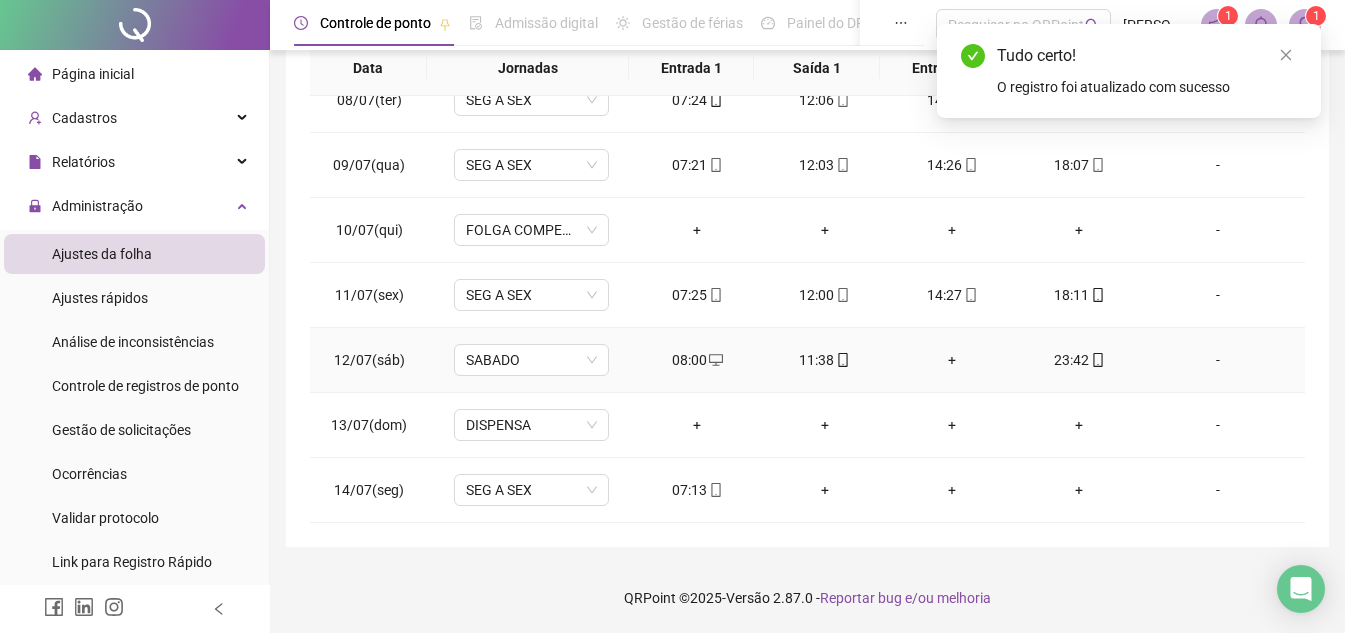 click on "+" at bounding box center (951, 360) 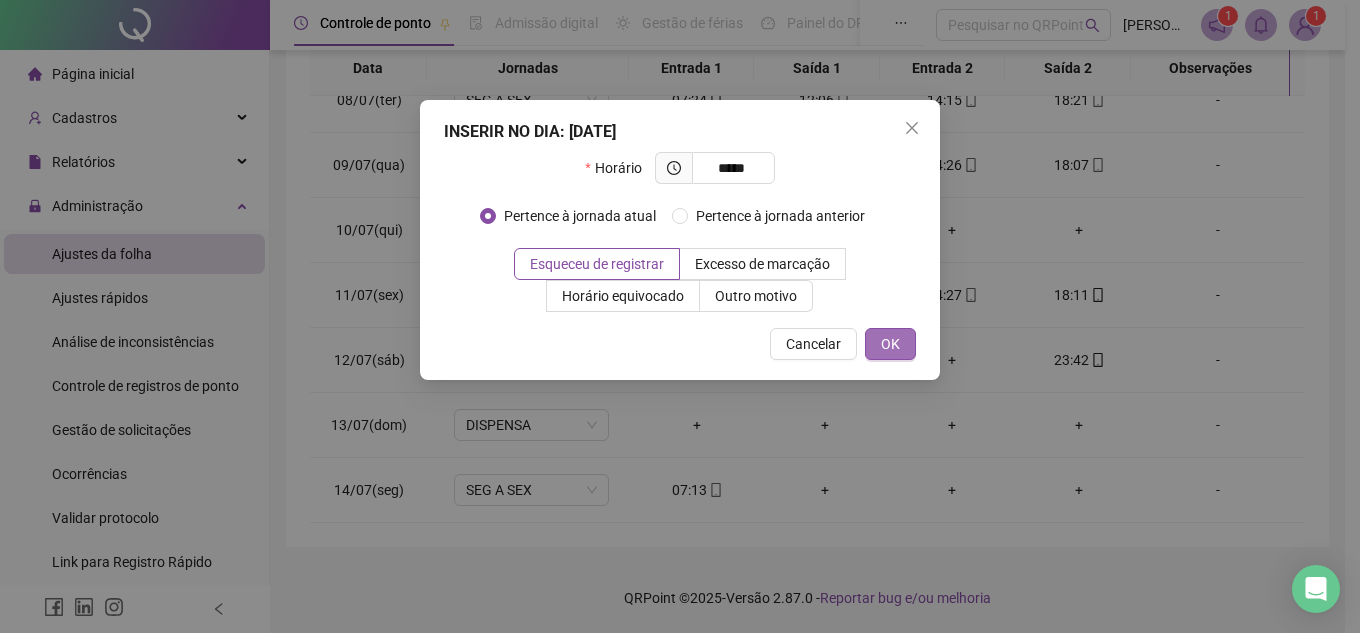 type on "*****" 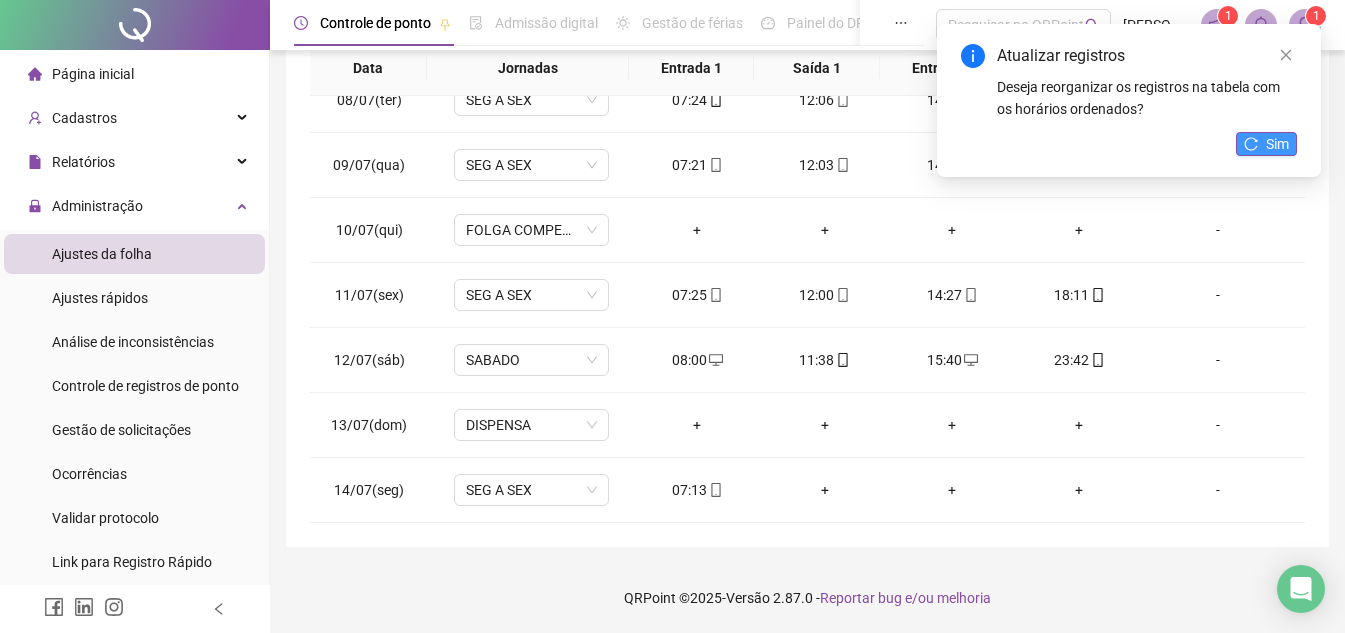 click on "Sim" at bounding box center (1277, 144) 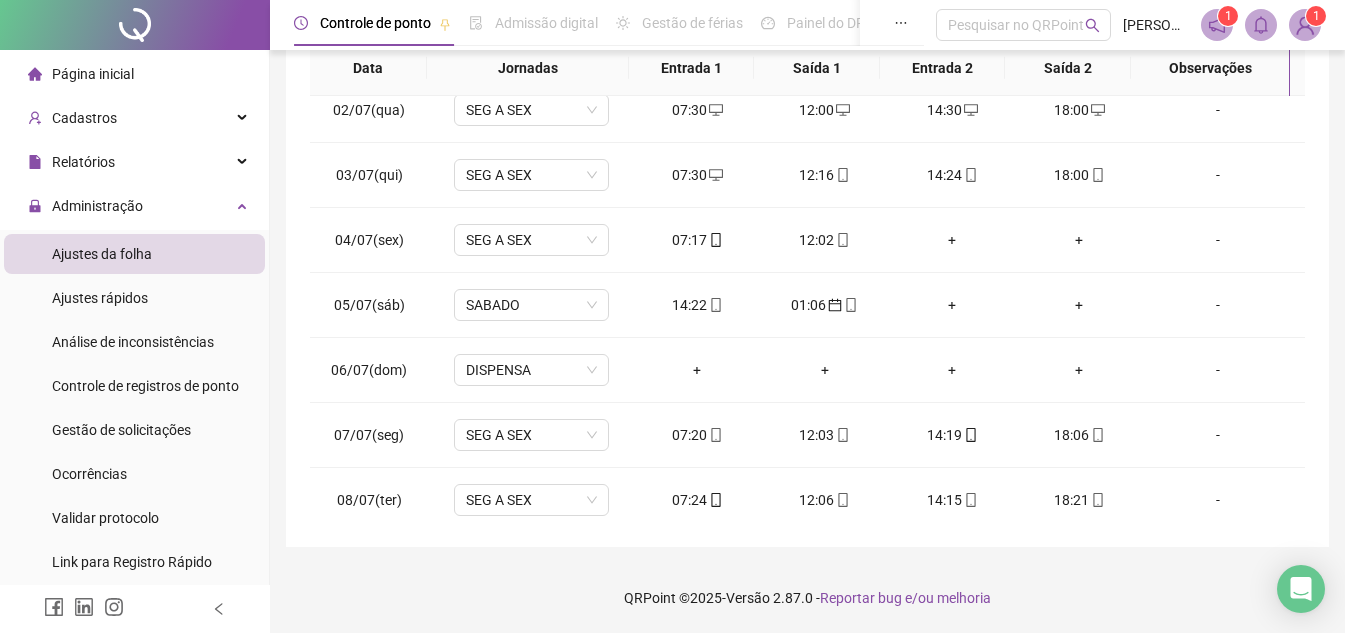 scroll, scrollTop: 0, scrollLeft: 0, axis: both 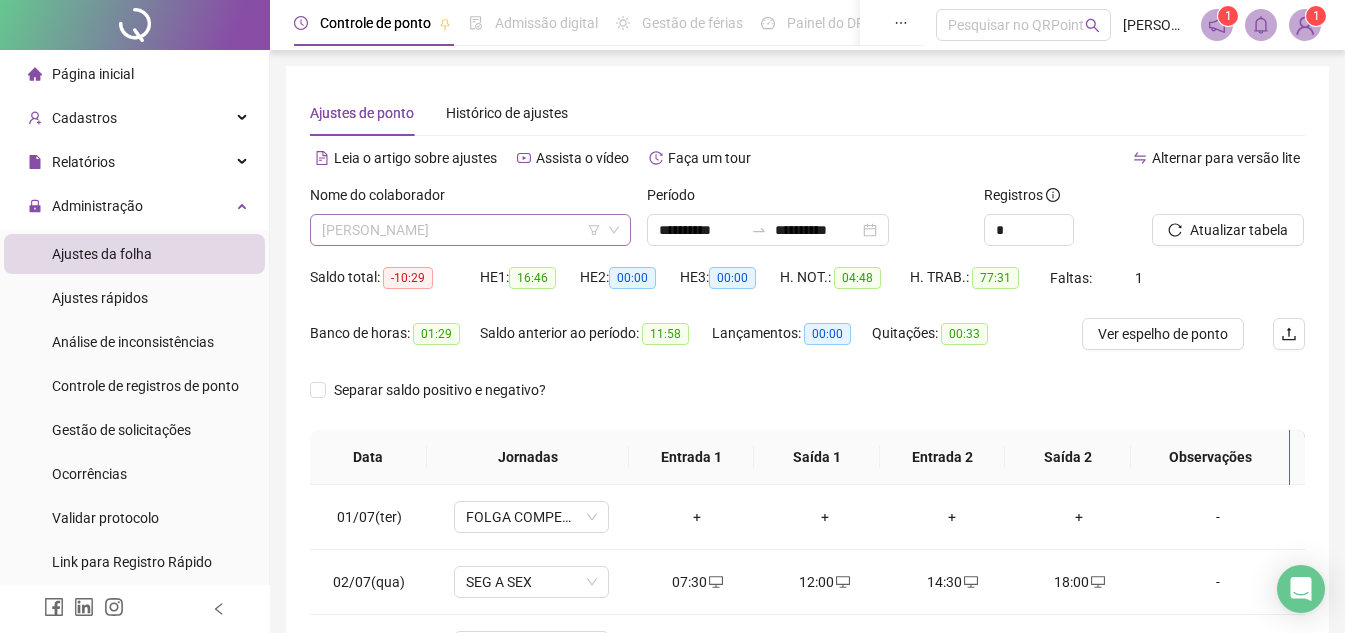 click on "[PERSON_NAME]" at bounding box center (470, 230) 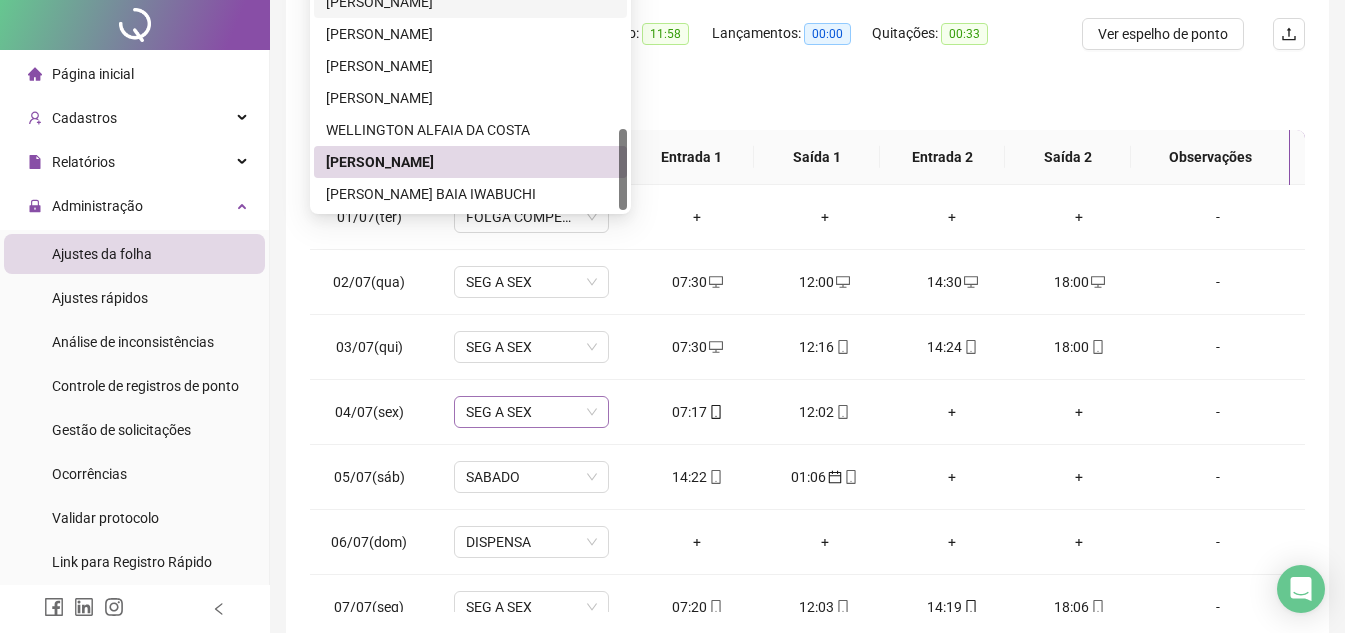 scroll, scrollTop: 389, scrollLeft: 0, axis: vertical 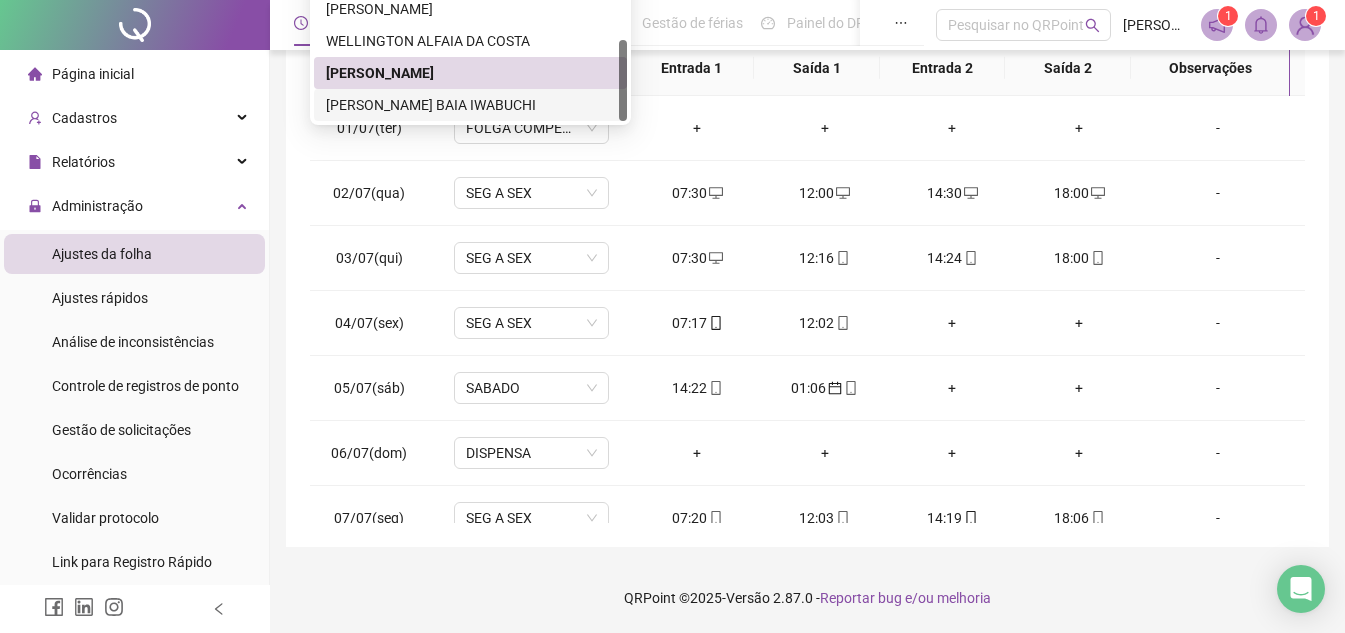 click on "[PERSON_NAME] BAIA IWABUCHI" at bounding box center [470, 105] 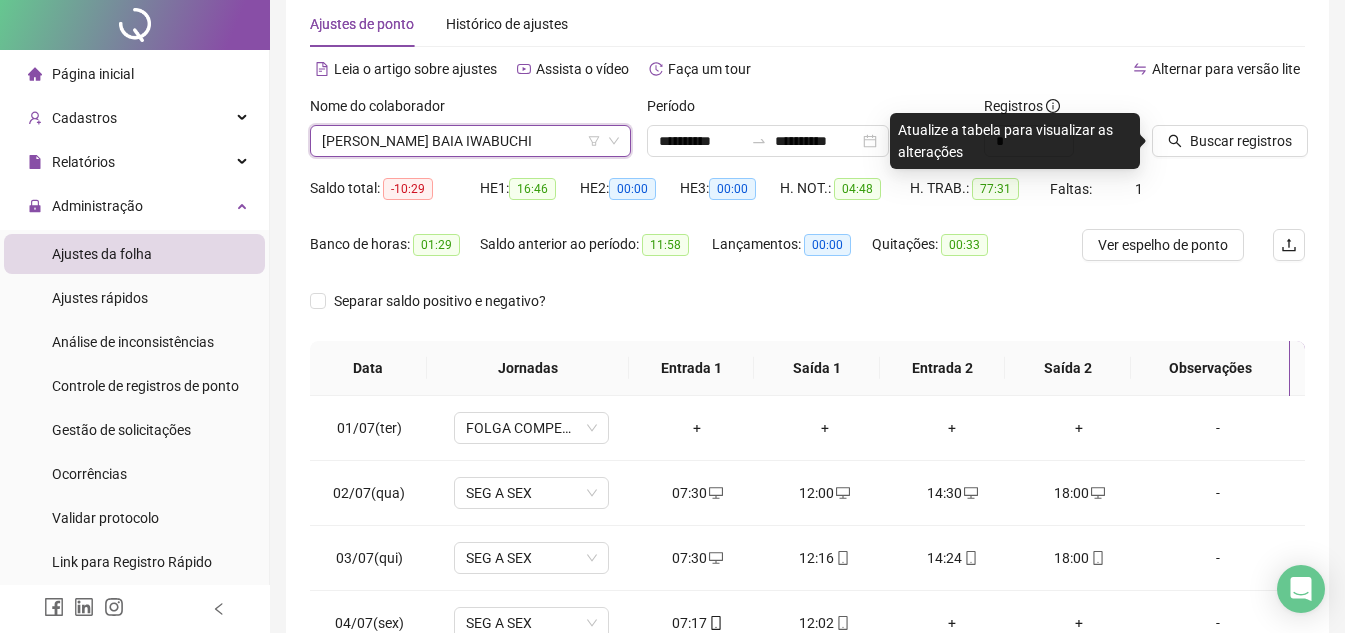 scroll, scrollTop: 0, scrollLeft: 0, axis: both 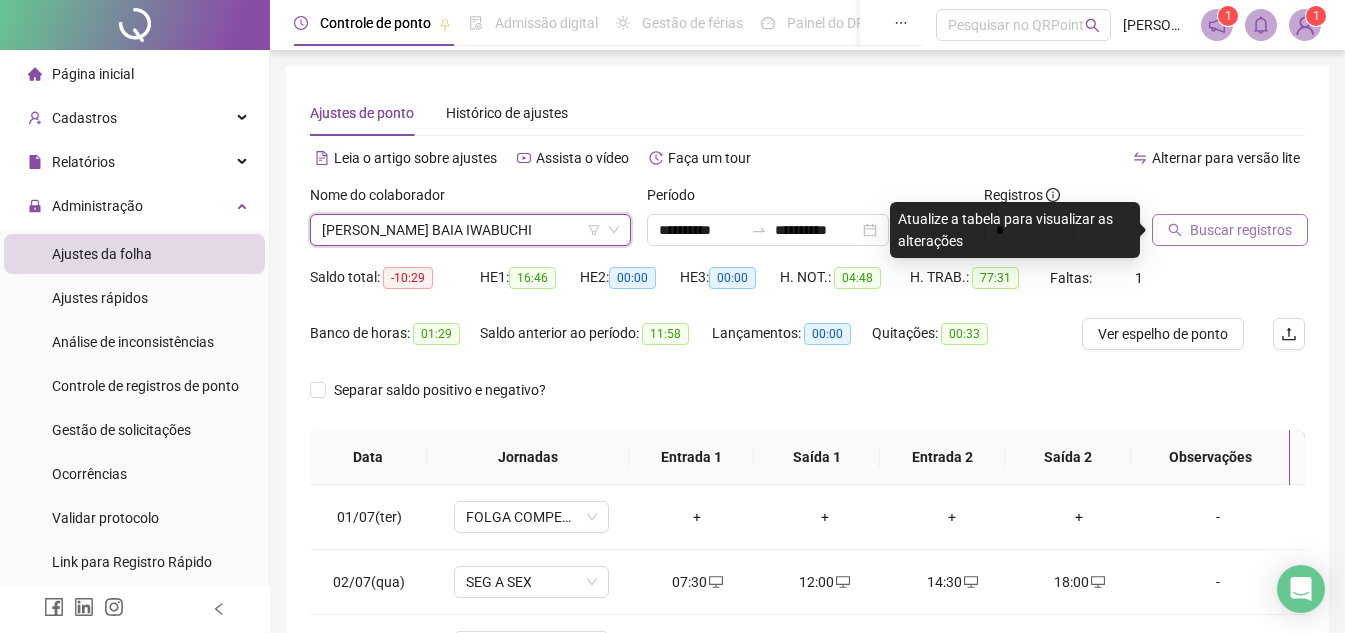 click on "Buscar registros" at bounding box center [1241, 230] 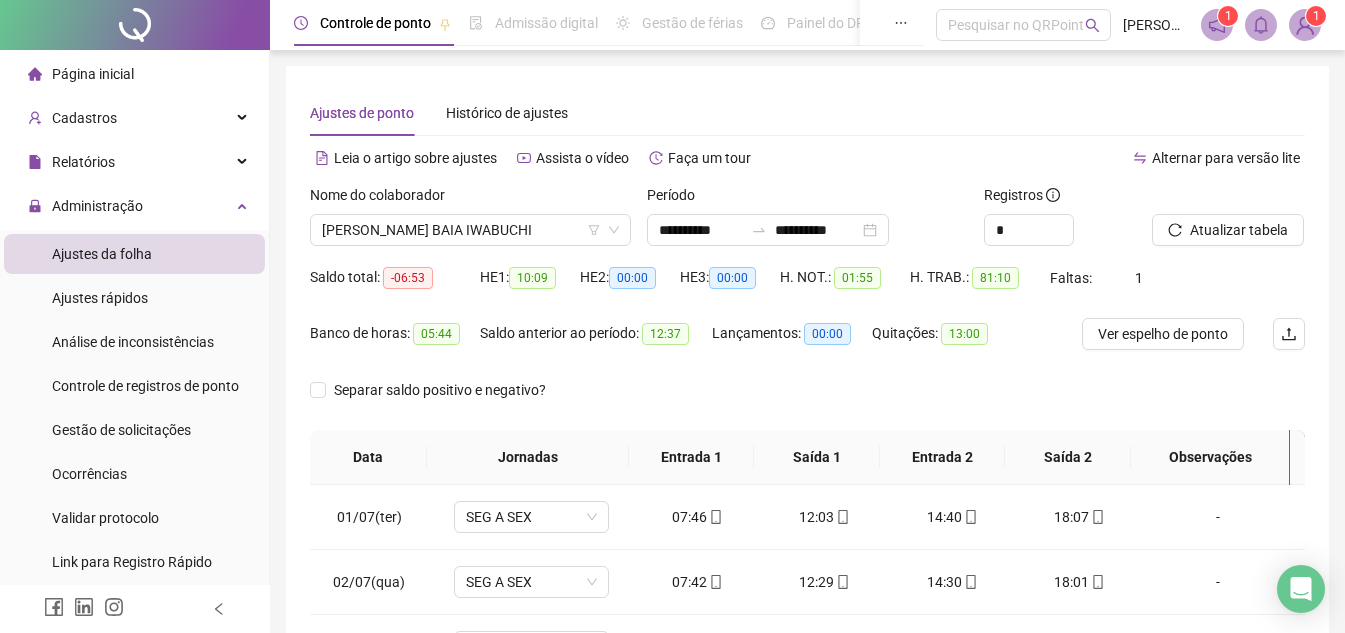 scroll, scrollTop: 389, scrollLeft: 0, axis: vertical 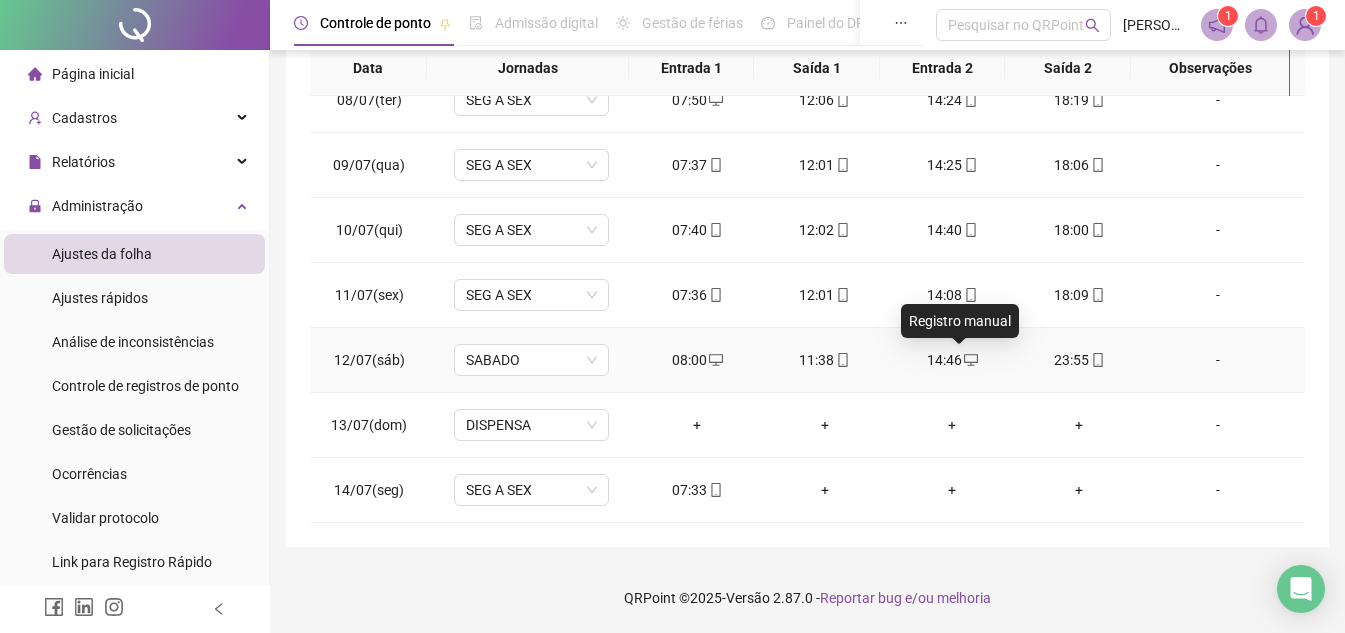 click 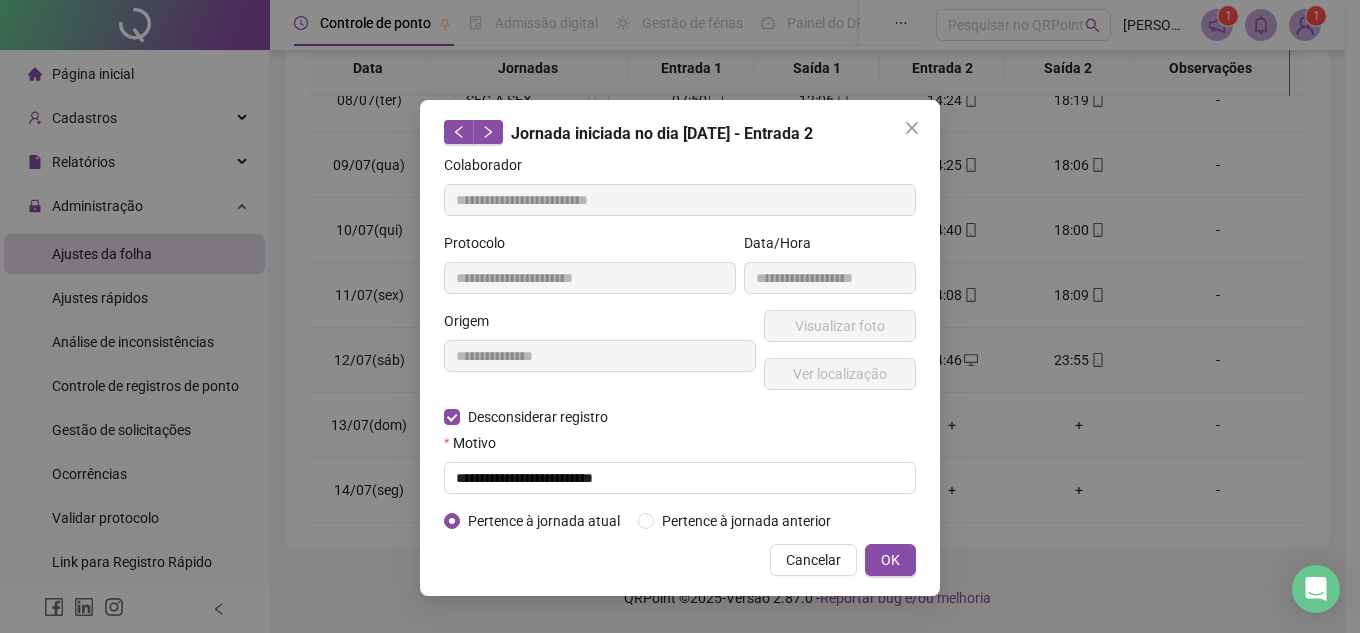 type on "**********" 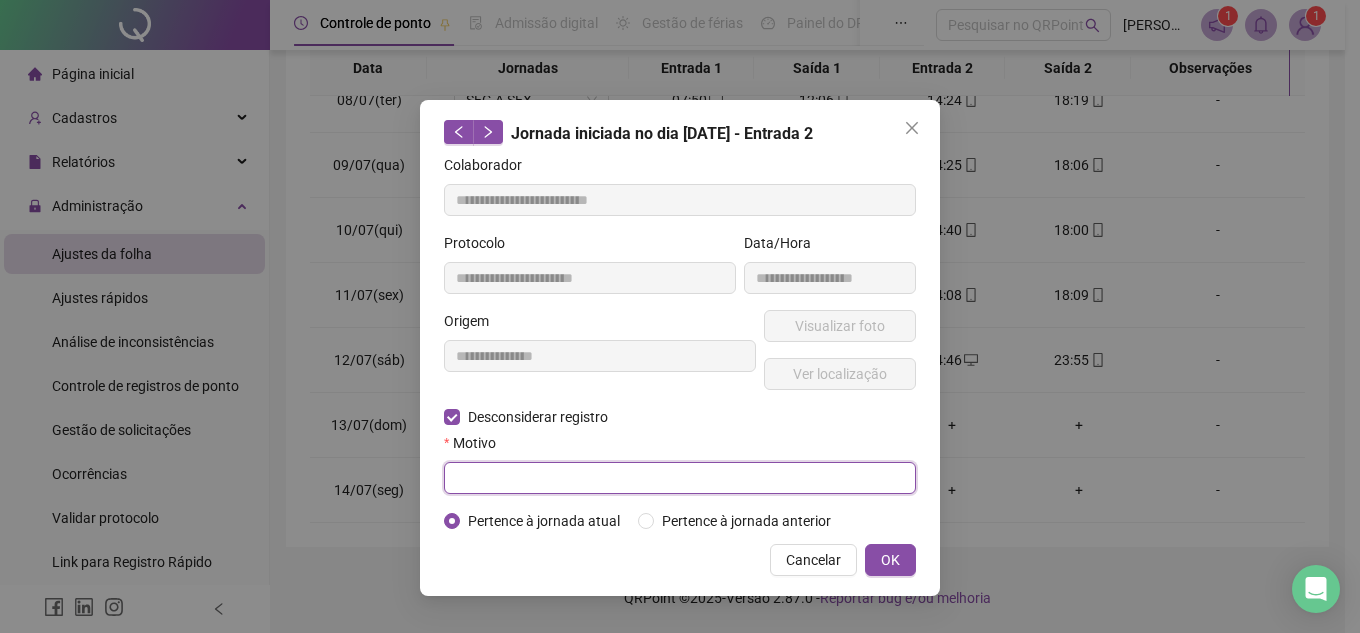 click at bounding box center (680, 478) 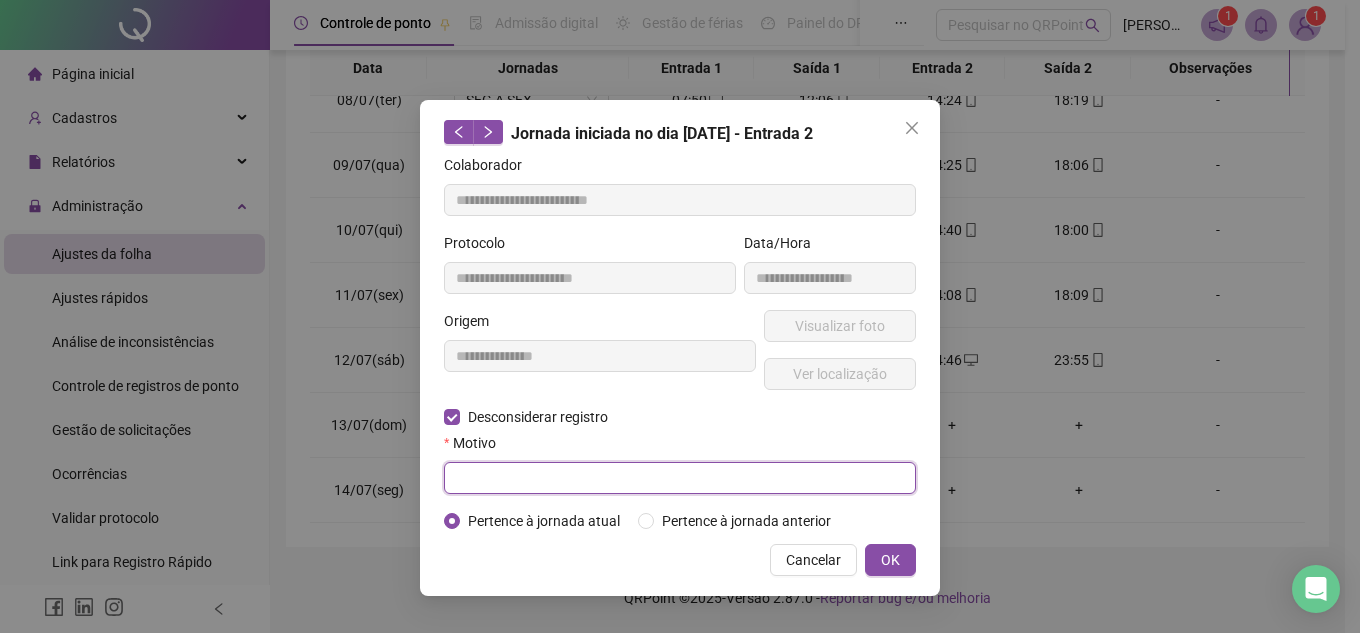 paste on "**********" 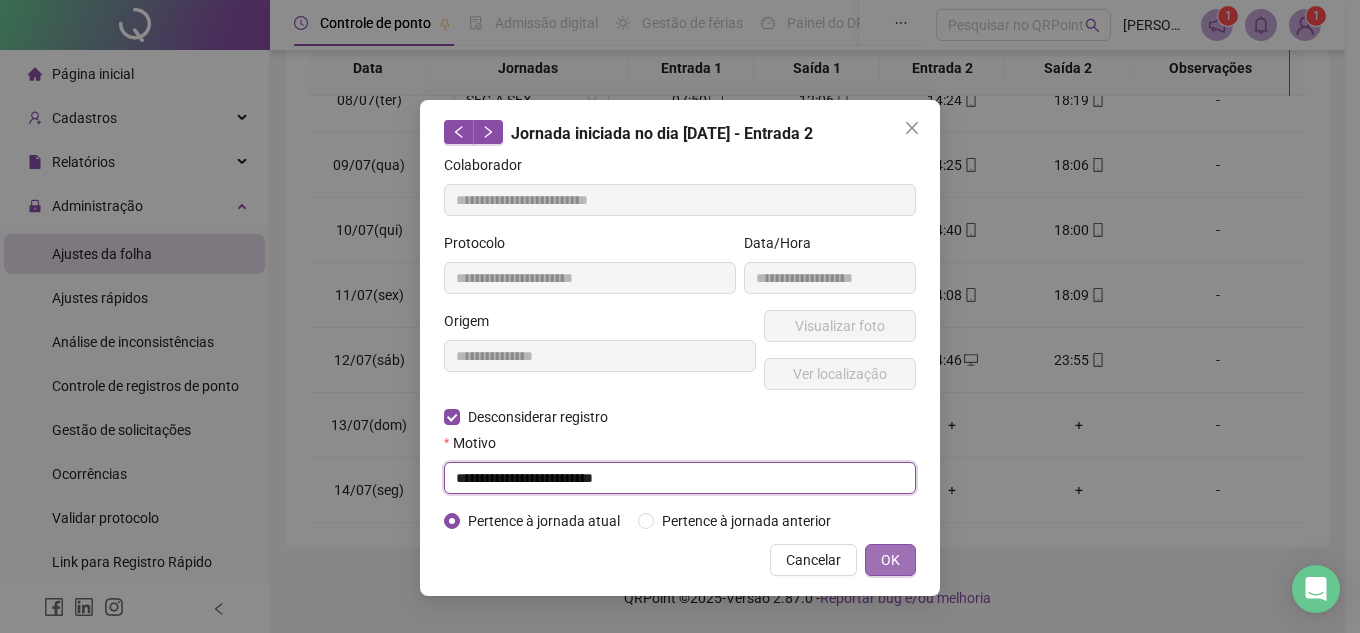 type on "**********" 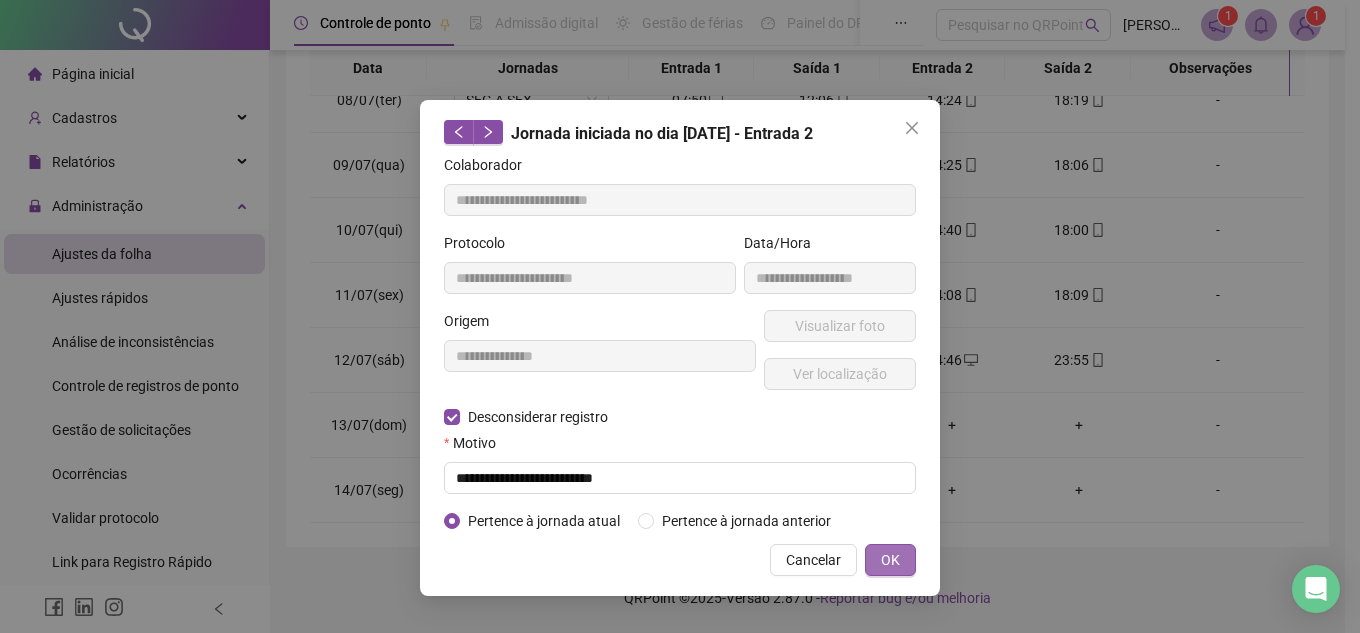 click on "OK" at bounding box center (890, 560) 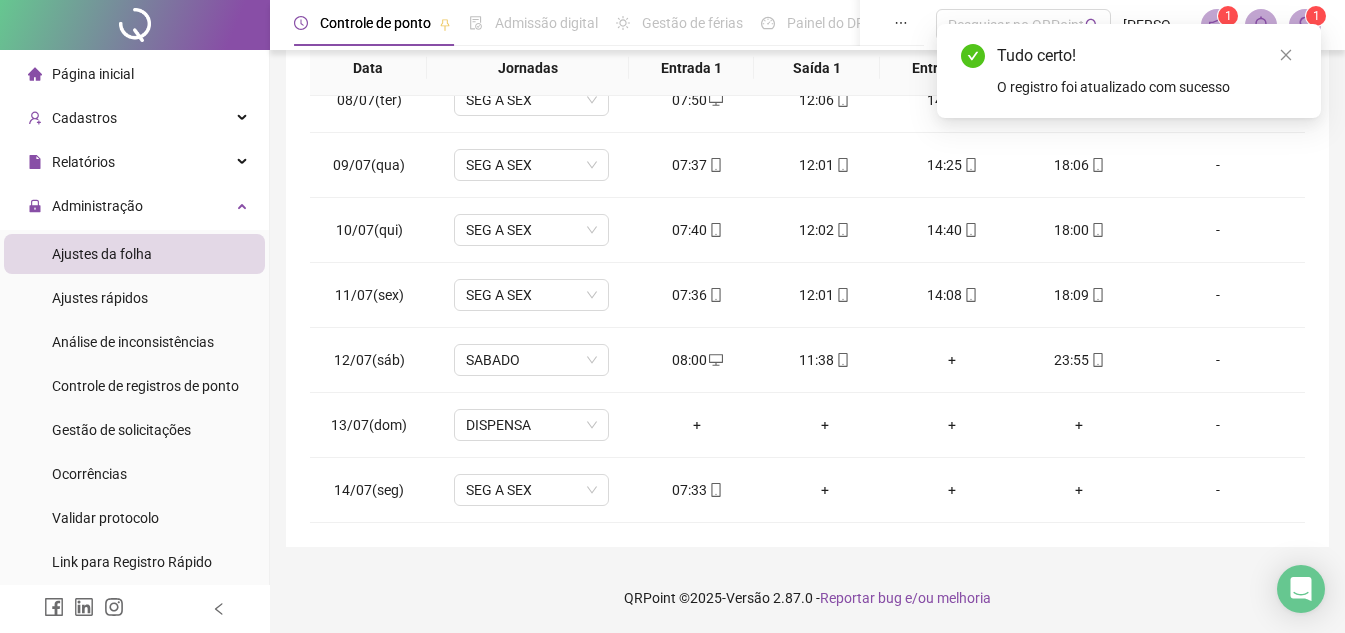 click on "+" at bounding box center [951, 360] 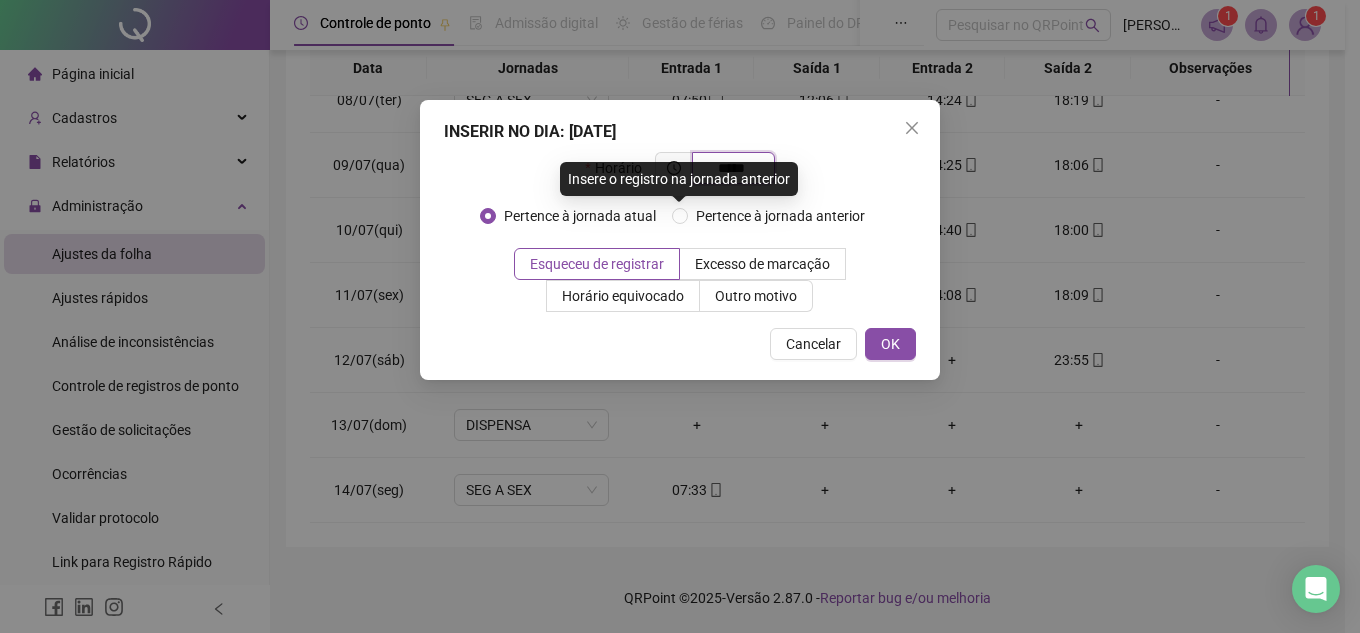 type on "*****" 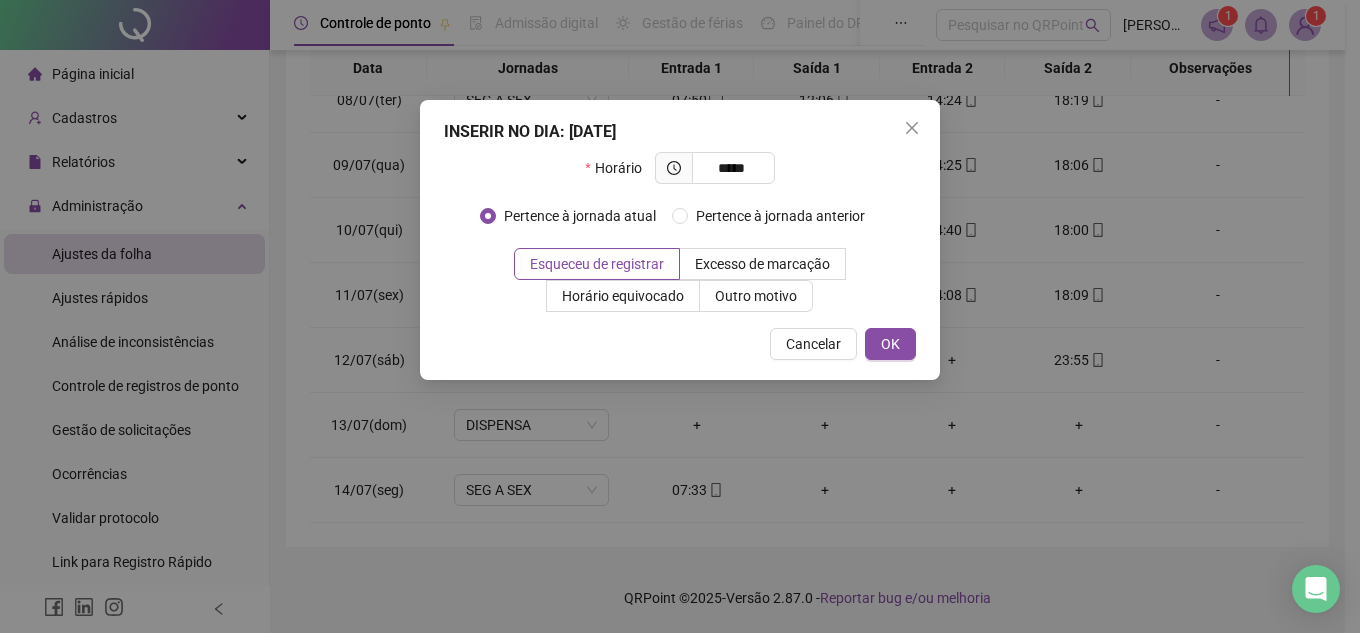 click on "Horário *****" at bounding box center (680, 176) 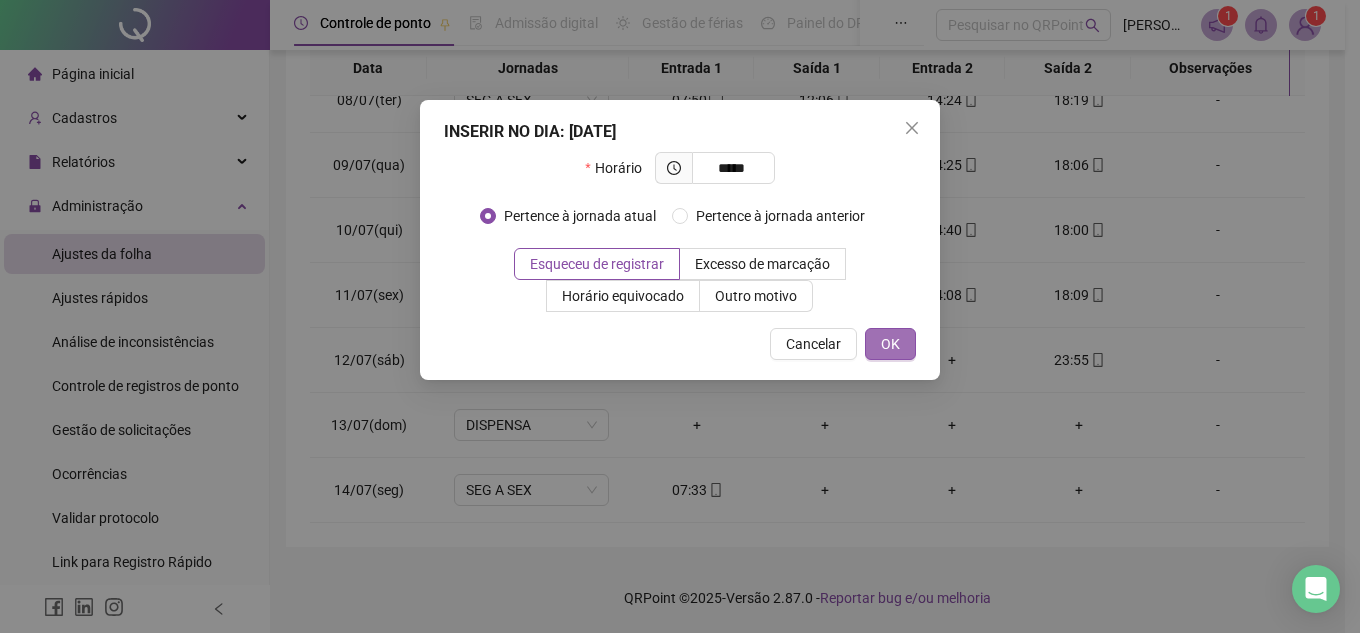 click on "OK" at bounding box center (890, 344) 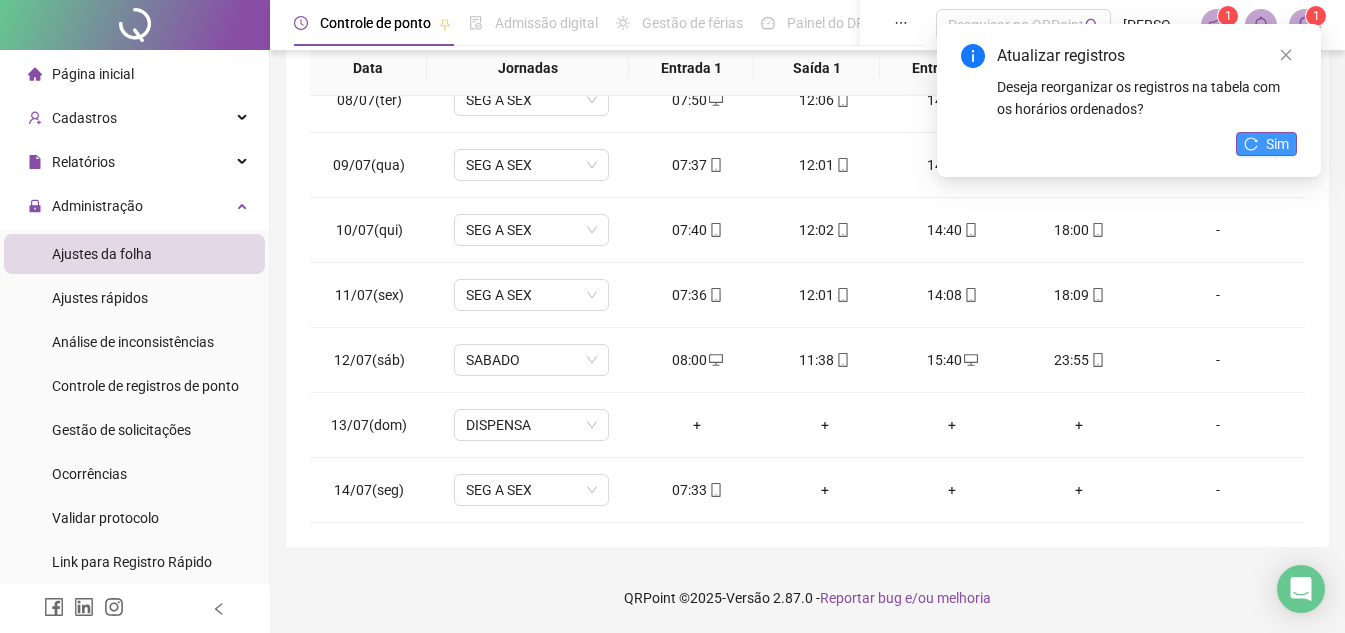 click on "Sim" at bounding box center [1277, 144] 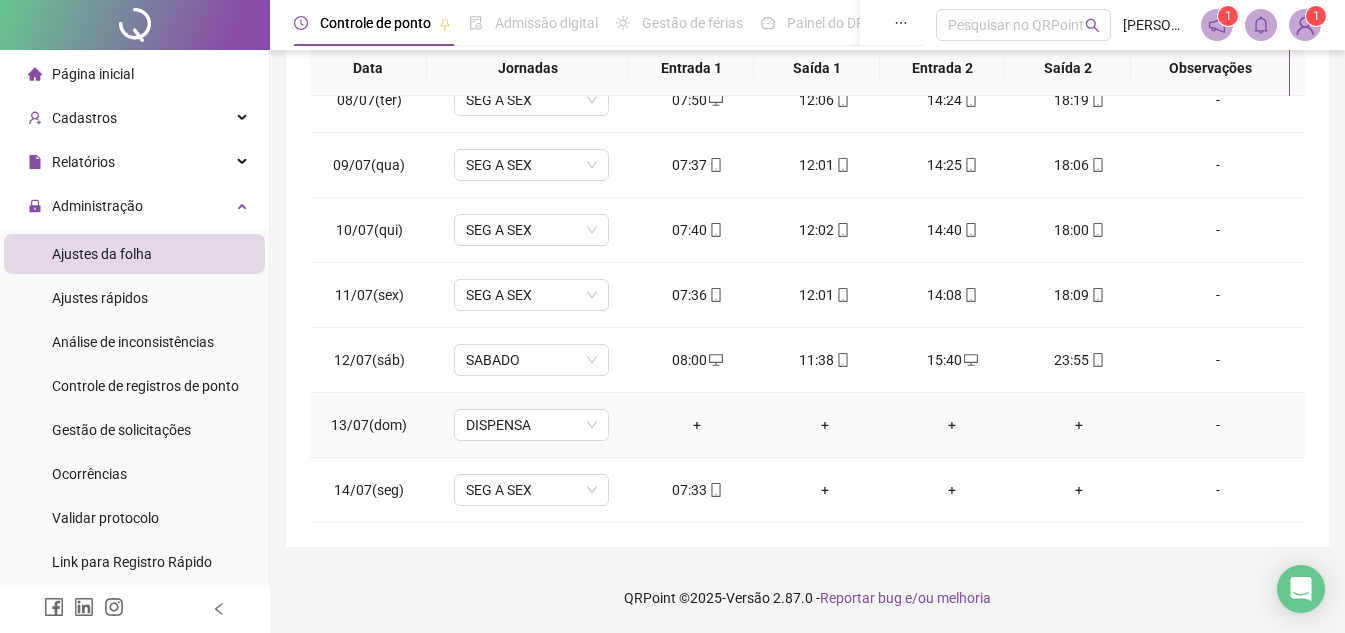 scroll, scrollTop: 0, scrollLeft: 0, axis: both 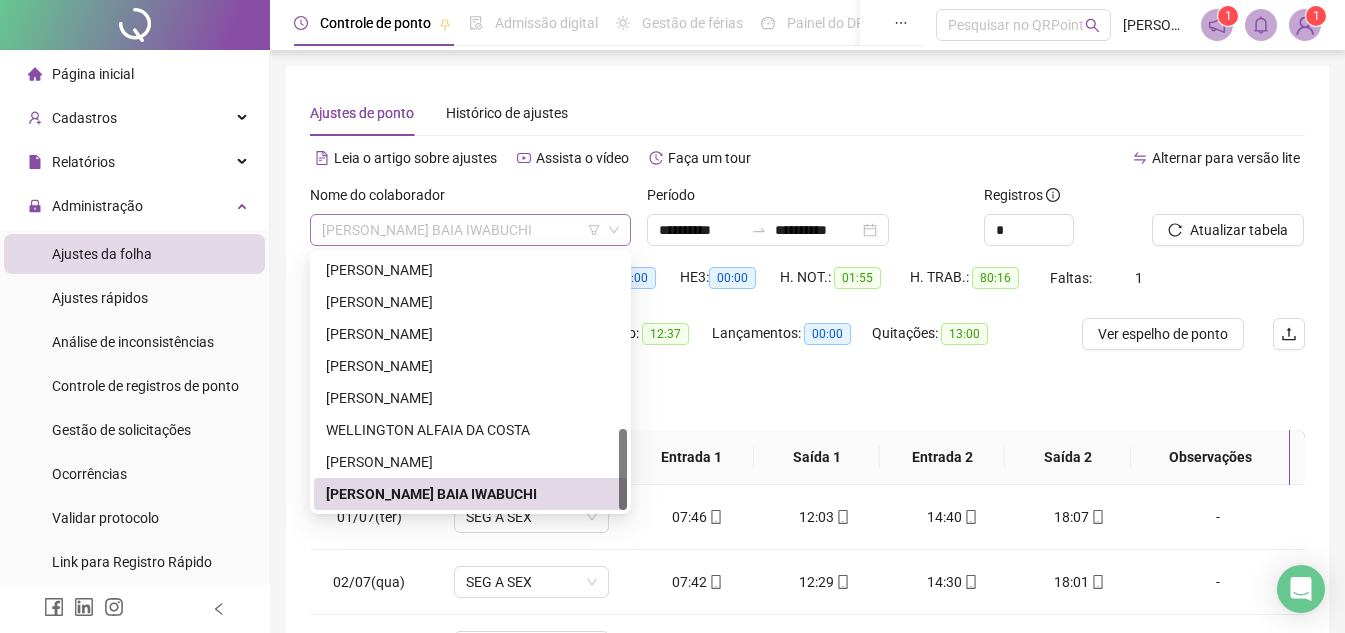 click on "[PERSON_NAME] BAIA IWABUCHI" at bounding box center (470, 230) 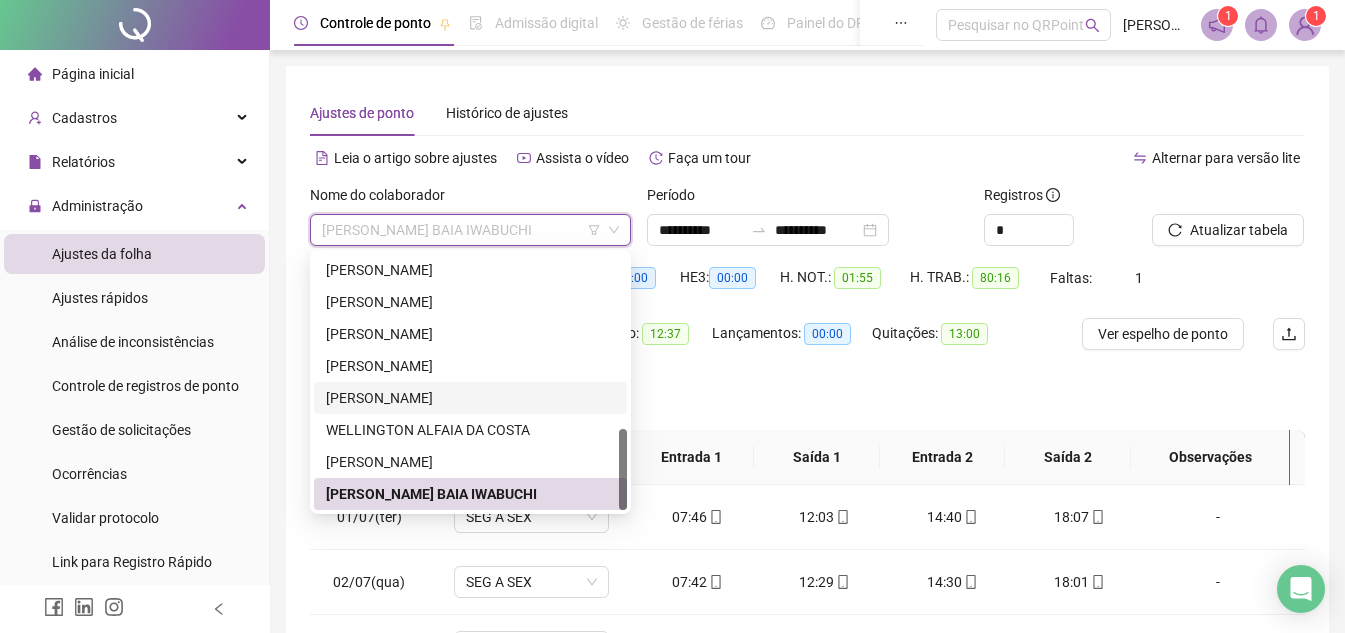 click on "[PERSON_NAME]" at bounding box center (470, 398) 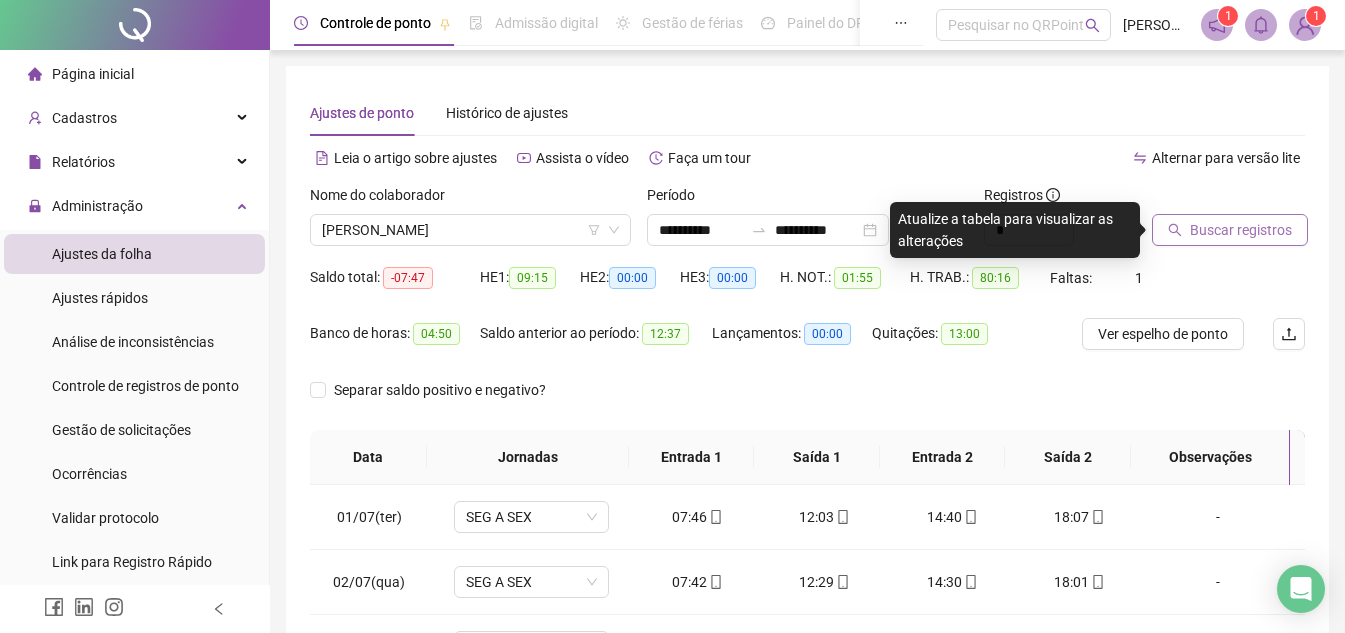 click on "Buscar registros" at bounding box center [1241, 230] 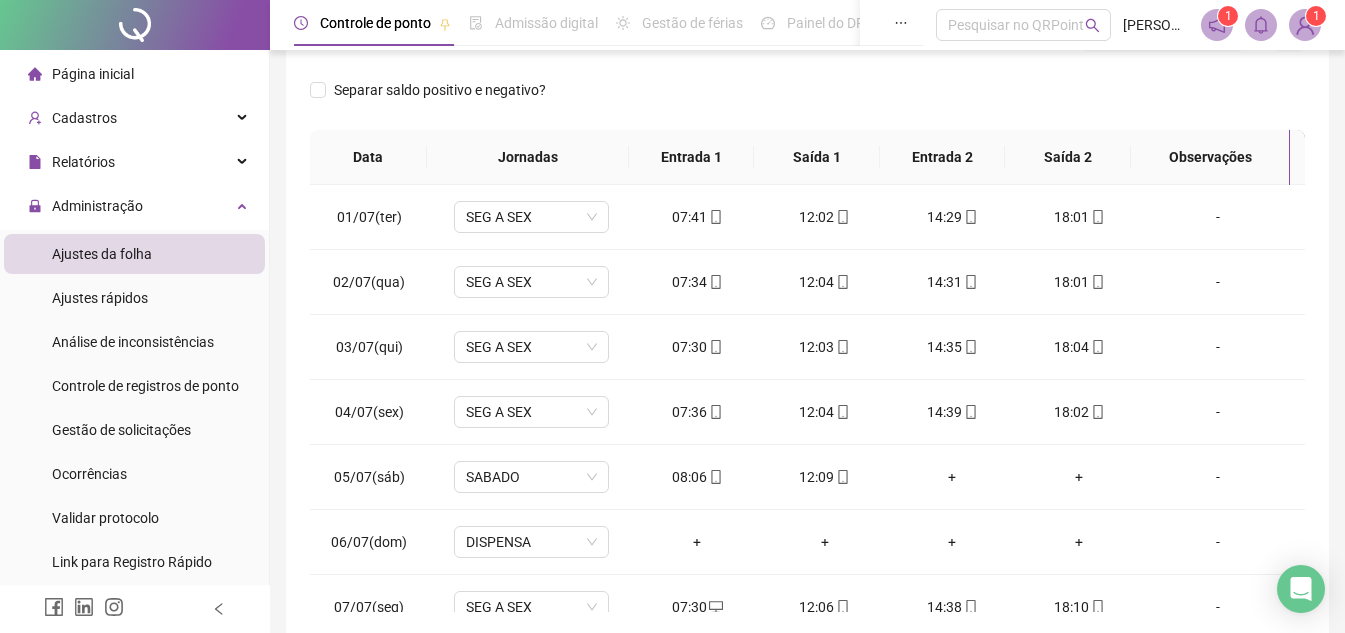 scroll, scrollTop: 389, scrollLeft: 0, axis: vertical 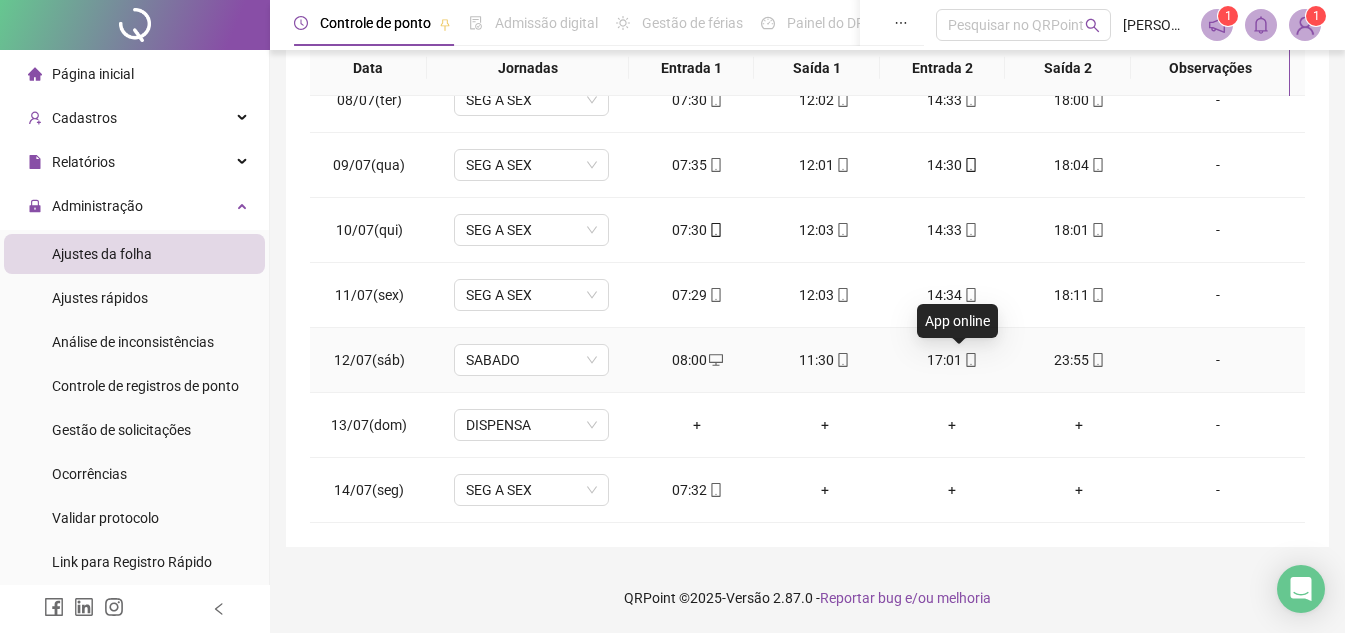 click 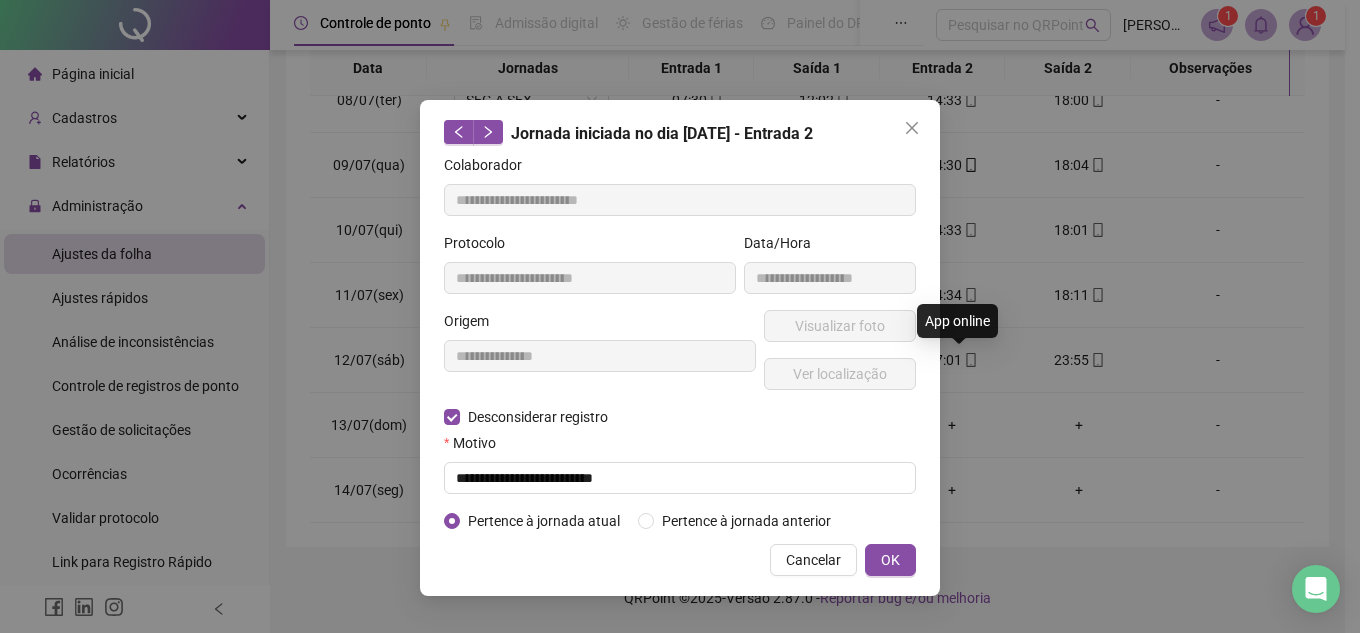 type on "**********" 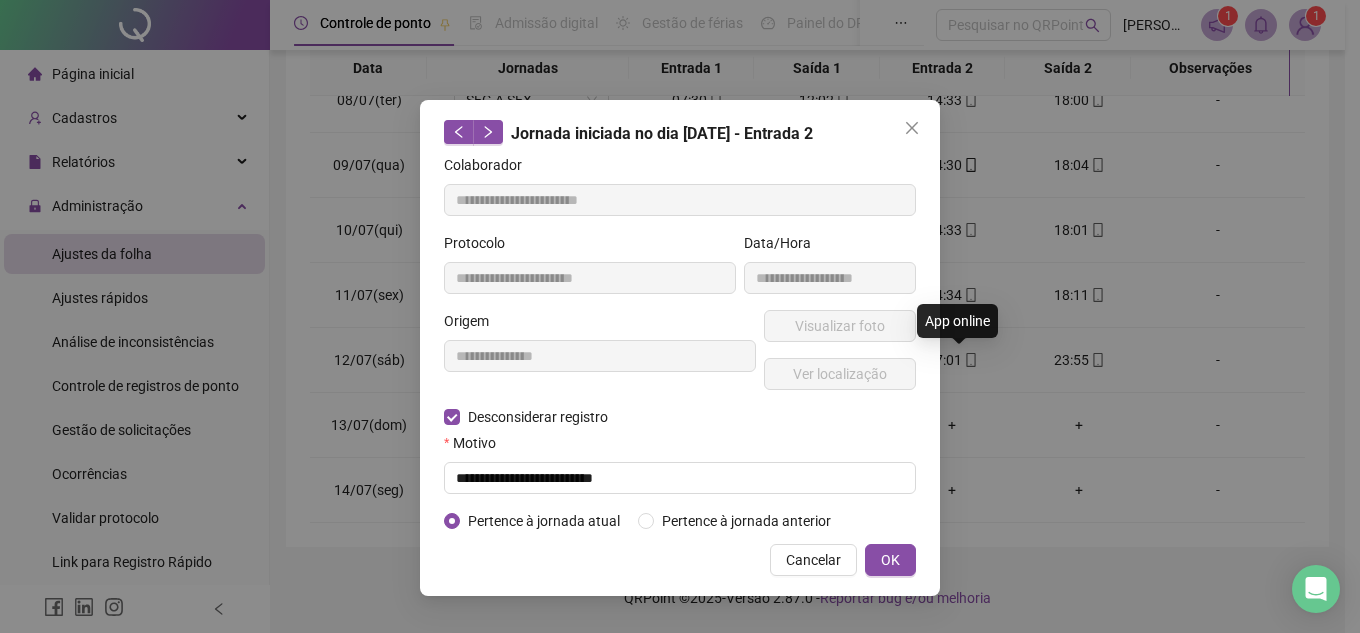 type on "**********" 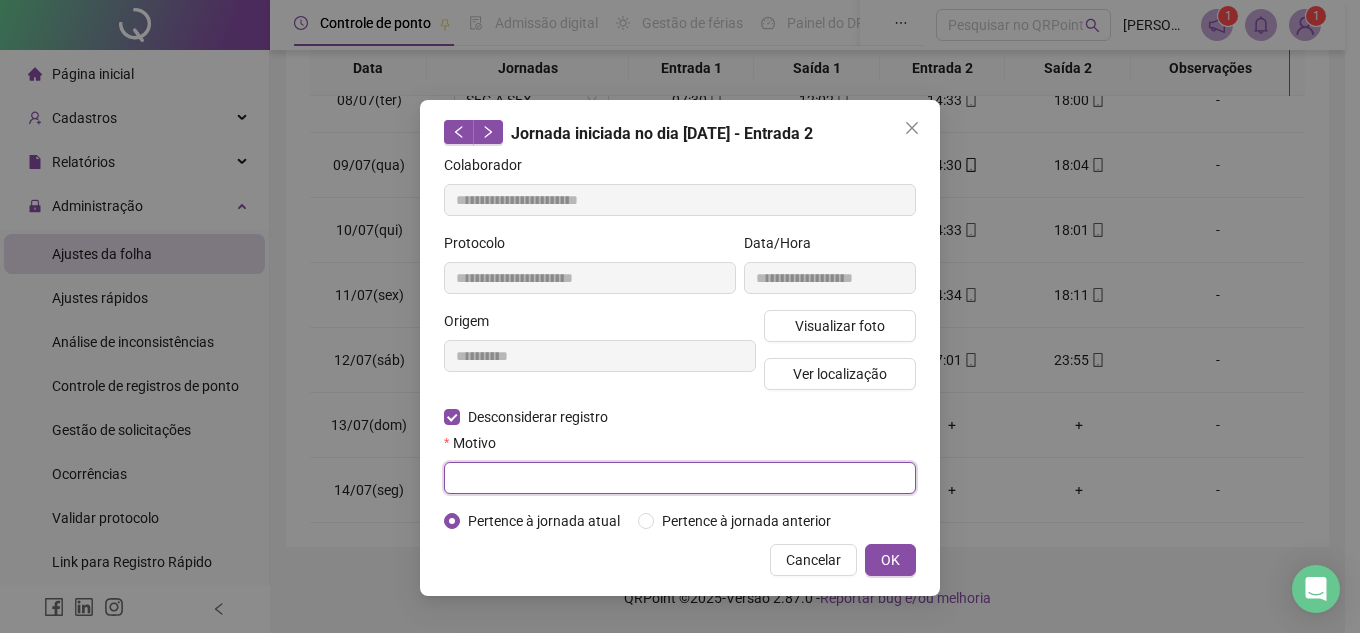 click at bounding box center [680, 478] 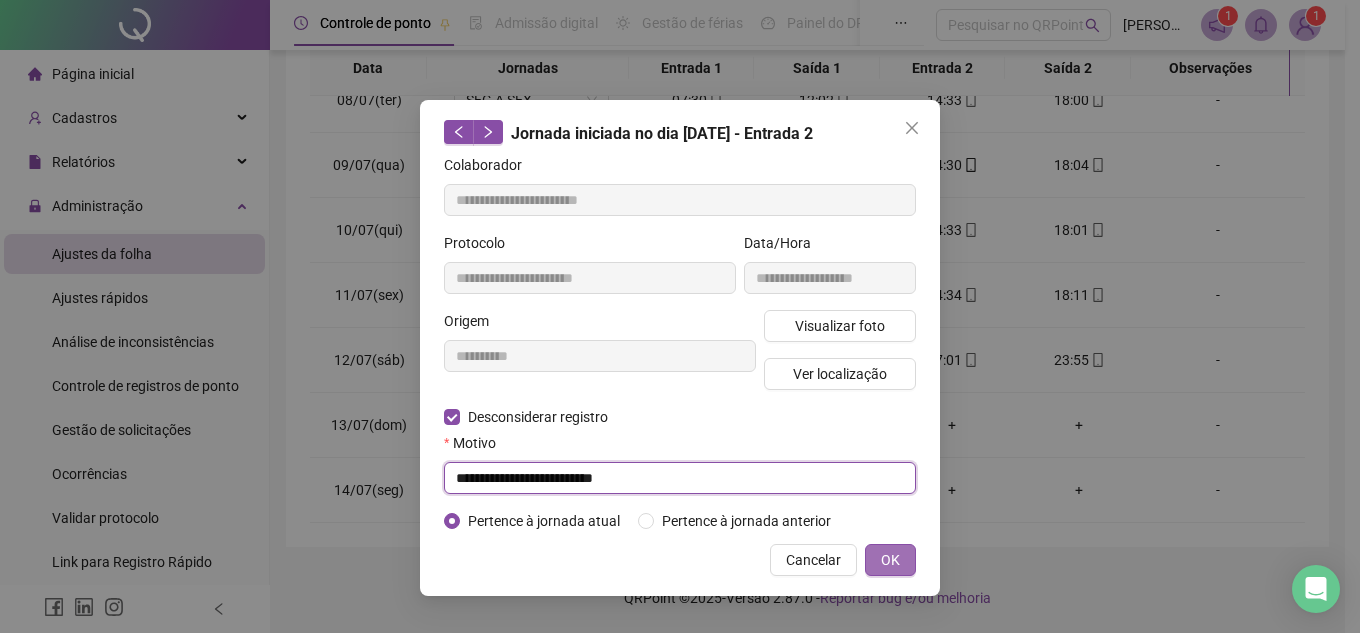 type on "**********" 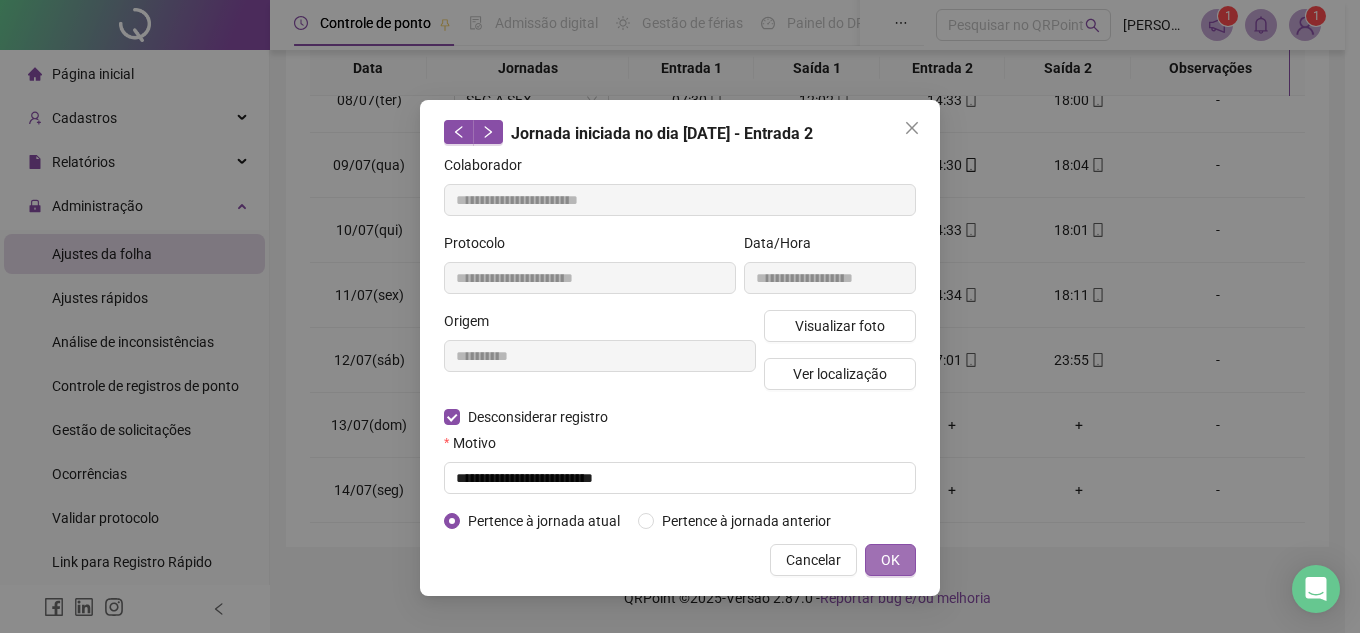 click on "OK" at bounding box center [890, 560] 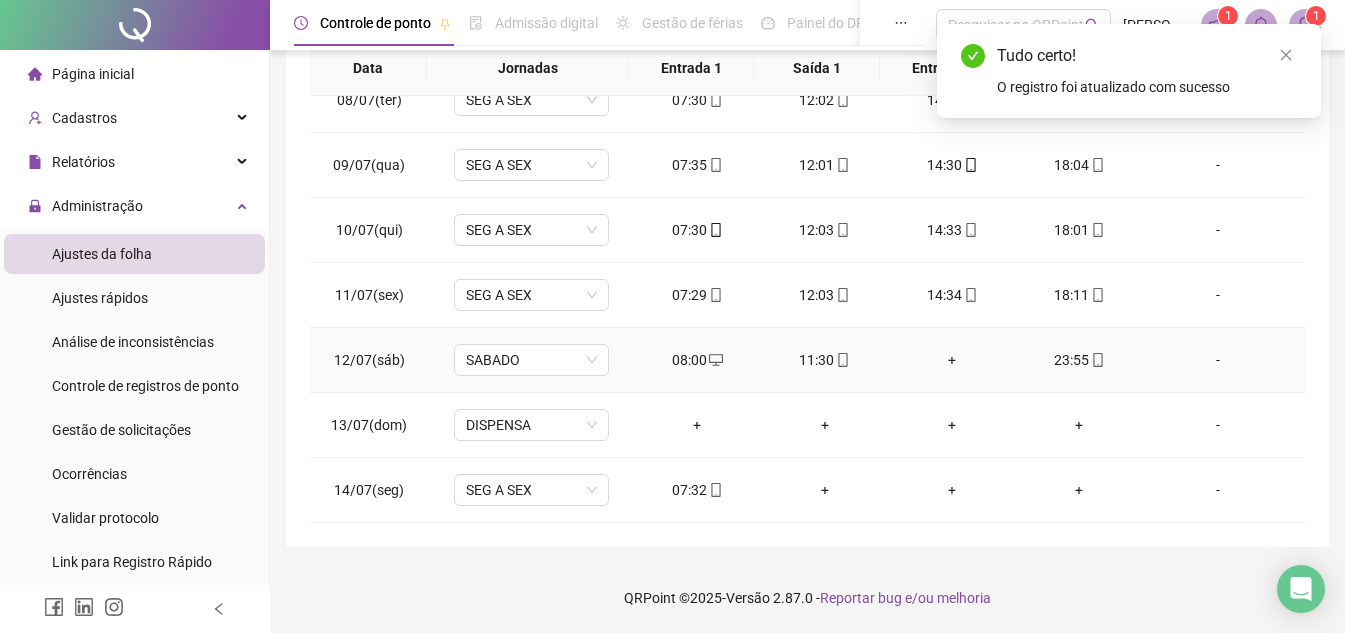 click on "+" at bounding box center (951, 360) 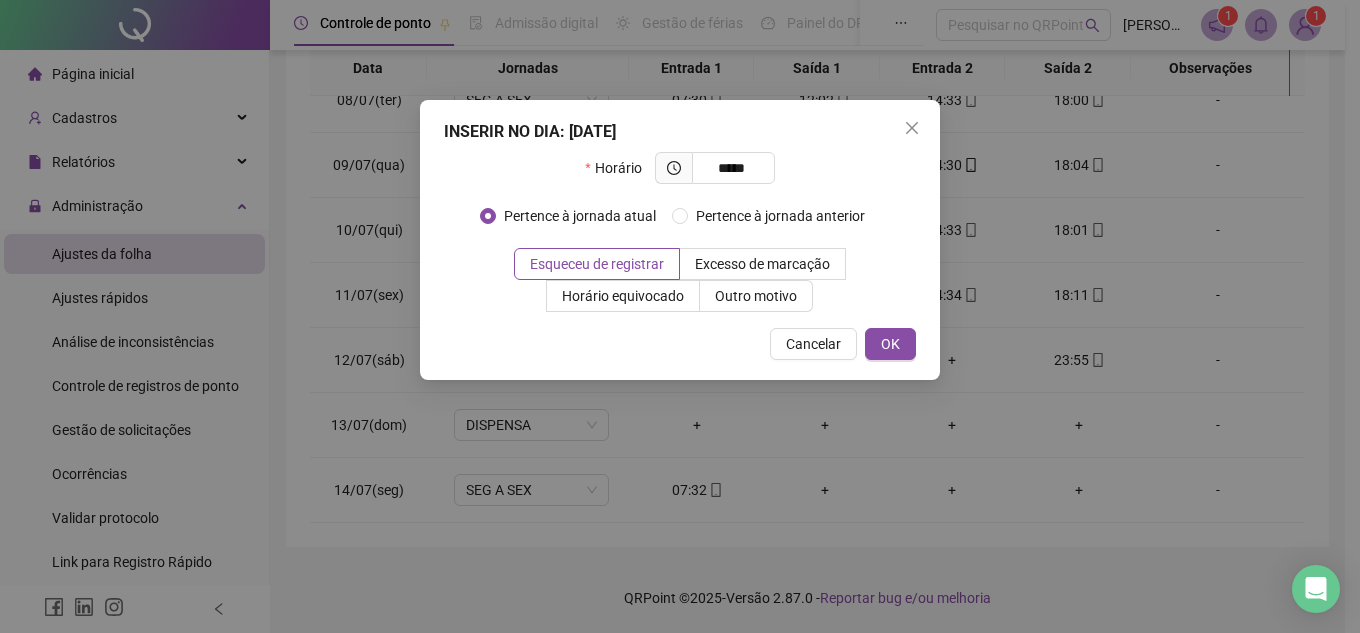 type on "*****" 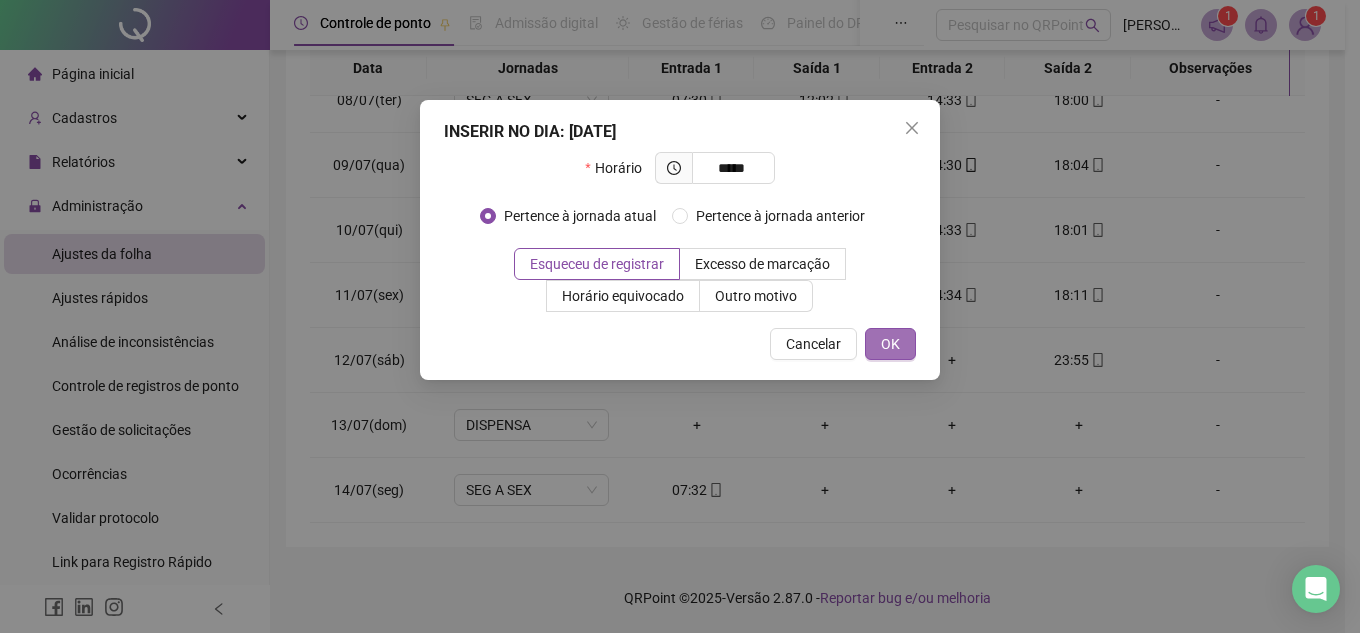 drag, startPoint x: 922, startPoint y: 330, endPoint x: 914, endPoint y: 344, distance: 16.124516 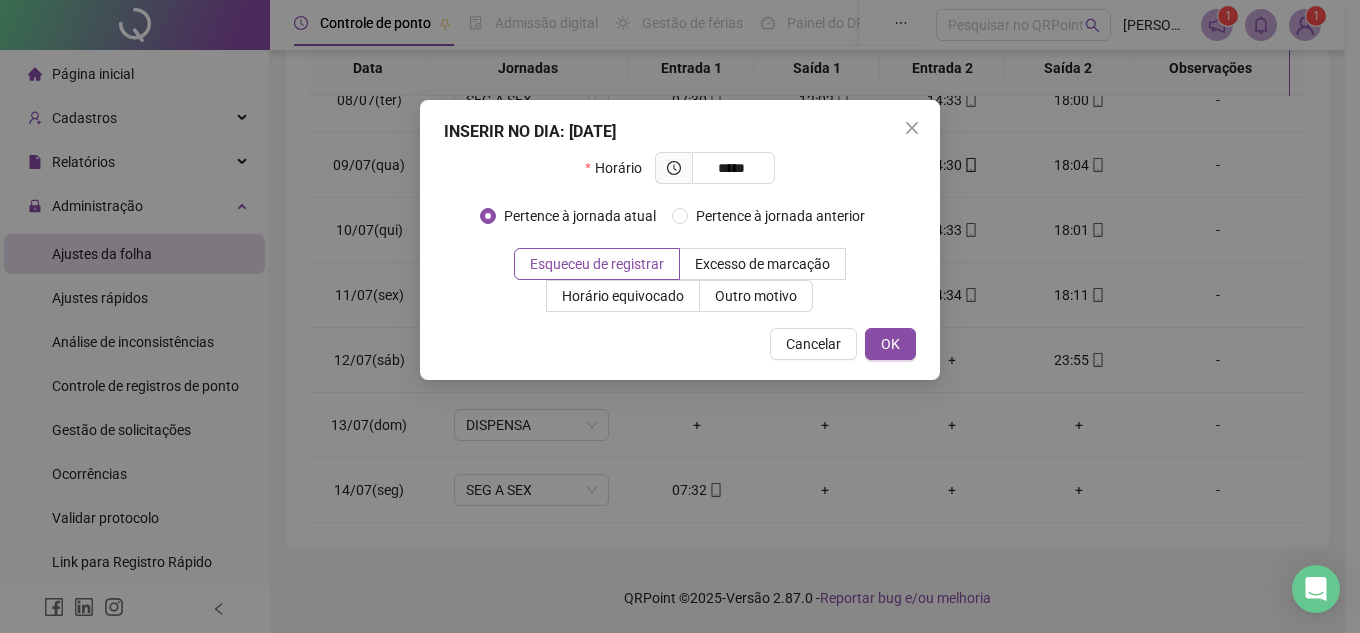 click on "INSERIR NO DIA :   [DATE] Horário ***** Pertence à jornada atual Pertence à jornada anterior Esqueceu de registrar Excesso de marcação Horário equivocado Outro motivo Motivo Cancelar OK" at bounding box center (680, 240) 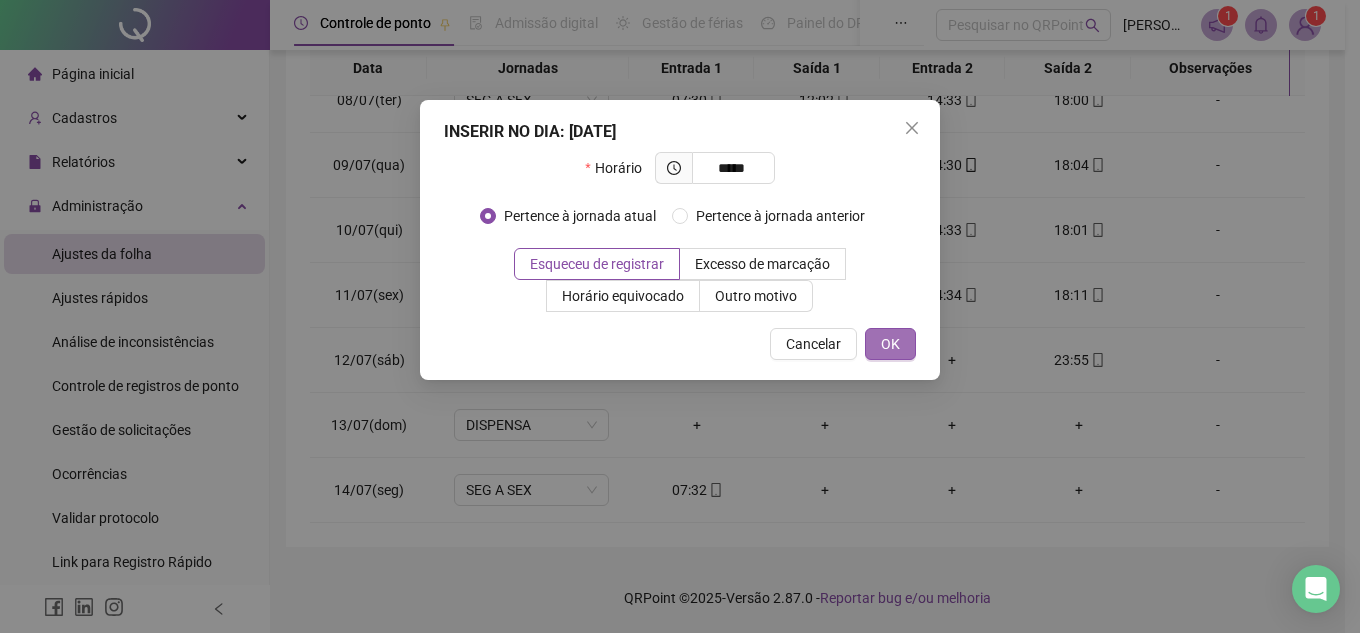 click on "OK" at bounding box center [890, 344] 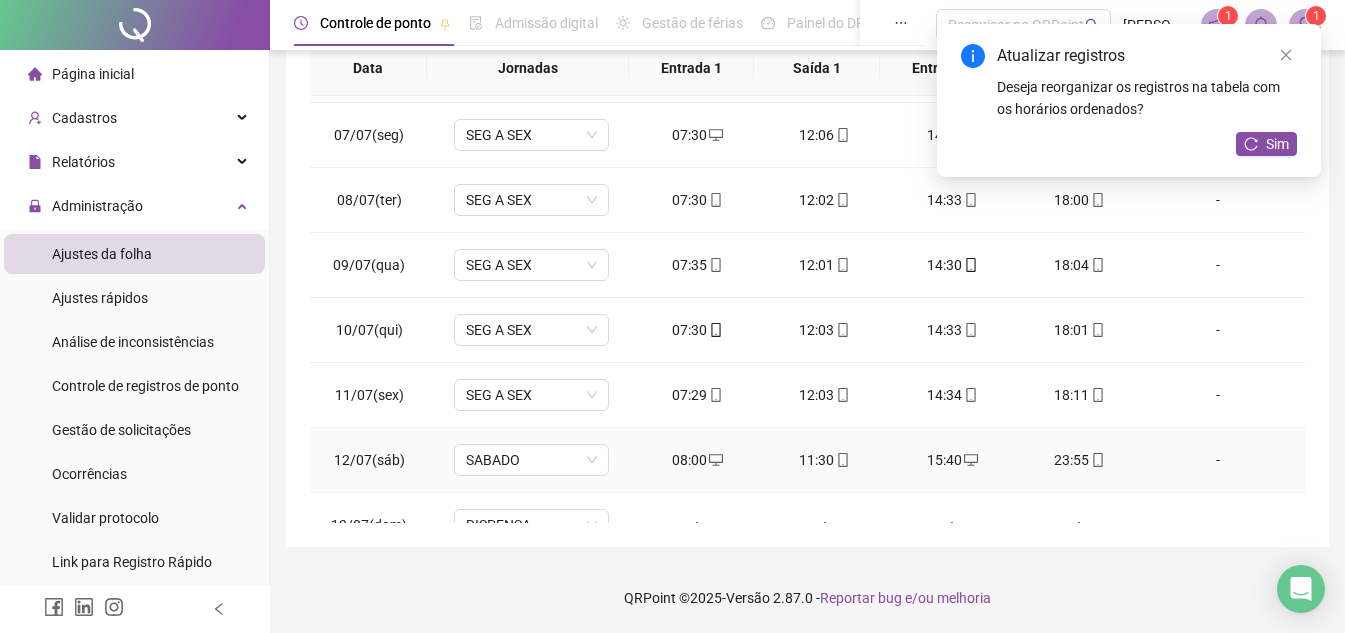 scroll, scrollTop: 0, scrollLeft: 0, axis: both 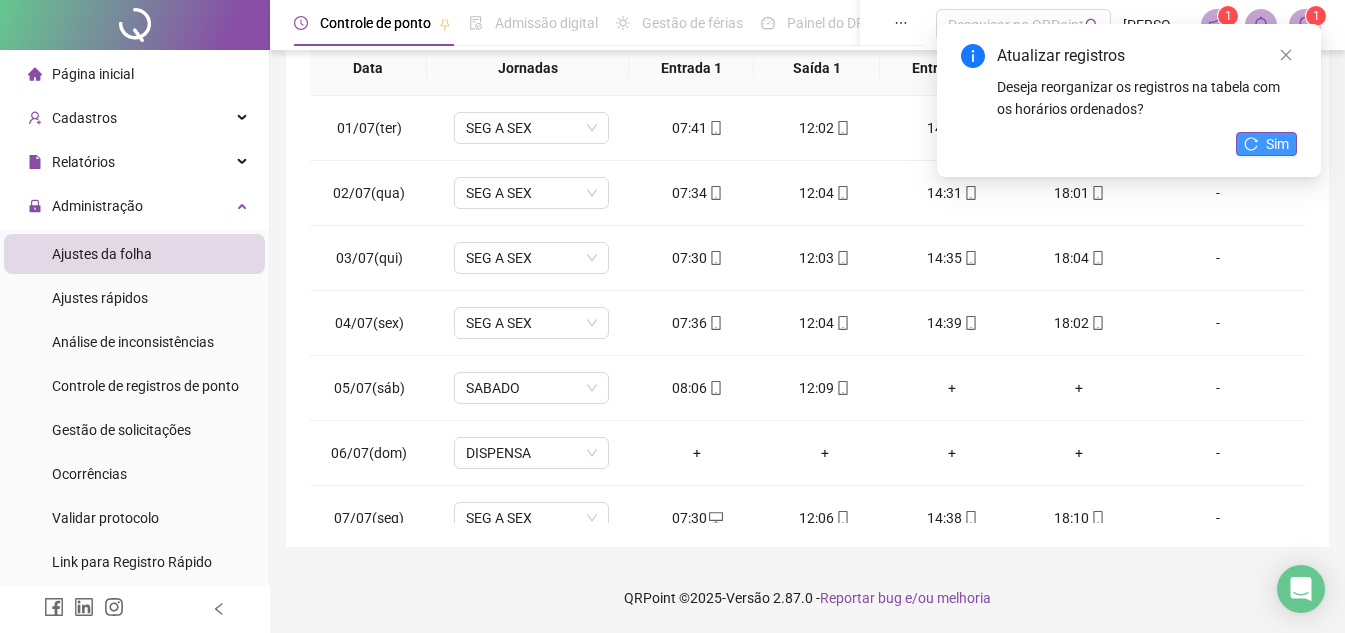 click on "Sim" at bounding box center [1266, 144] 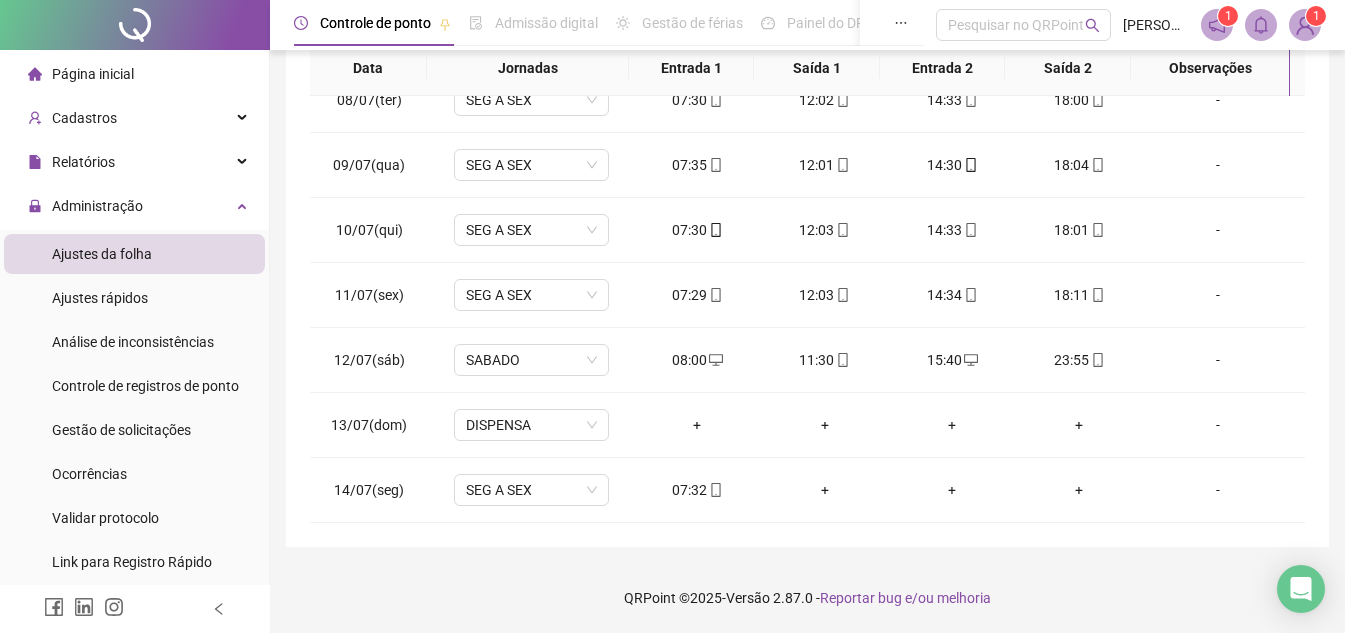 scroll, scrollTop: 0, scrollLeft: 0, axis: both 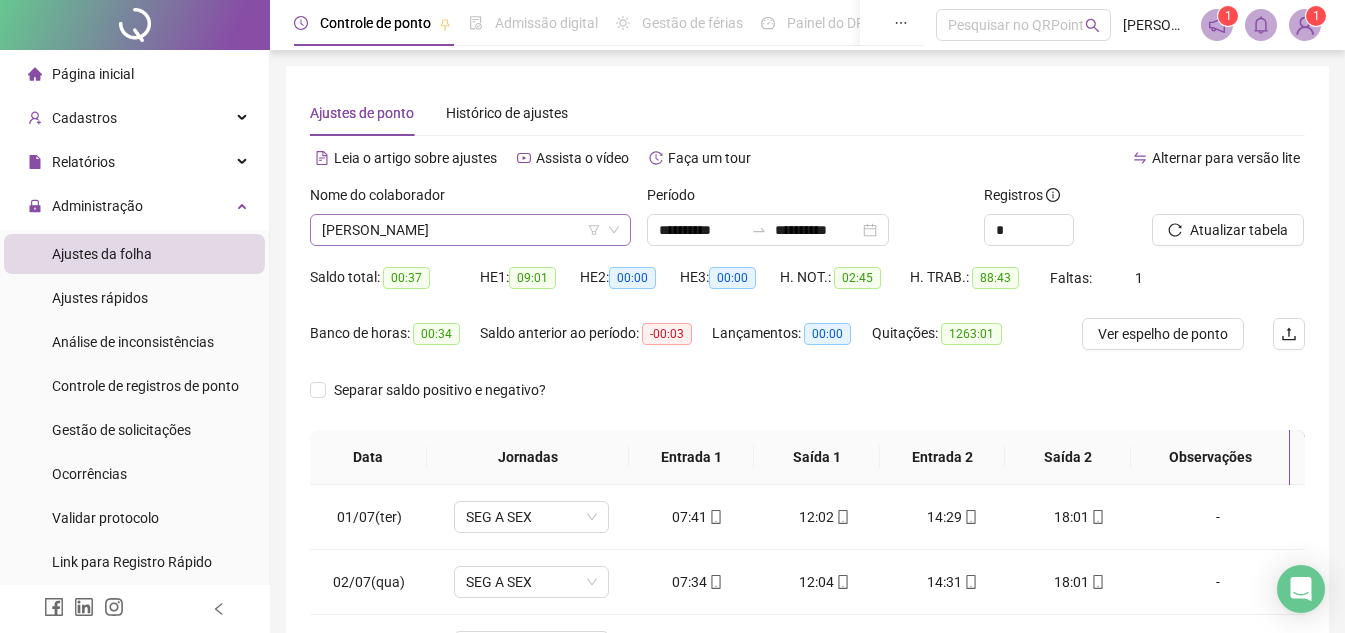 click on "[PERSON_NAME]" at bounding box center (470, 230) 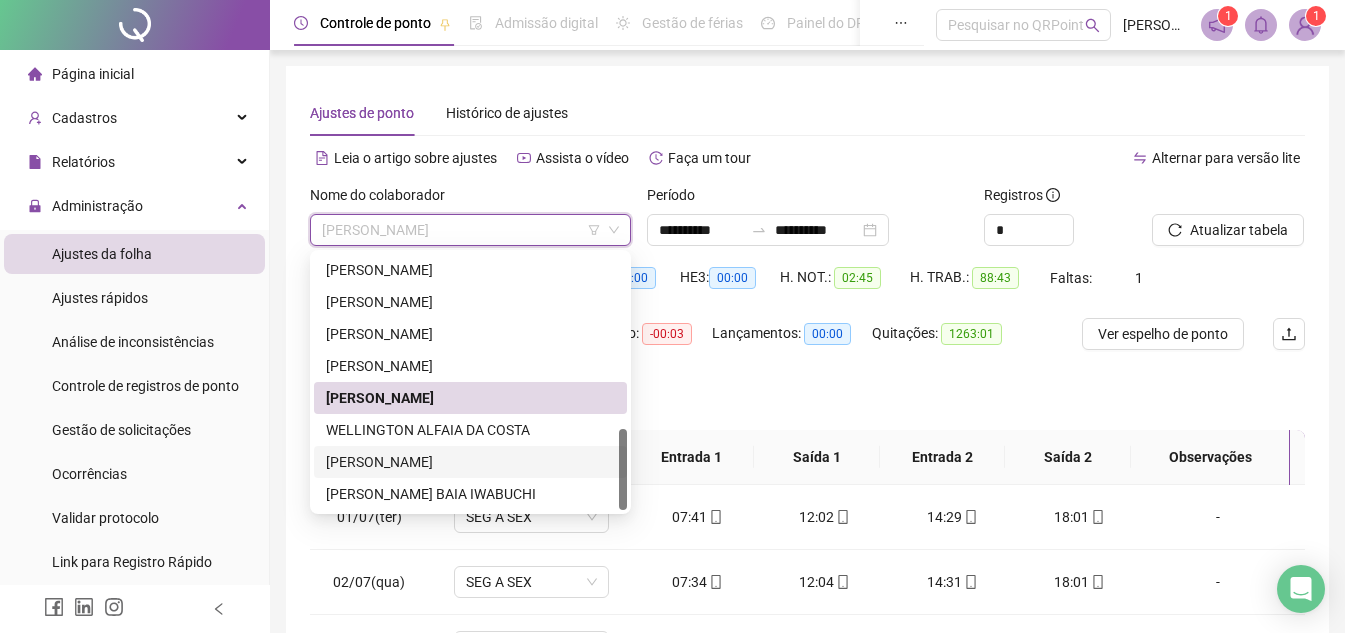 click on "[PERSON_NAME]" at bounding box center (470, 462) 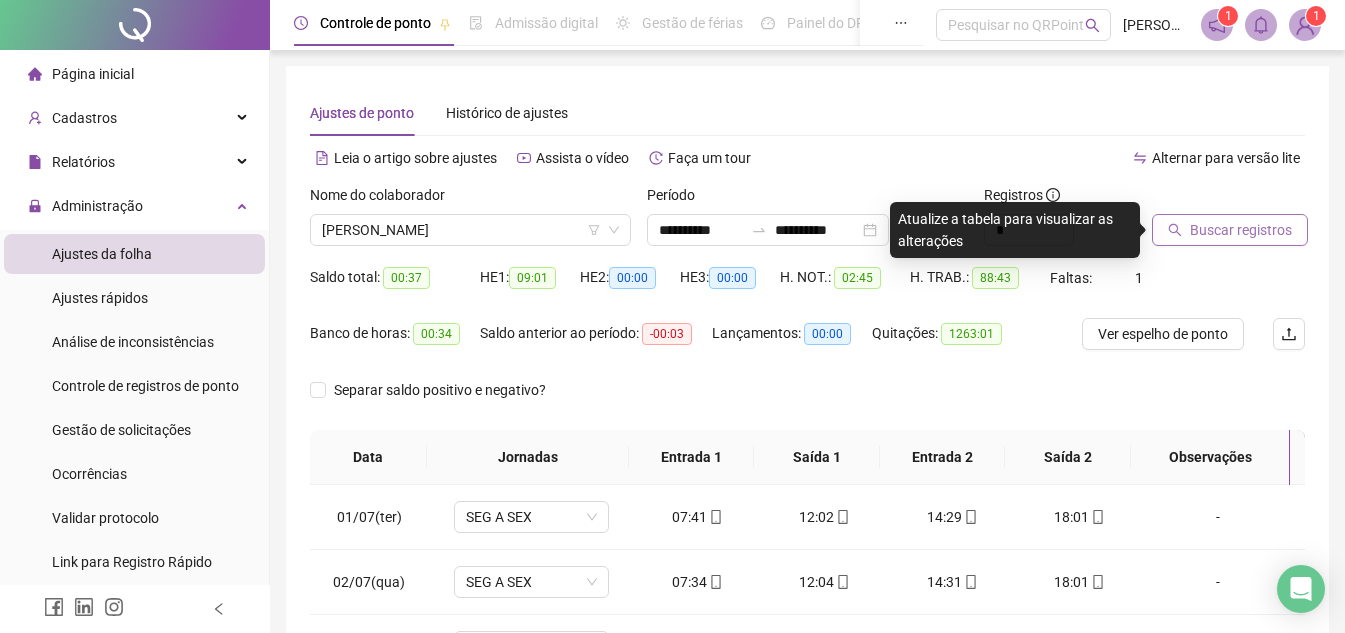click 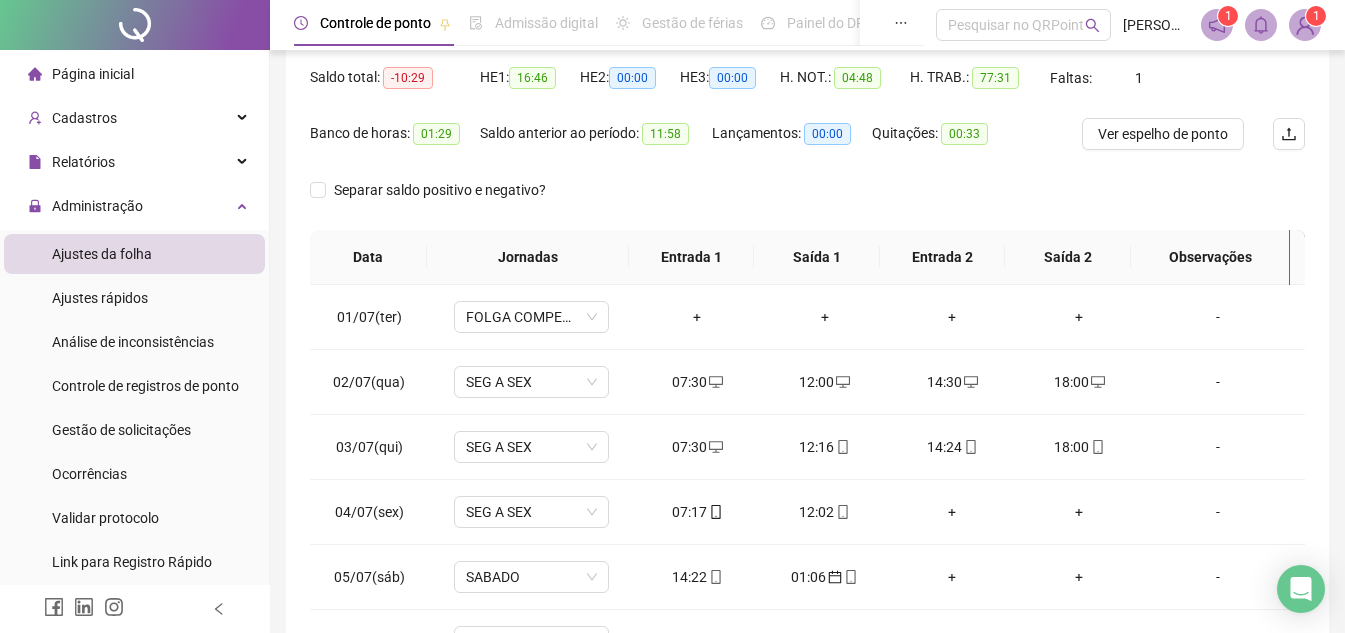 scroll, scrollTop: 300, scrollLeft: 0, axis: vertical 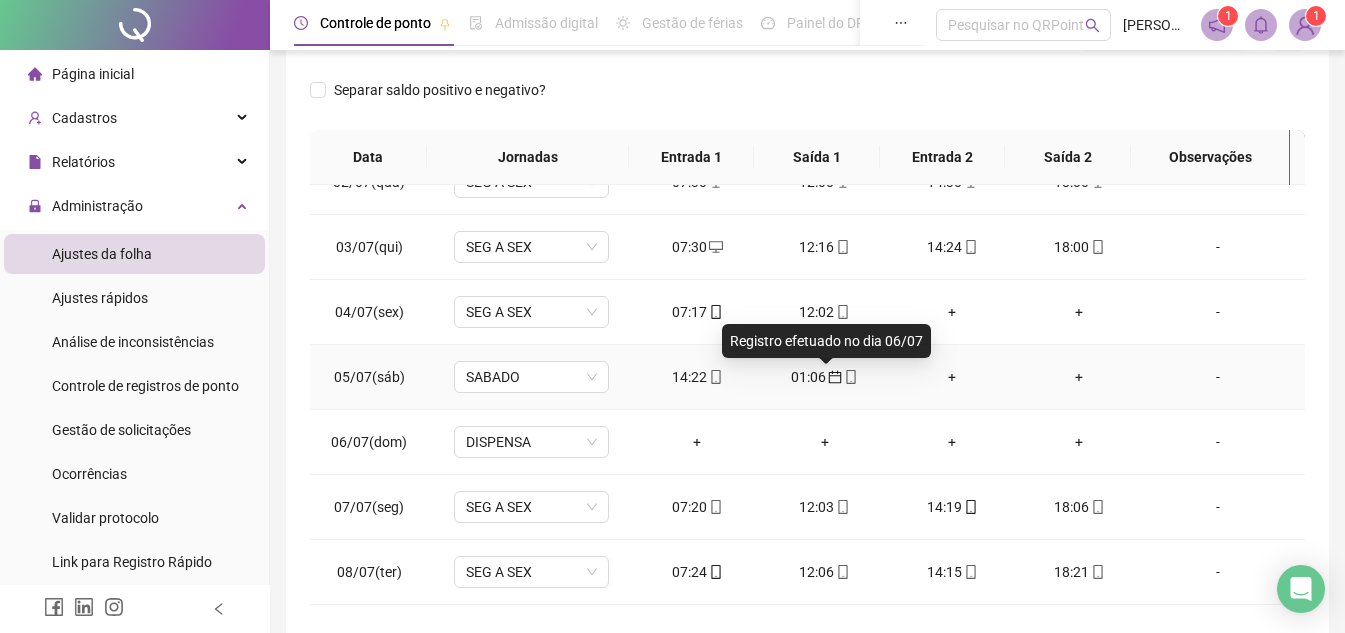 click 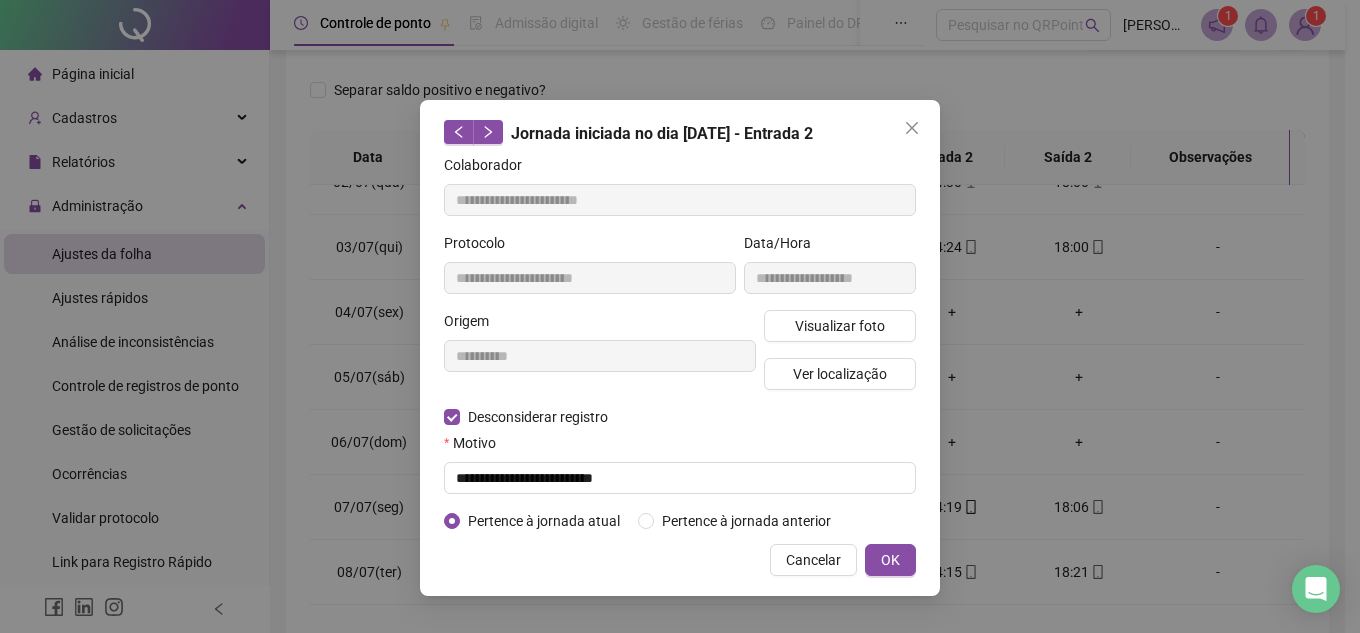 type on "**********" 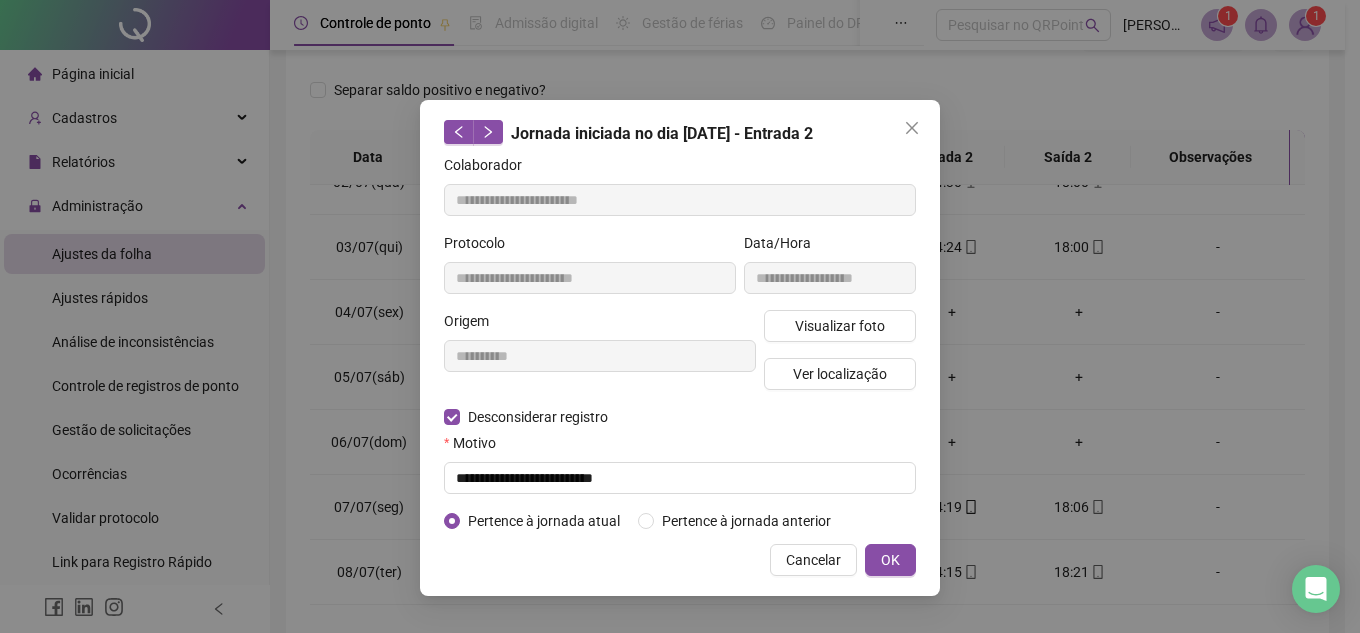 type on "**********" 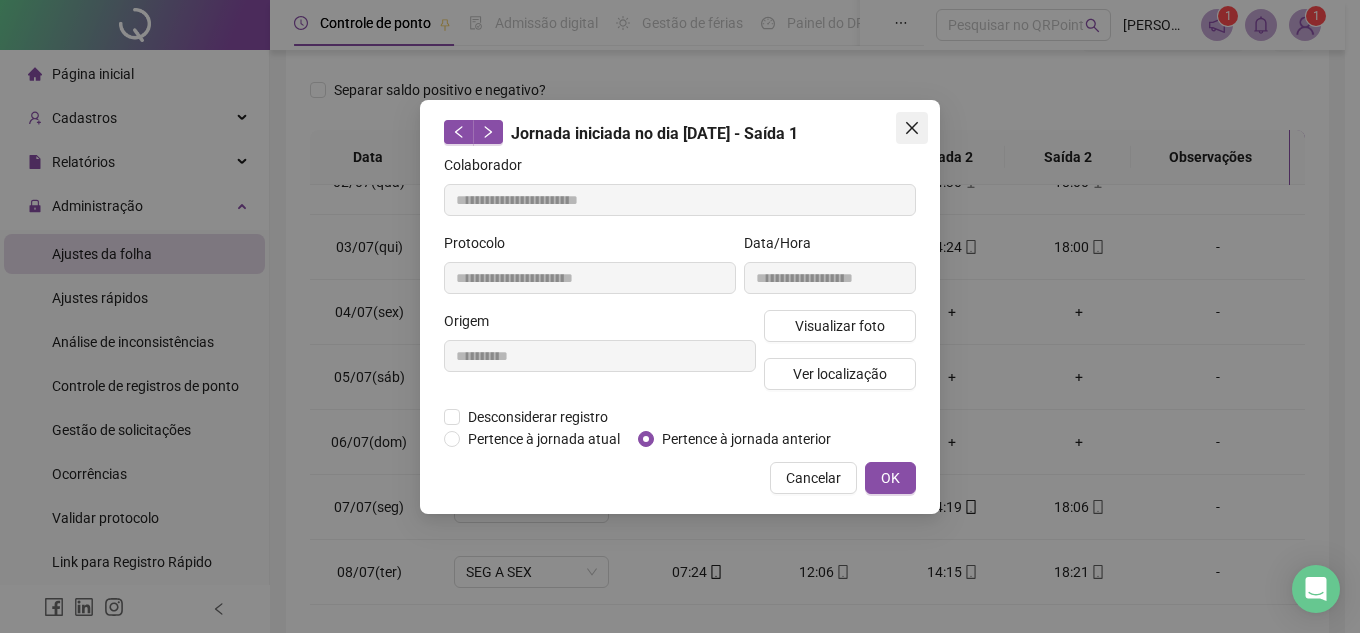 click 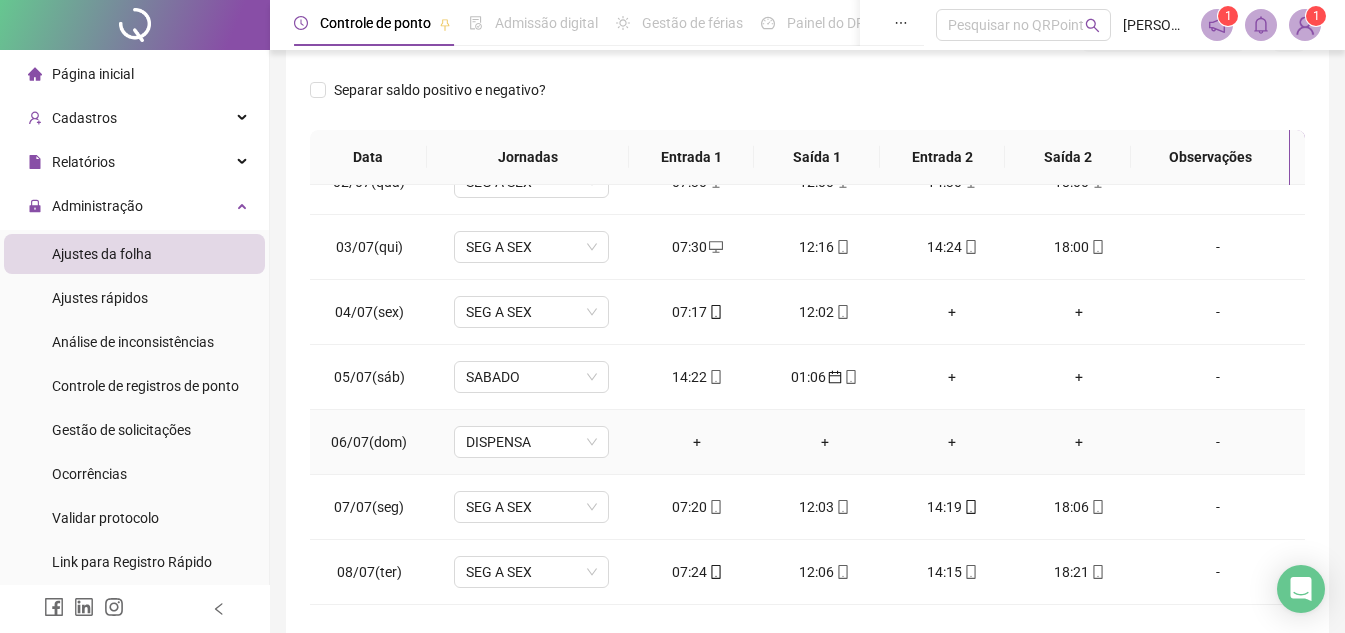 scroll, scrollTop: 0, scrollLeft: 0, axis: both 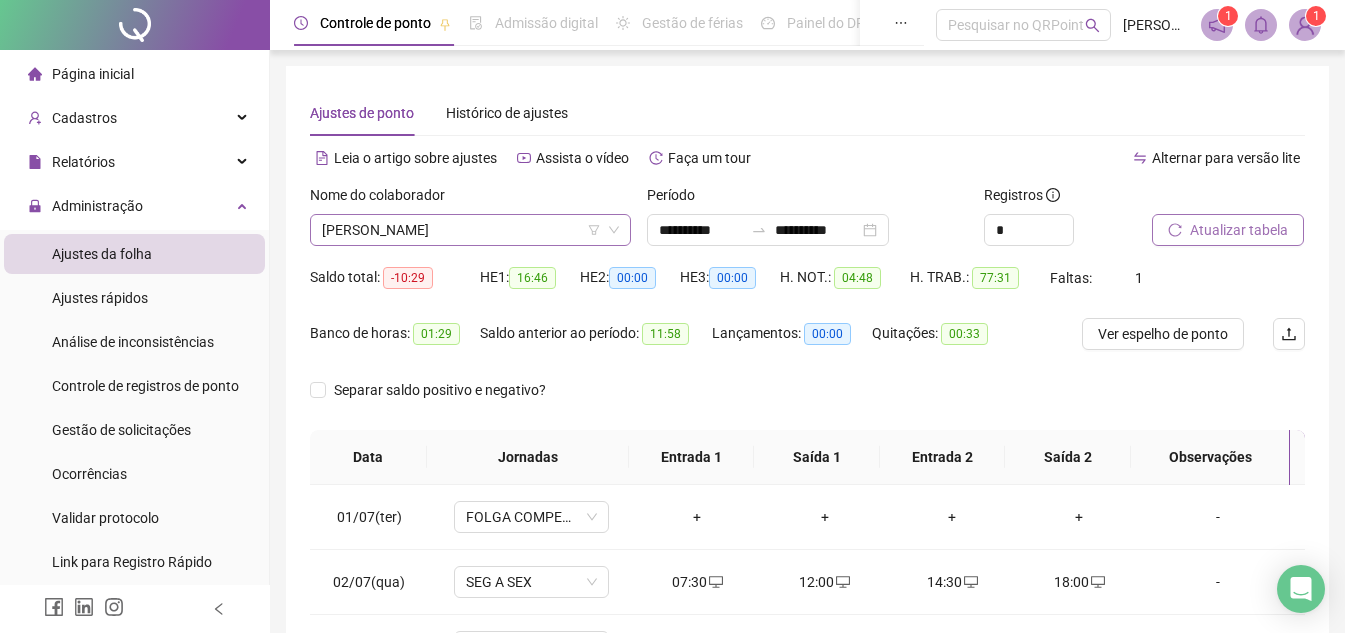 click on "[PERSON_NAME]" at bounding box center [470, 230] 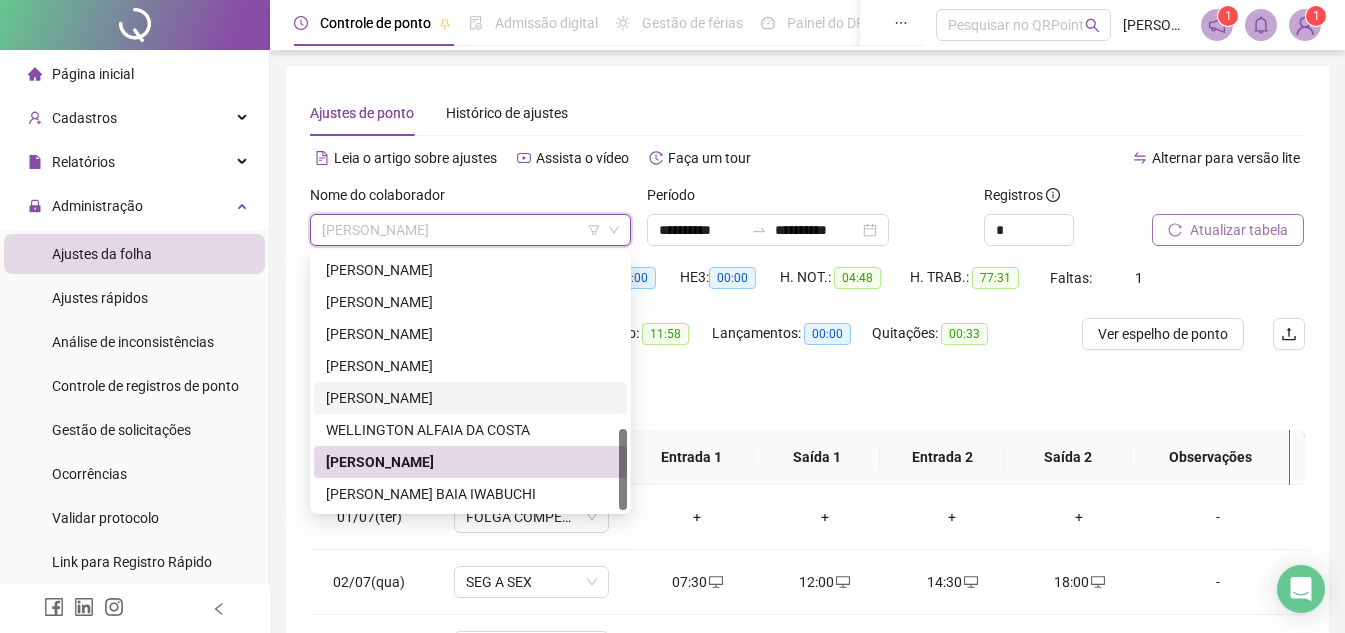scroll, scrollTop: 200, scrollLeft: 0, axis: vertical 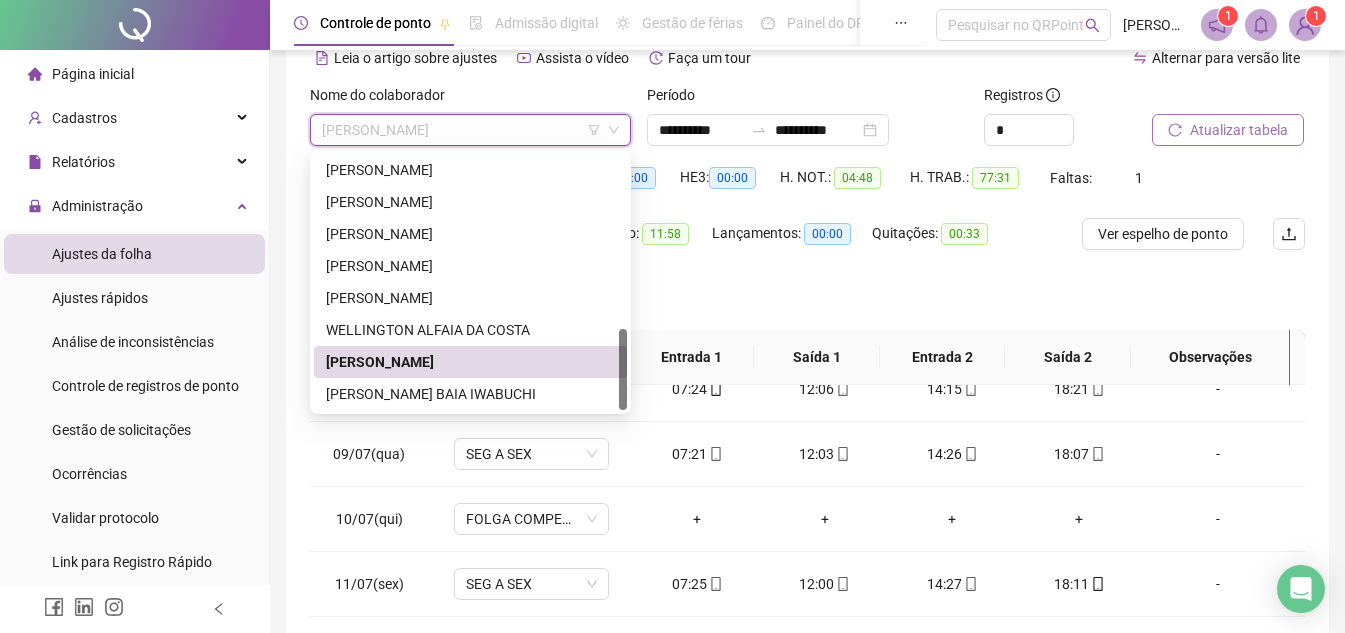 click on "Lançamentos:   00:00" at bounding box center [792, 246] 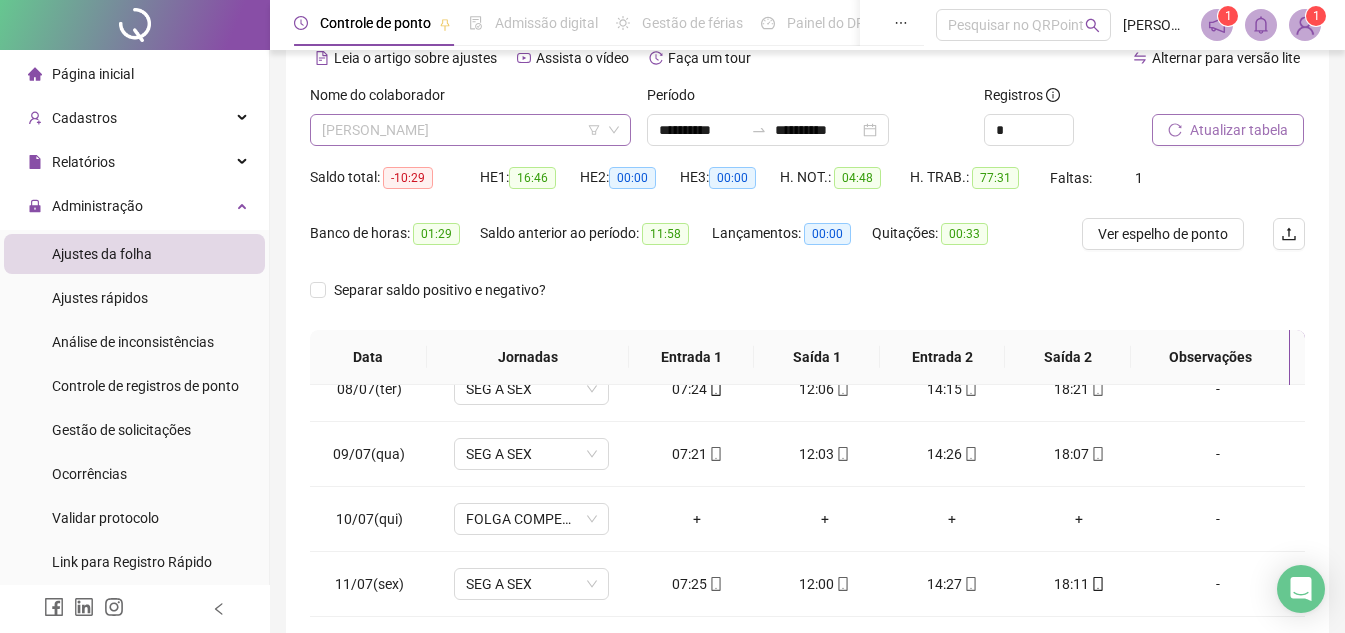 click on "[PERSON_NAME]" at bounding box center (470, 130) 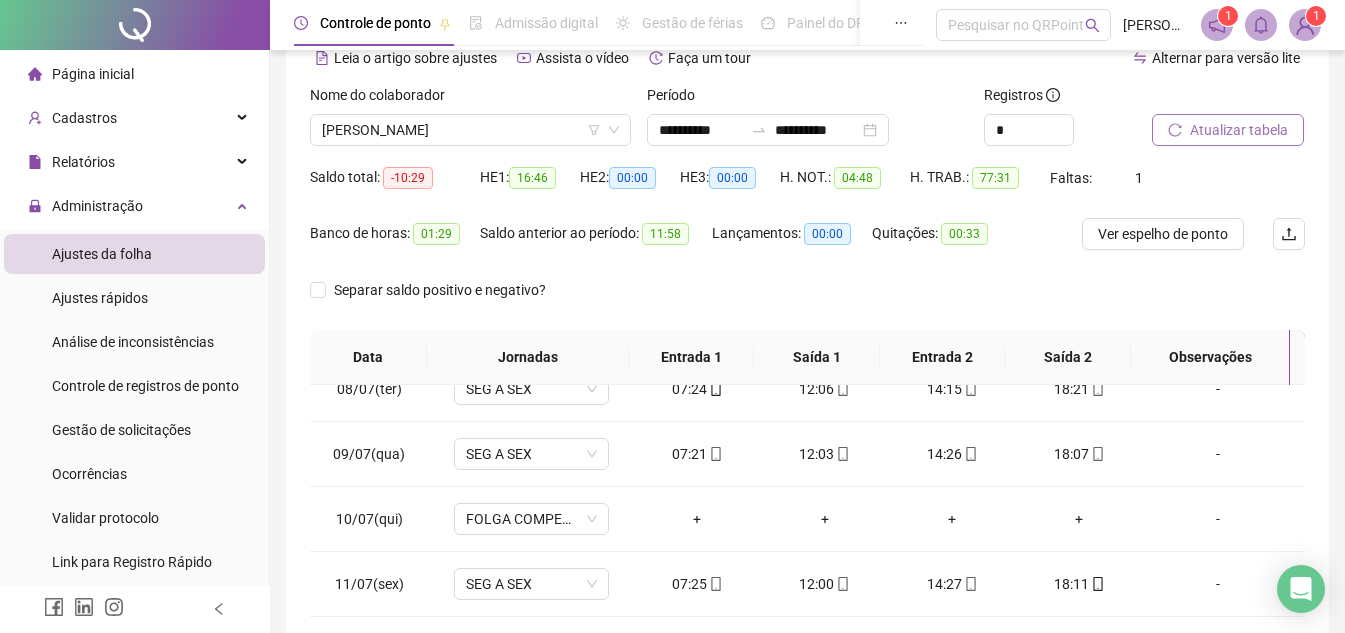 click on "Separar saldo positivo e negativo?" at bounding box center (807, 302) 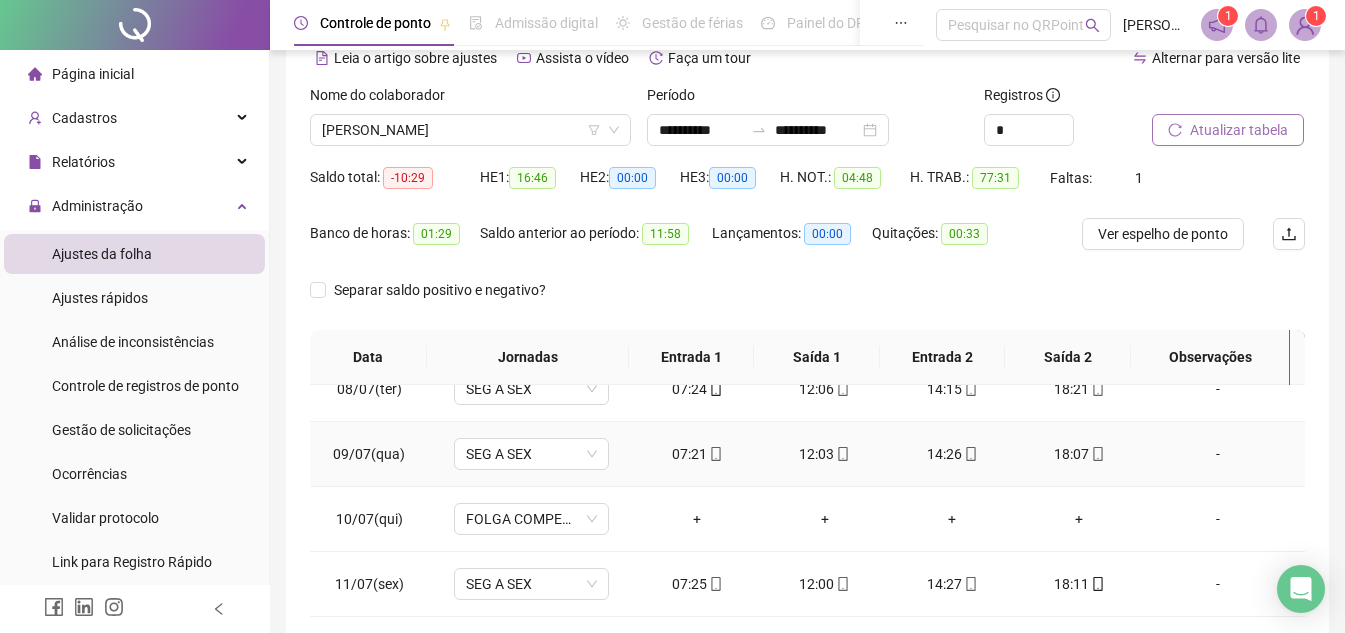 scroll, scrollTop: 389, scrollLeft: 0, axis: vertical 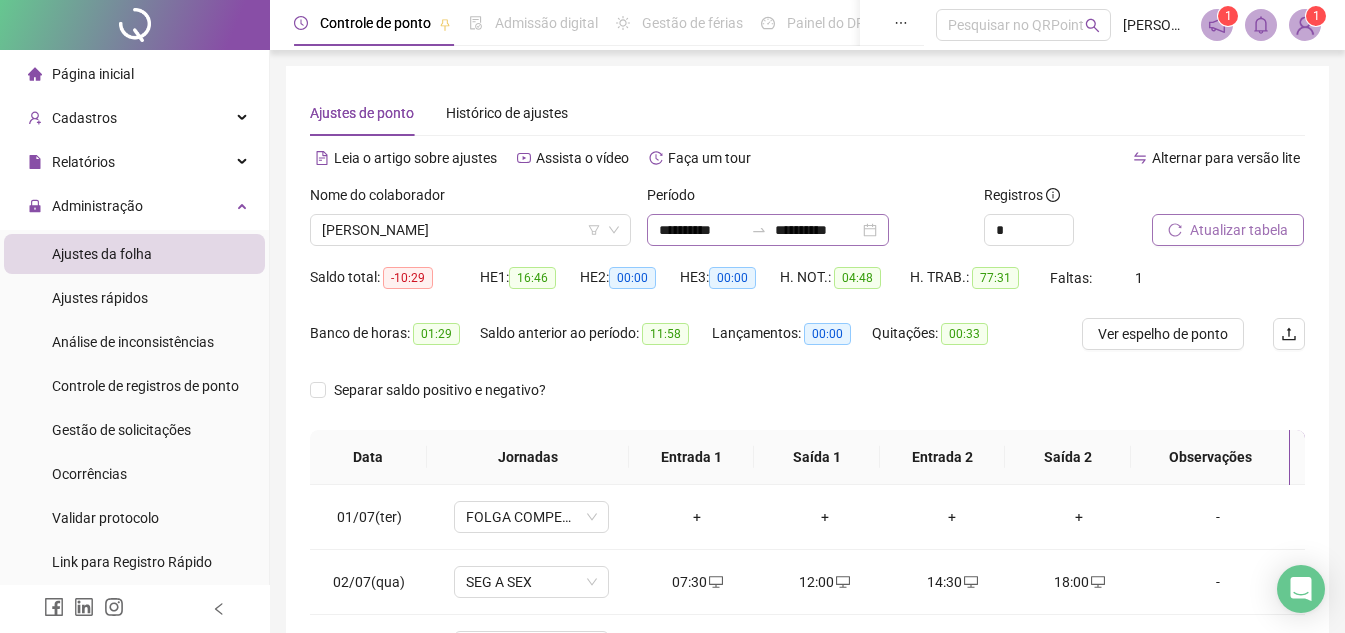 click on "**********" at bounding box center [768, 230] 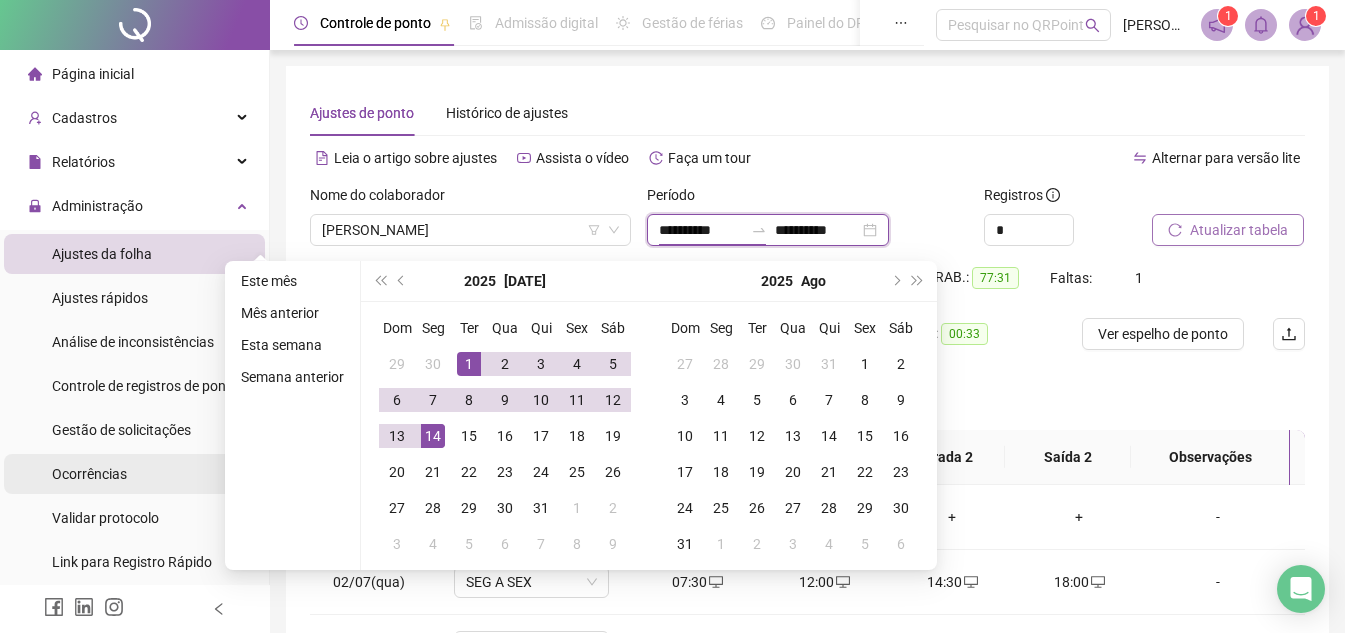 type on "**********" 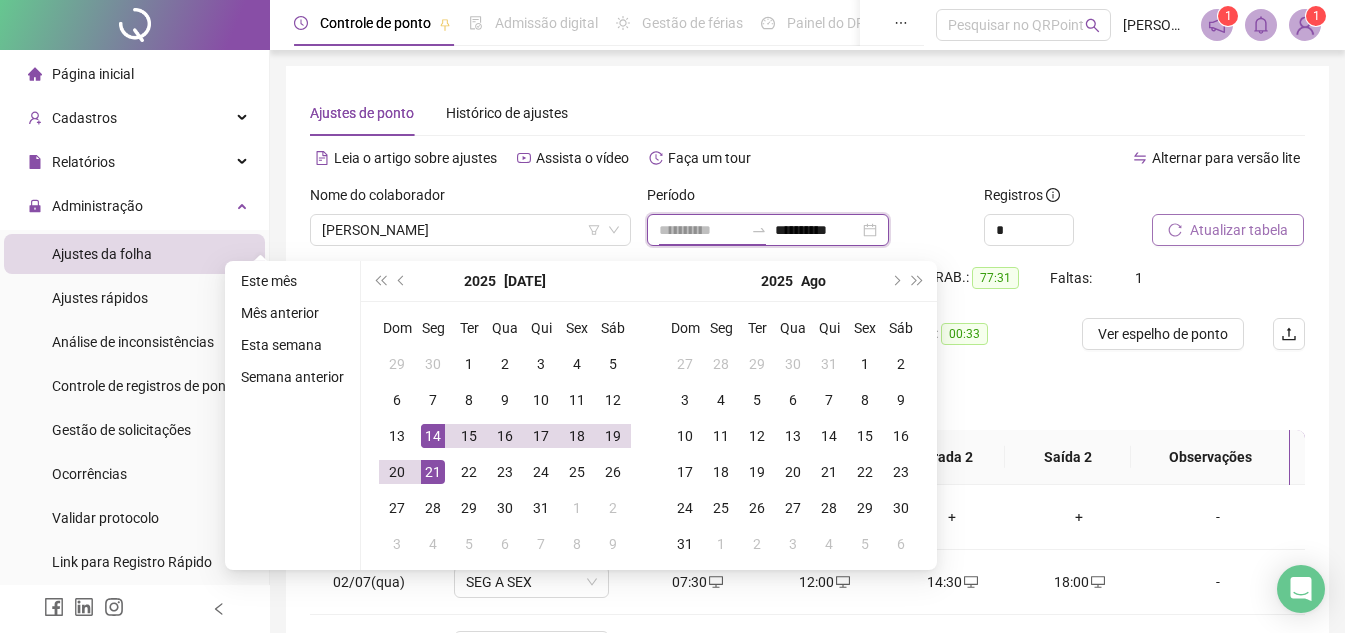 type on "**********" 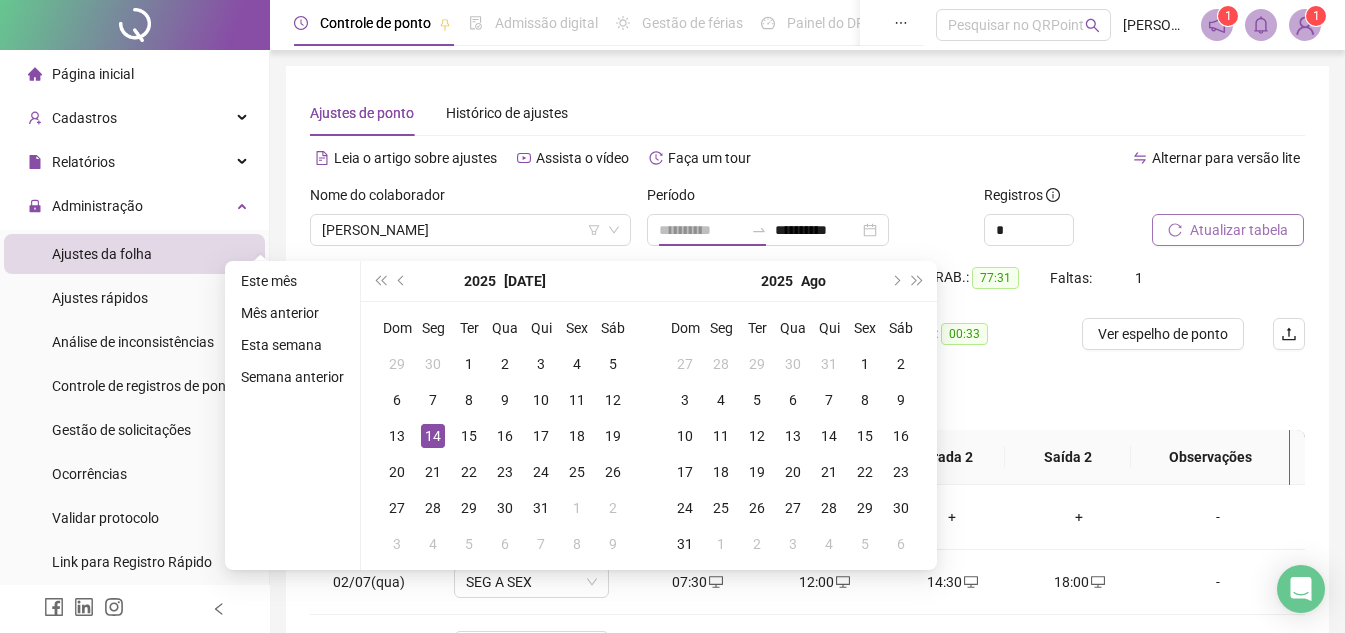 click on "14" at bounding box center (433, 436) 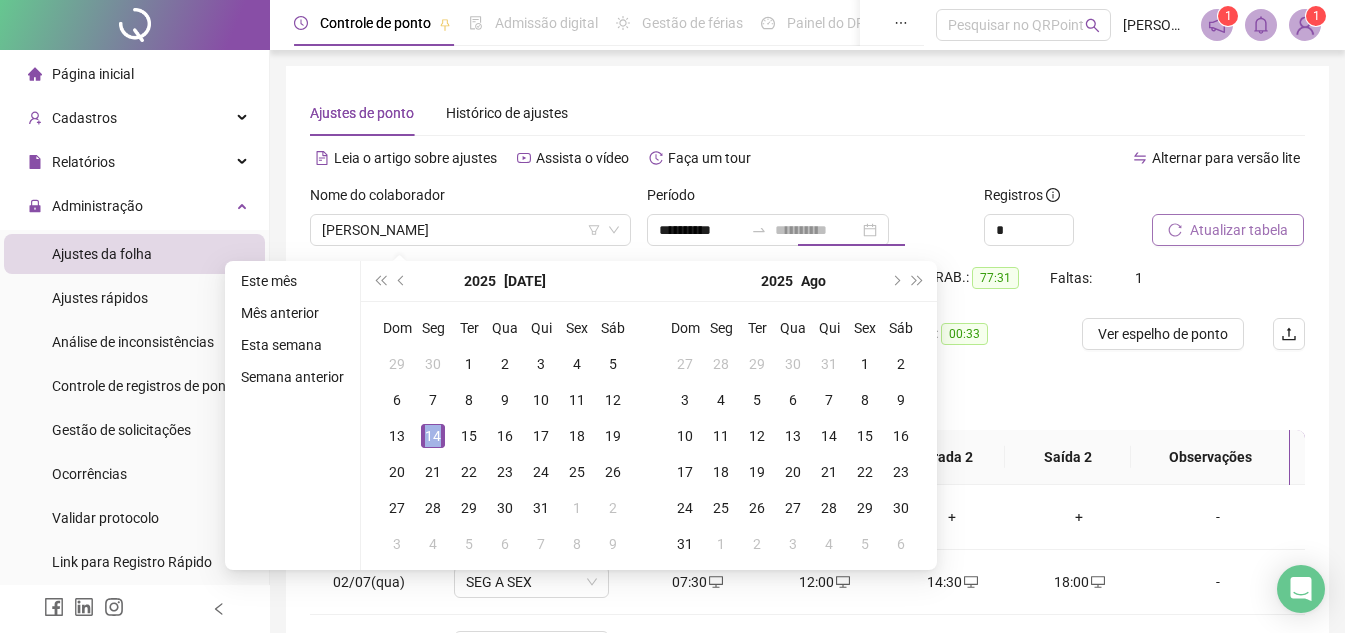 click on "14" at bounding box center [433, 436] 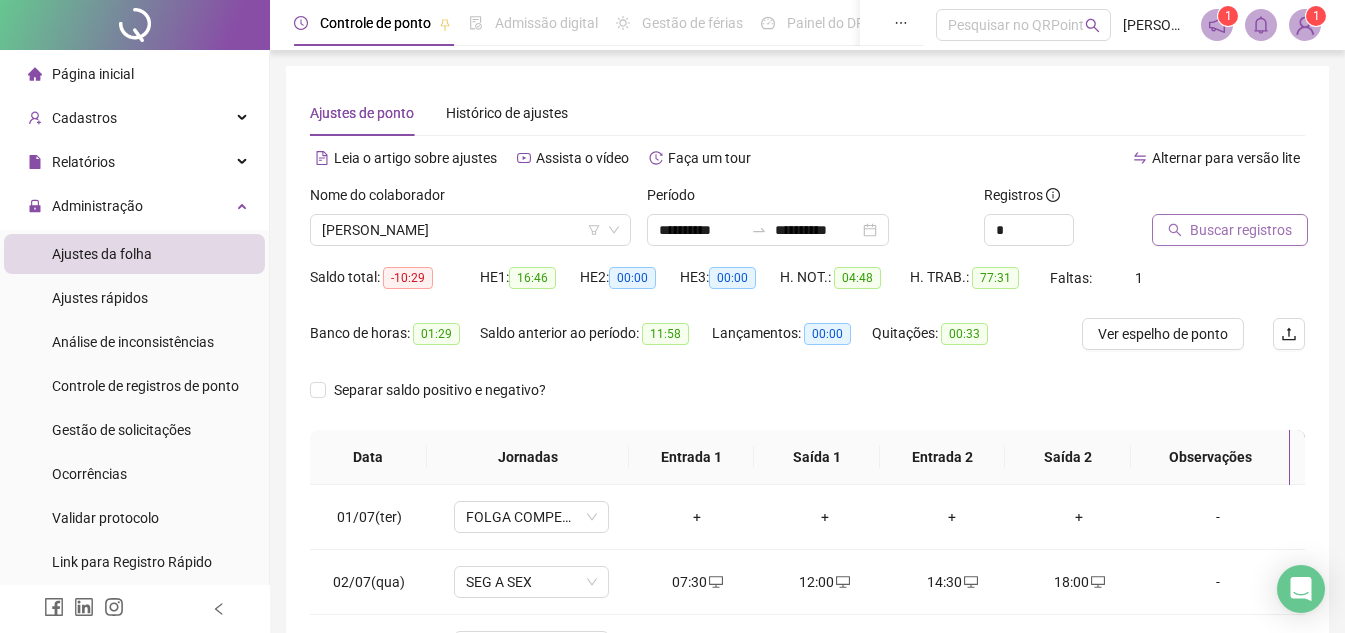 click on "Buscar registros" at bounding box center [1230, 230] 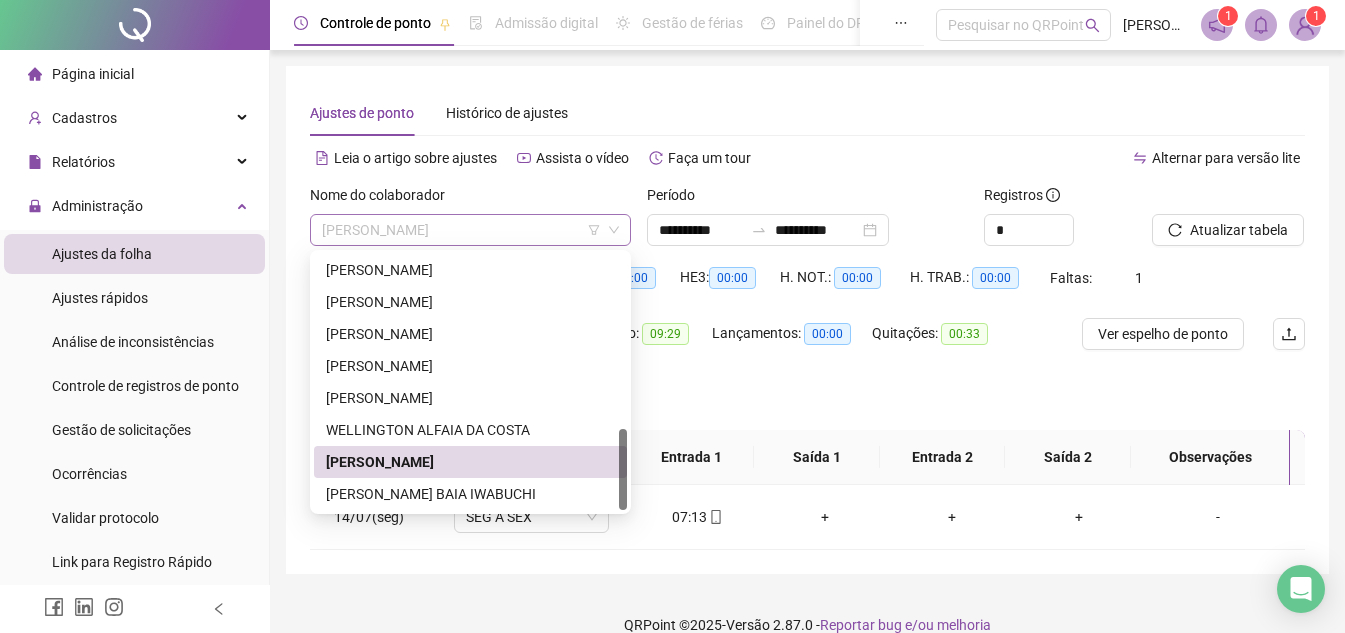 click on "[PERSON_NAME]" at bounding box center (470, 230) 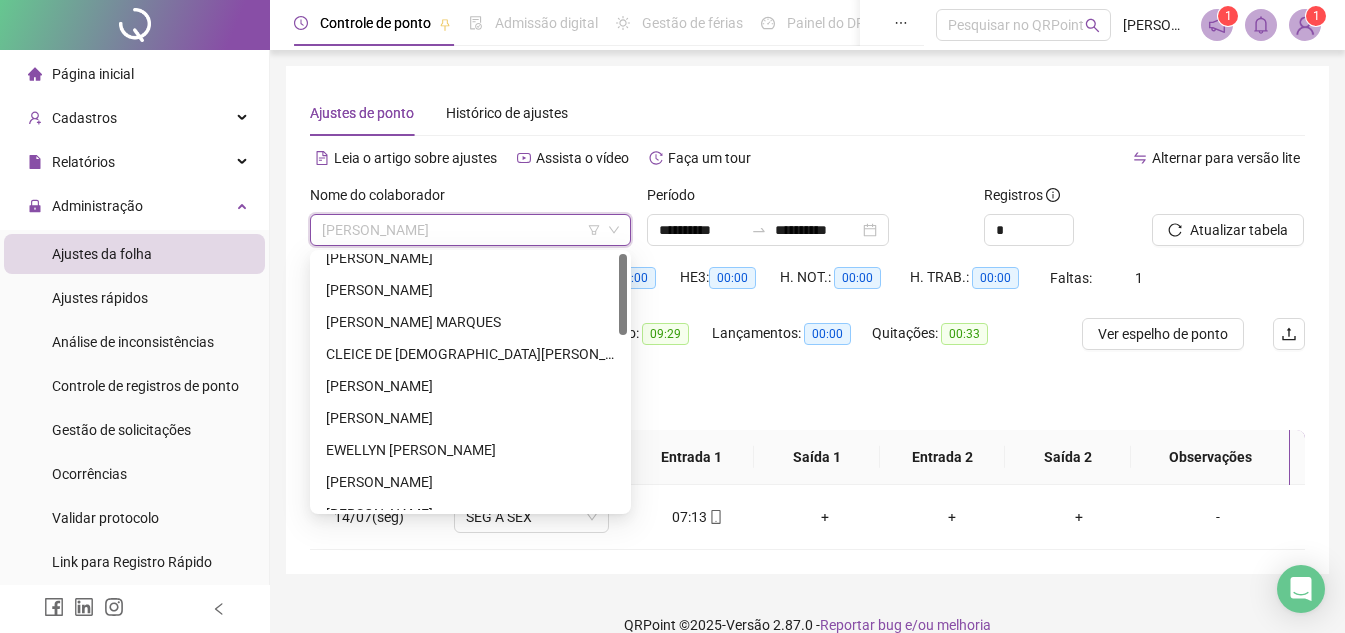 scroll, scrollTop: 0, scrollLeft: 0, axis: both 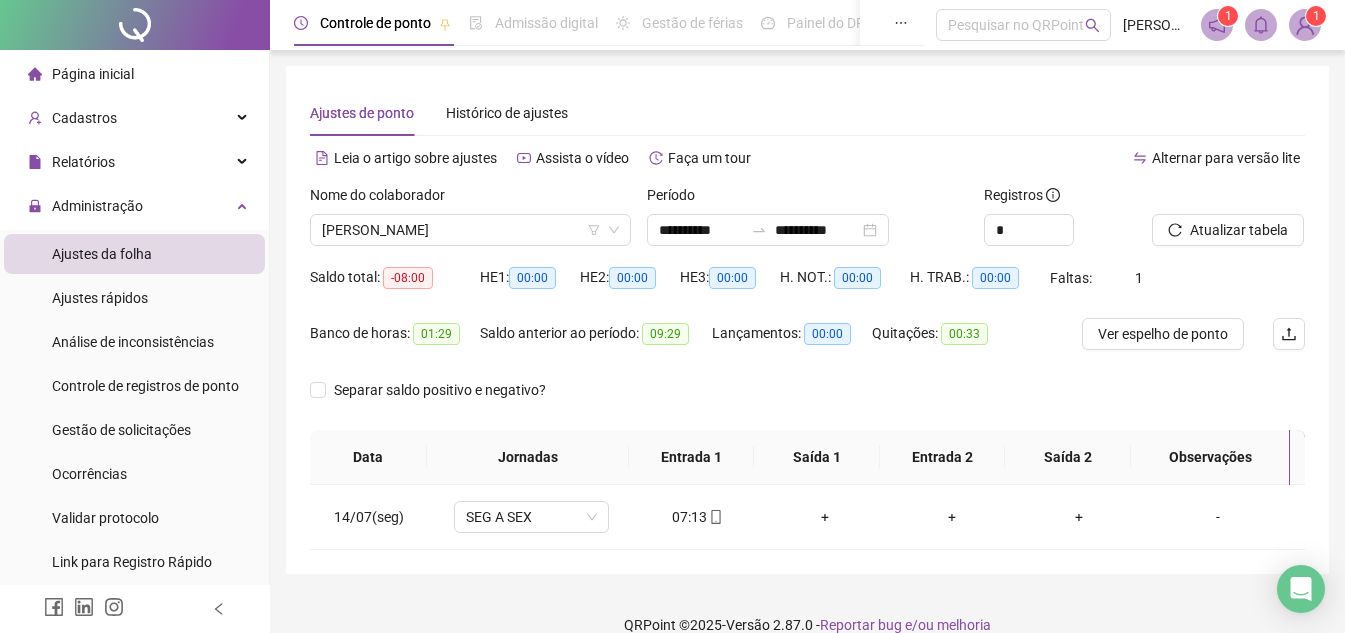 click on "Leia o artigo sobre ajustes Assista o vídeo Faça um tour" at bounding box center [559, 168] 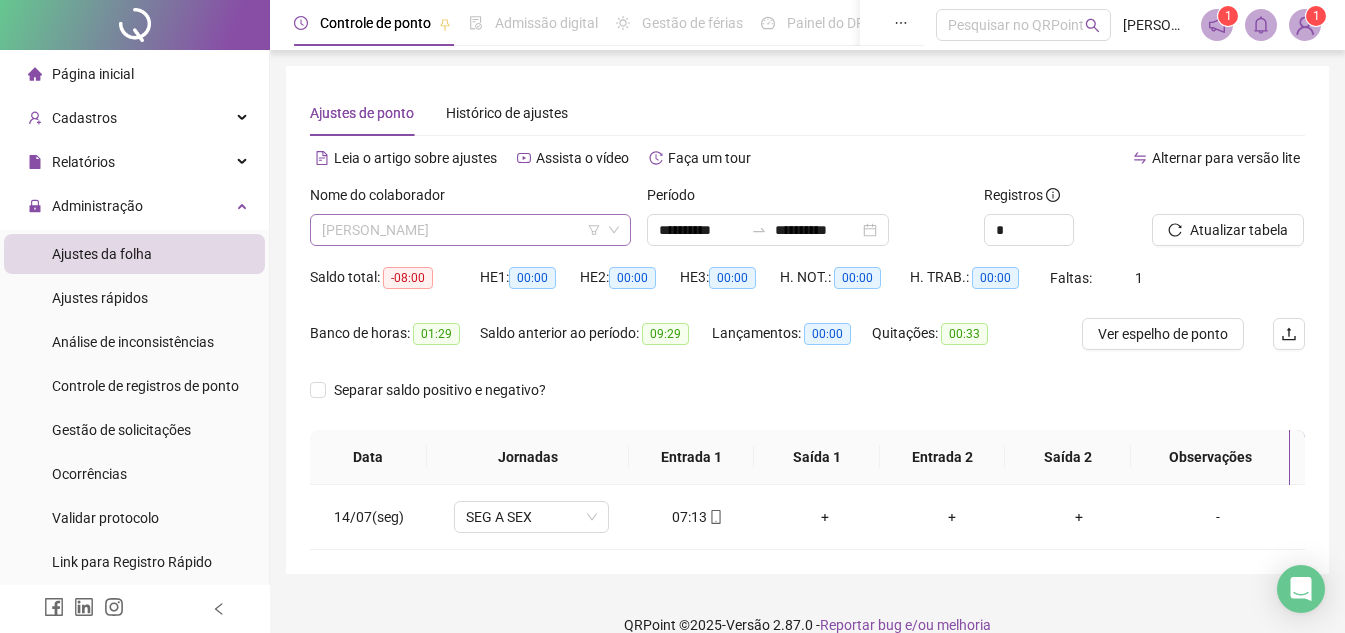 scroll, scrollTop: 512, scrollLeft: 0, axis: vertical 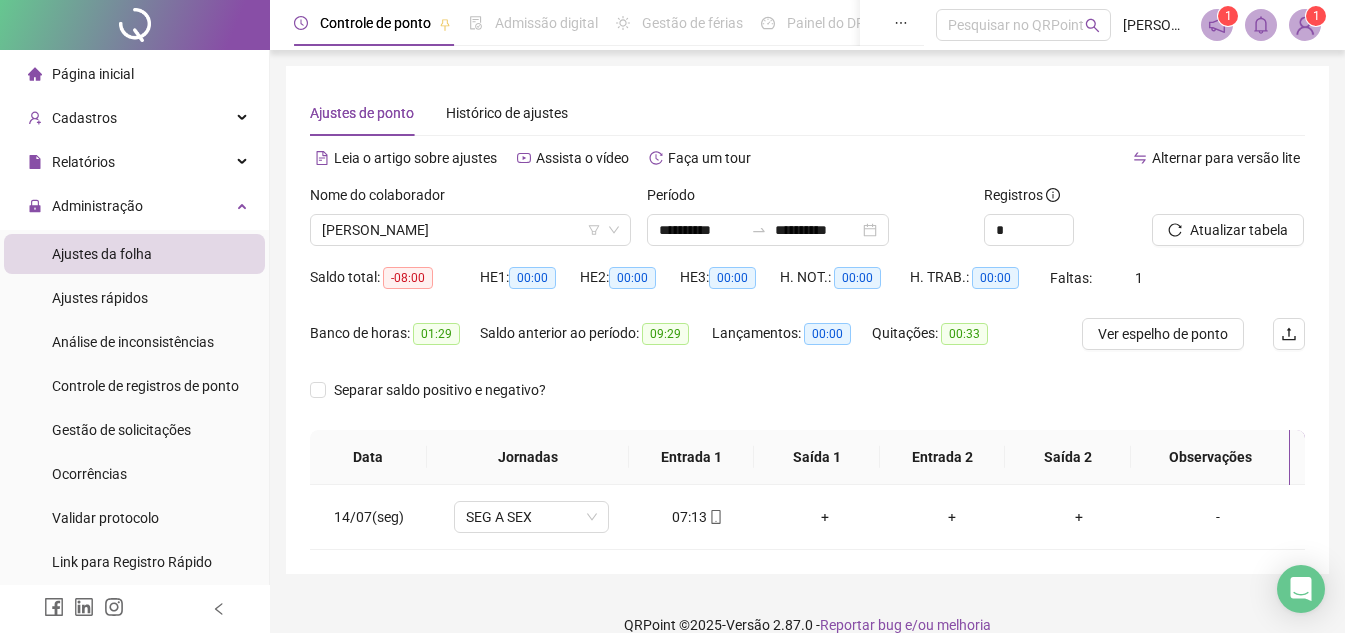 click on "Nome do colaborador" at bounding box center (470, 199) 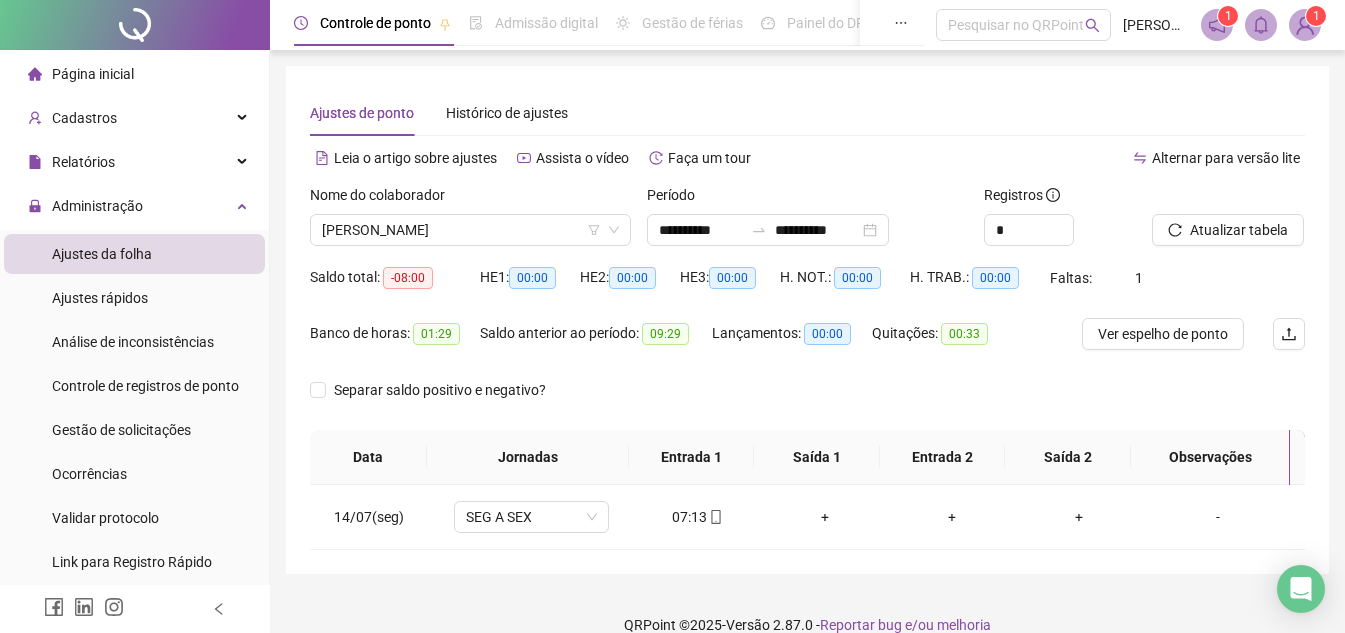 click on "Página inicial" at bounding box center [81, 74] 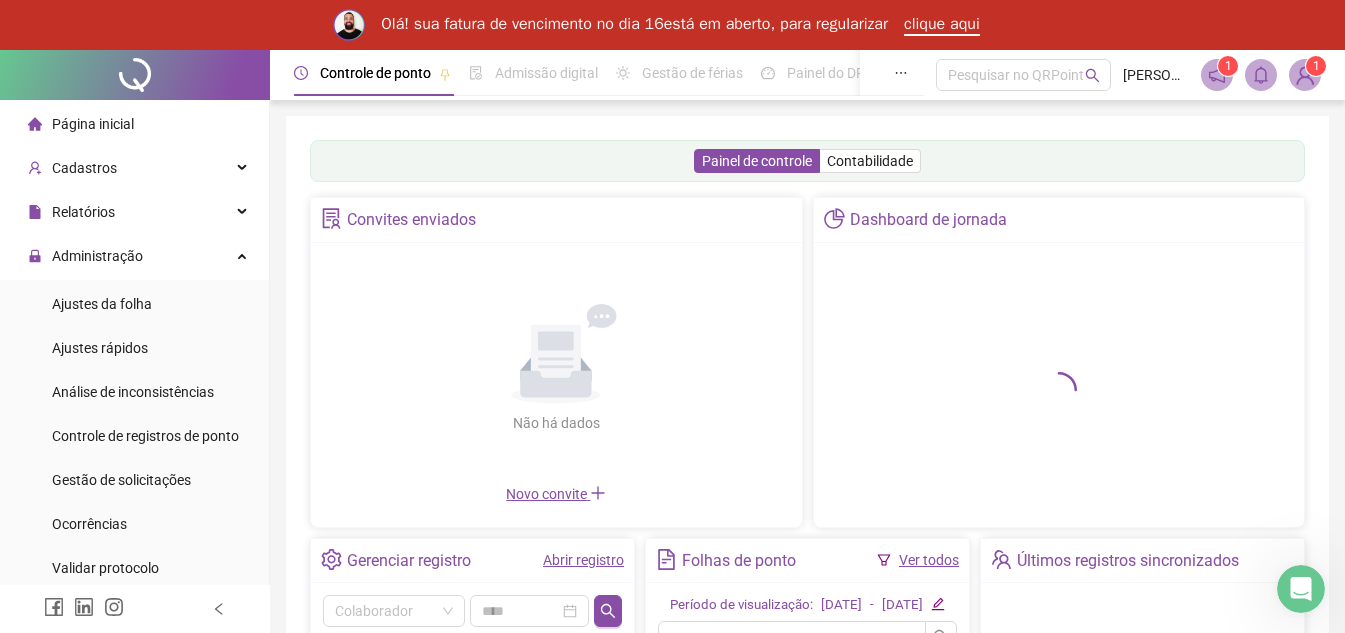 scroll, scrollTop: 0, scrollLeft: 0, axis: both 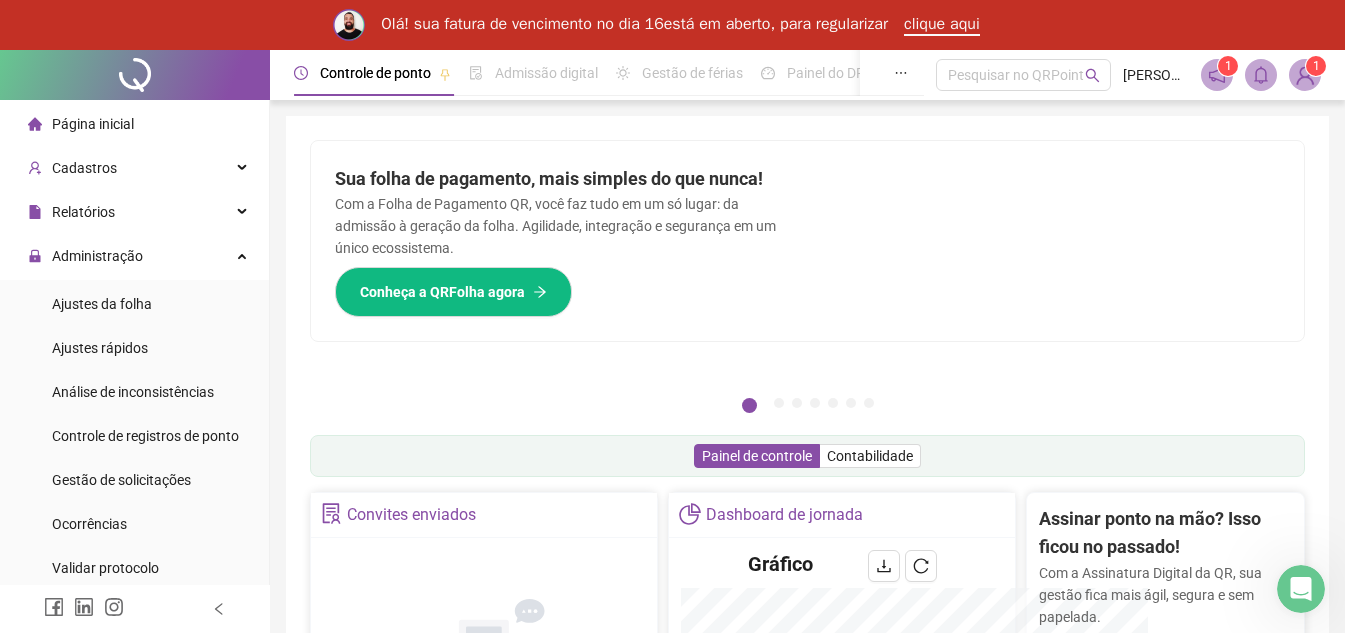 click at bounding box center (1056, 241) 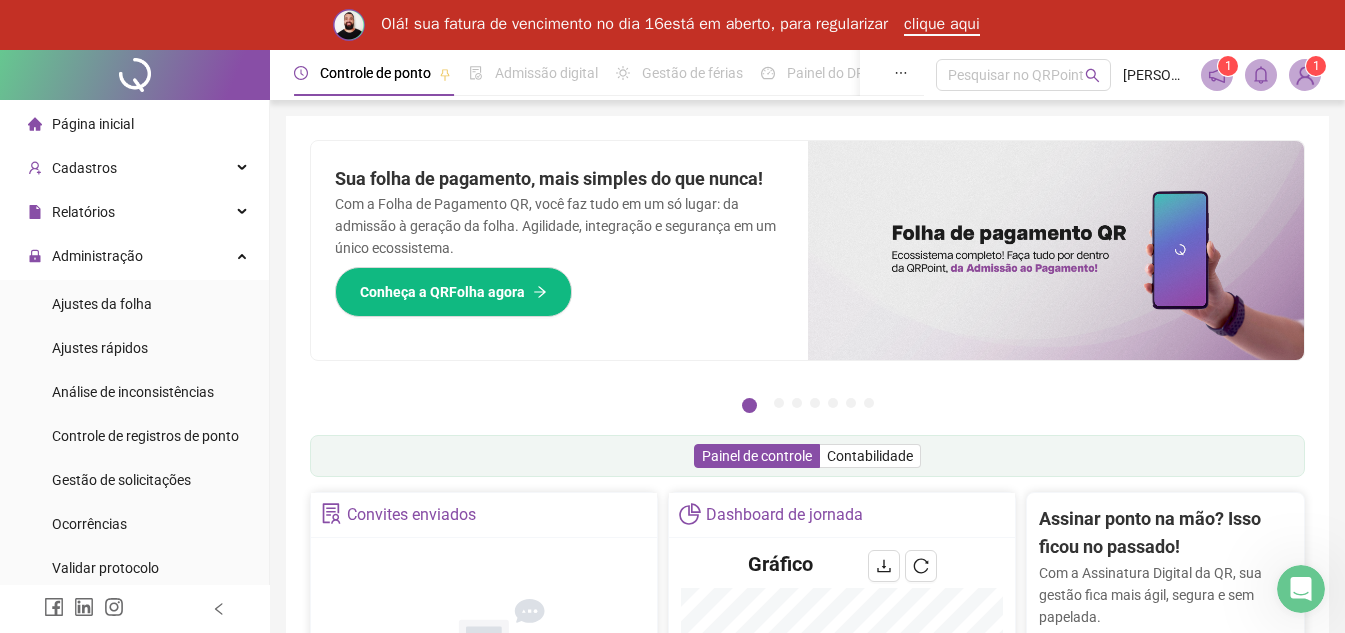 click on "Página inicial" at bounding box center (93, 124) 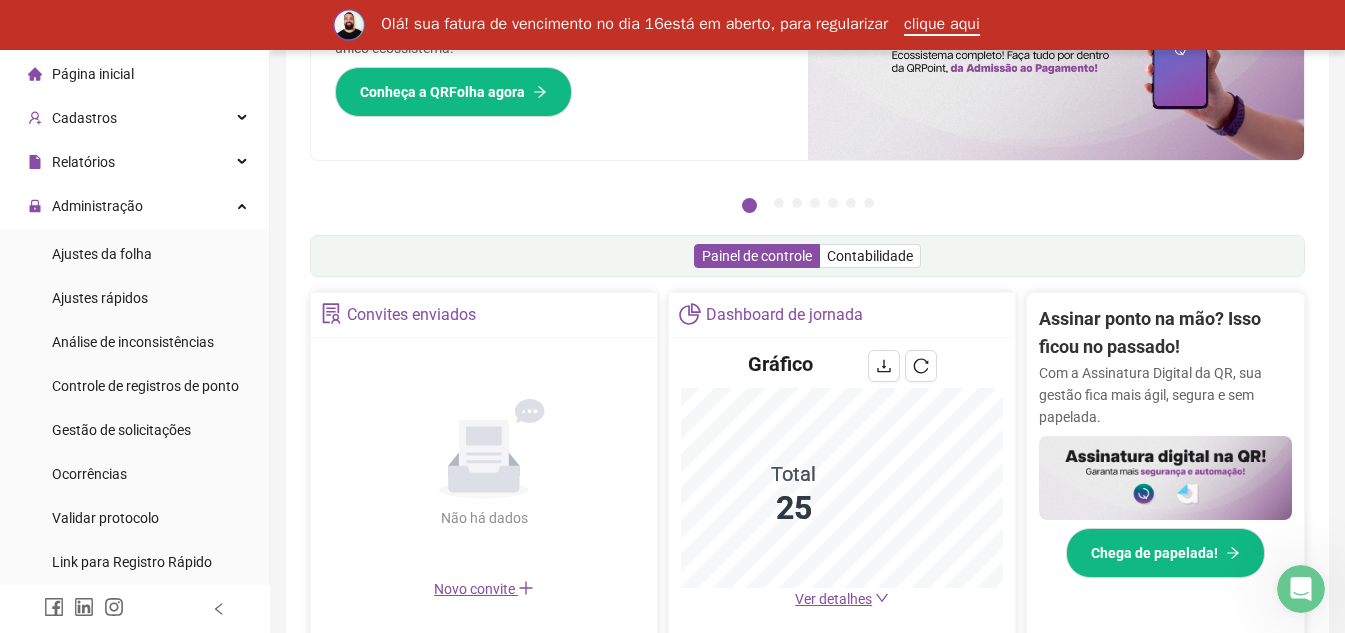 click on "Ver detalhes" at bounding box center (833, 599) 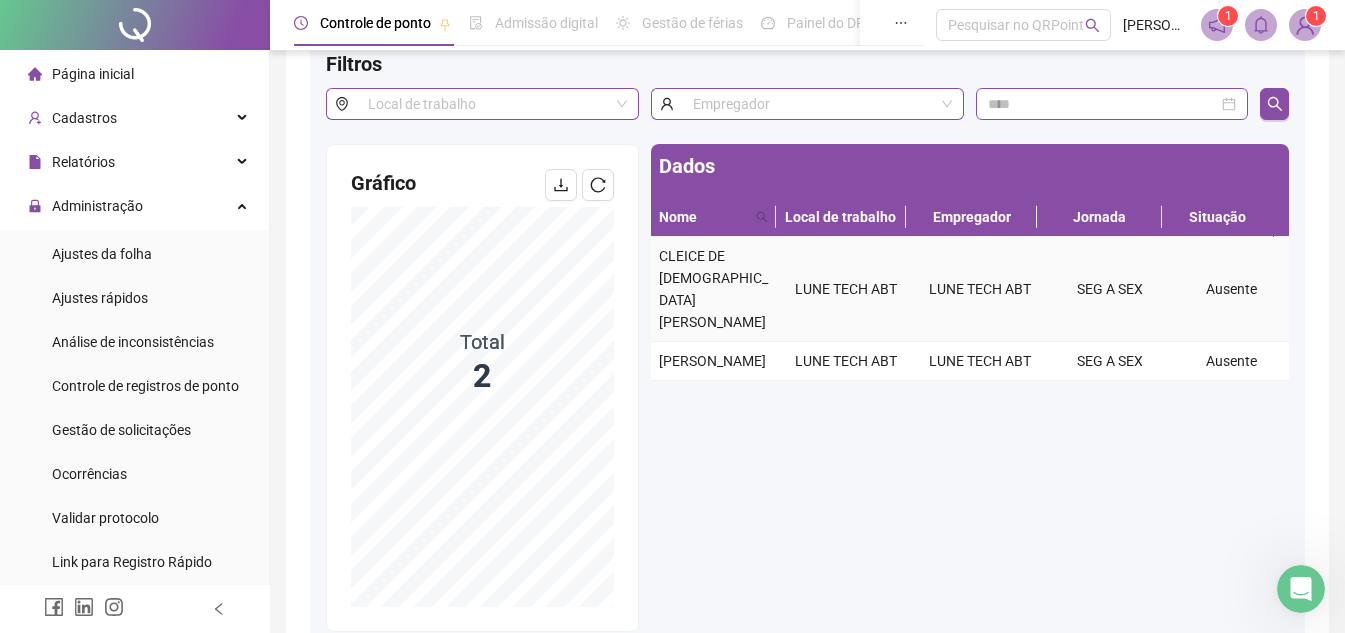scroll, scrollTop: 0, scrollLeft: 0, axis: both 